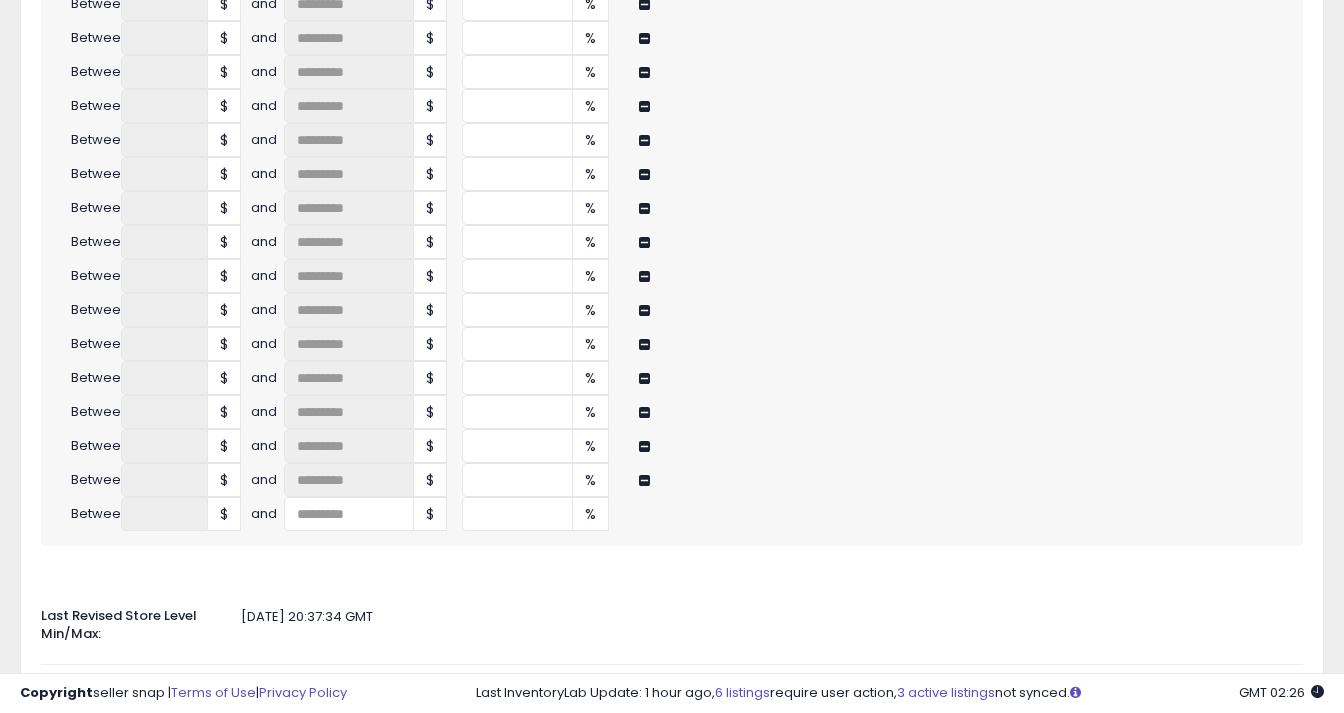 scroll, scrollTop: 2918, scrollLeft: 0, axis: vertical 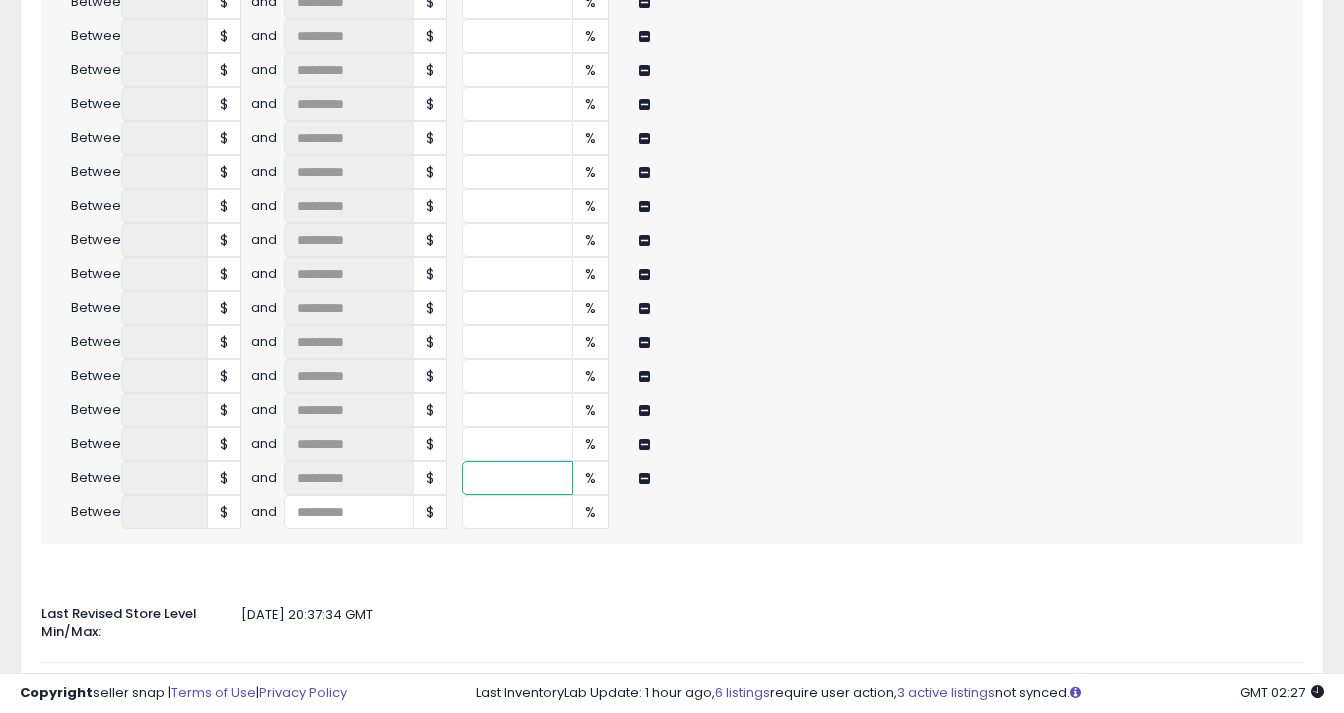 click at bounding box center (518, 478) 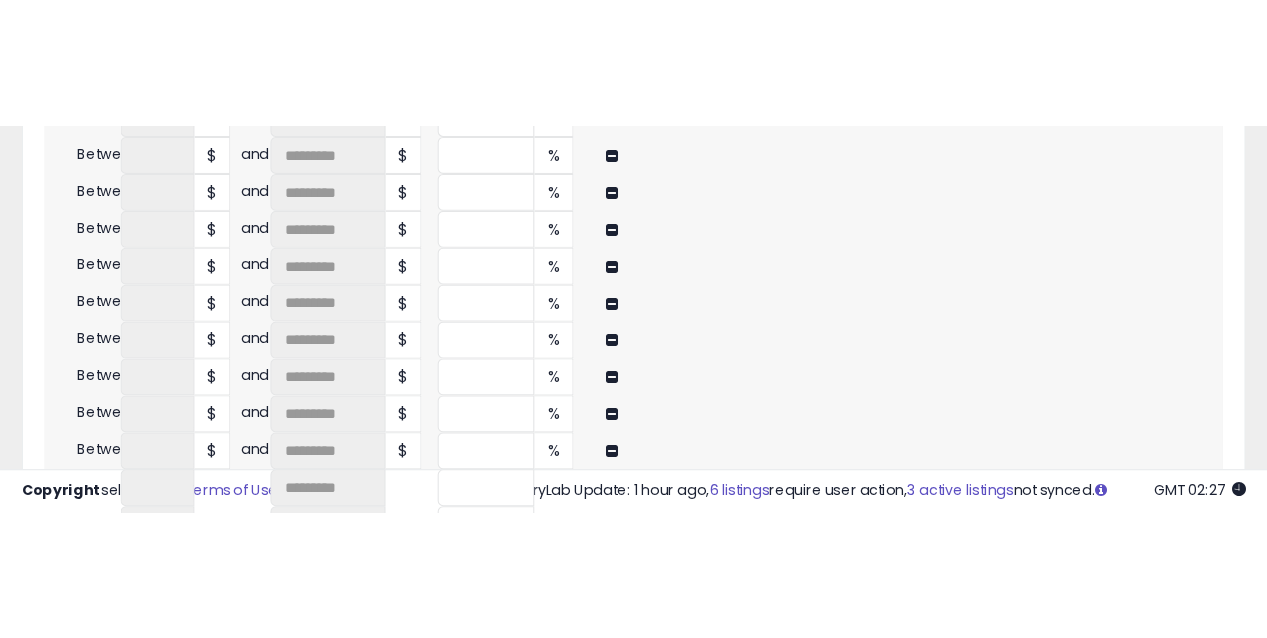 scroll, scrollTop: 1292, scrollLeft: 0, axis: vertical 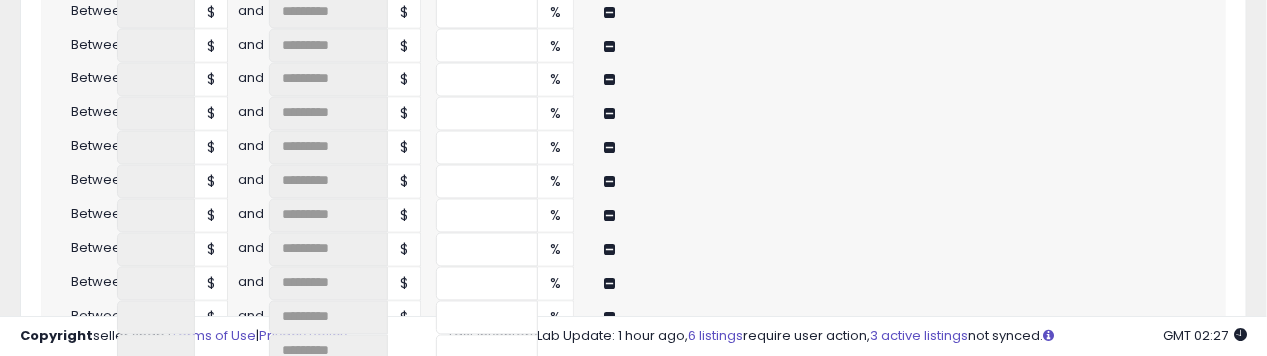 drag, startPoint x: 861, startPoint y: 148, endPoint x: 517, endPoint y: 133, distance: 344.32687 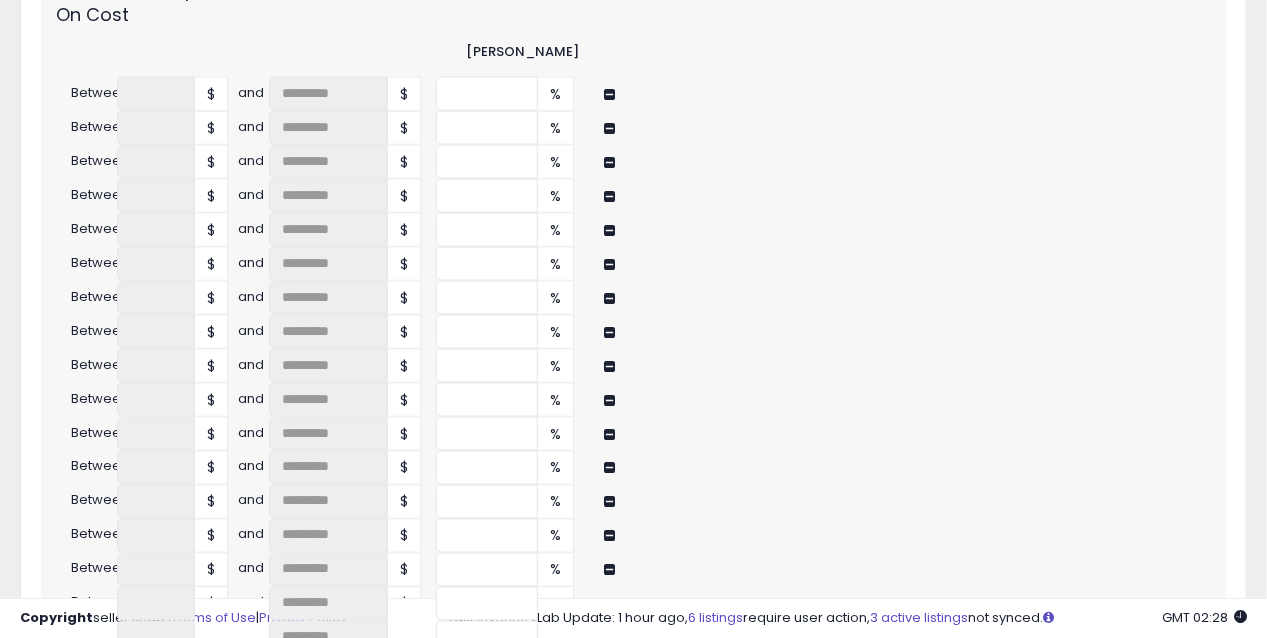 scroll, scrollTop: 903, scrollLeft: 0, axis: vertical 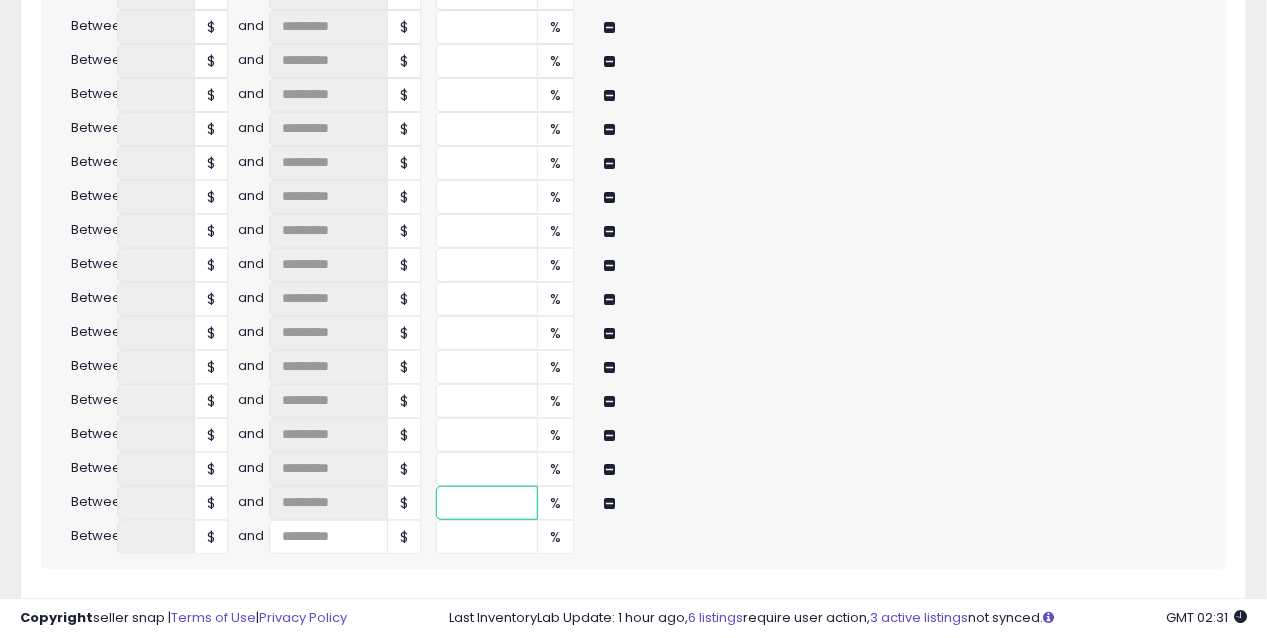 click at bounding box center [487, 503] 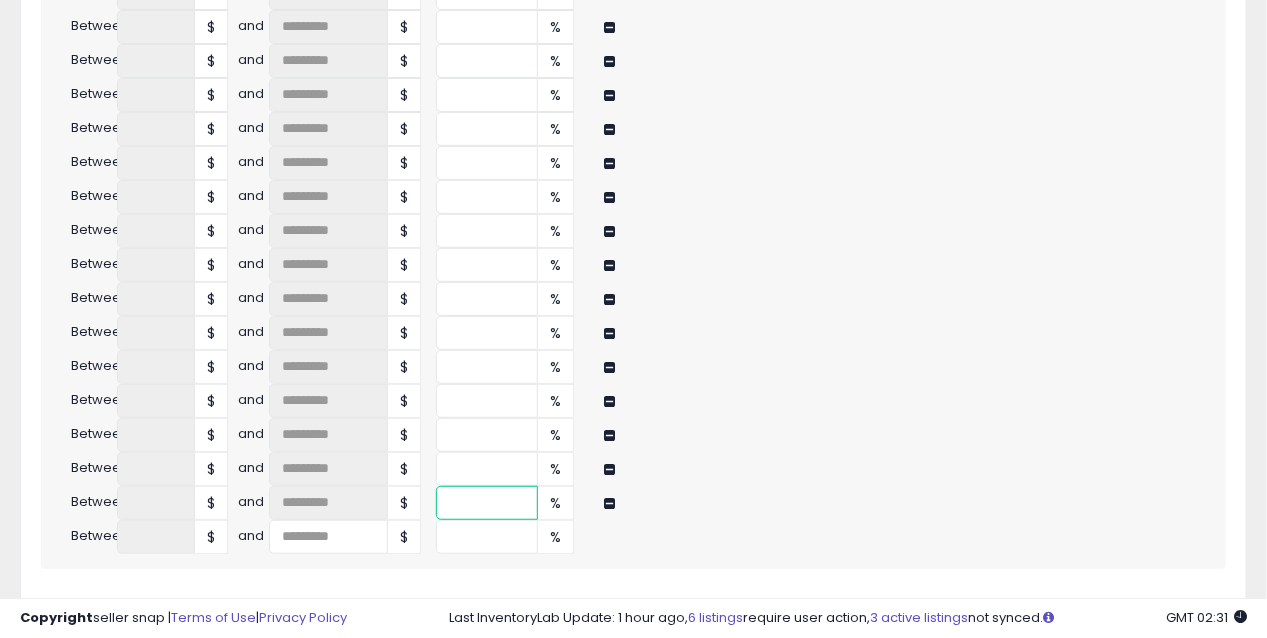 type on "**" 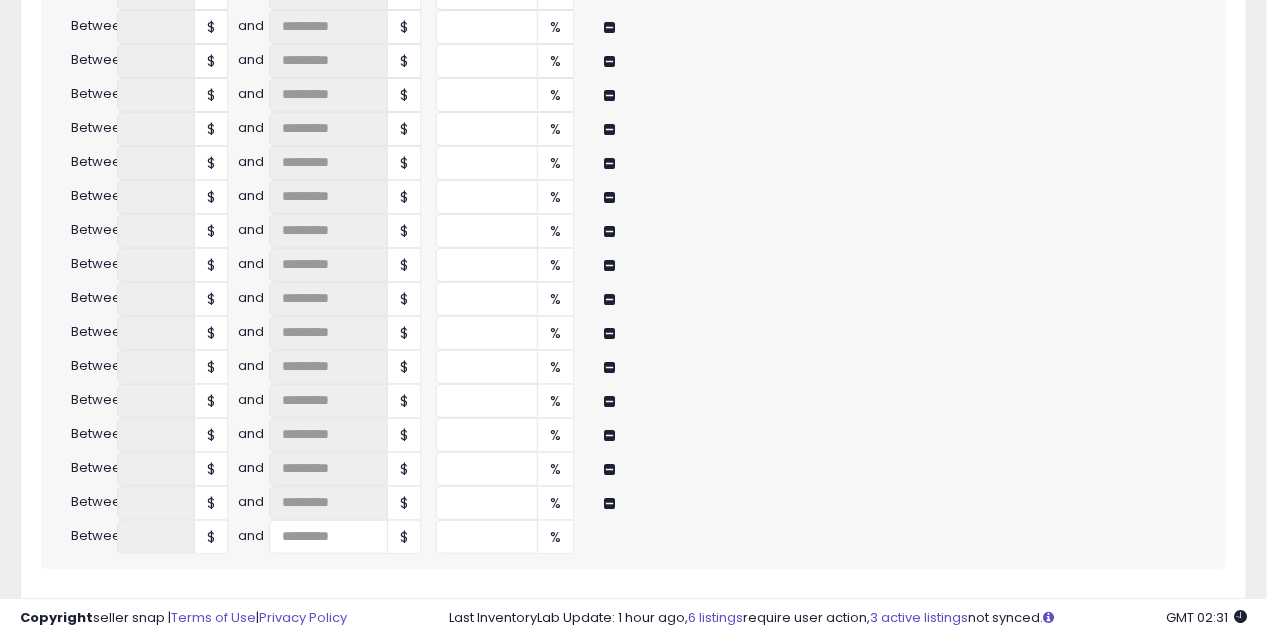 click on "$" at bounding box center [404, 537] 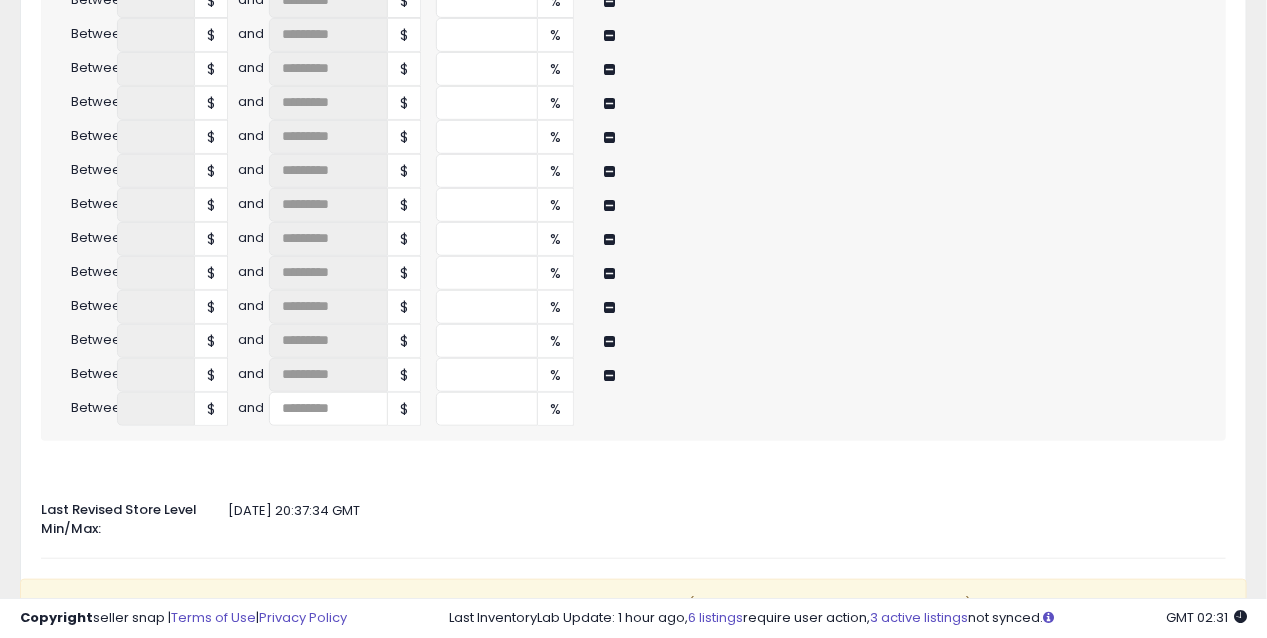 scroll, scrollTop: 3042, scrollLeft: 0, axis: vertical 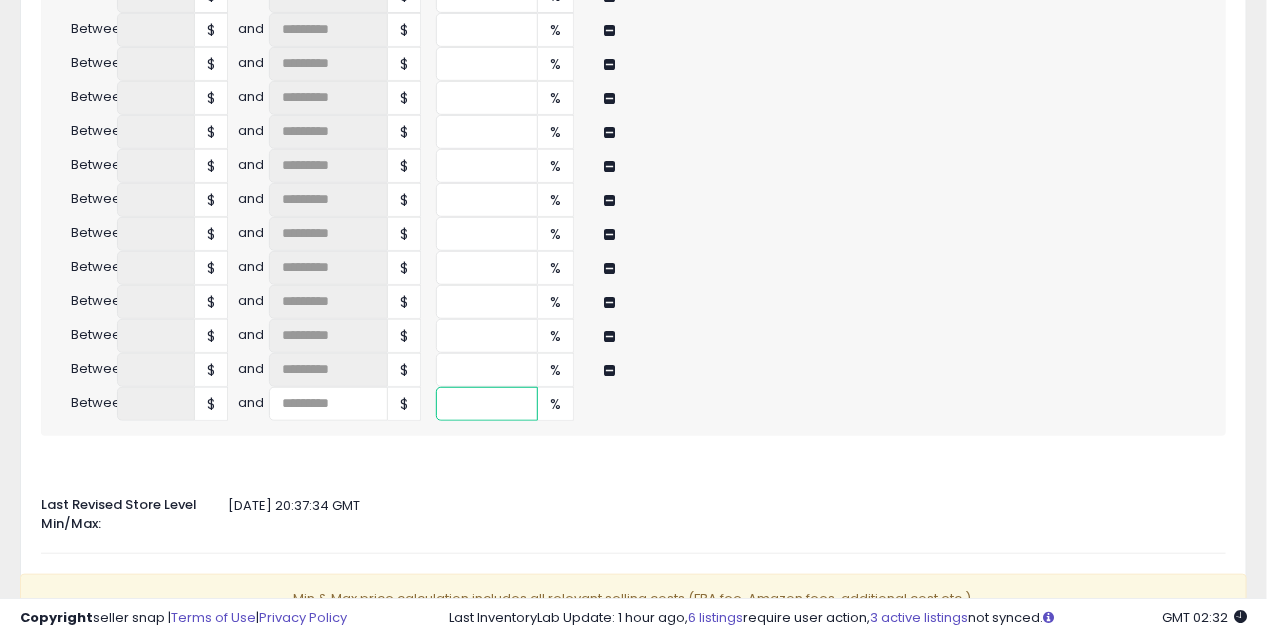 click at bounding box center [487, 404] 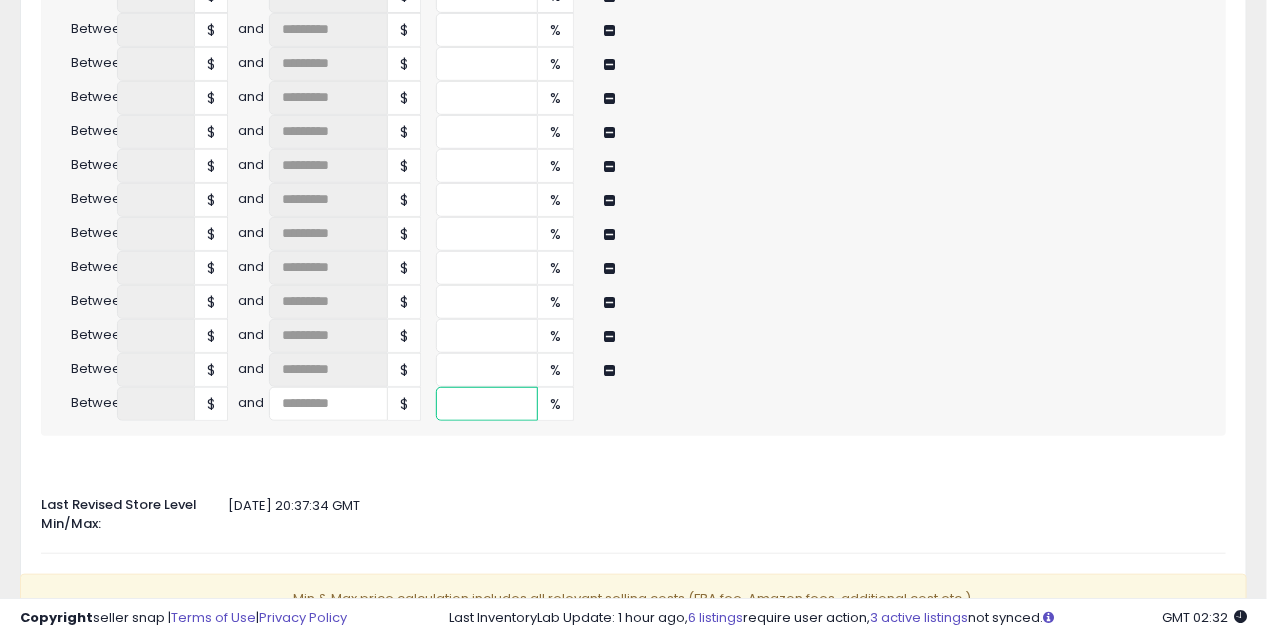 type on "**" 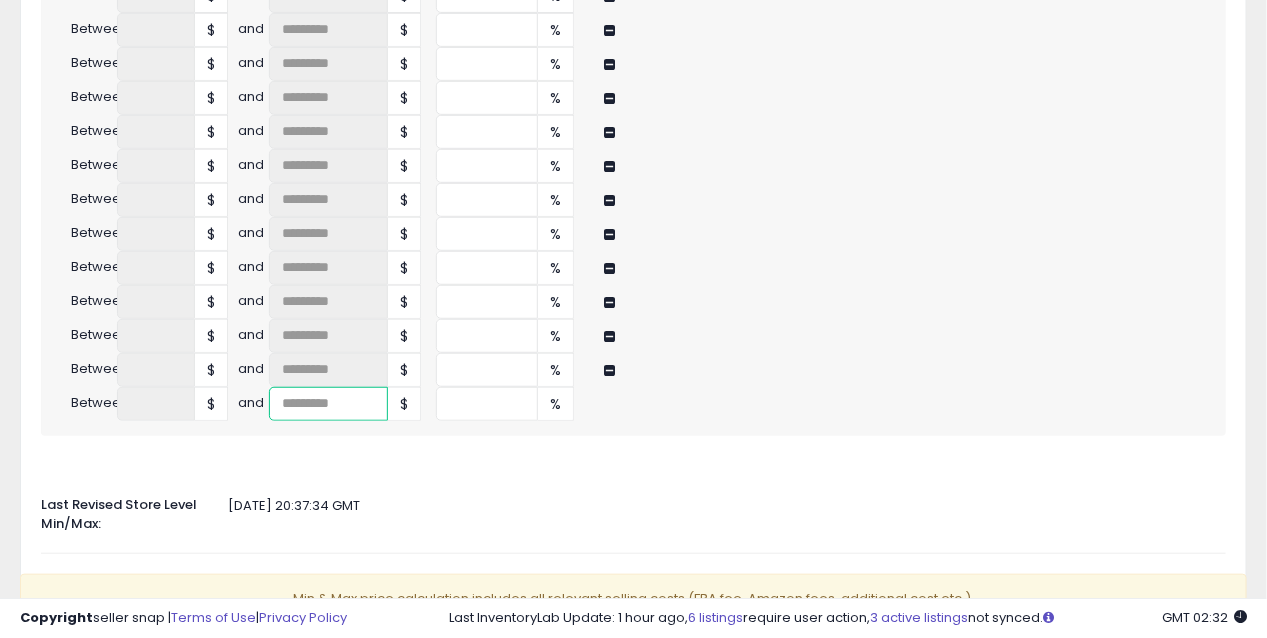 click at bounding box center (328, 404) 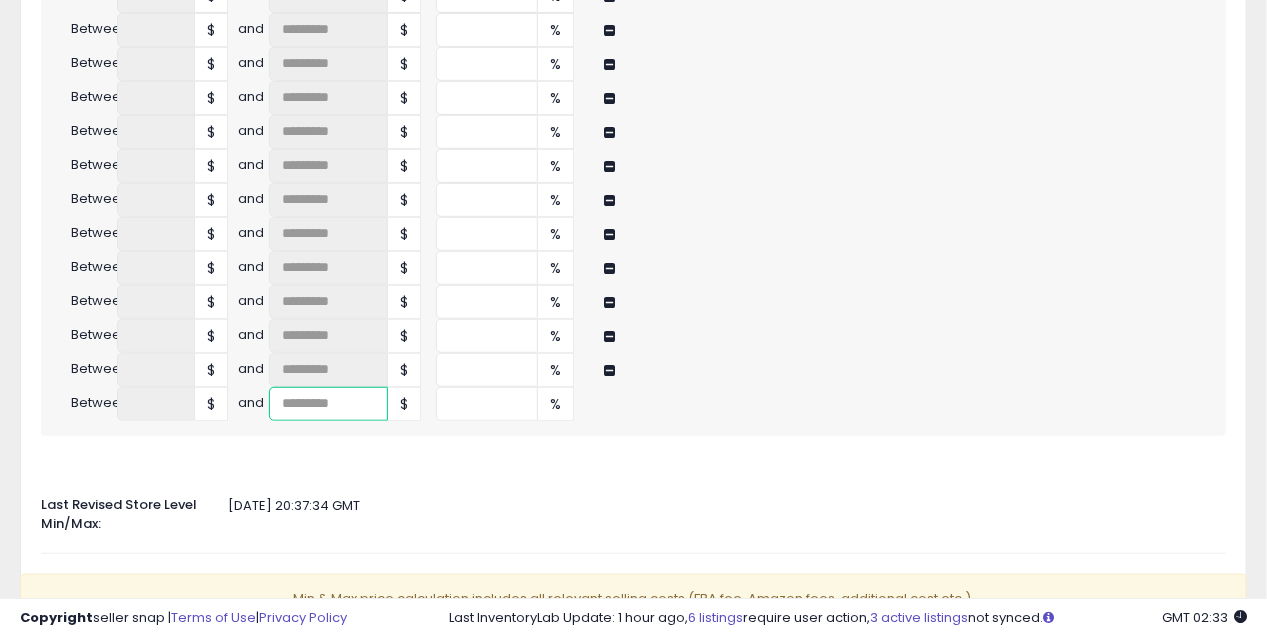 type on "*" 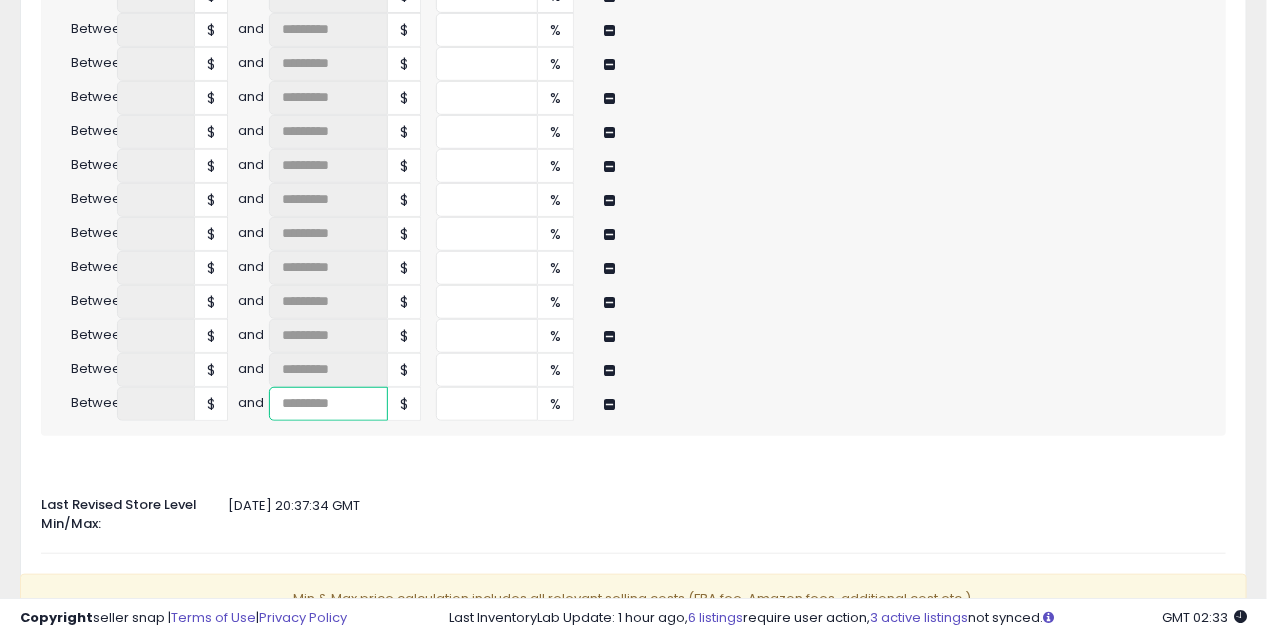 type on "****" 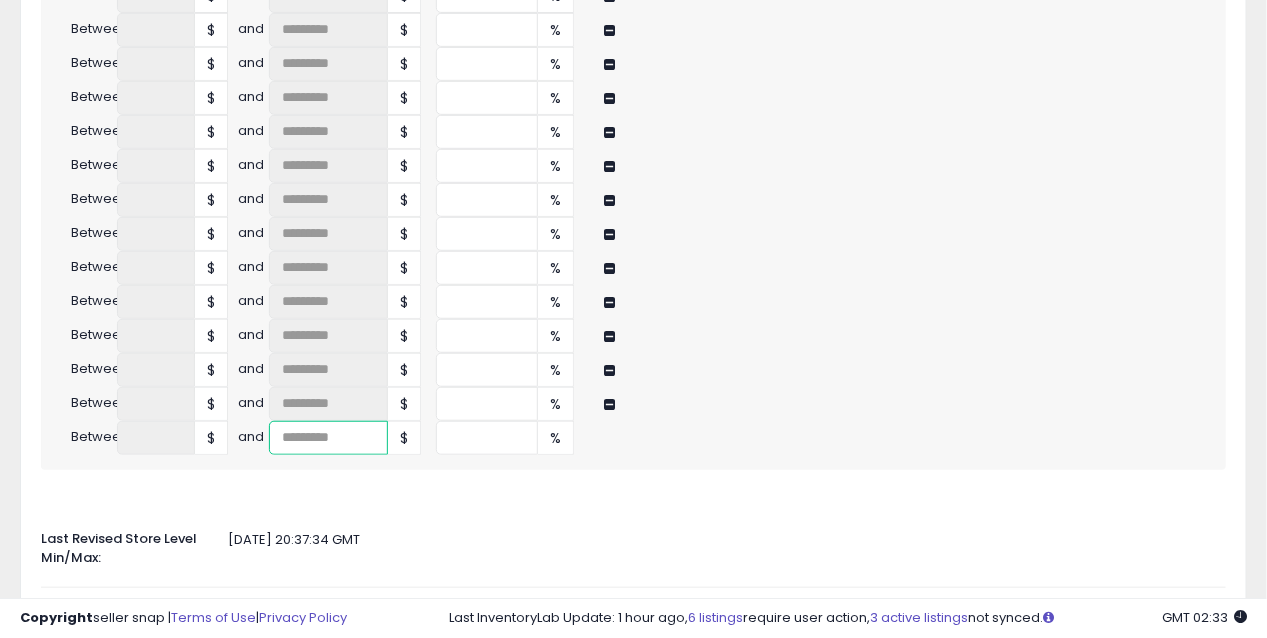 click at bounding box center [328, 438] 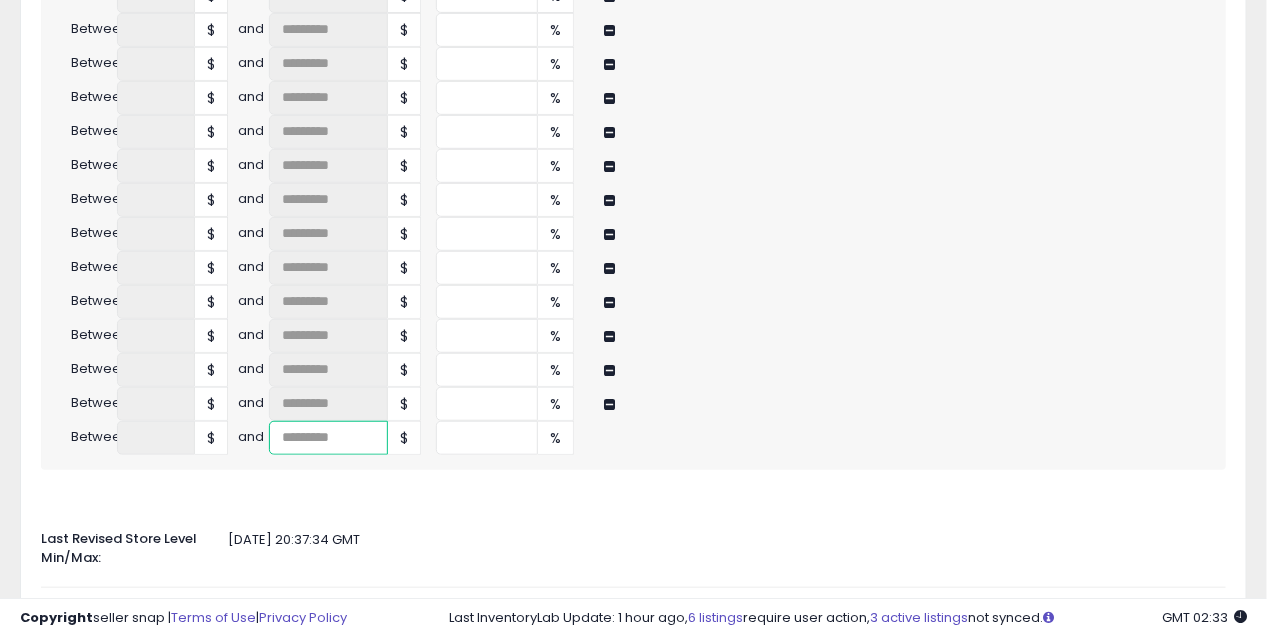 type on "*" 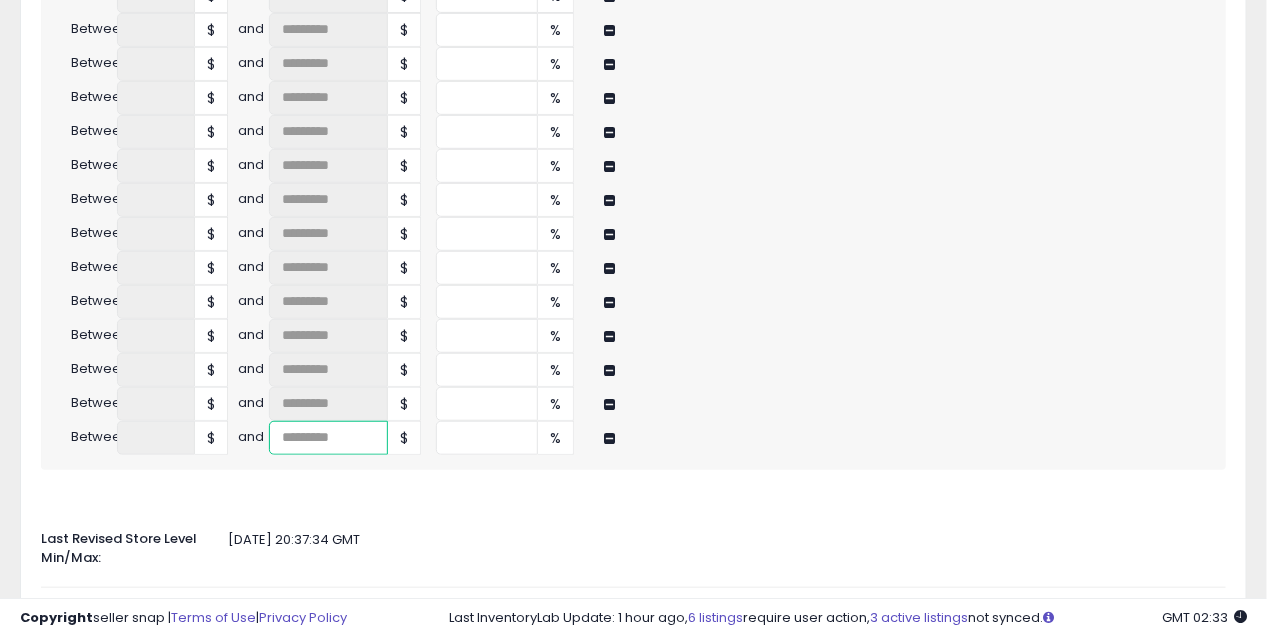 type on "****" 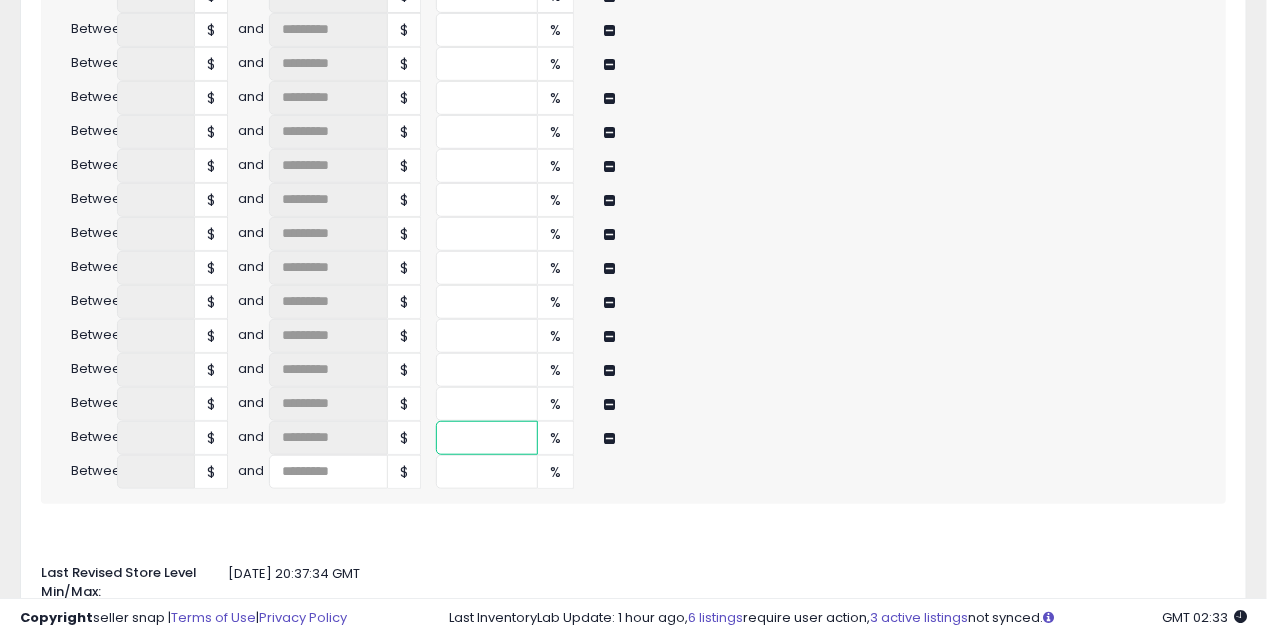 click at bounding box center (487, 438) 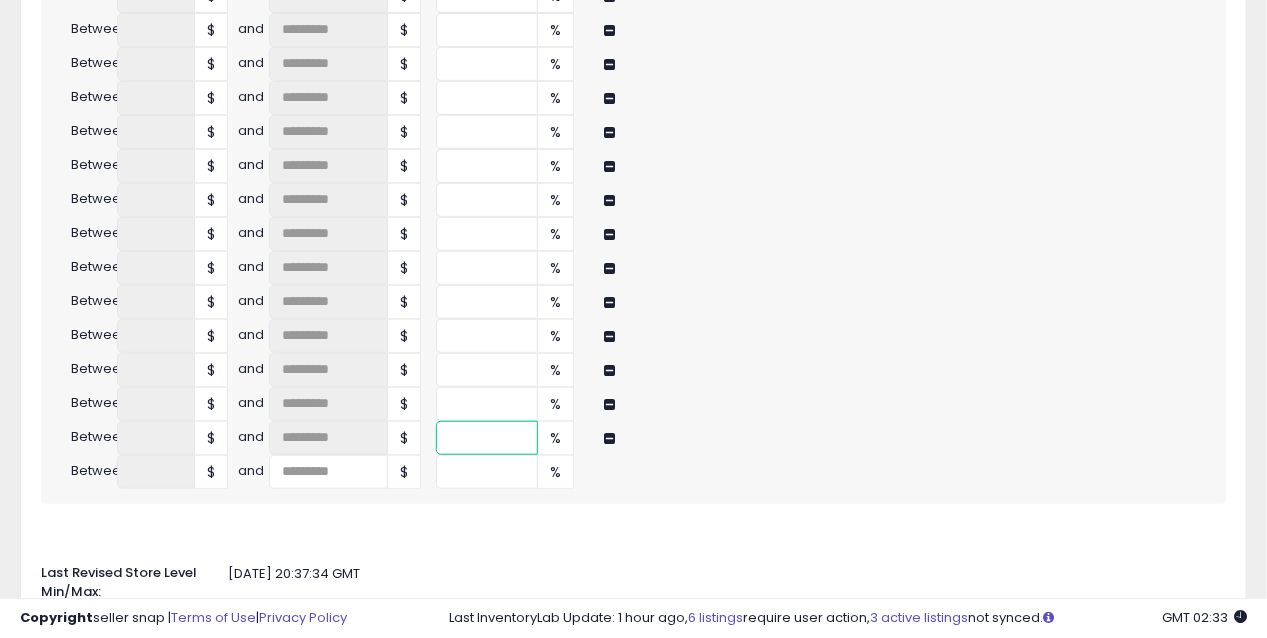 type on "**" 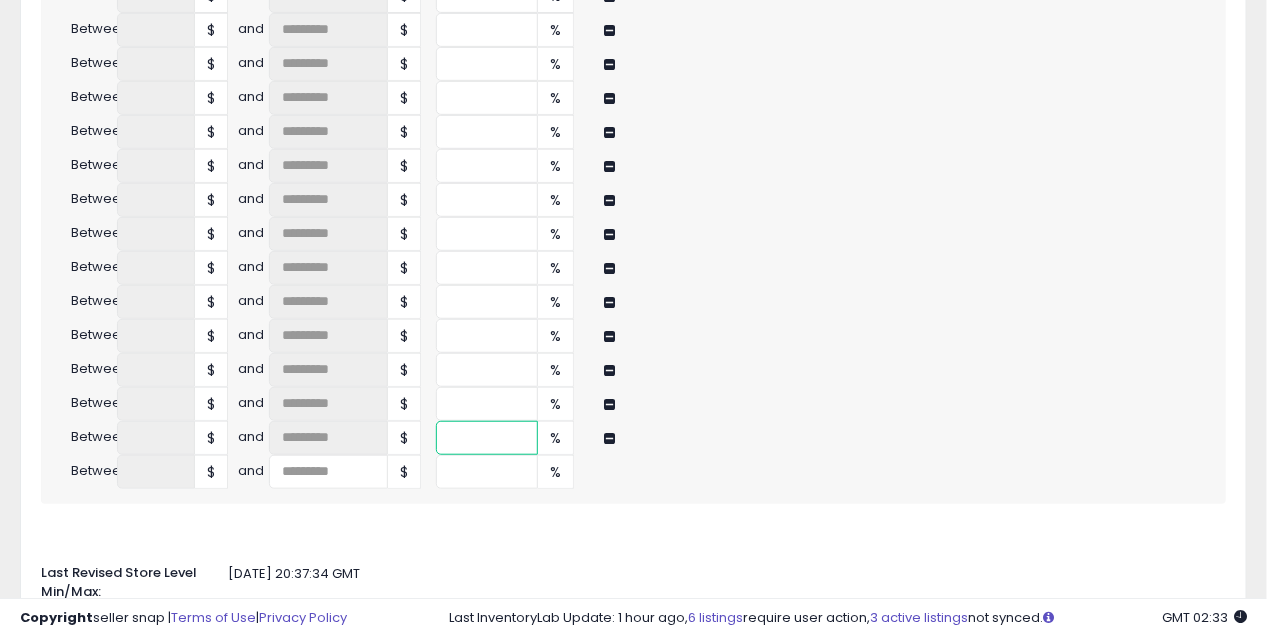 type on "****" 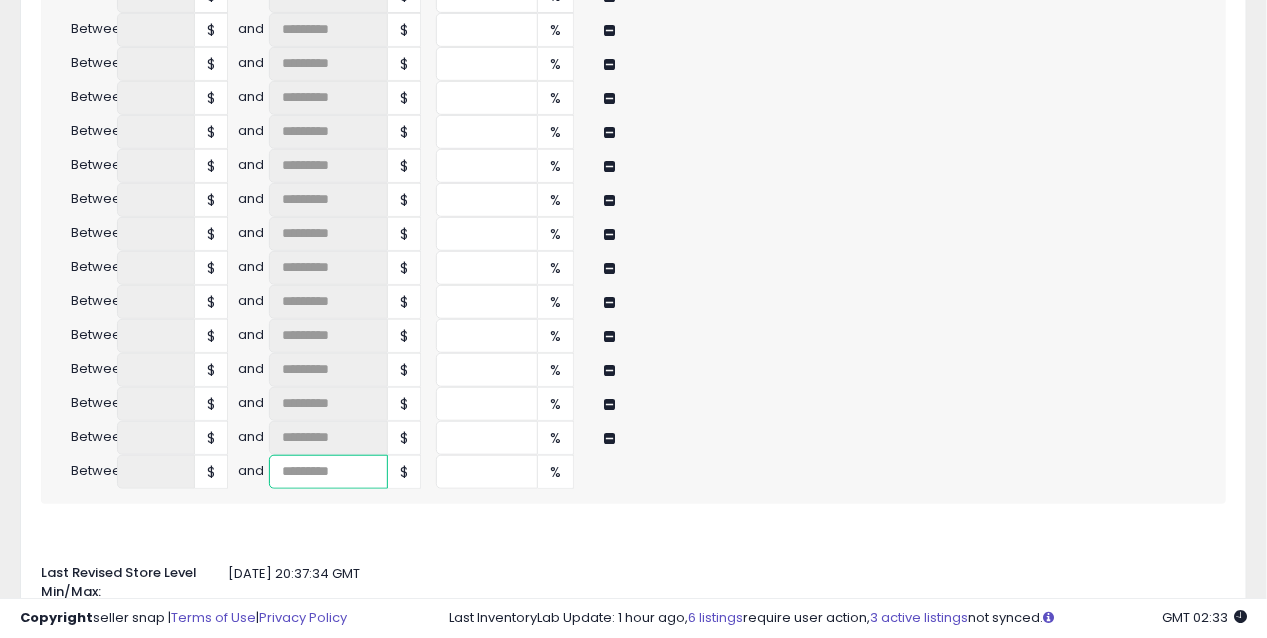 click at bounding box center [328, 472] 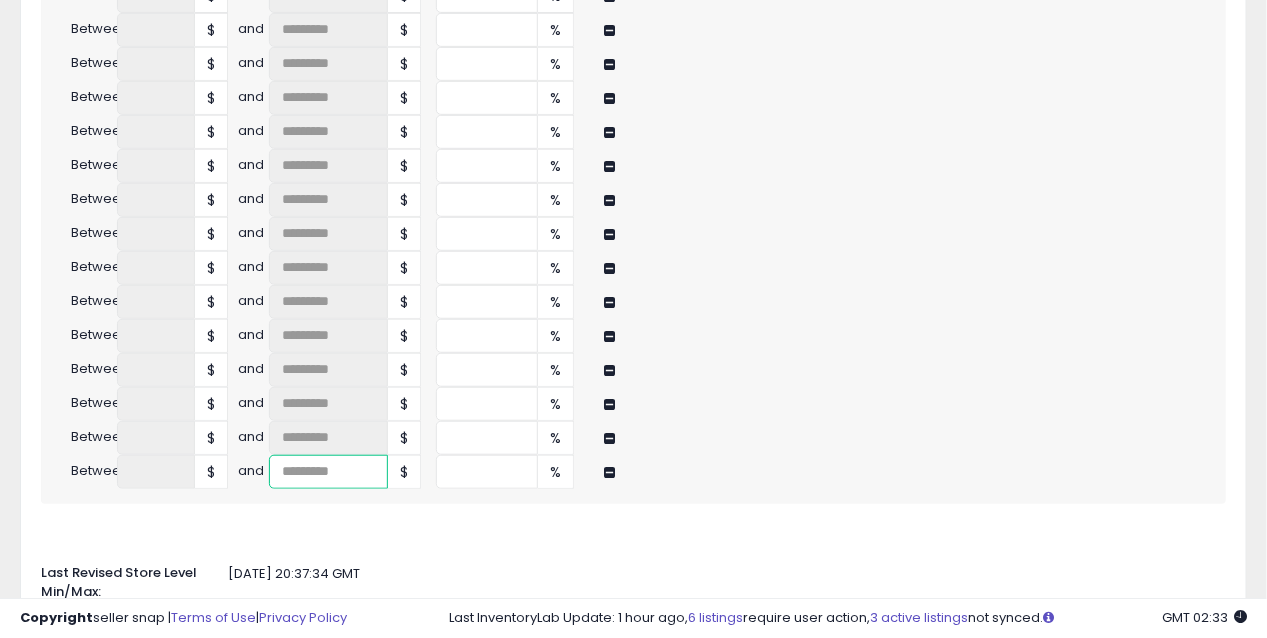type on "****" 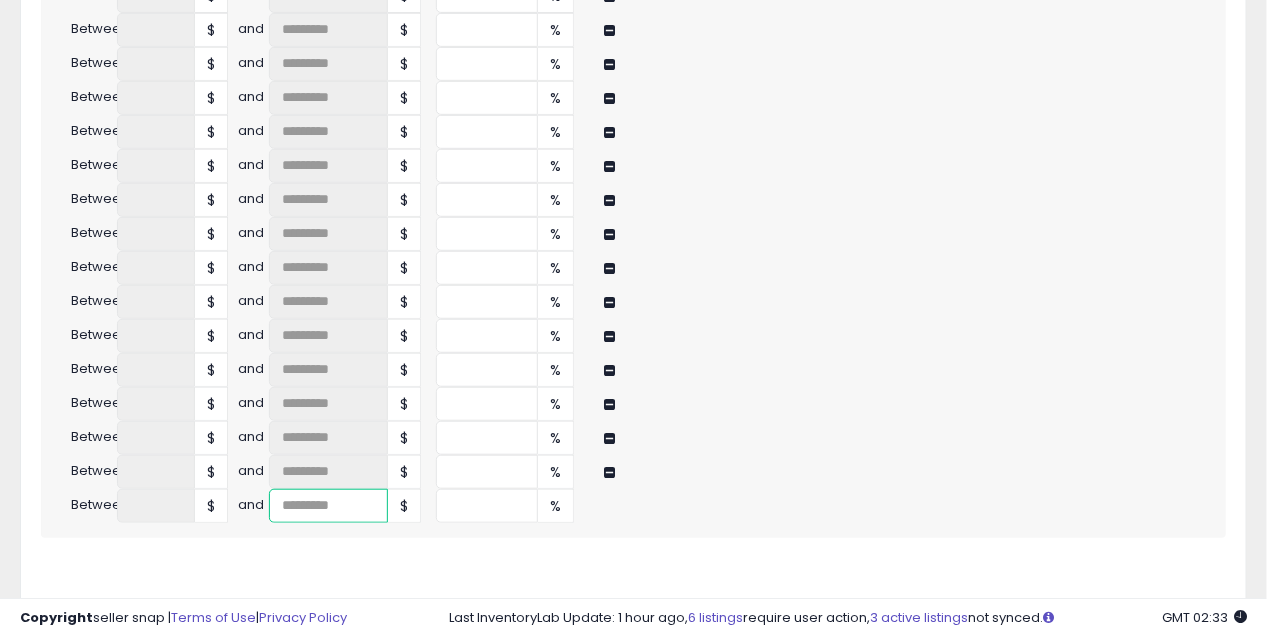 click at bounding box center (328, 506) 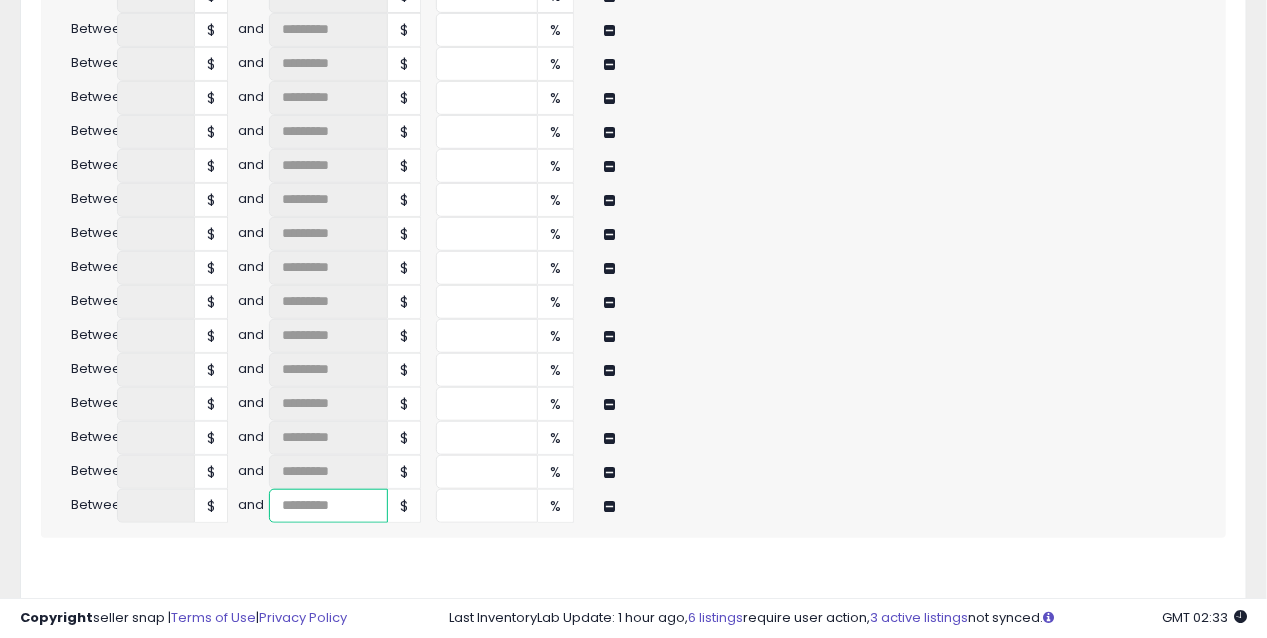 type on "****" 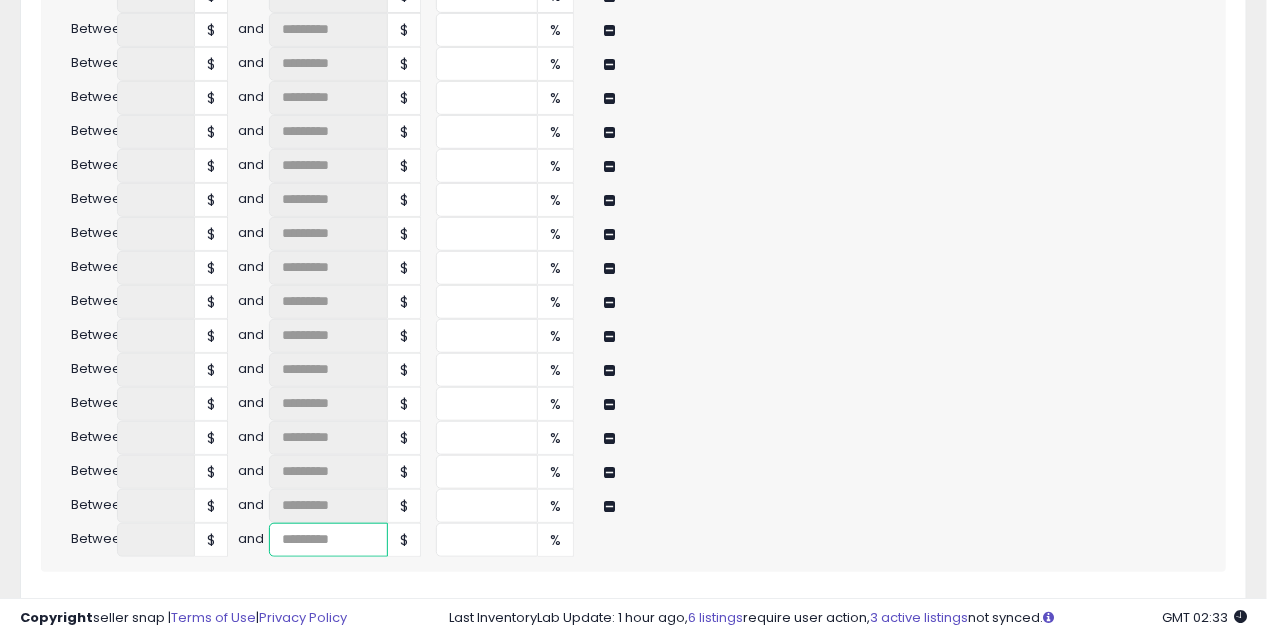 click at bounding box center (328, 540) 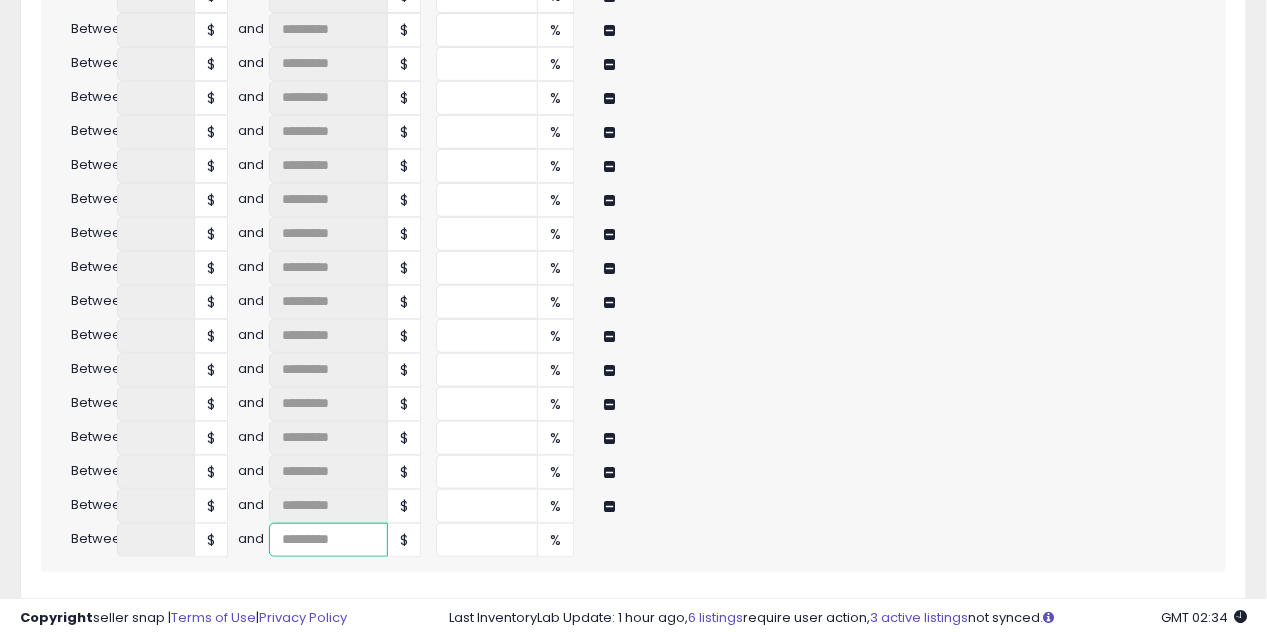 type on "*" 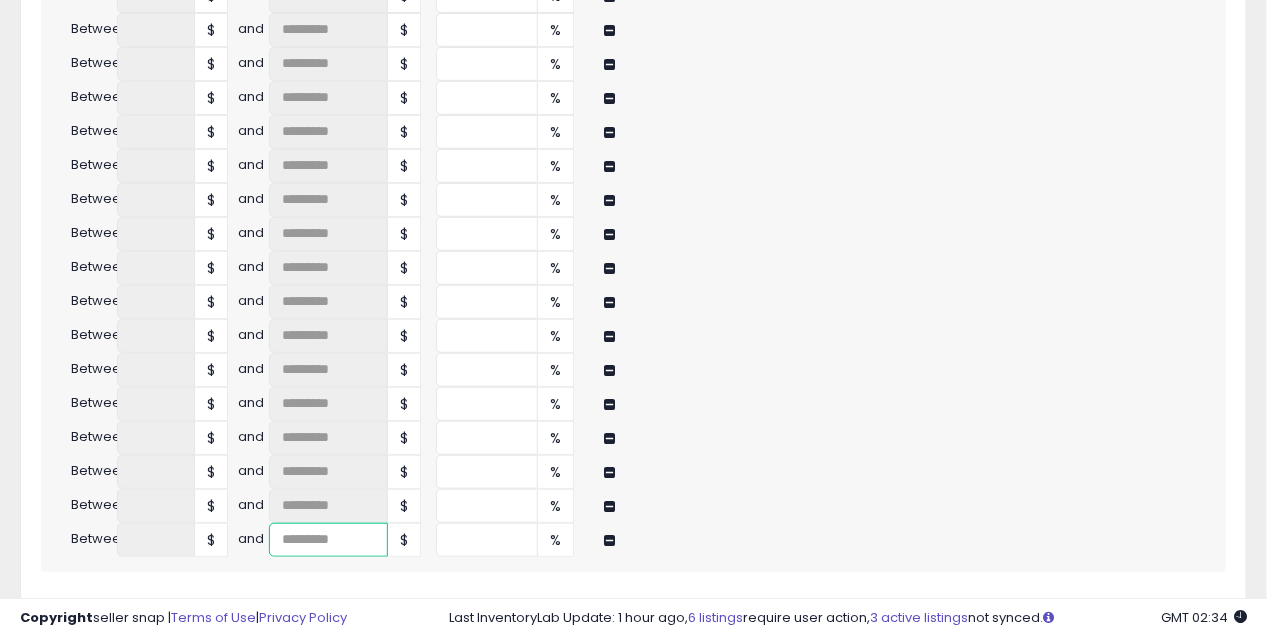 type on "****" 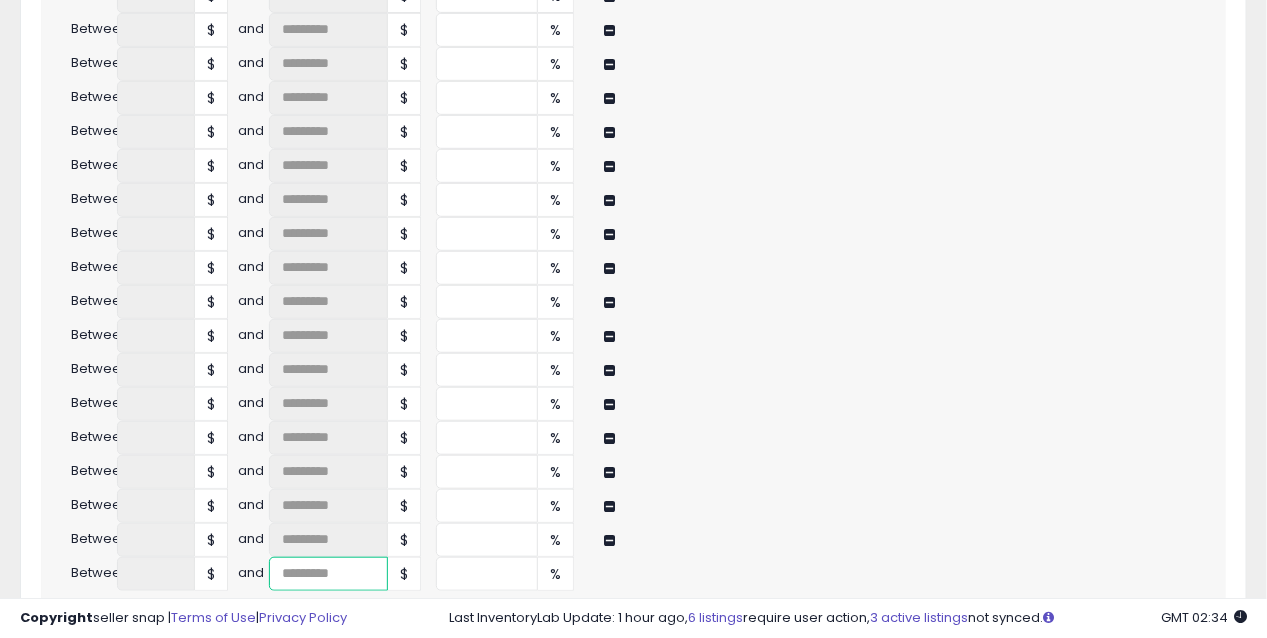 click at bounding box center (328, 574) 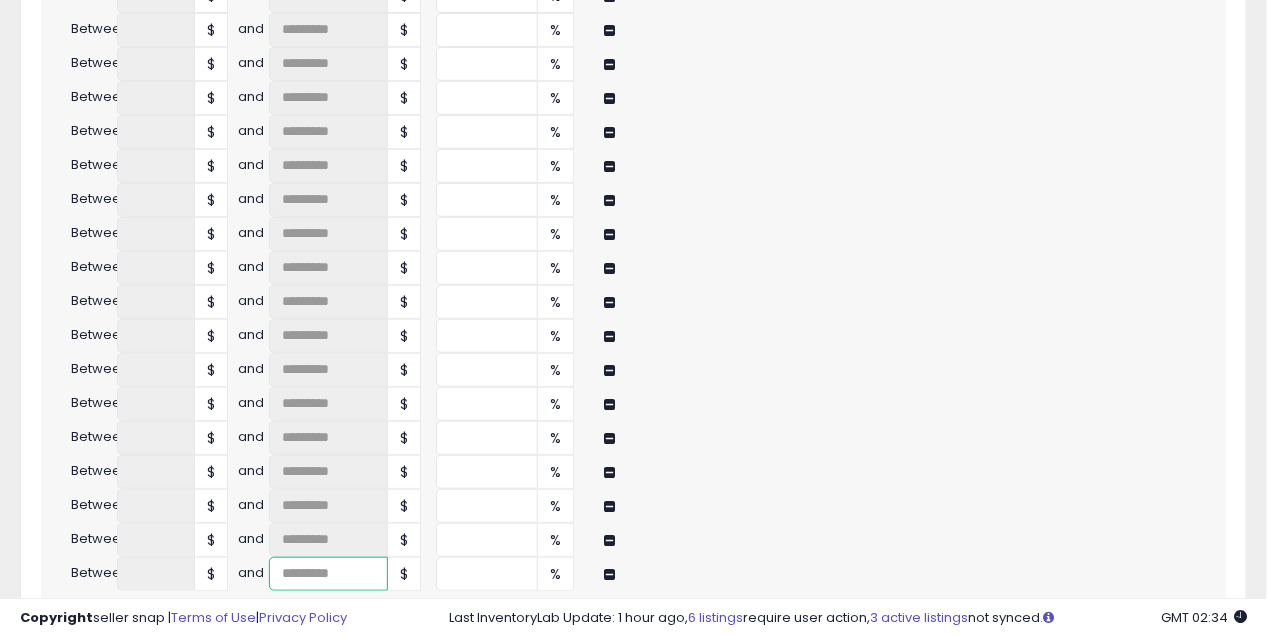 type on "****" 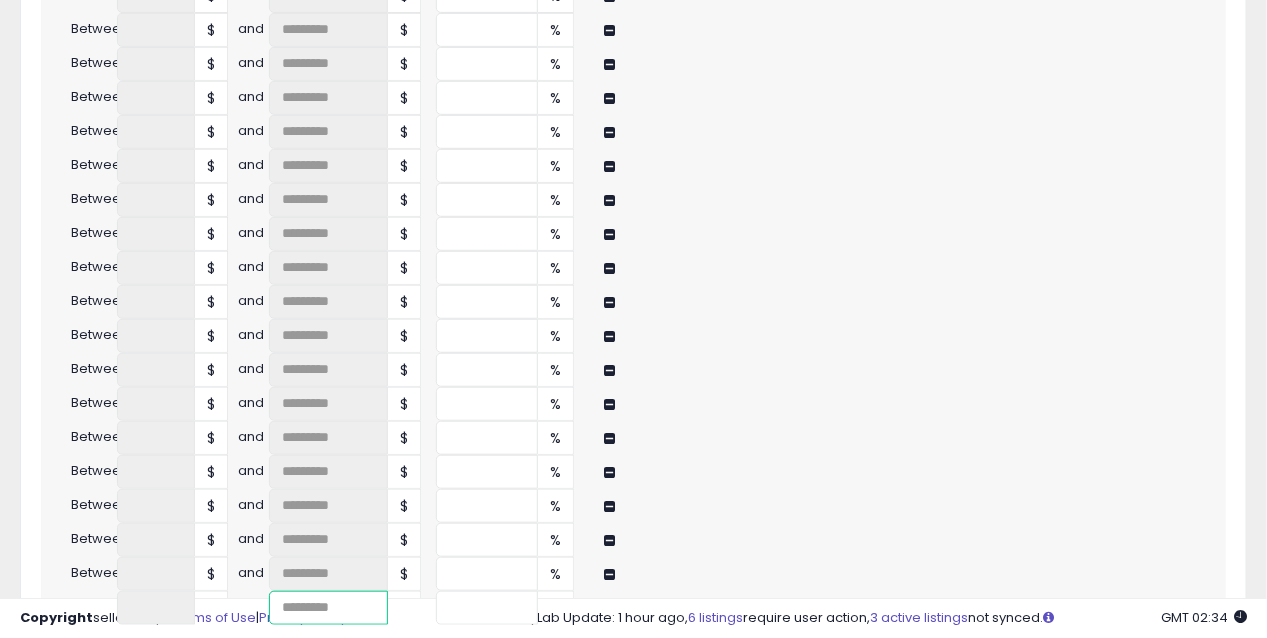 click at bounding box center [328, 608] 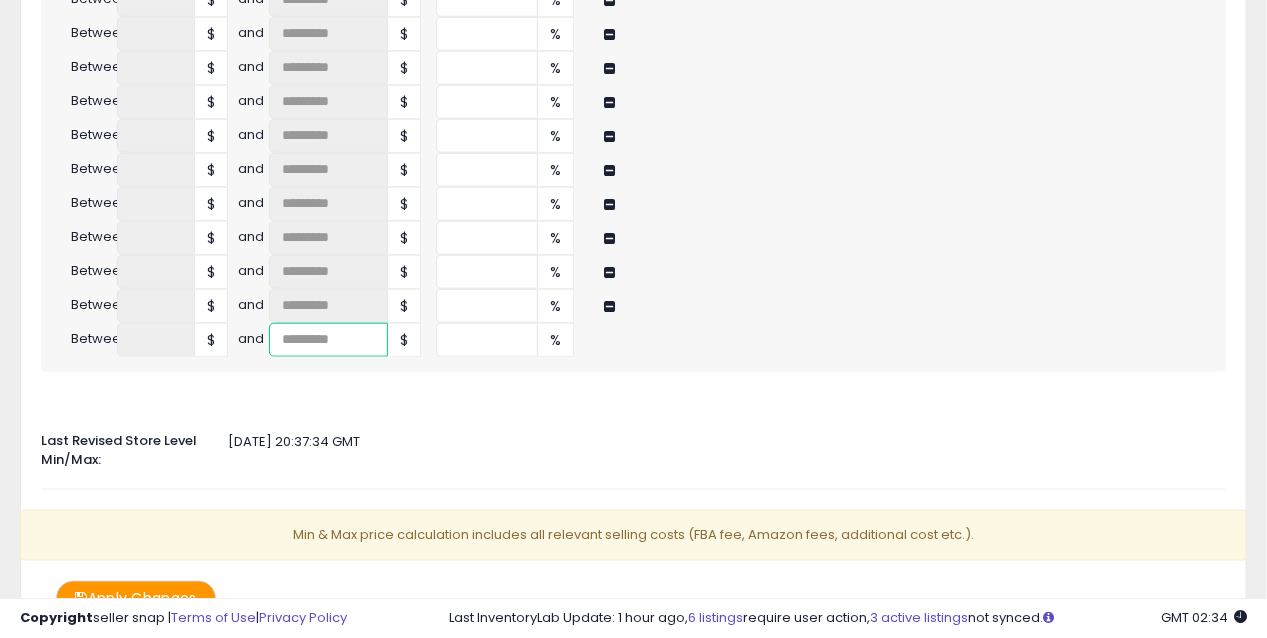 scroll, scrollTop: 3339, scrollLeft: 0, axis: vertical 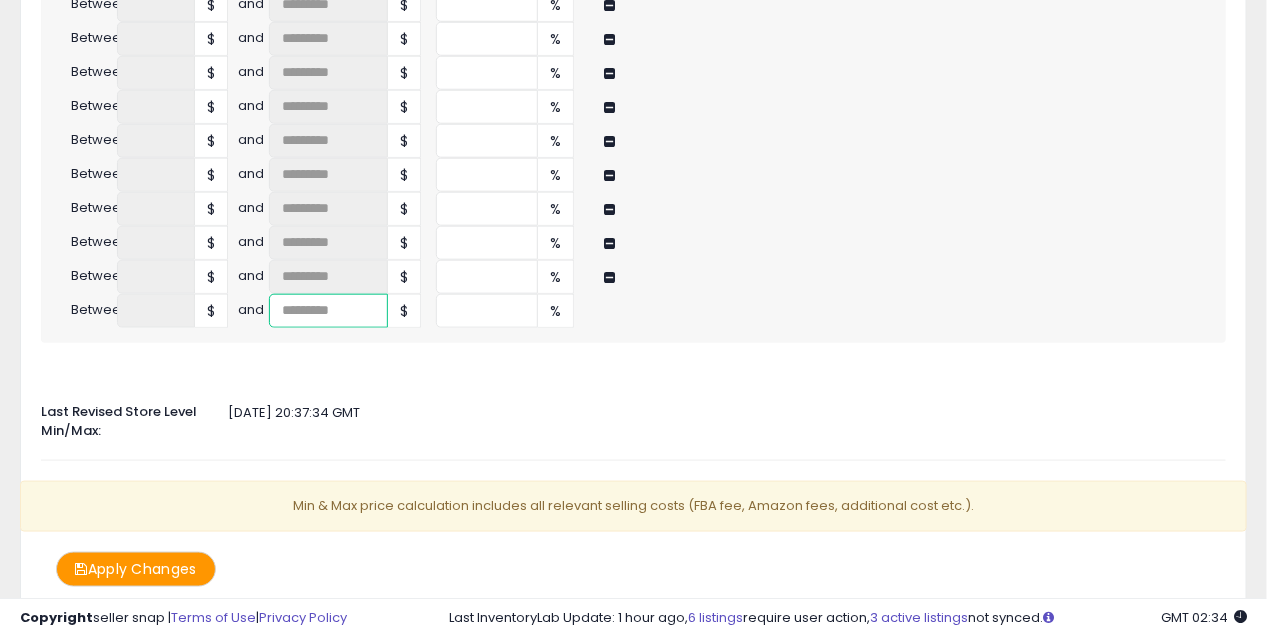 type on "*" 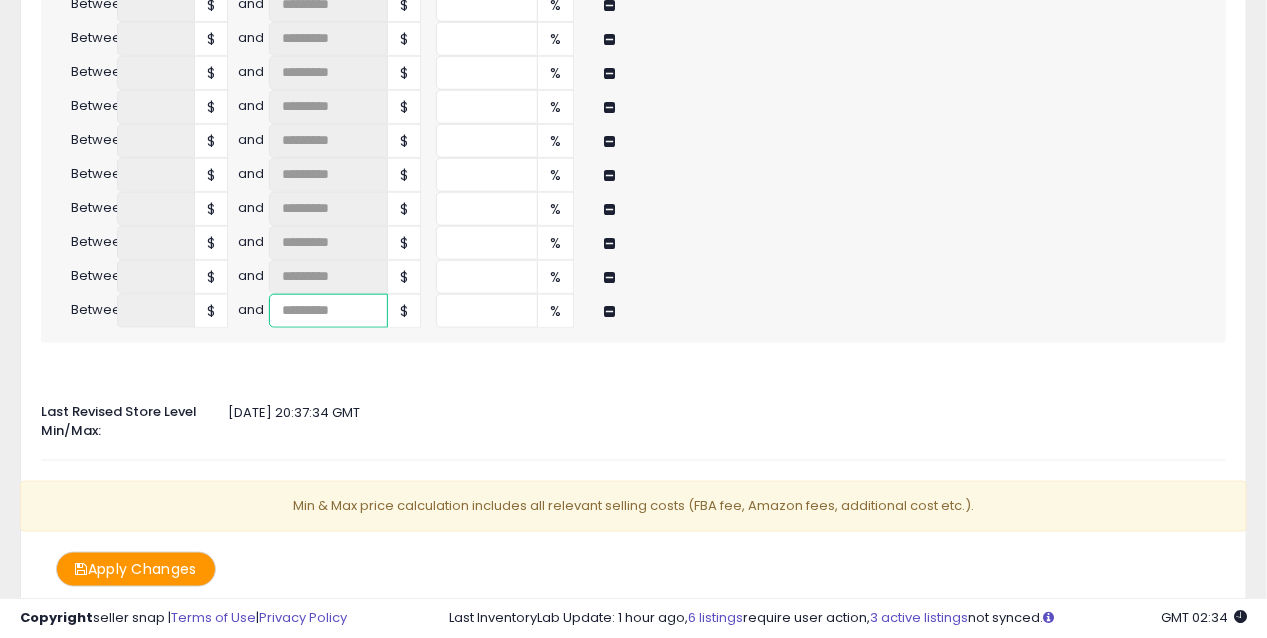 type on "****" 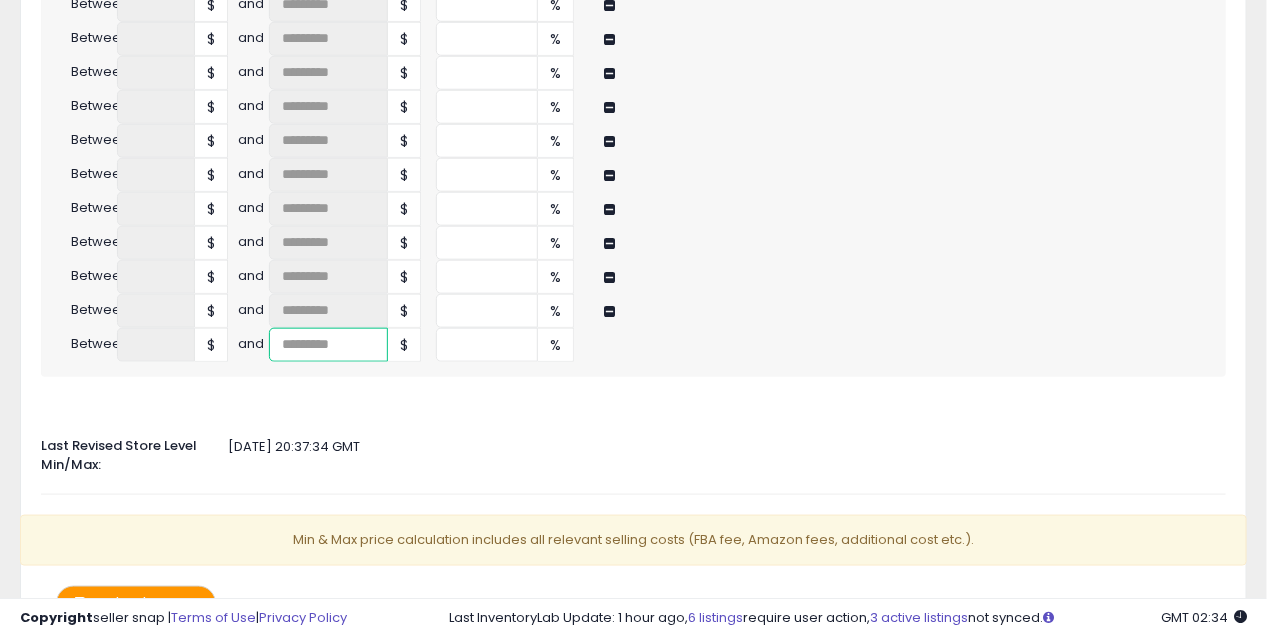 click at bounding box center (328, 345) 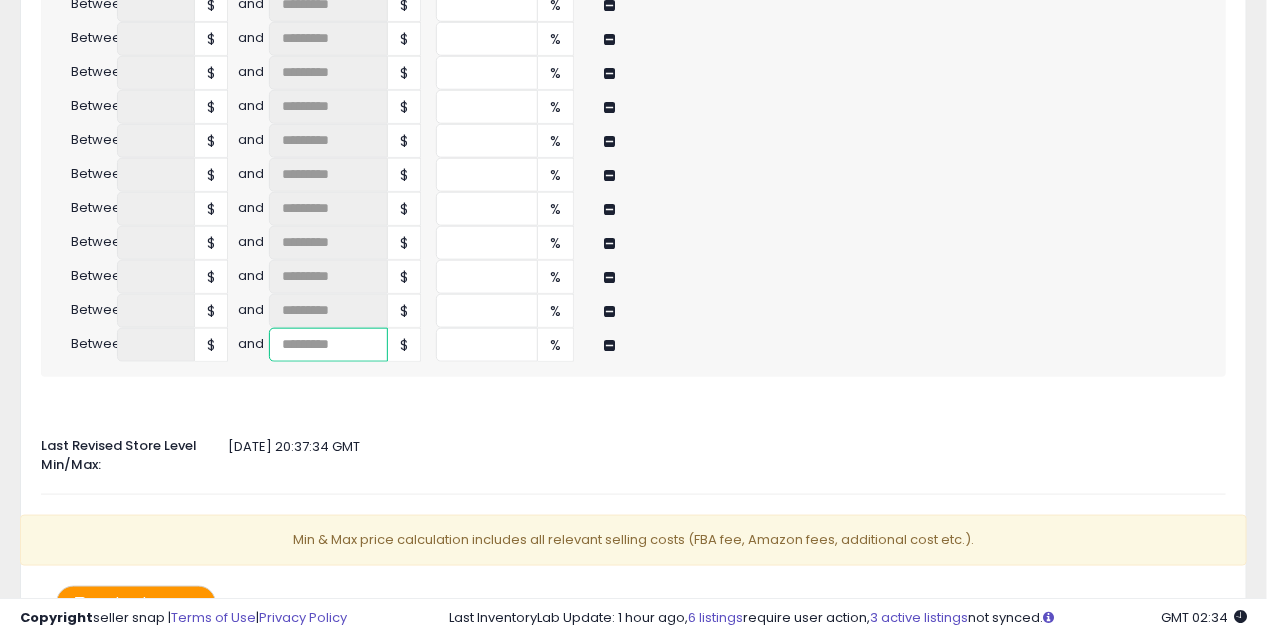 type on "****" 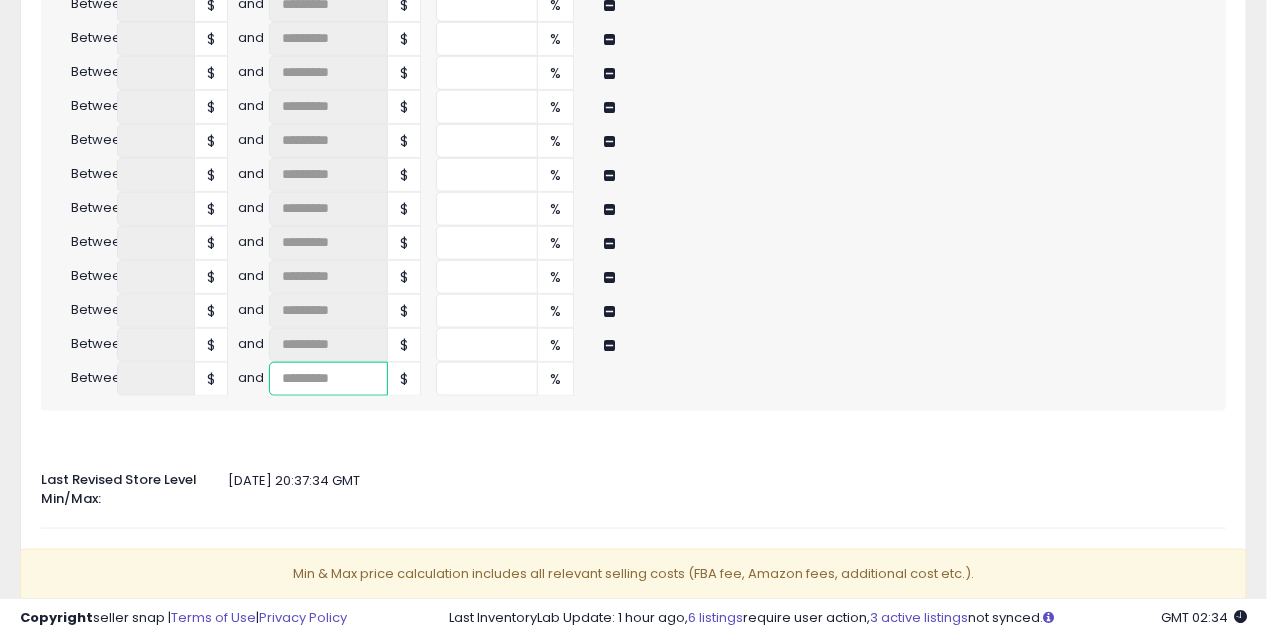 click at bounding box center (328, 379) 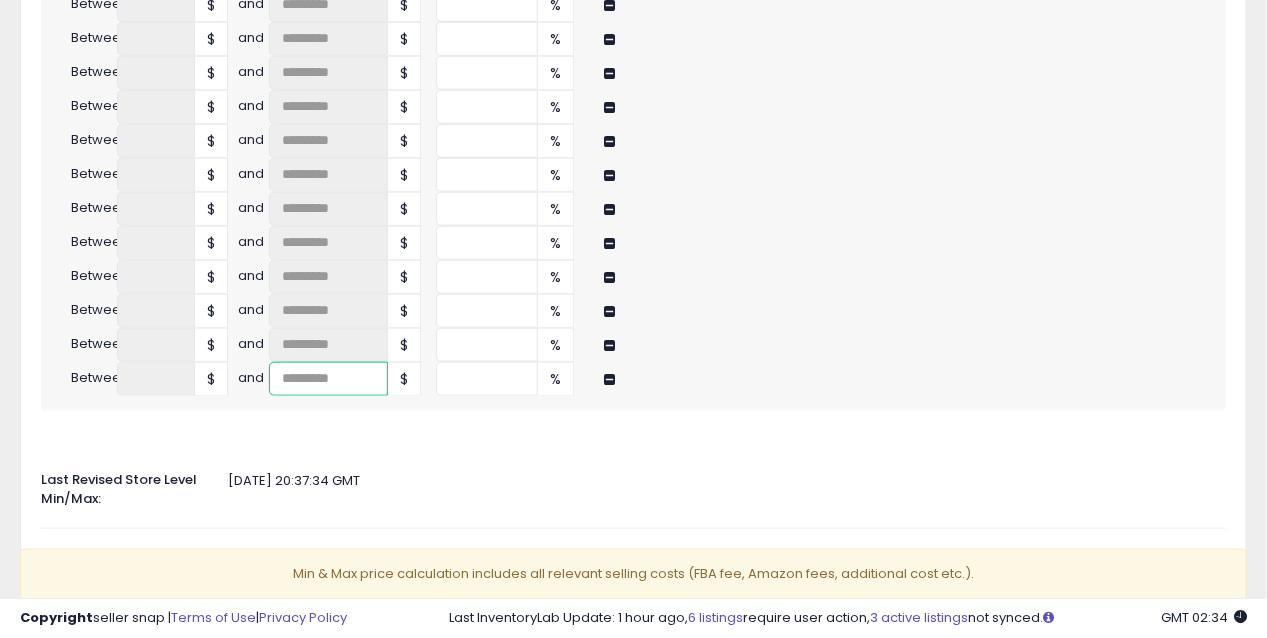 type on "****" 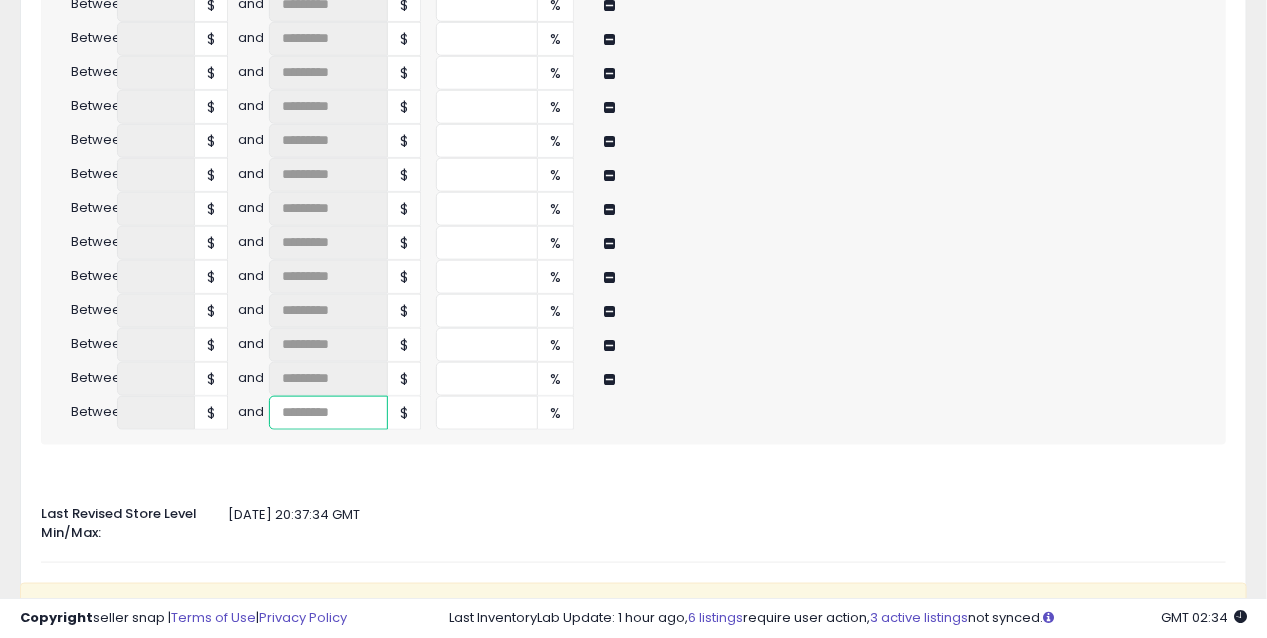 click at bounding box center [328, 413] 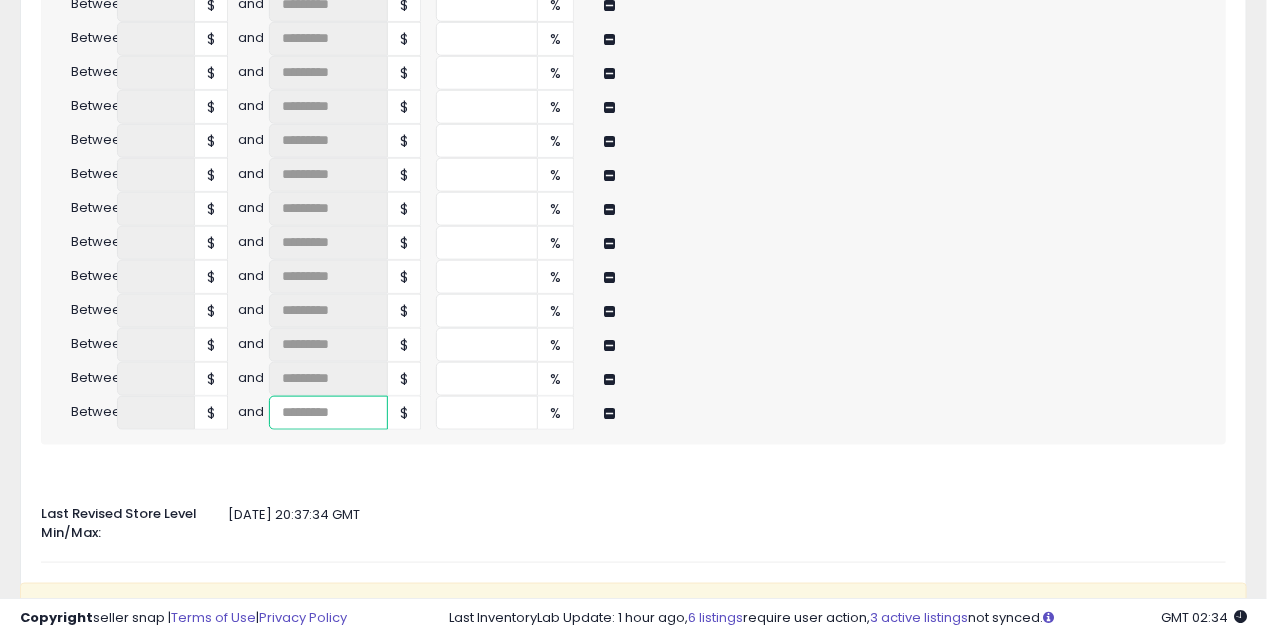 type on "****" 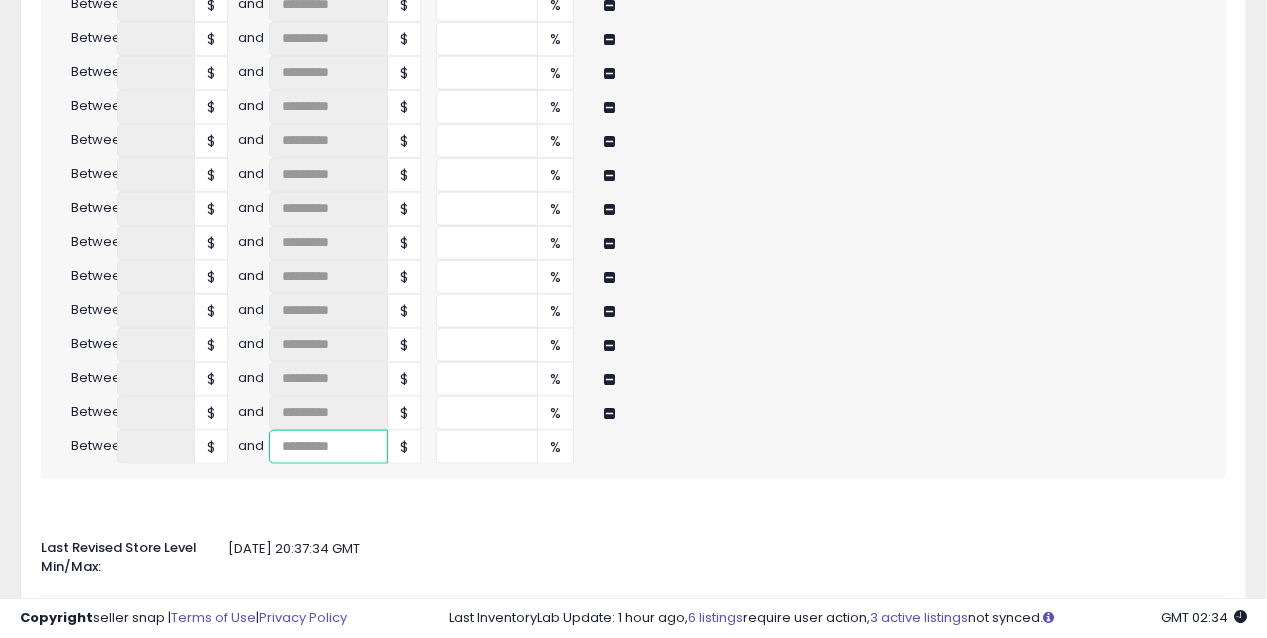 click at bounding box center [328, 447] 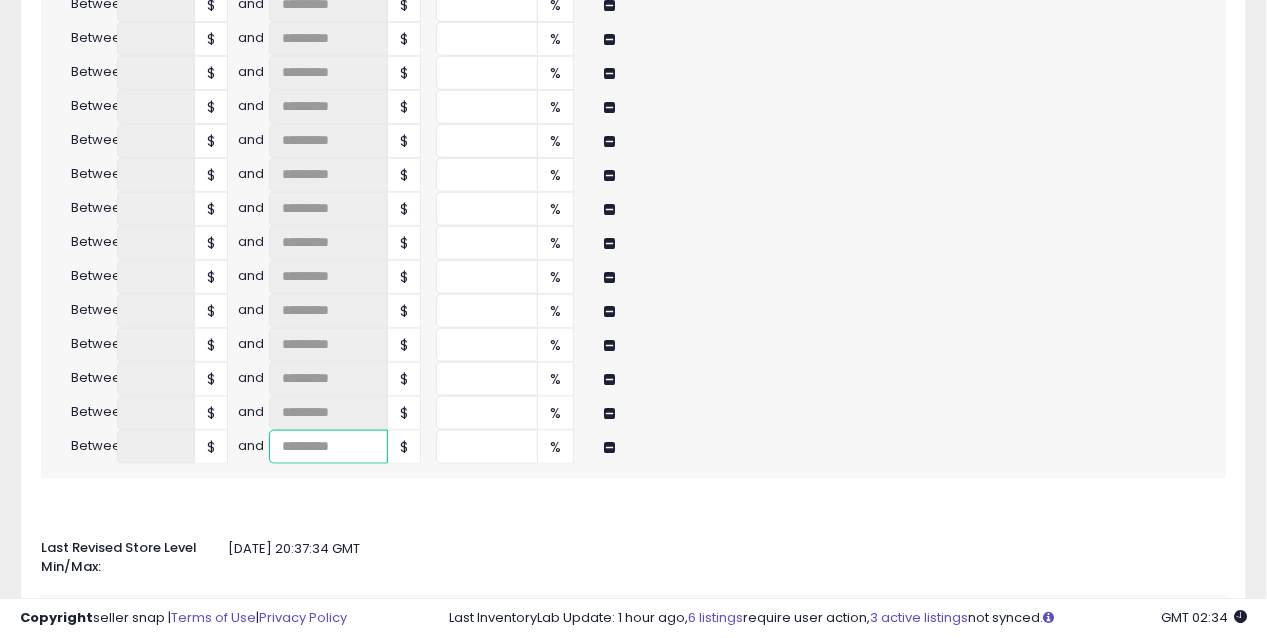 type on "****" 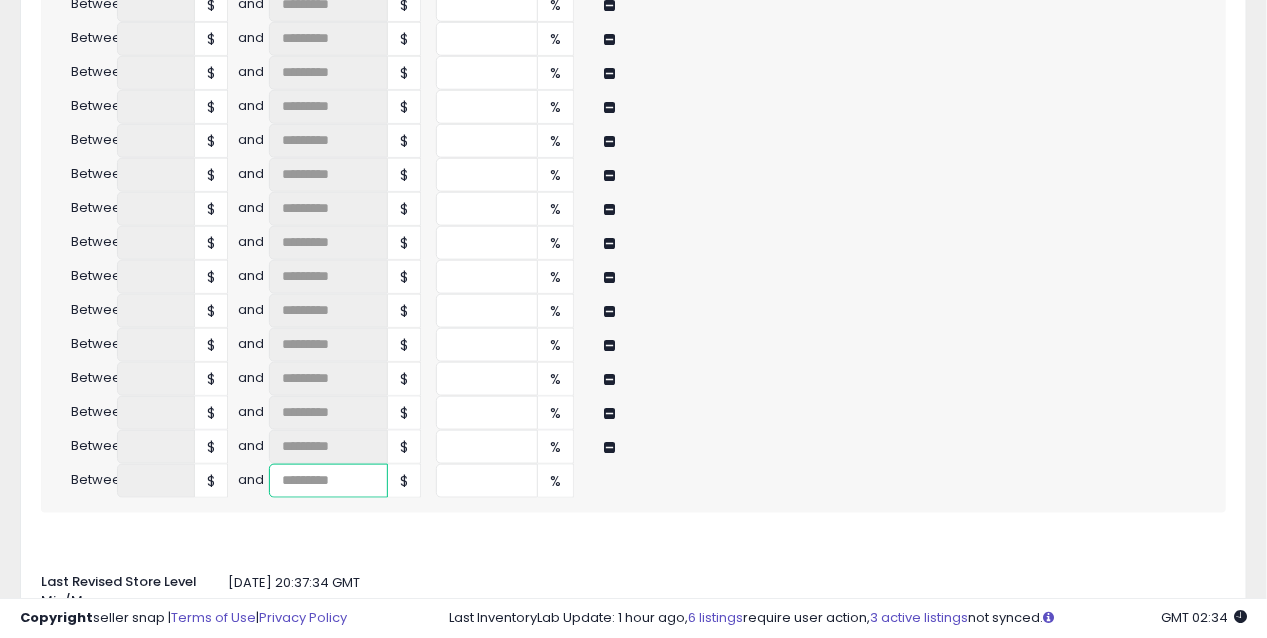 click at bounding box center (328, 481) 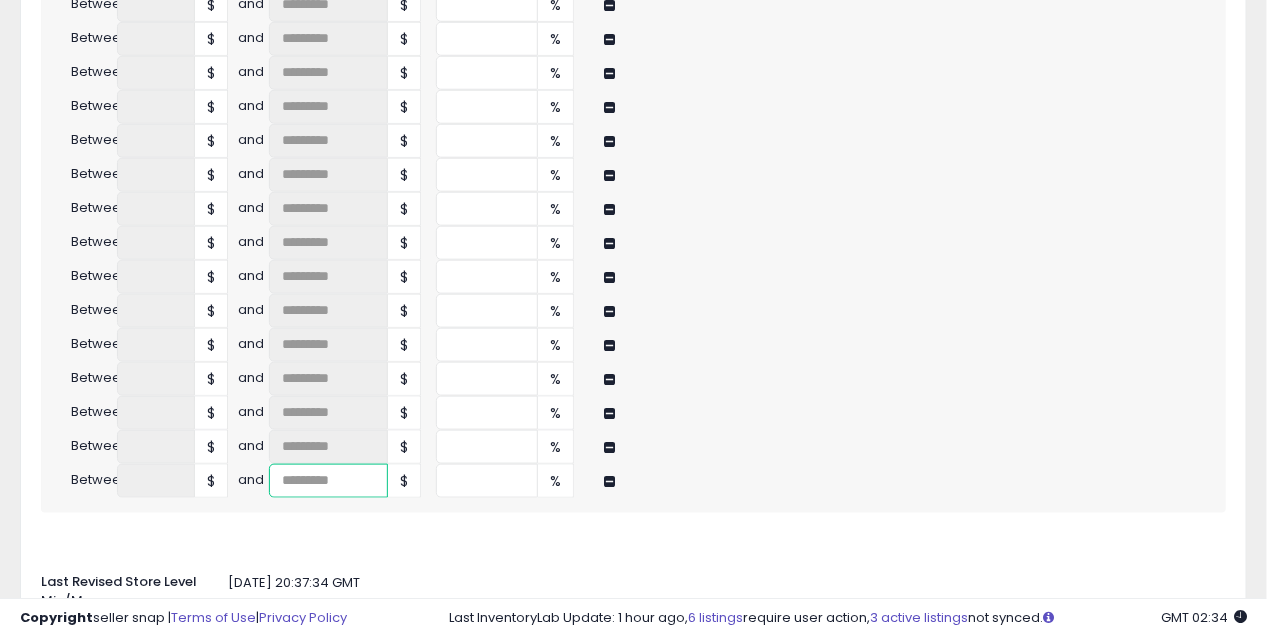 type on "****" 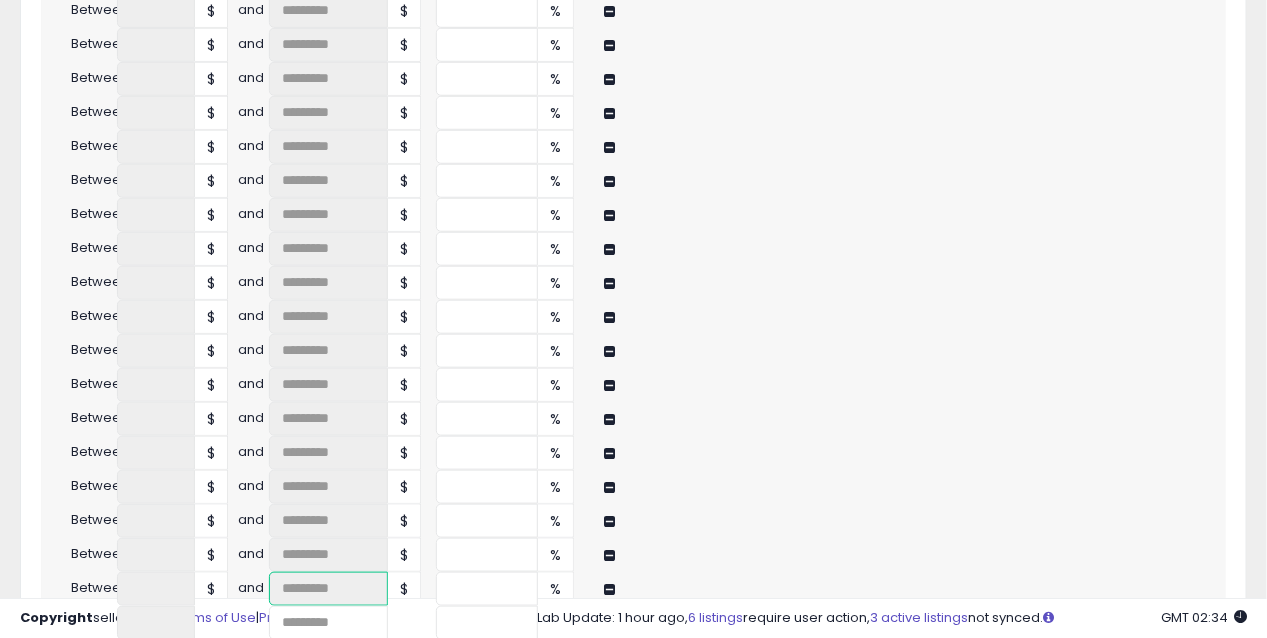 scroll, scrollTop: 3237, scrollLeft: 0, axis: vertical 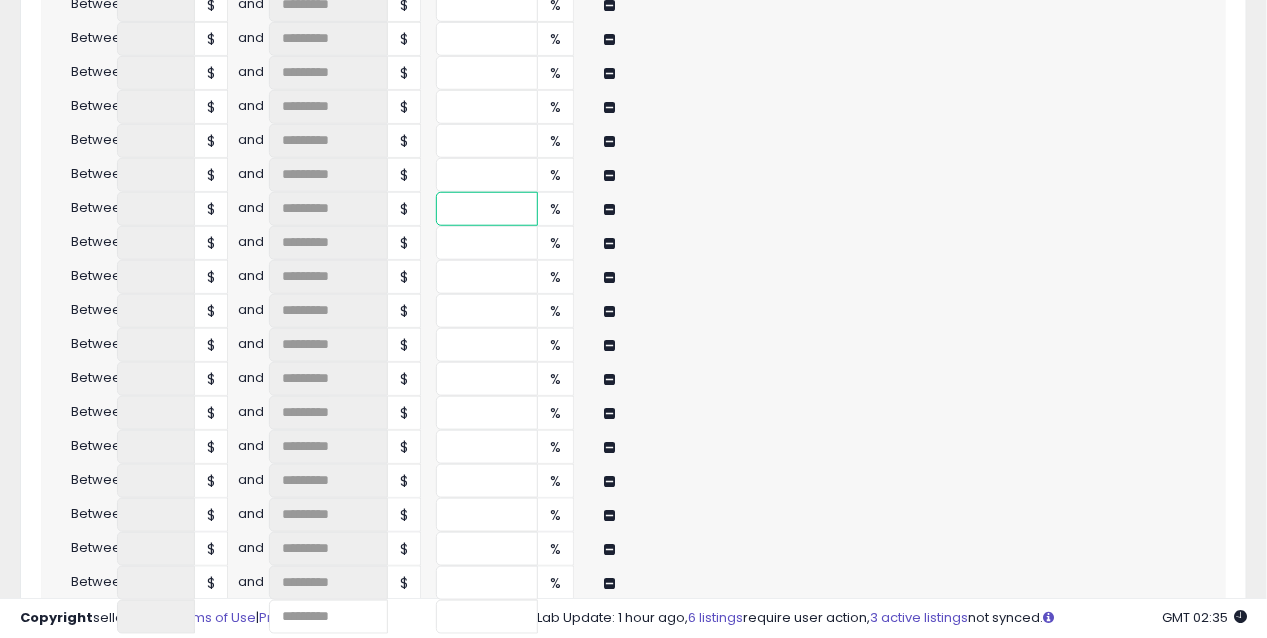 click on "****" at bounding box center (487, 209) 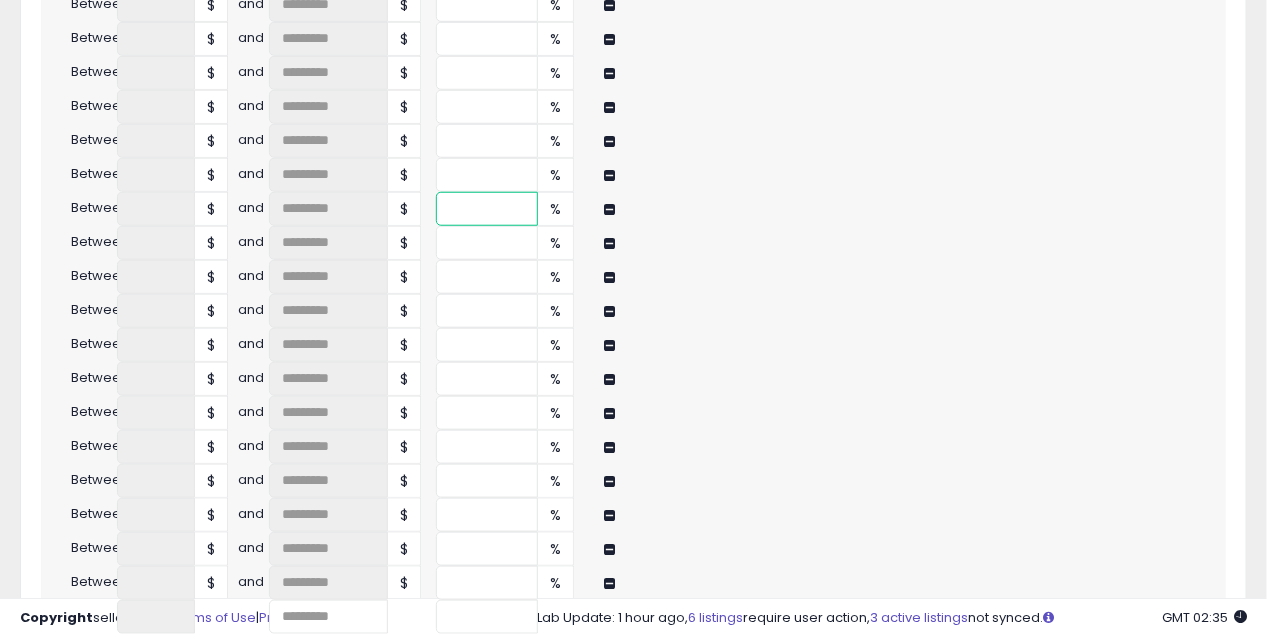 type on "**" 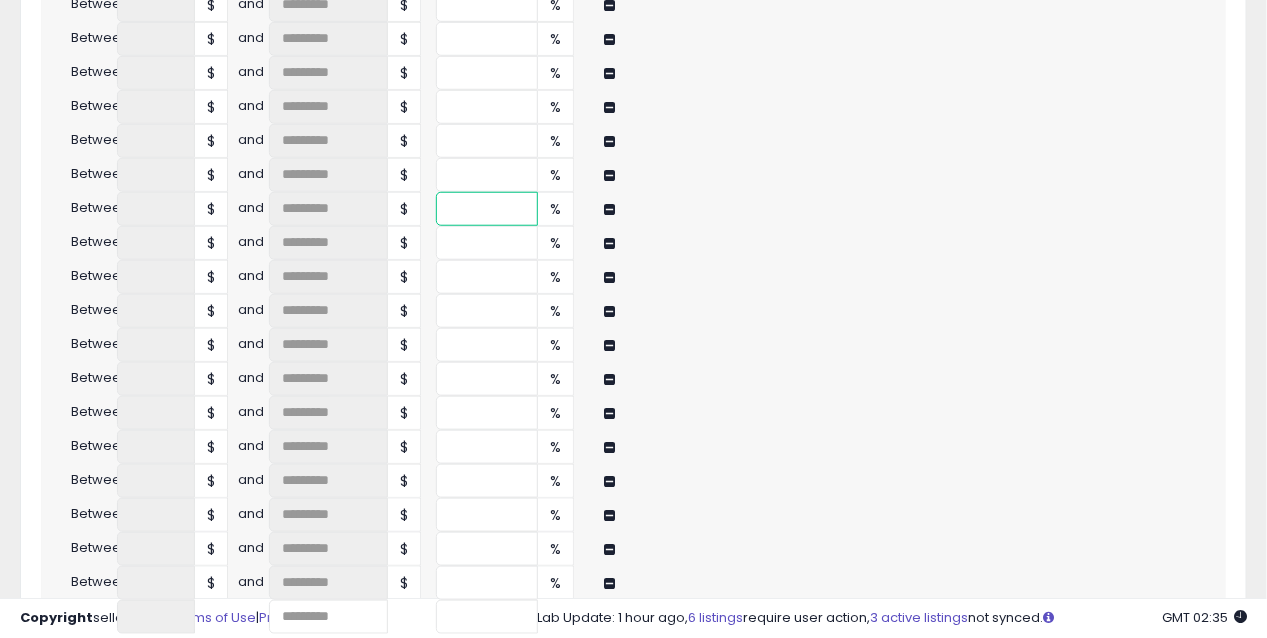 type on "****" 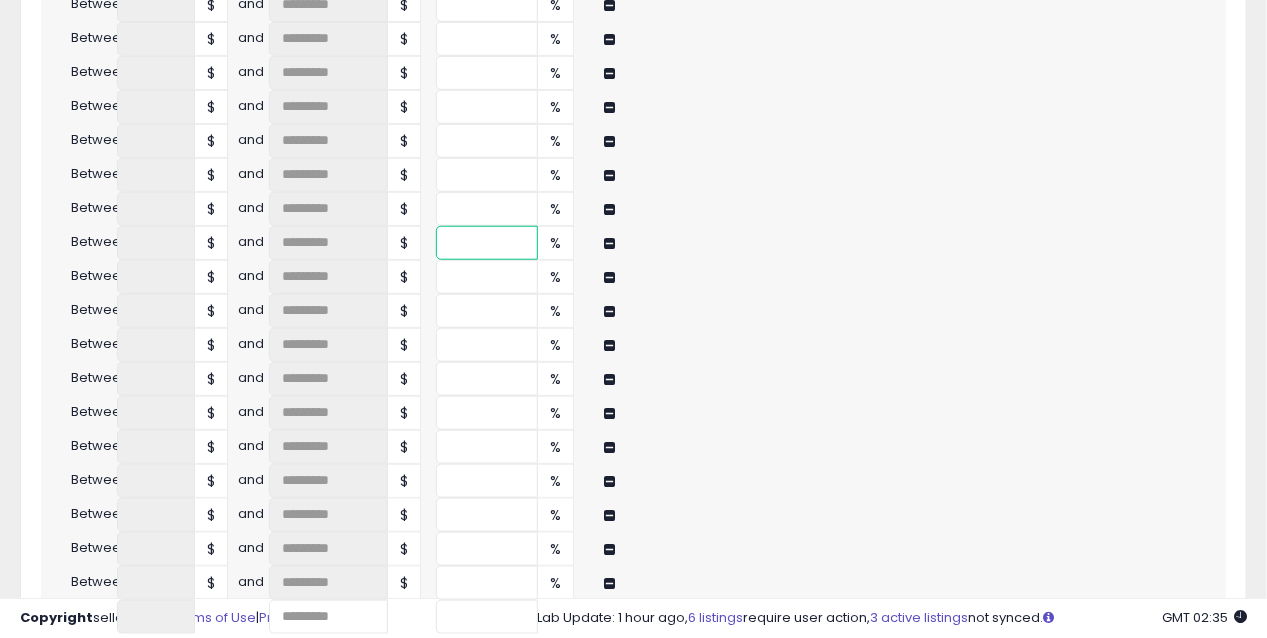 click on "****" at bounding box center (487, 243) 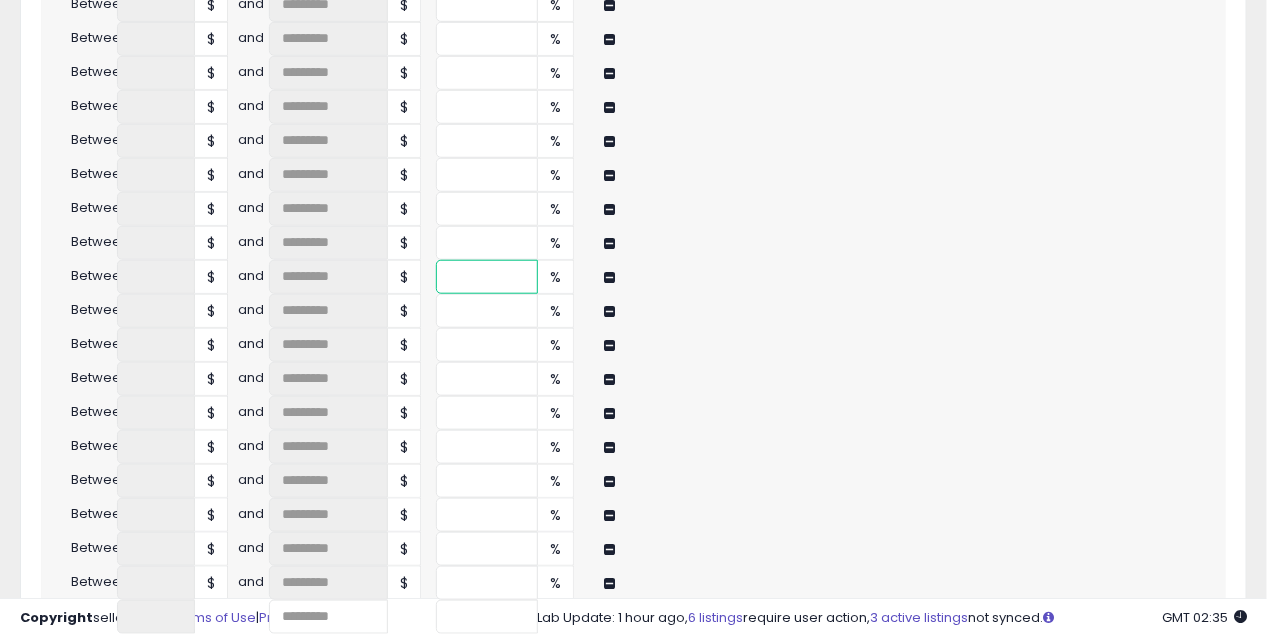 click at bounding box center (487, 277) 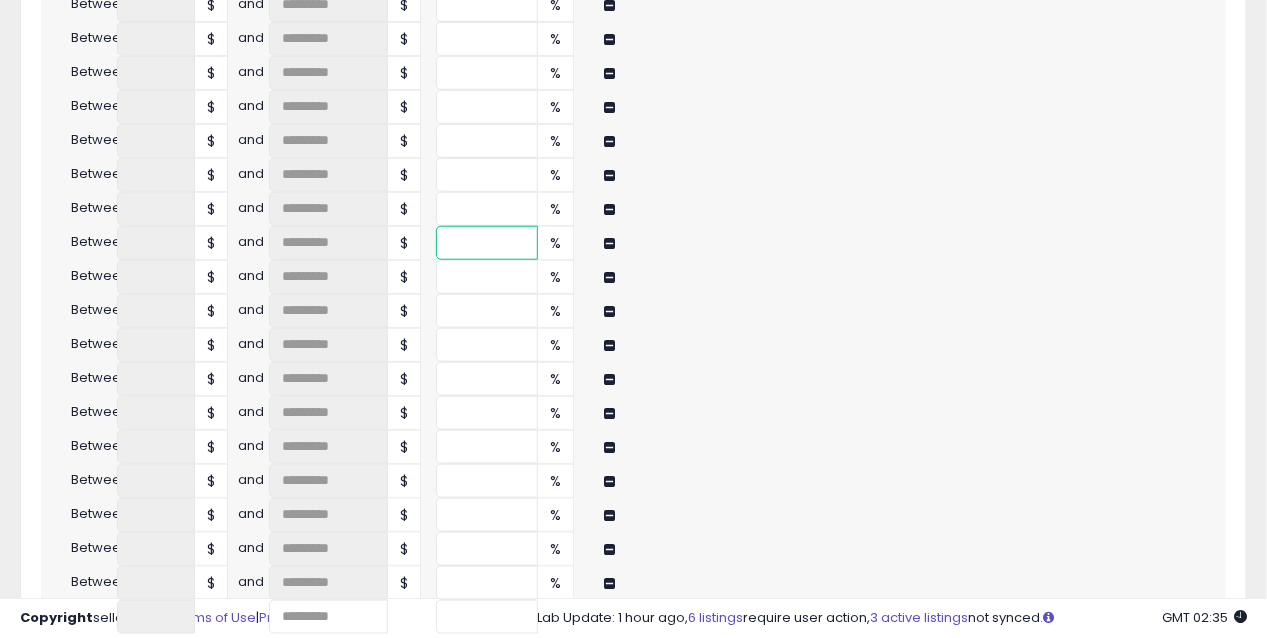click on "****" at bounding box center (487, 243) 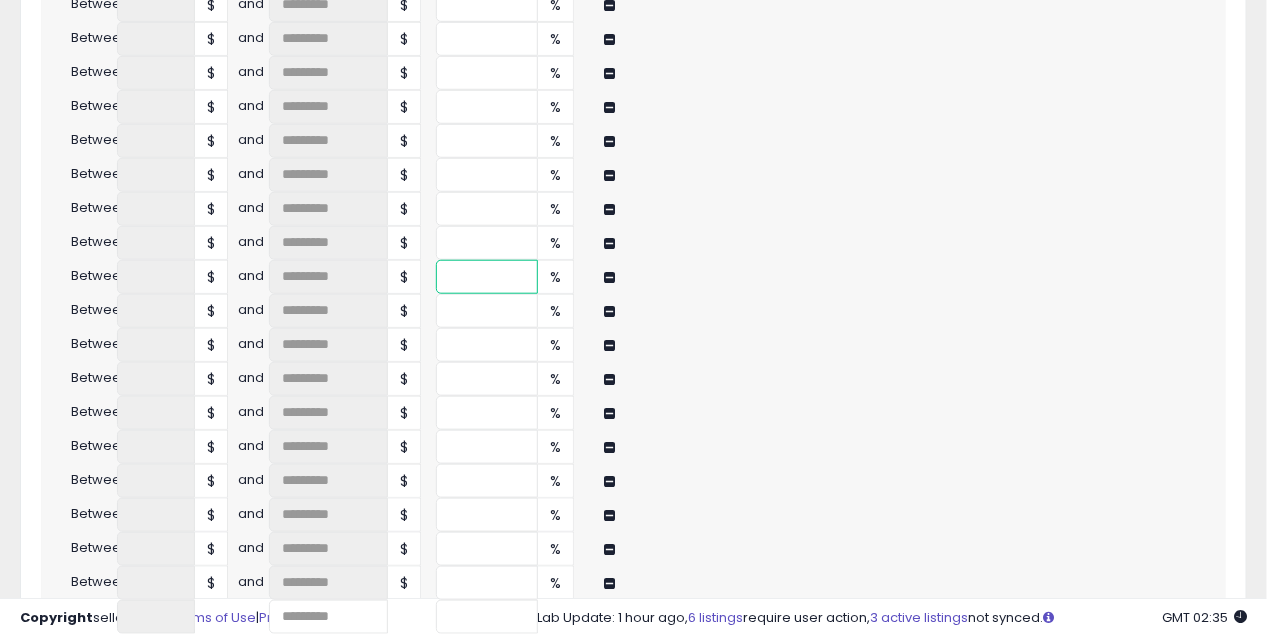 click at bounding box center [487, 277] 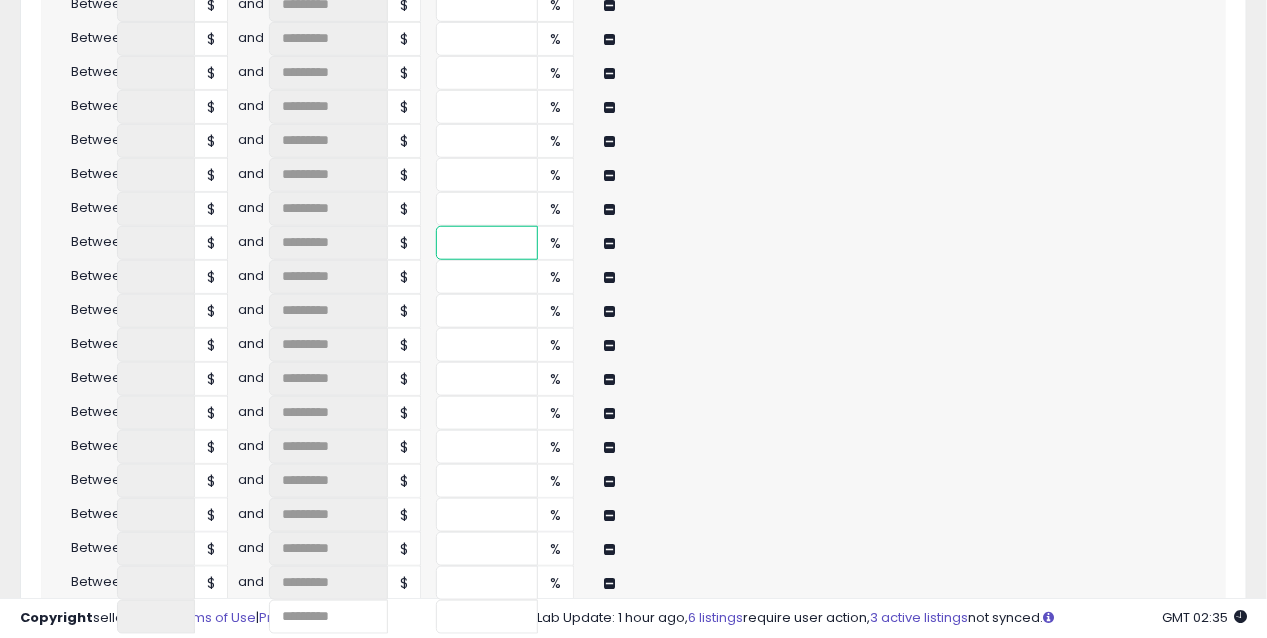 click on "****" at bounding box center [487, 243] 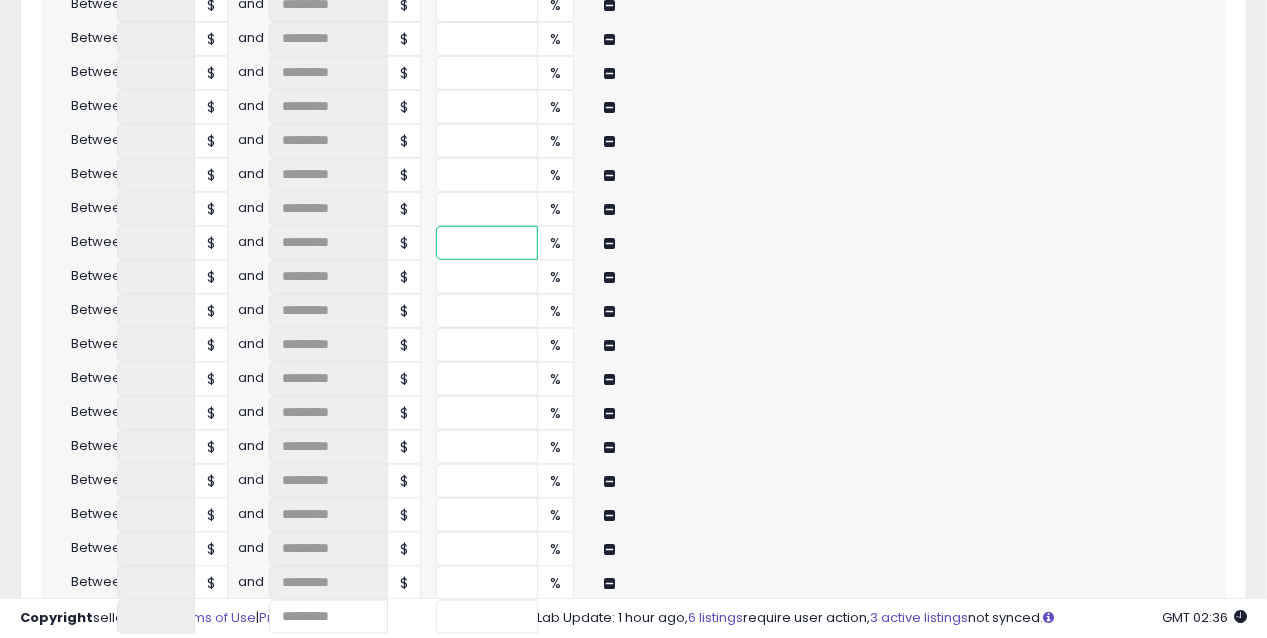 type on "****" 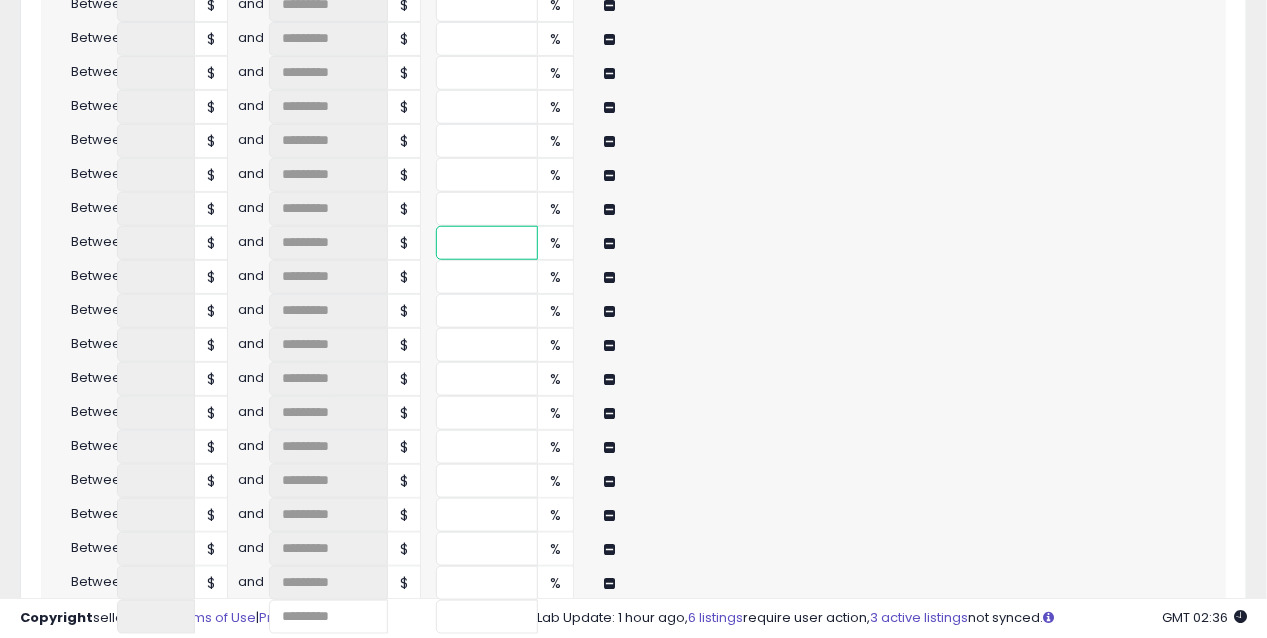 type on "****" 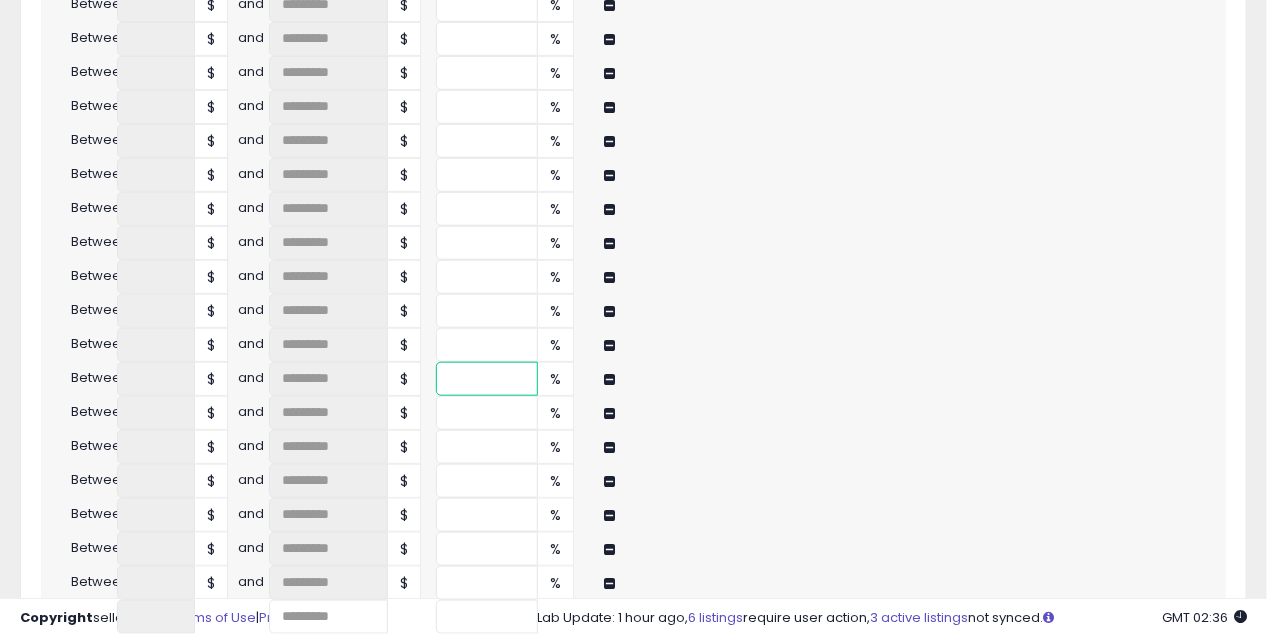 click at bounding box center (487, 379) 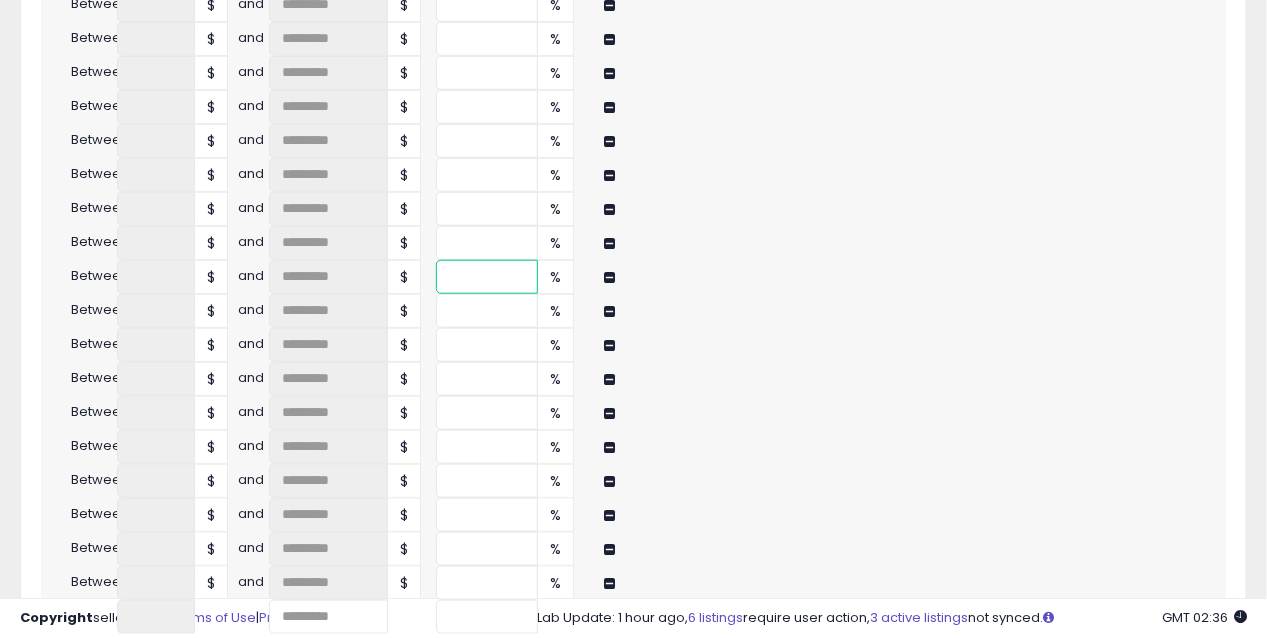 click at bounding box center [487, 277] 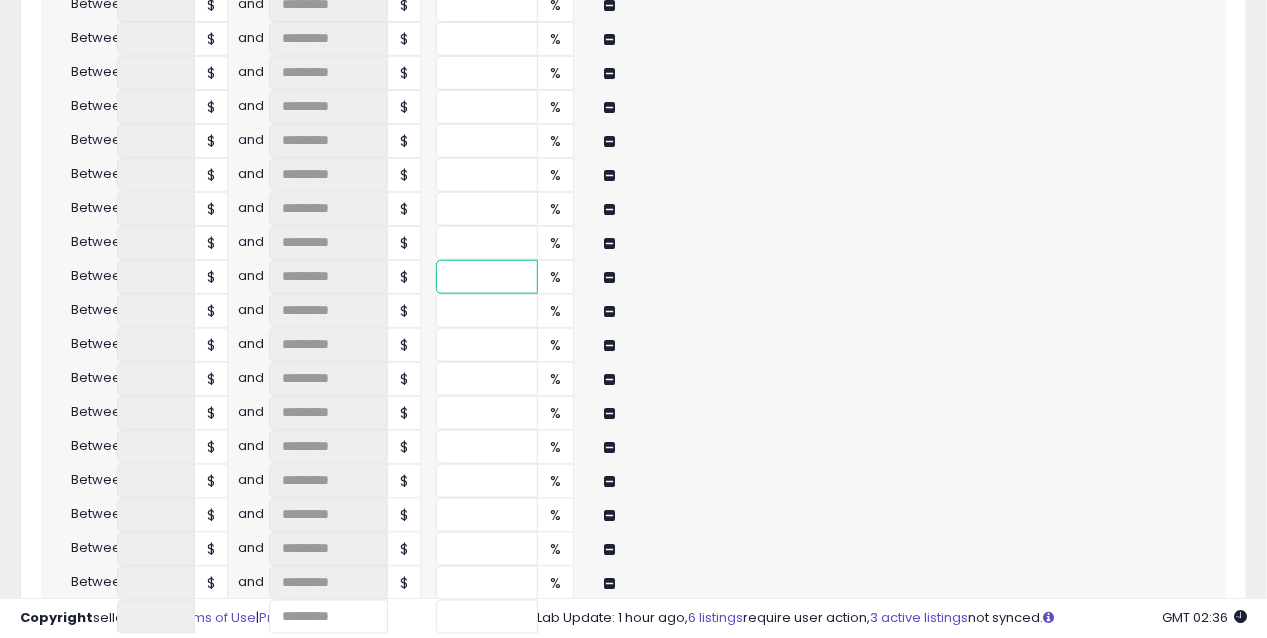 type on "**" 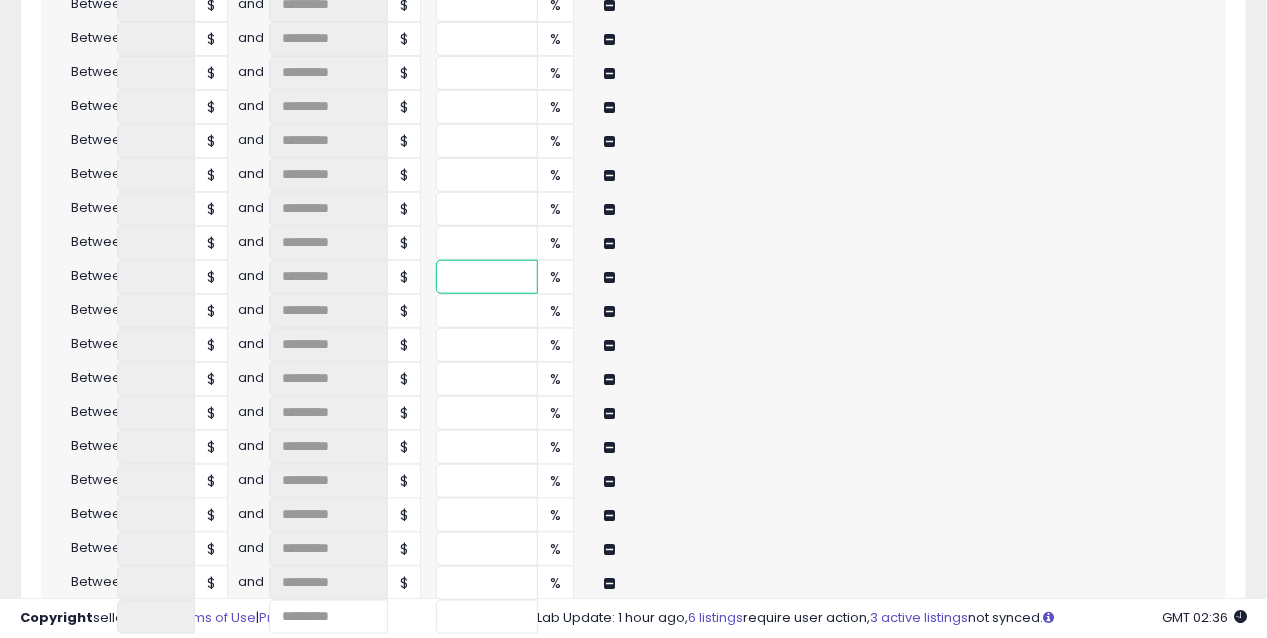type on "****" 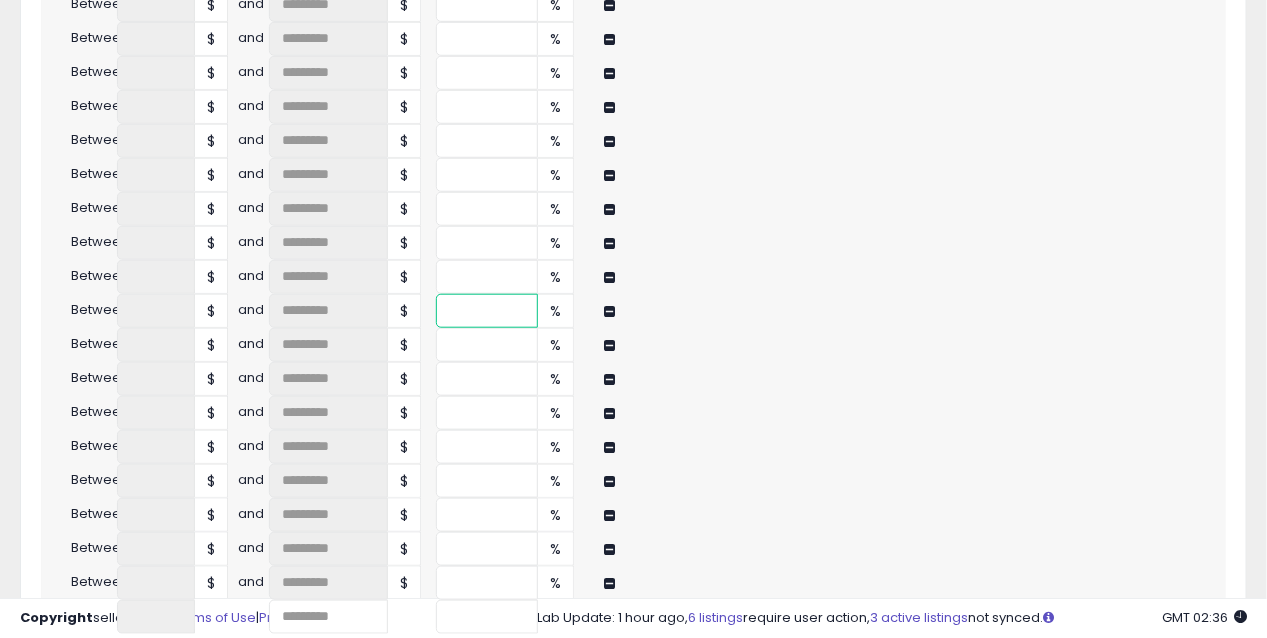 click at bounding box center (487, 311) 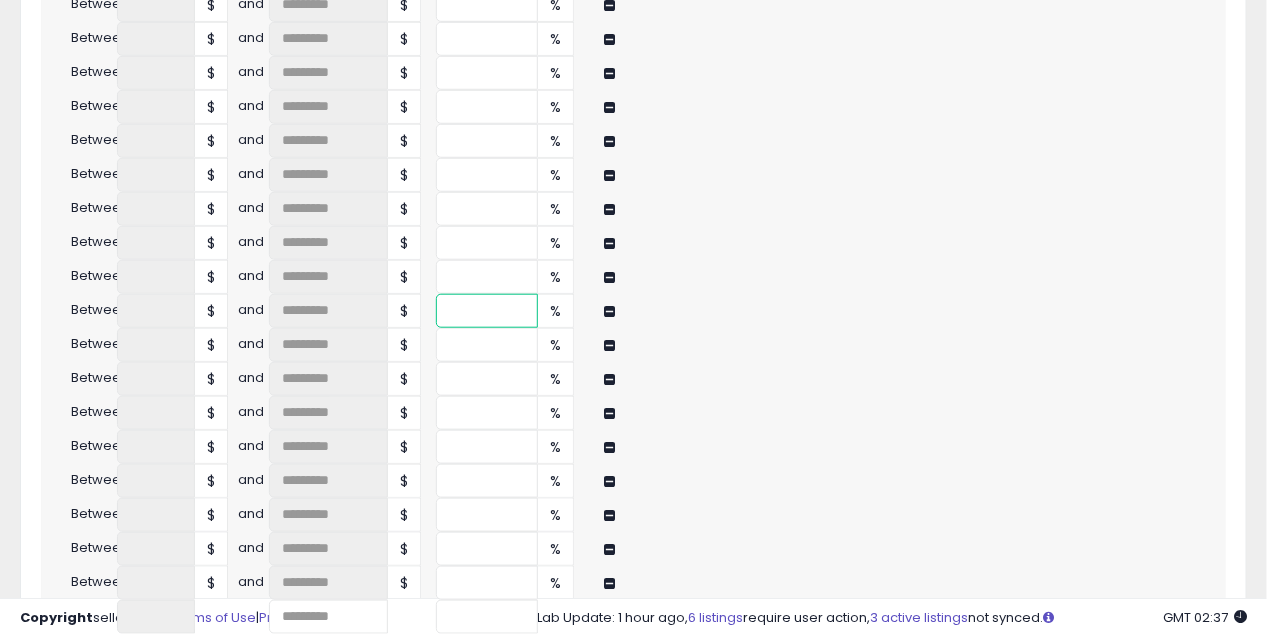 type on "**" 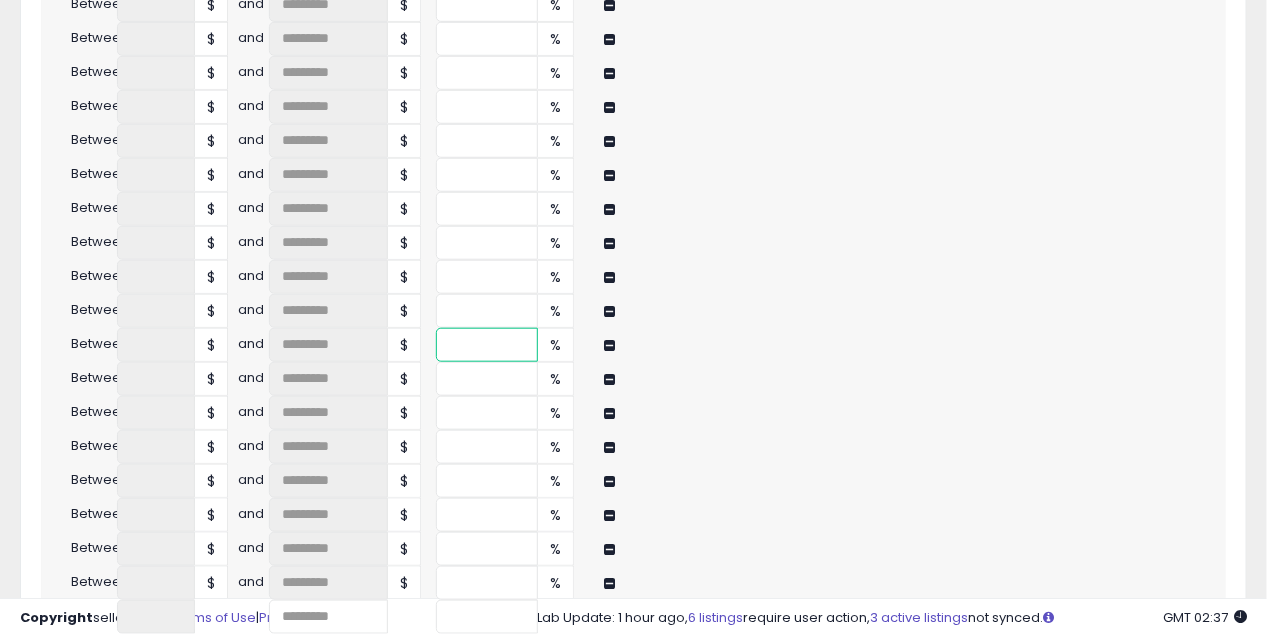 click at bounding box center [487, 345] 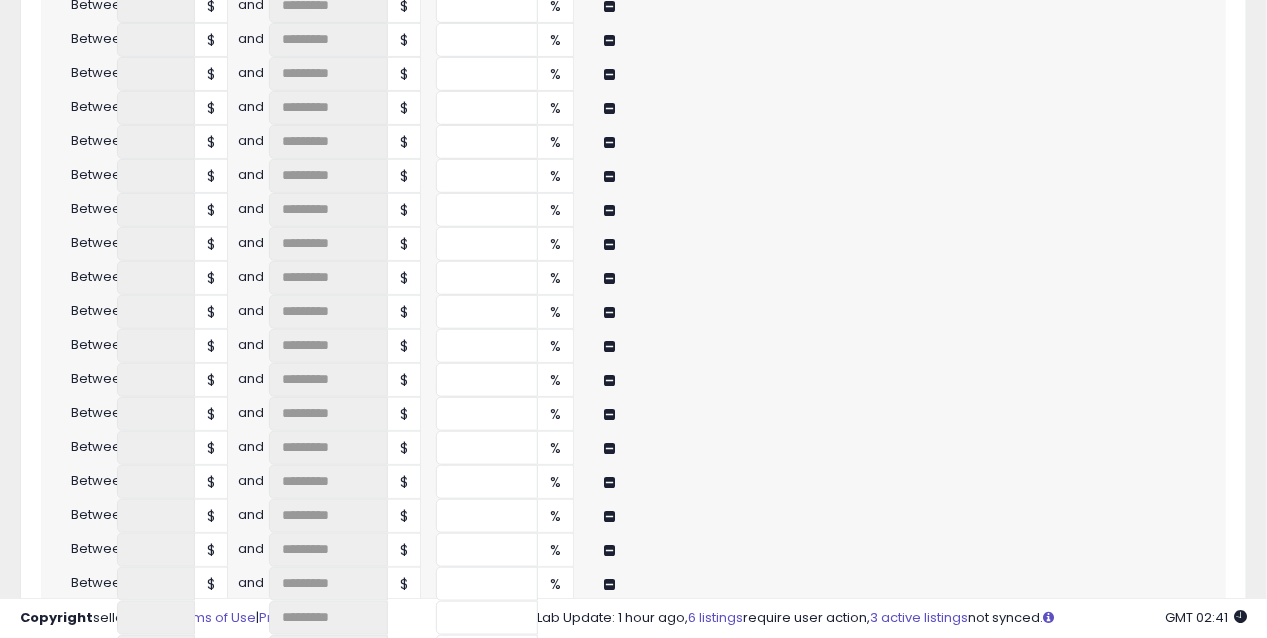 scroll, scrollTop: 3104, scrollLeft: 0, axis: vertical 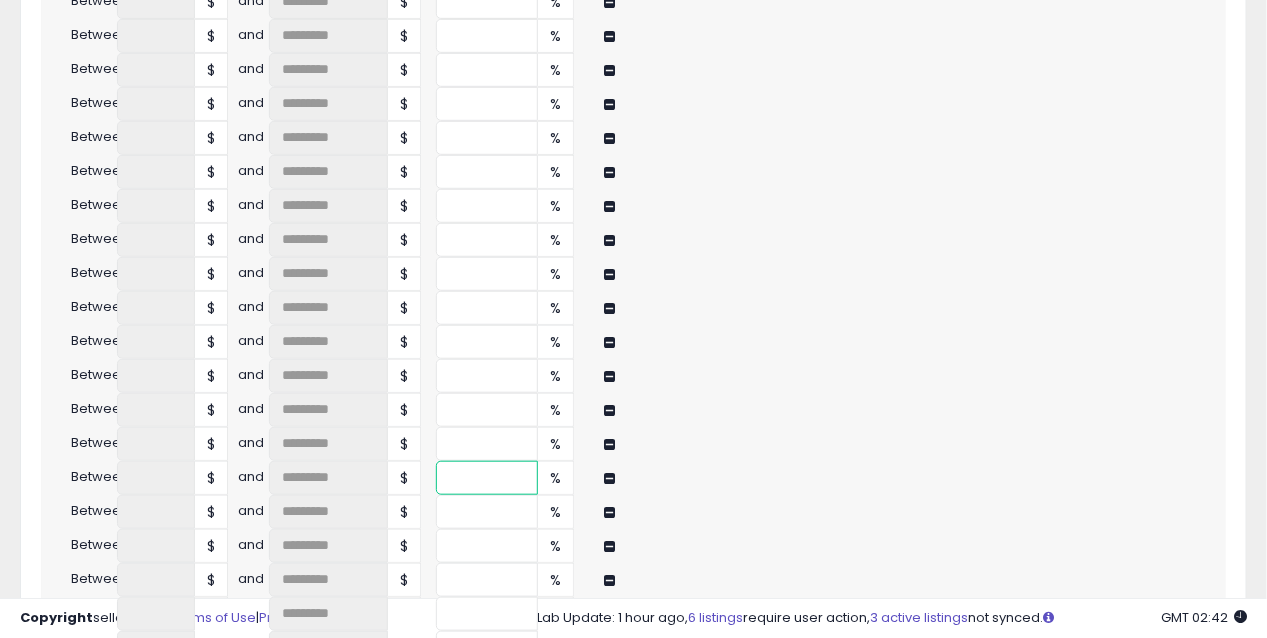 type on "**" 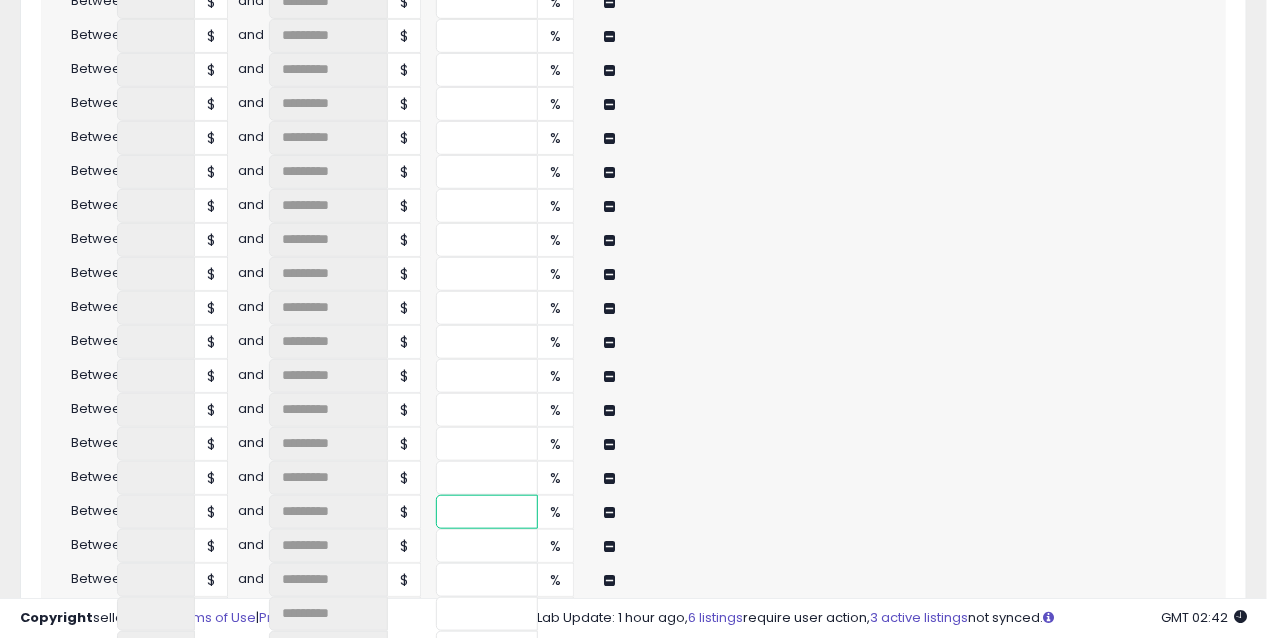 click at bounding box center (487, 512) 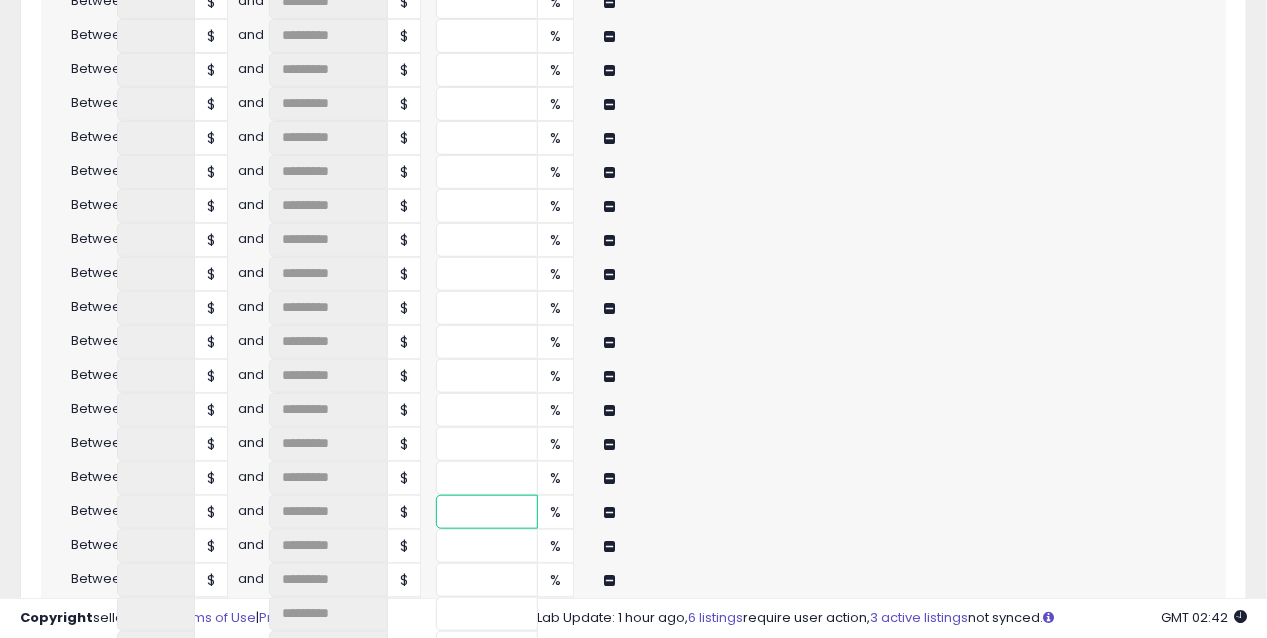 type on "**" 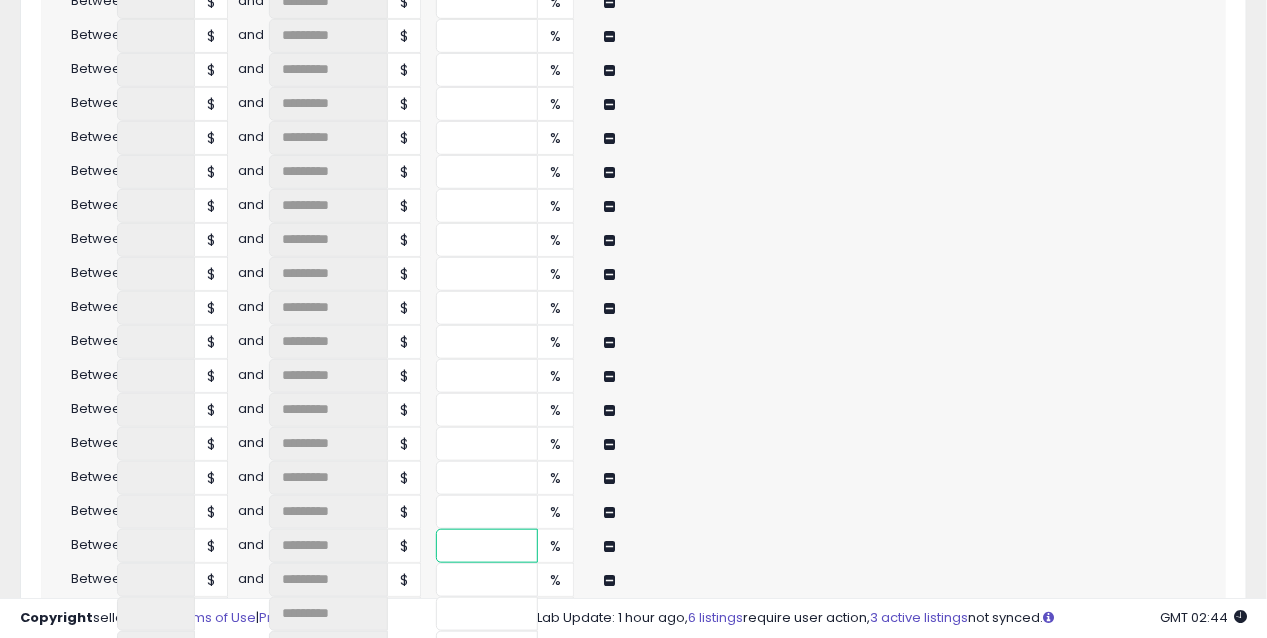 click at bounding box center (487, 546) 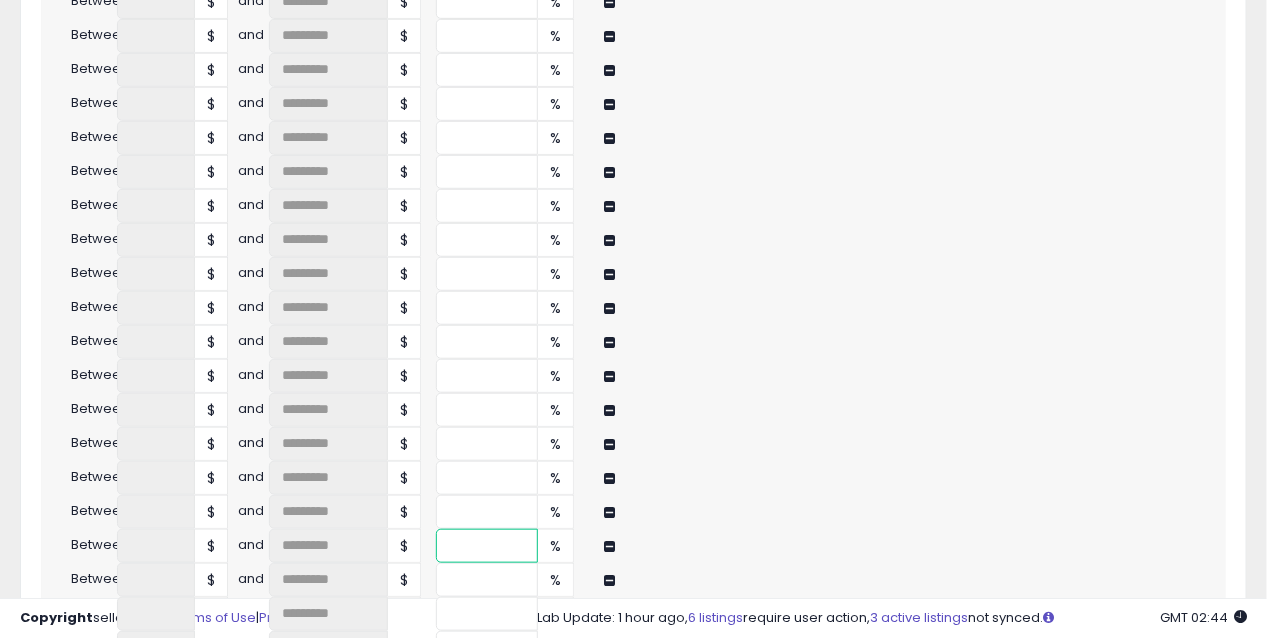 type on "**" 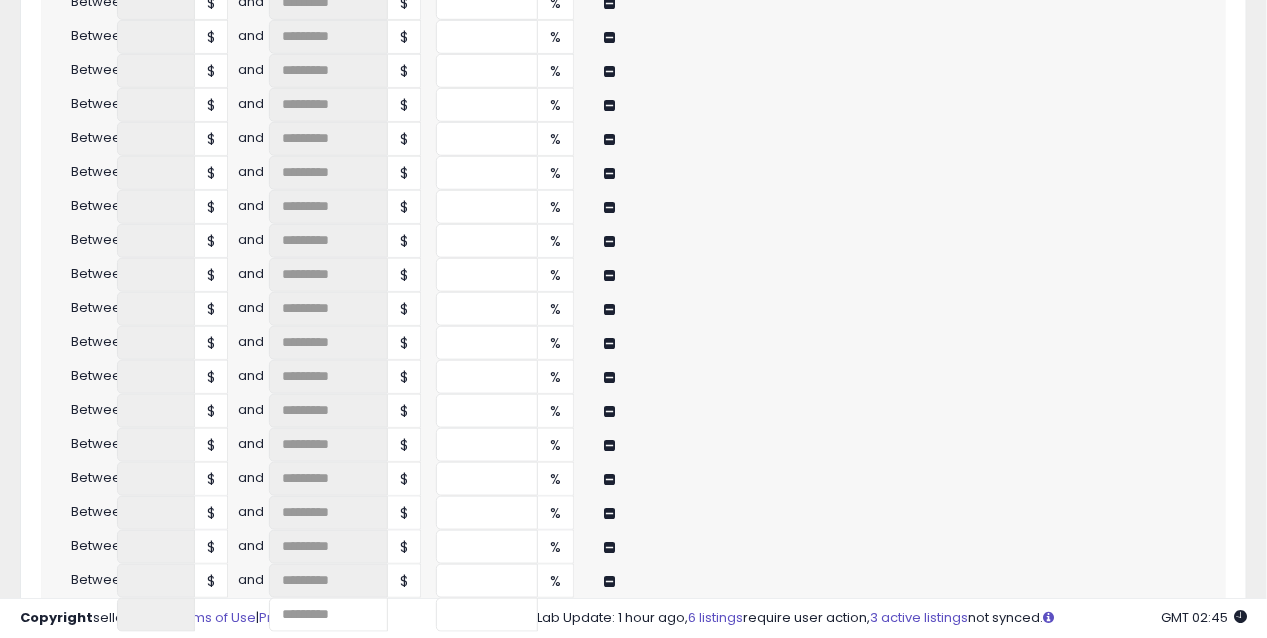 scroll, scrollTop: 3243, scrollLeft: 0, axis: vertical 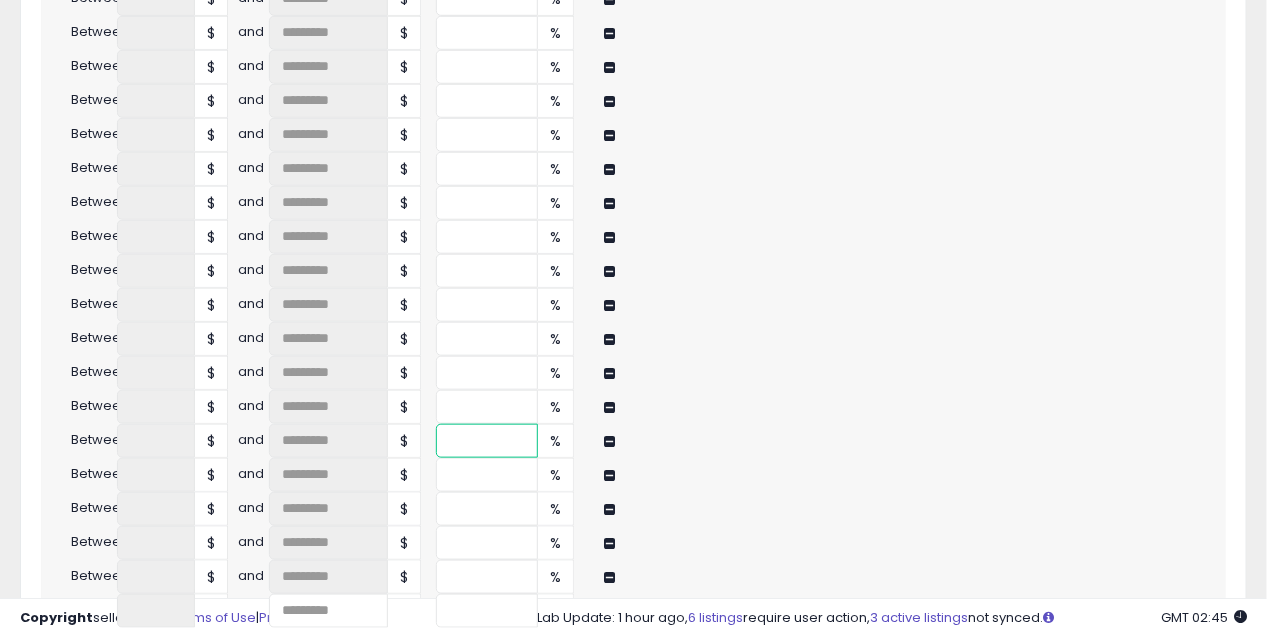 click at bounding box center (487, 441) 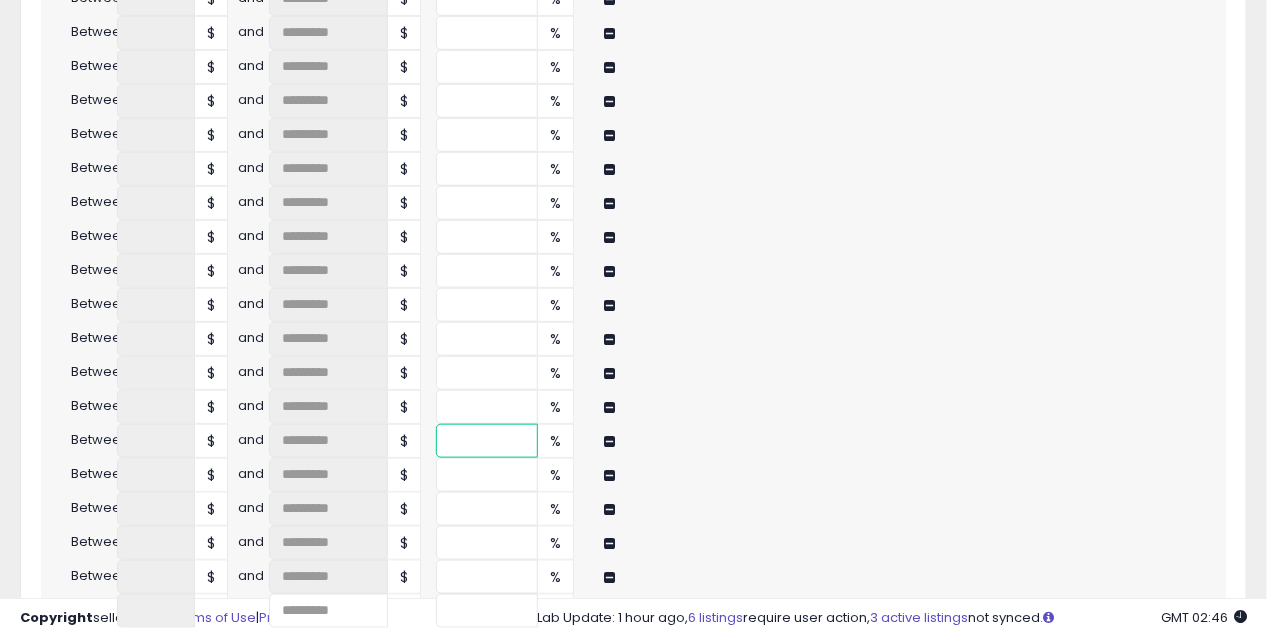 type on "**" 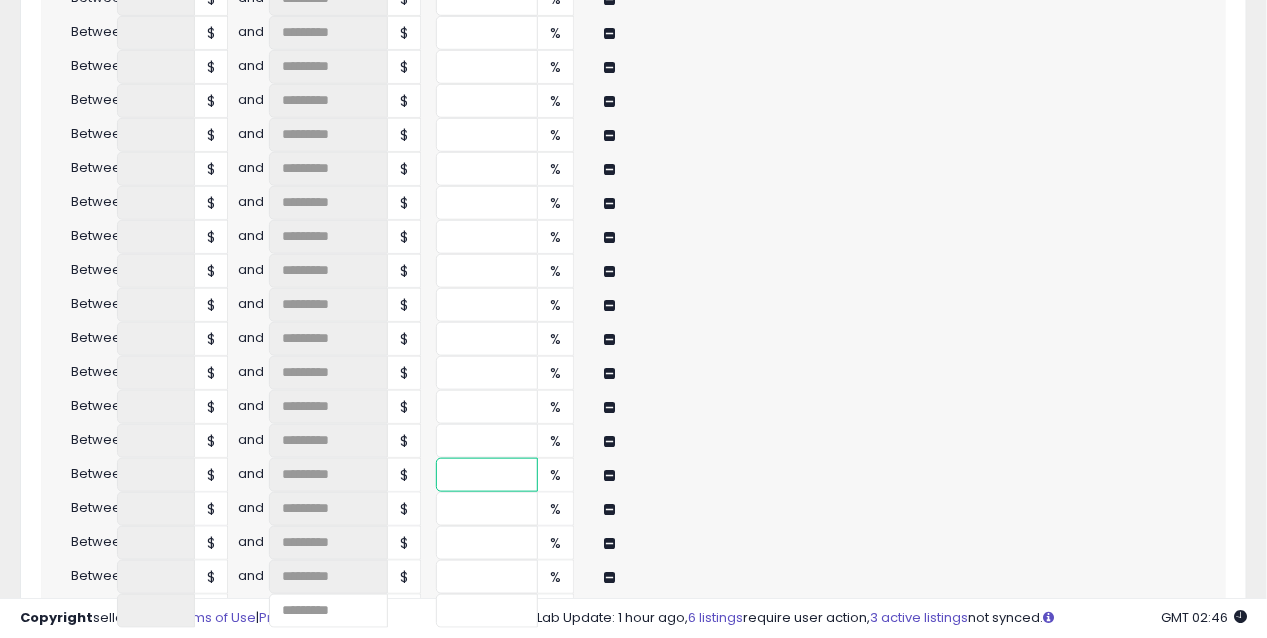 click at bounding box center [487, 475] 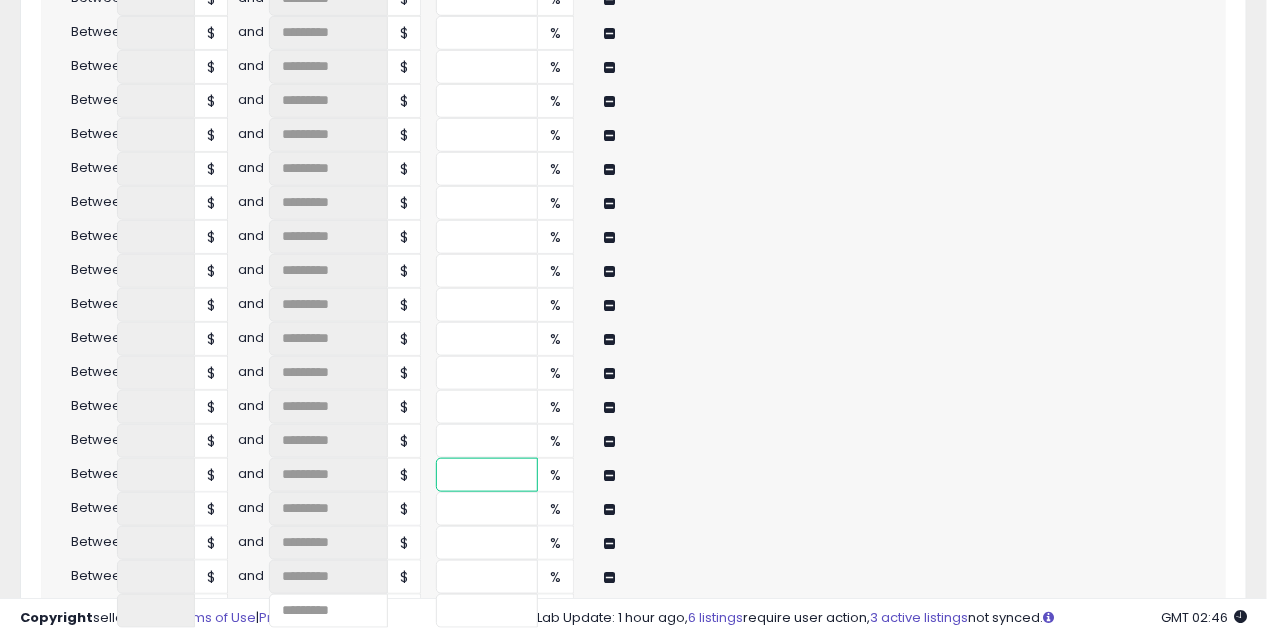 type on "**" 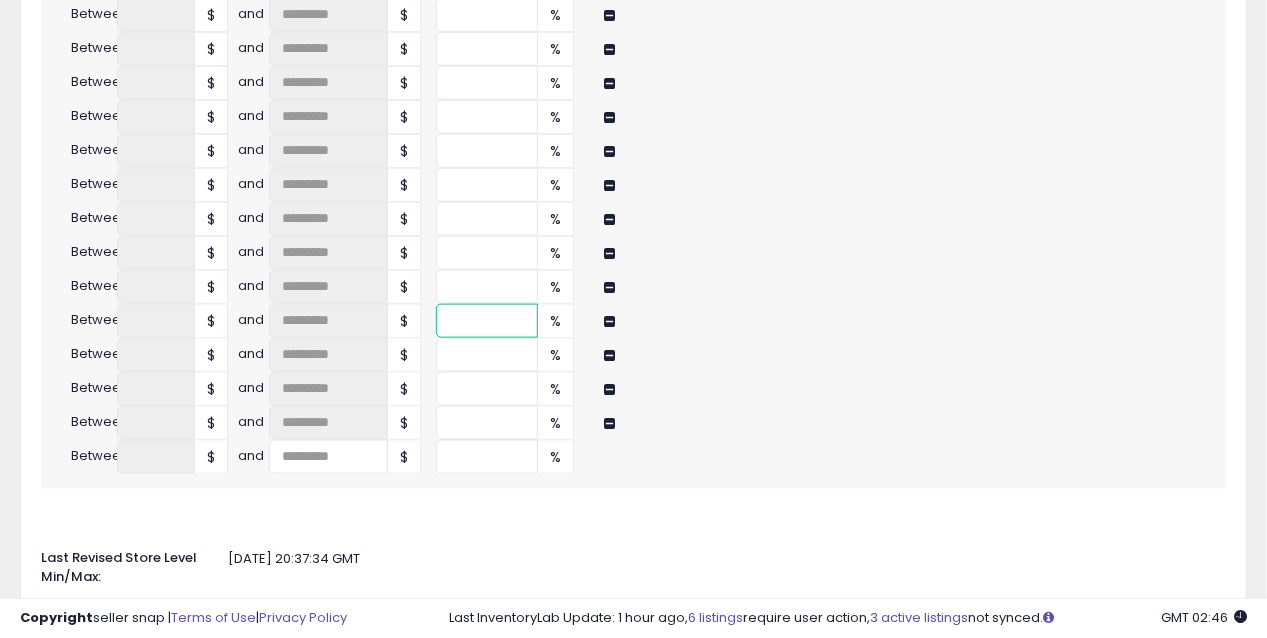 scroll, scrollTop: 3399, scrollLeft: 0, axis: vertical 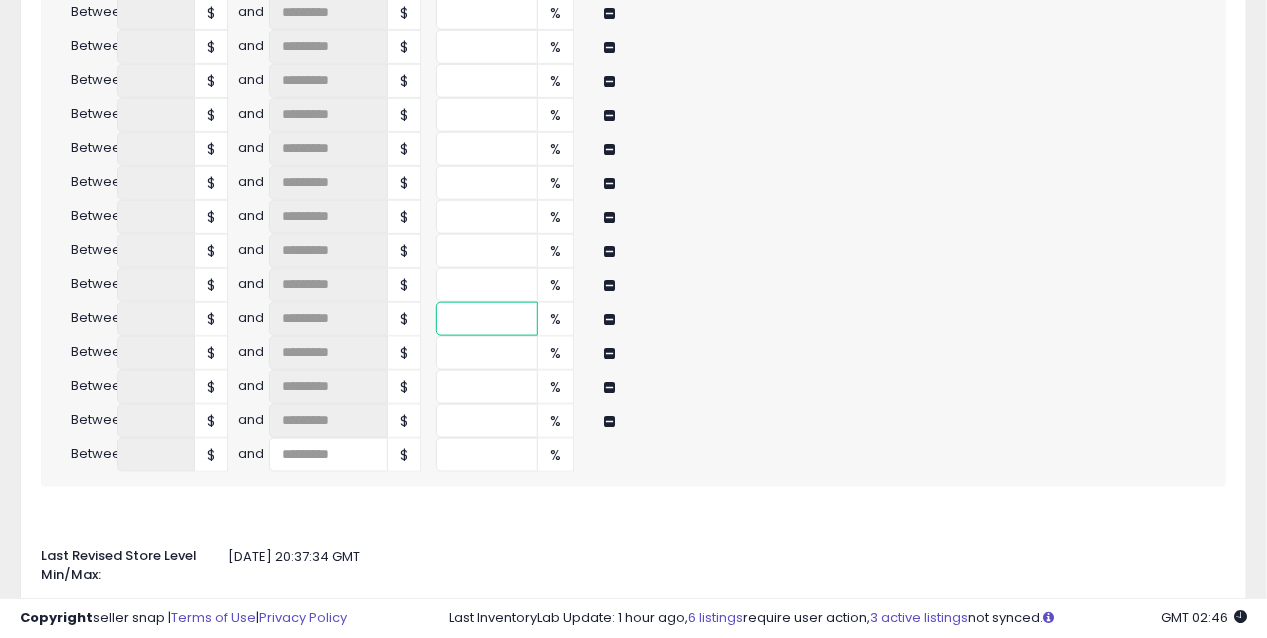 type on "****" 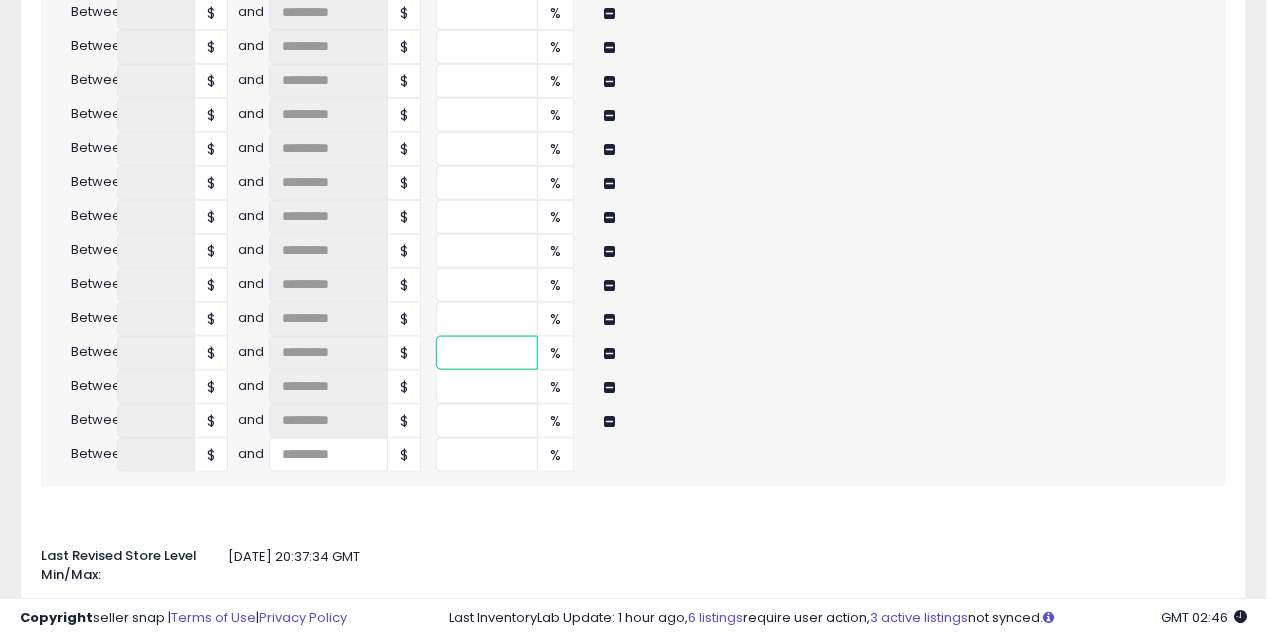 click at bounding box center [487, 353] 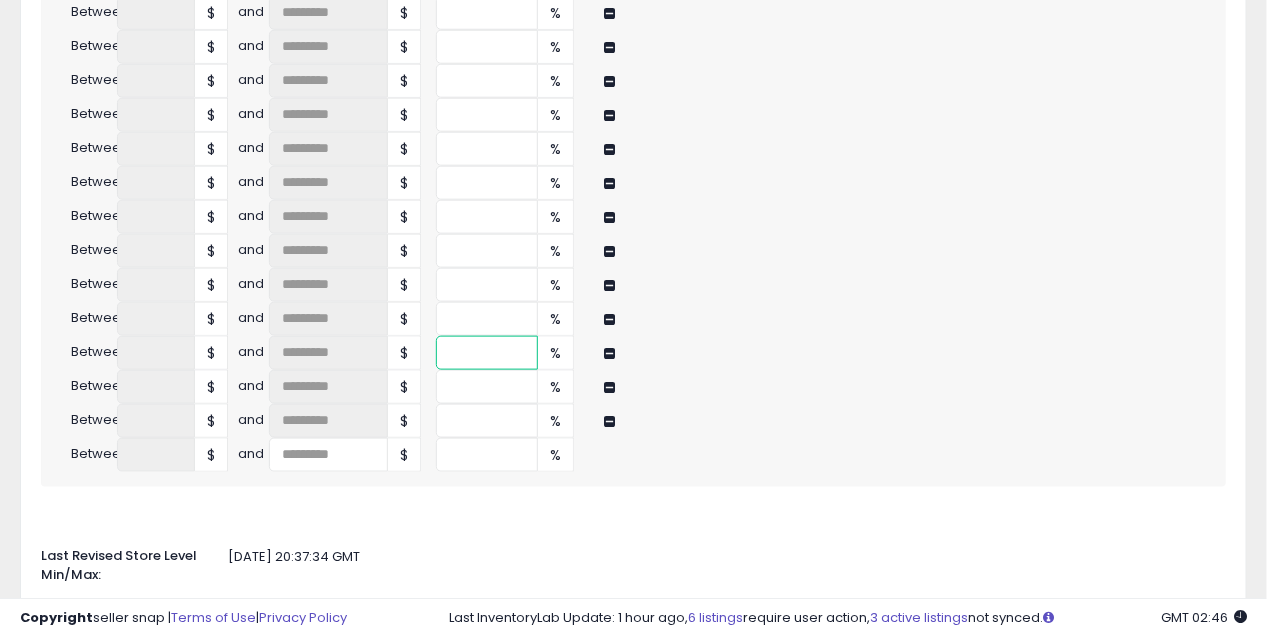 type on "**" 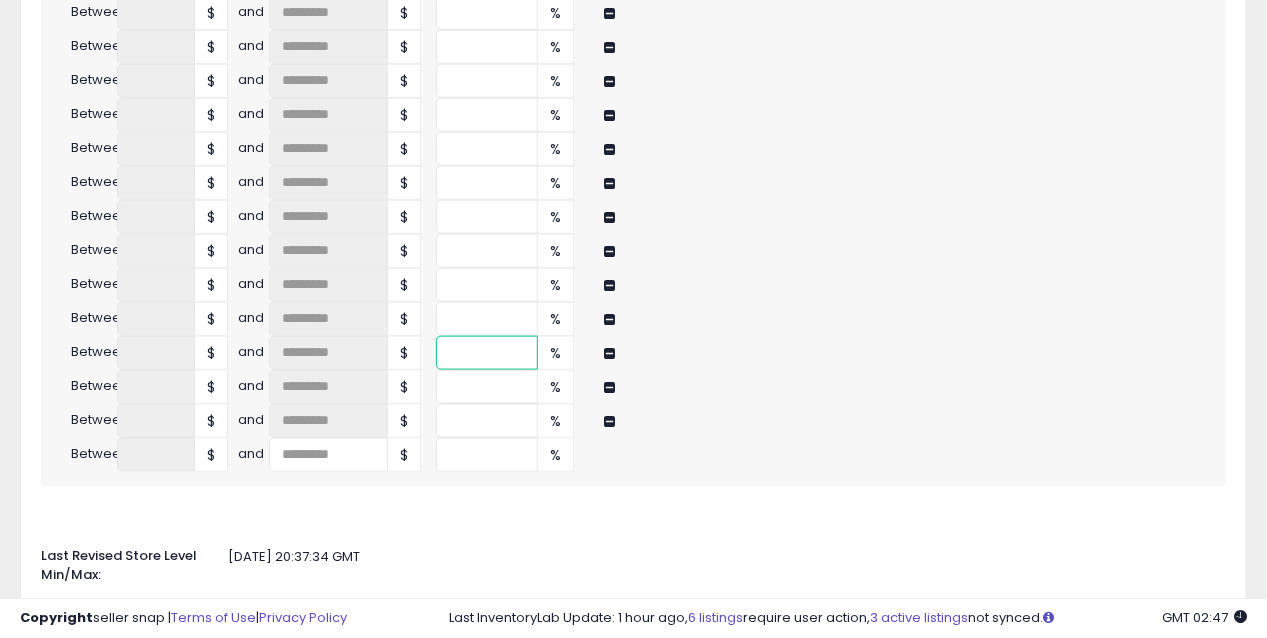 type on "****" 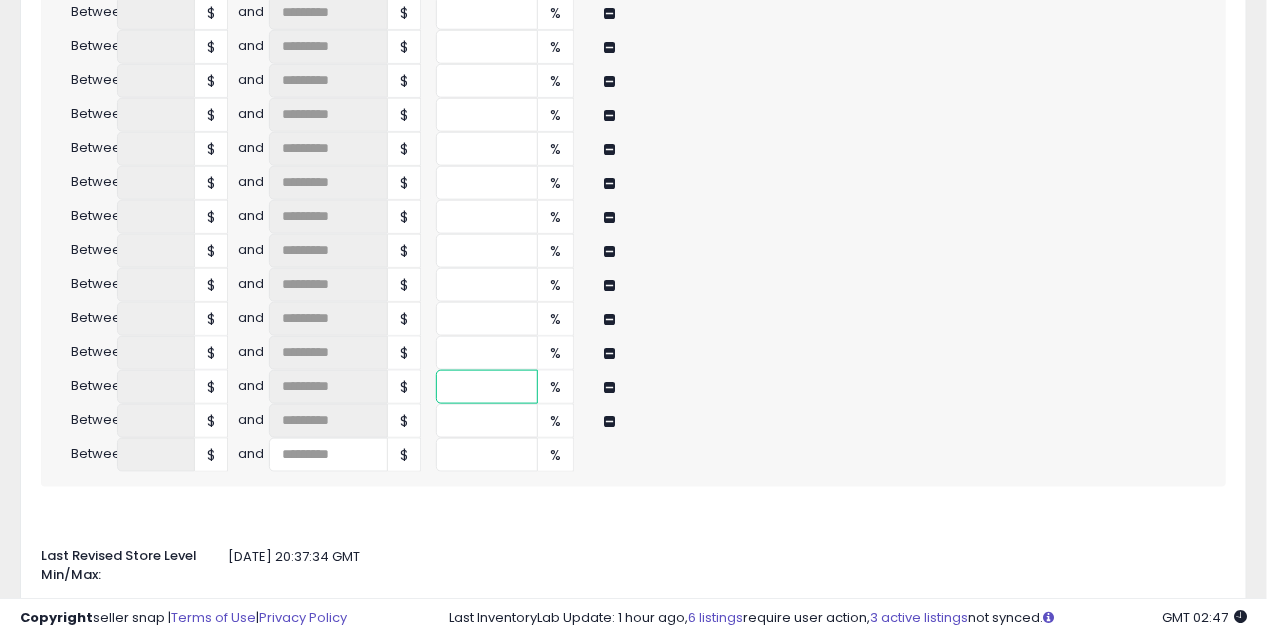 click at bounding box center (487, 387) 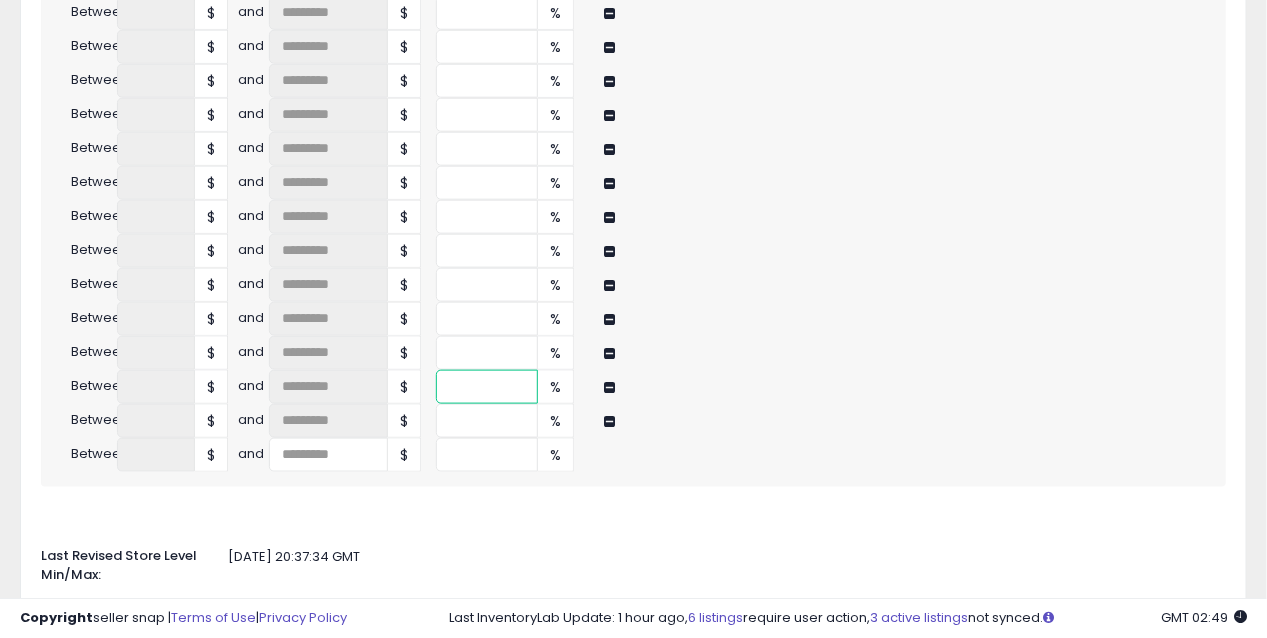 type on "**" 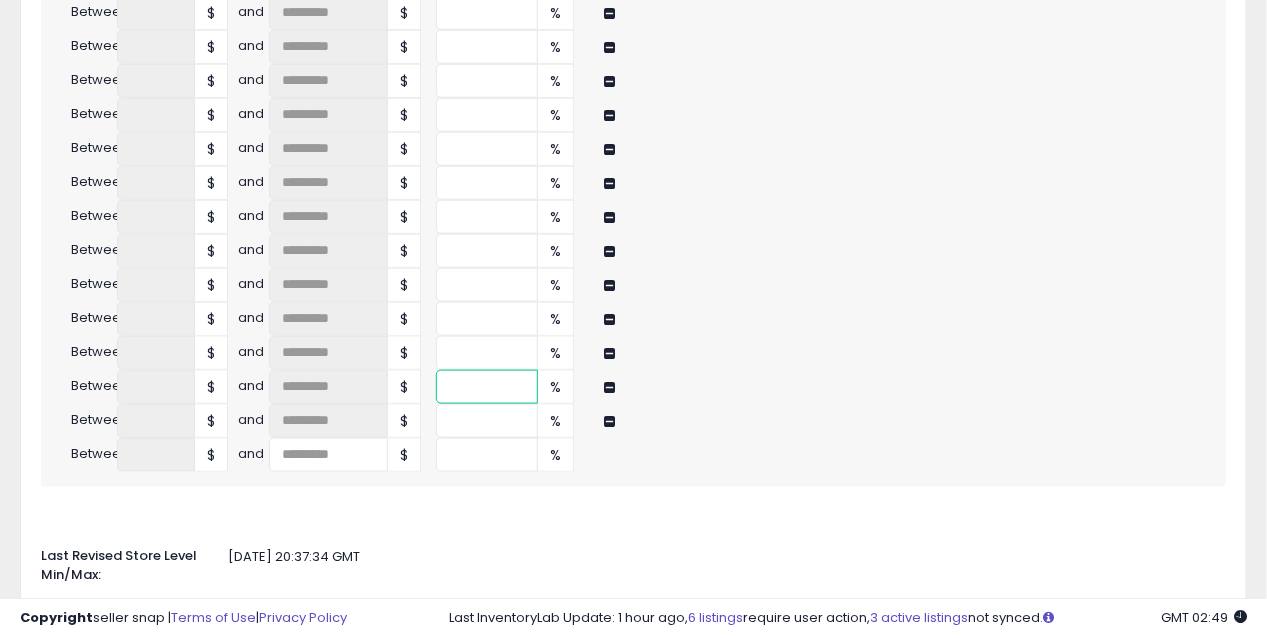 type on "****" 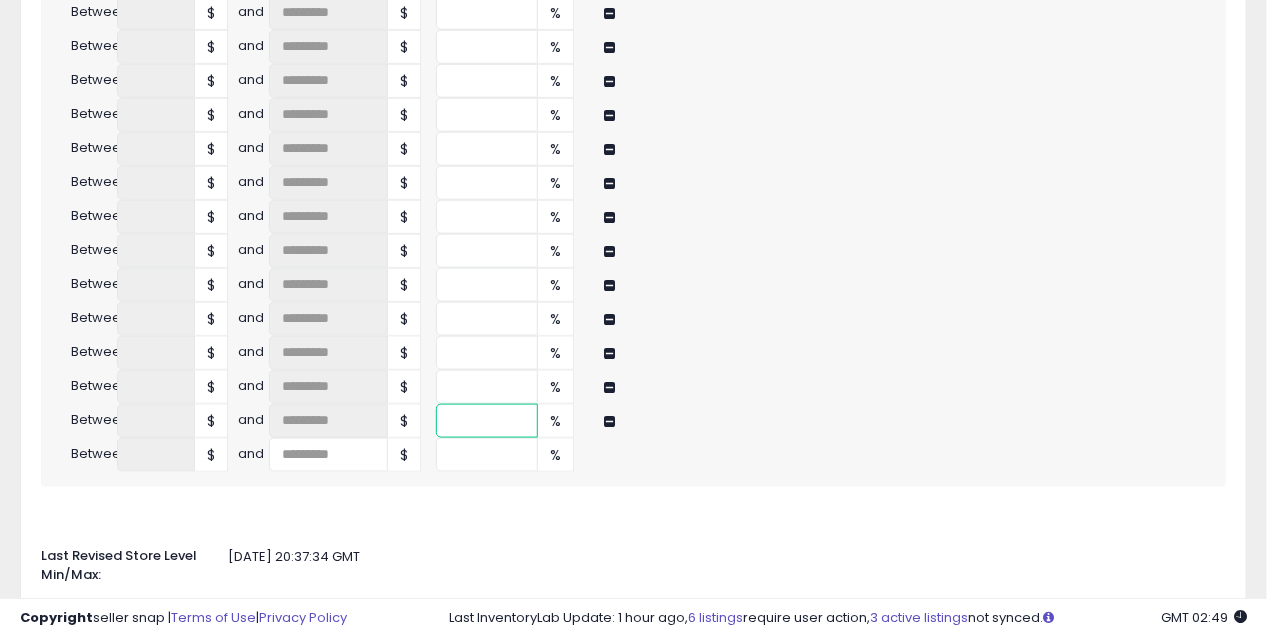click at bounding box center [487, 421] 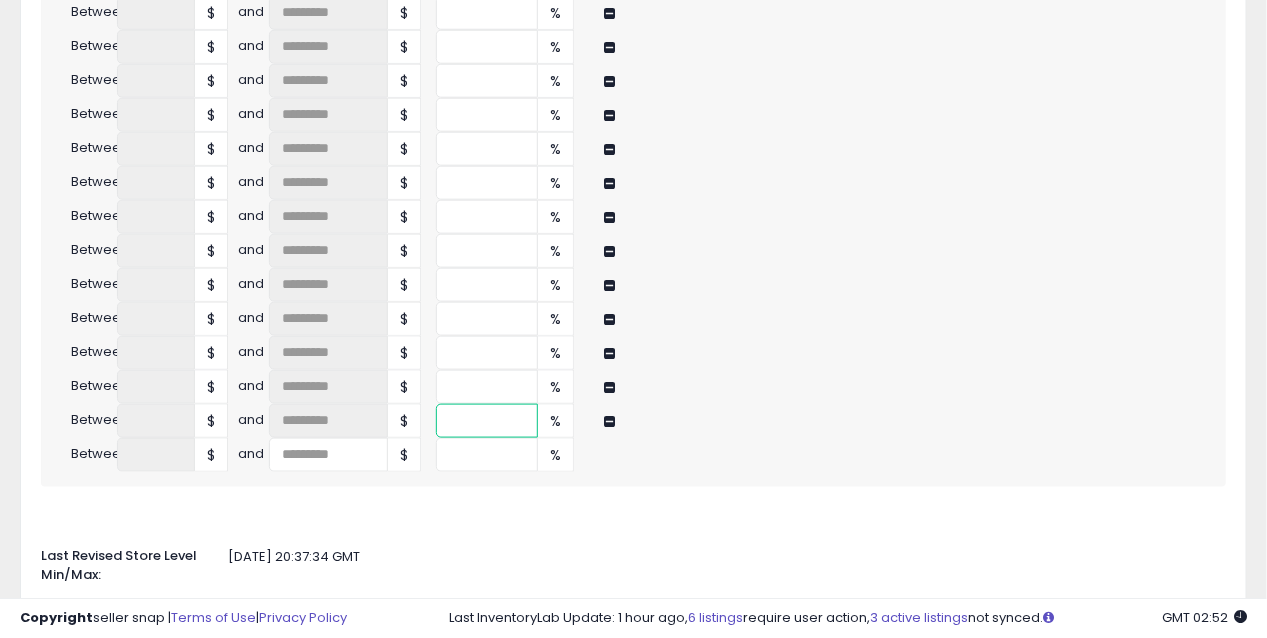 type on "**" 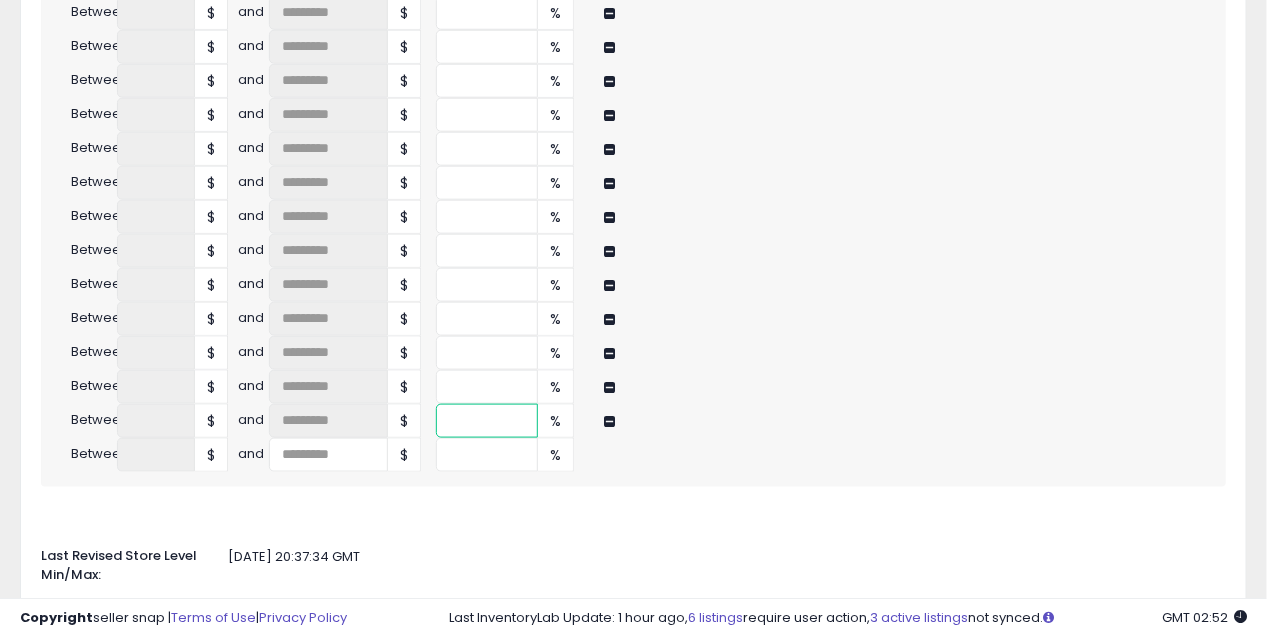 type on "****" 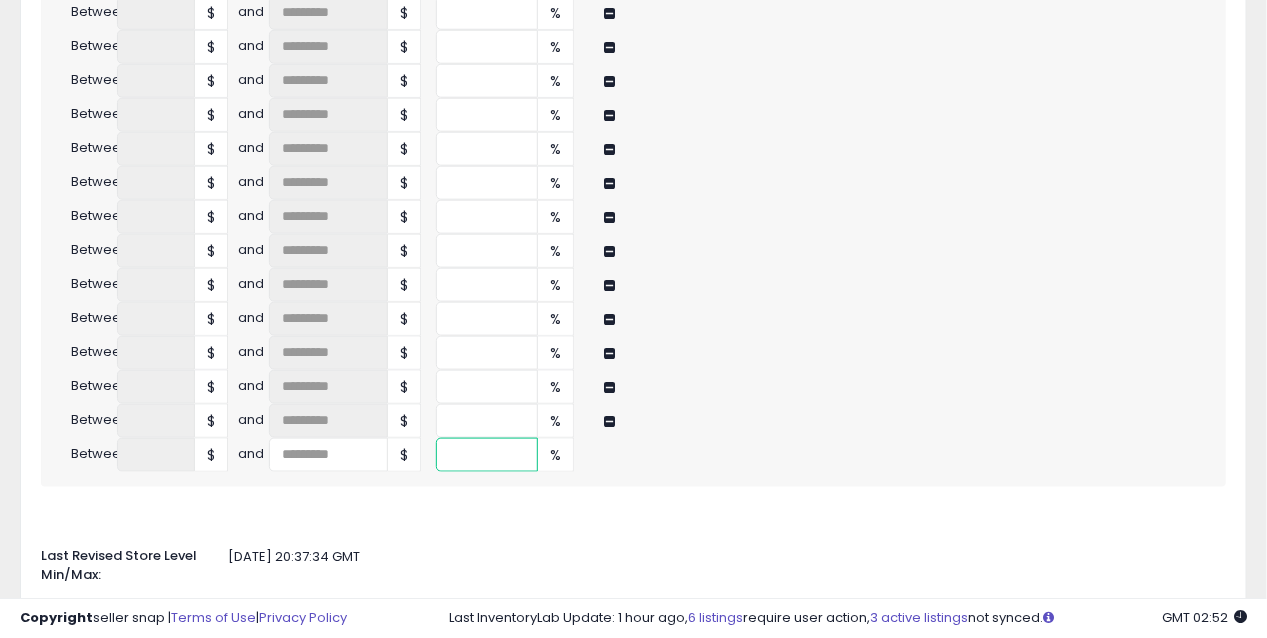 click at bounding box center (487, 455) 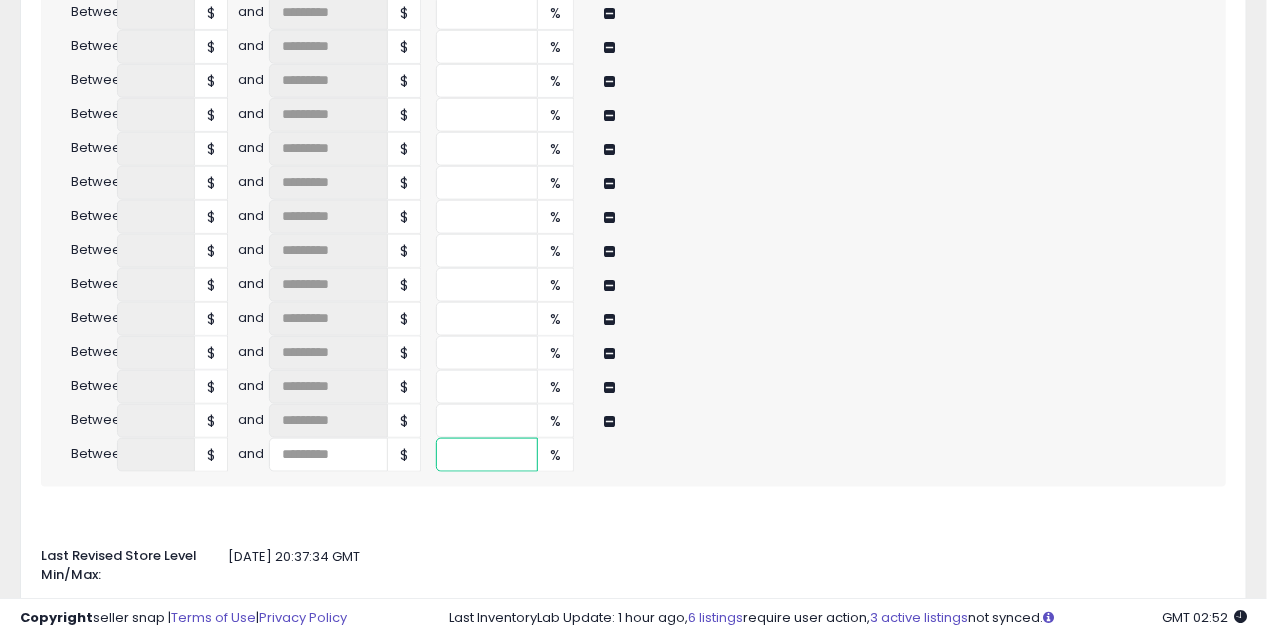 type on "**" 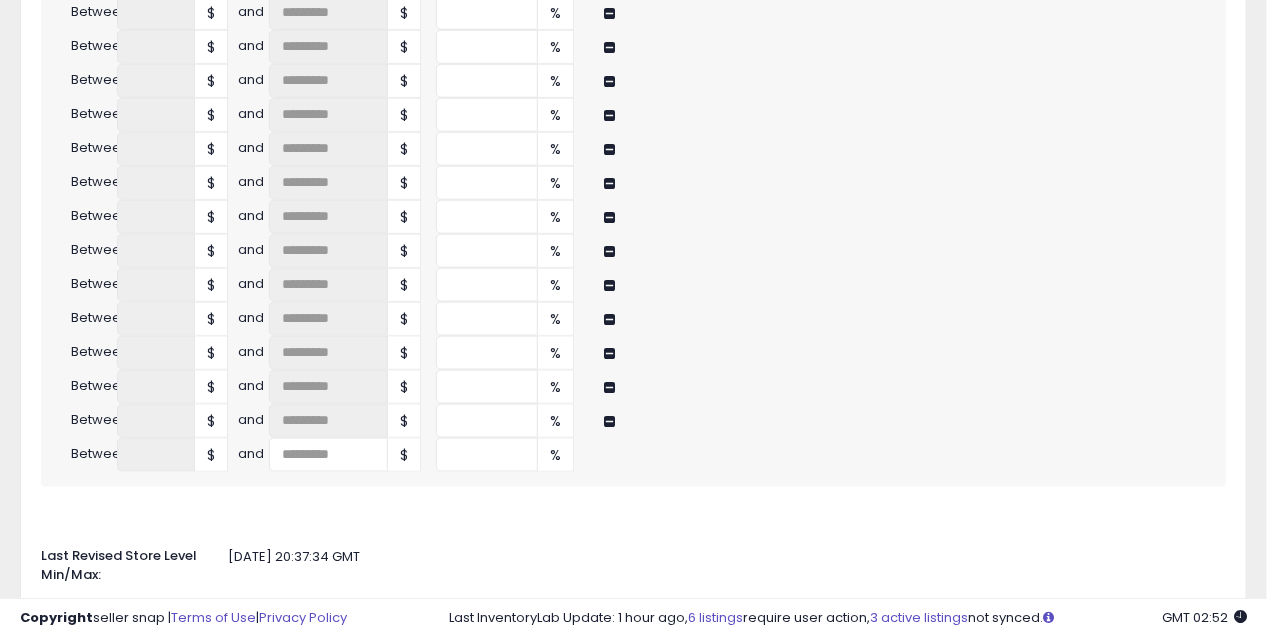 click on "[DATE] 20:37:34 GMT" at bounding box center [633, 557] 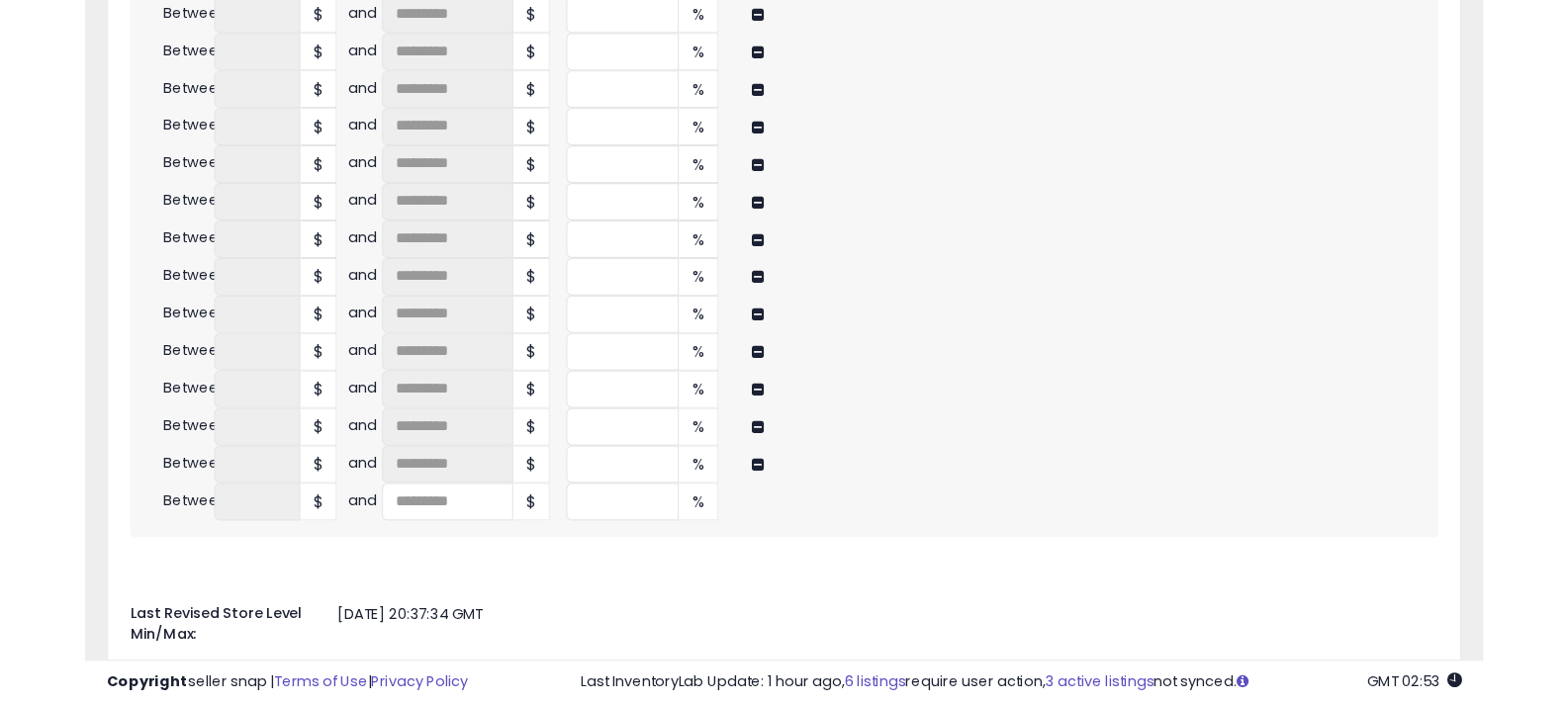 scroll, scrollTop: 3322, scrollLeft: 0, axis: vertical 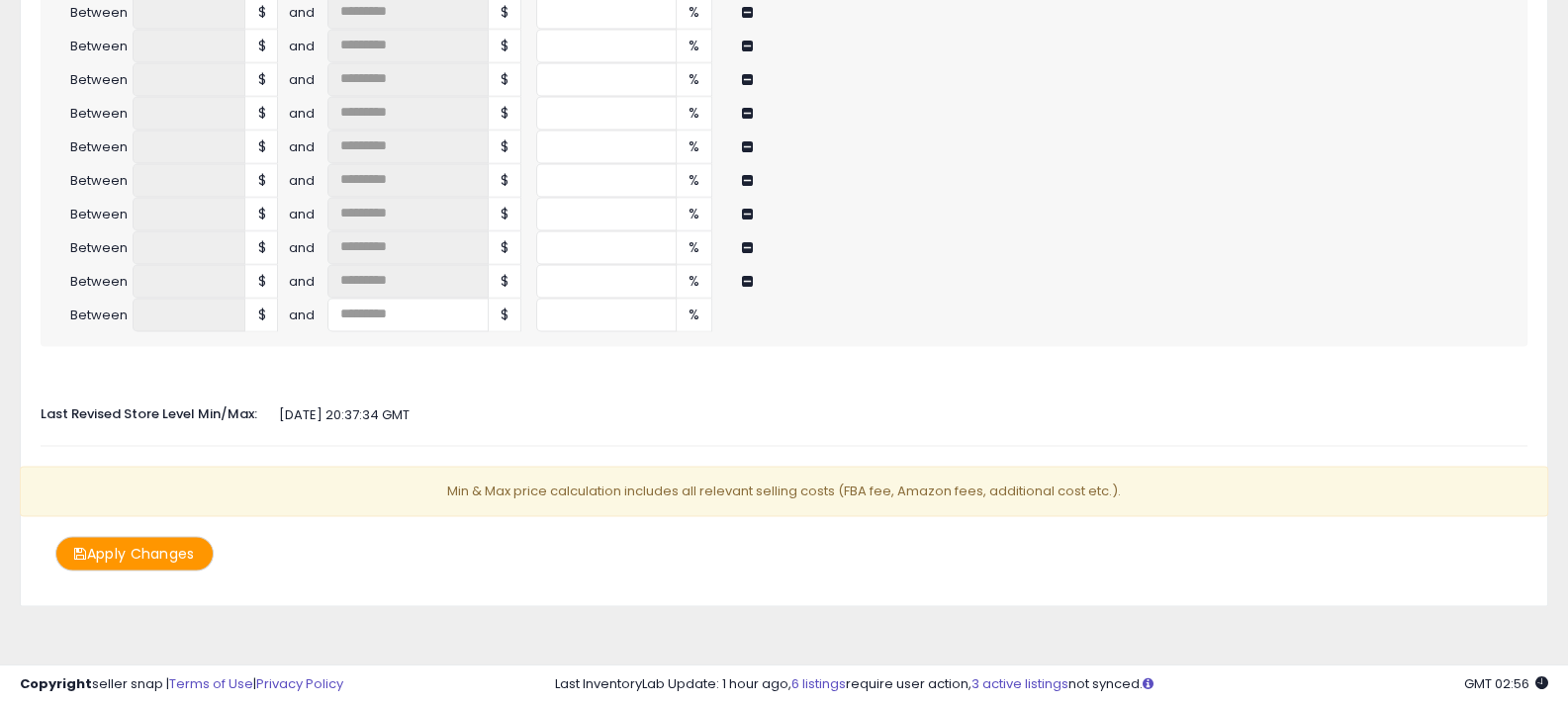 click on "Apply Changes" at bounding box center (135, 553) 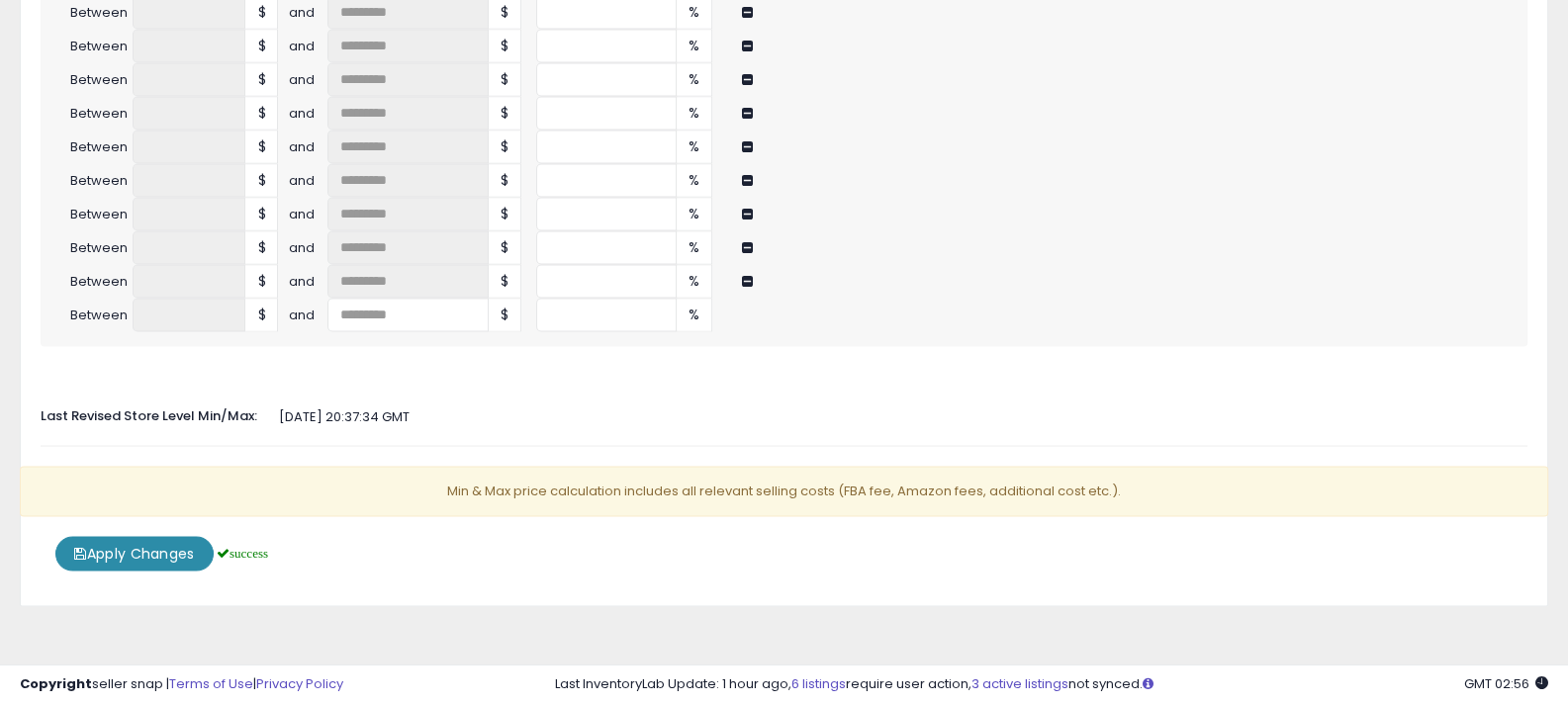 scroll, scrollTop: 3440, scrollLeft: 0, axis: vertical 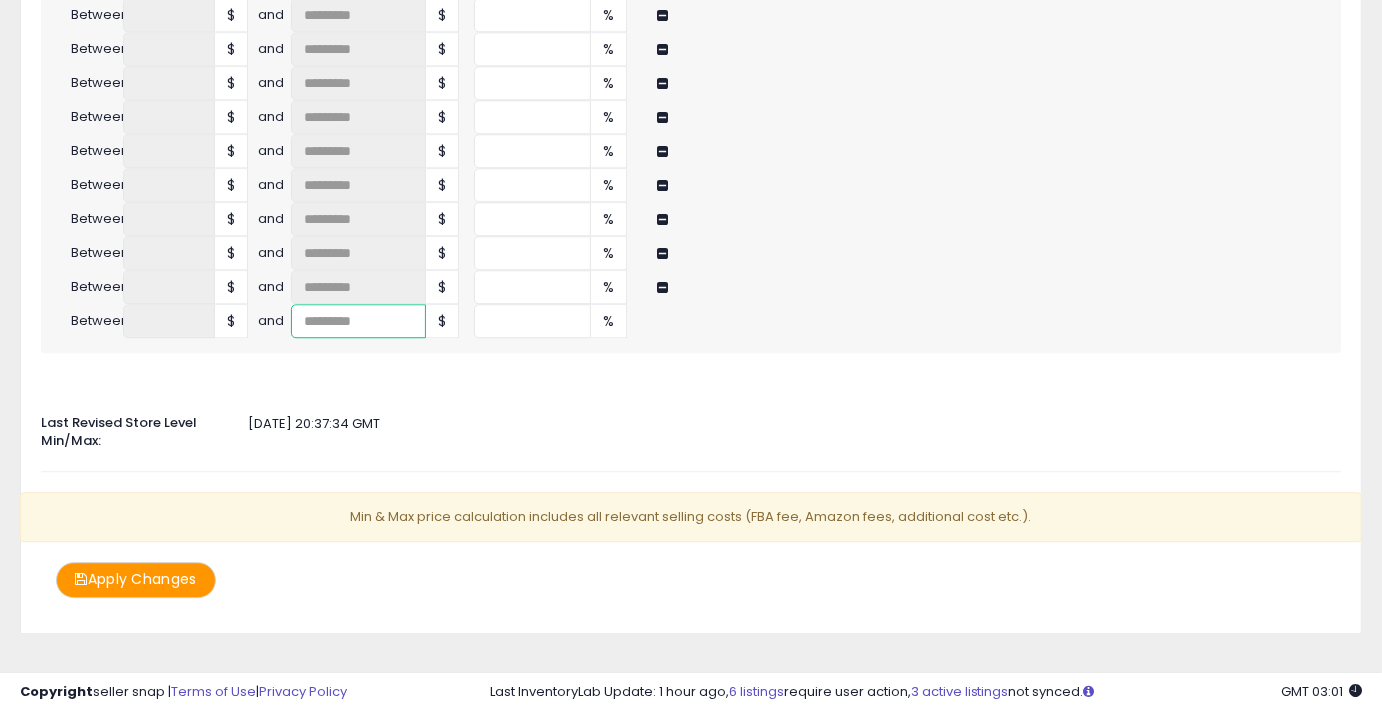 click at bounding box center (358, 321) 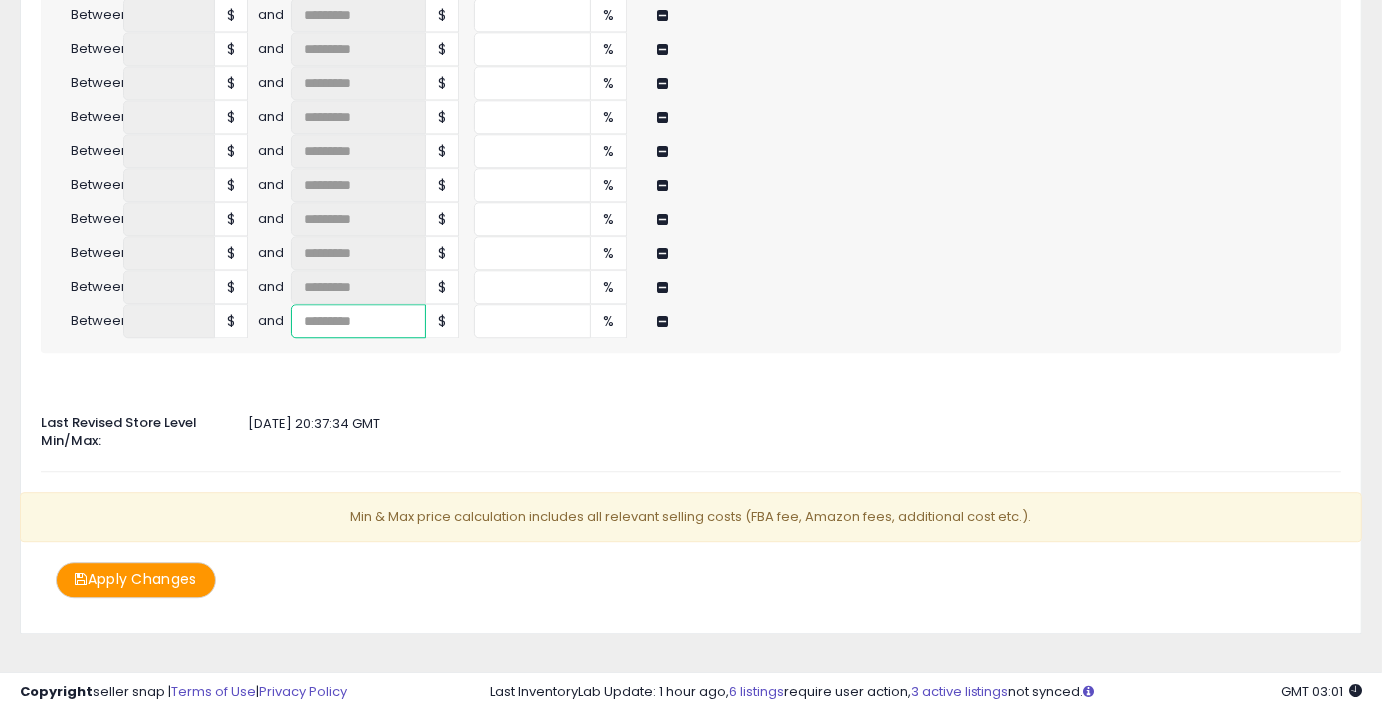 type on "****" 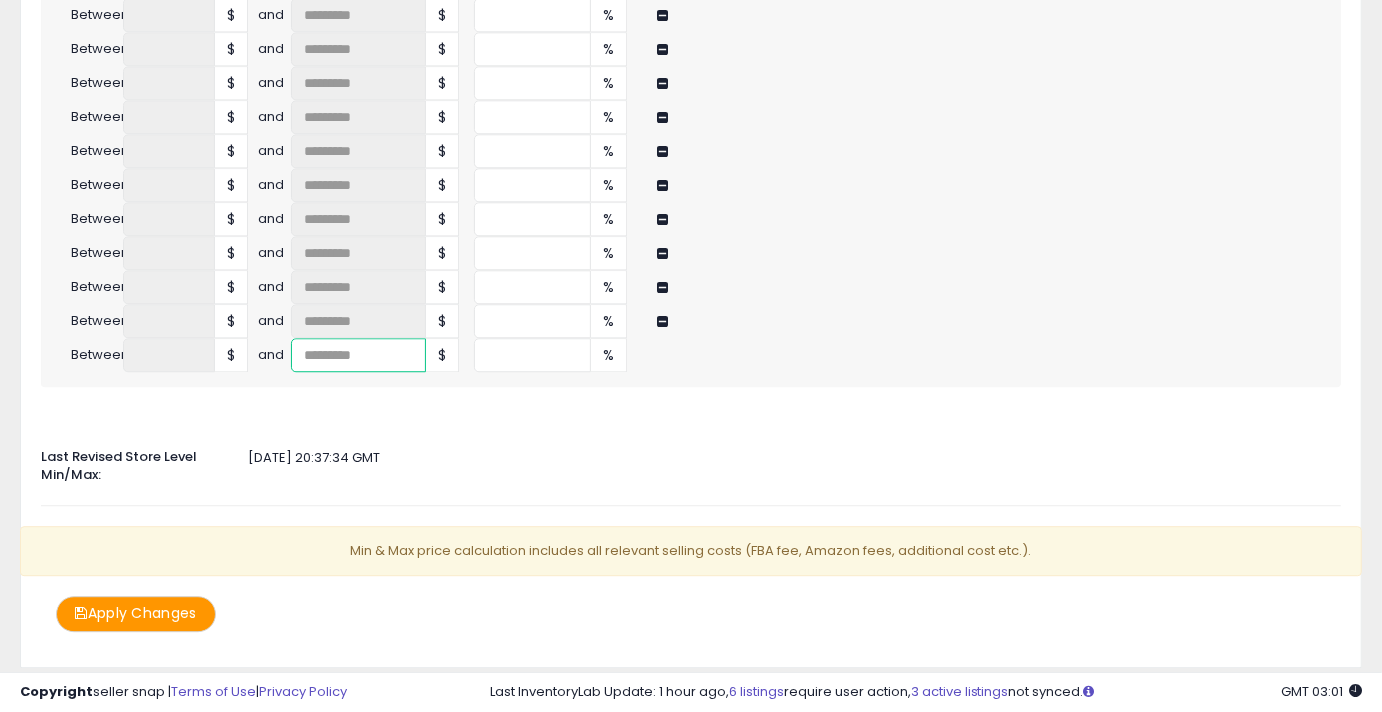 click at bounding box center (358, 355) 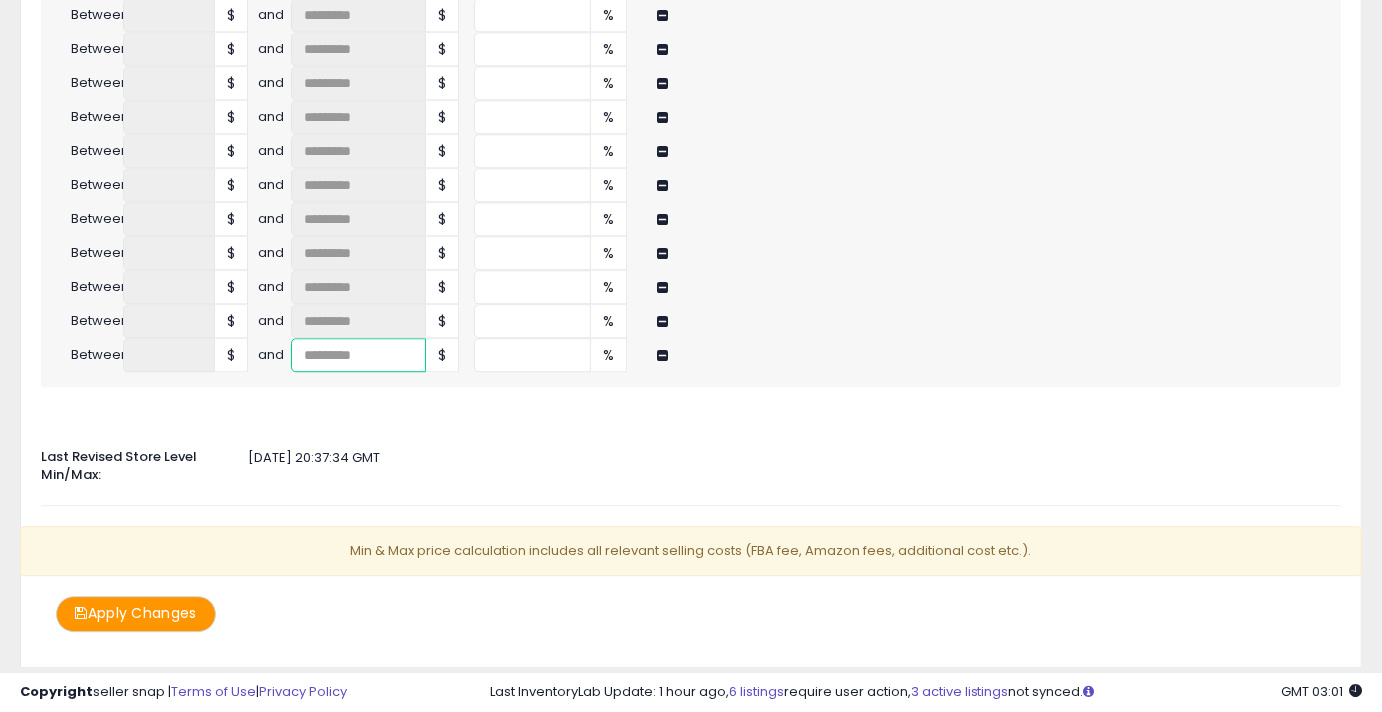 type on "****" 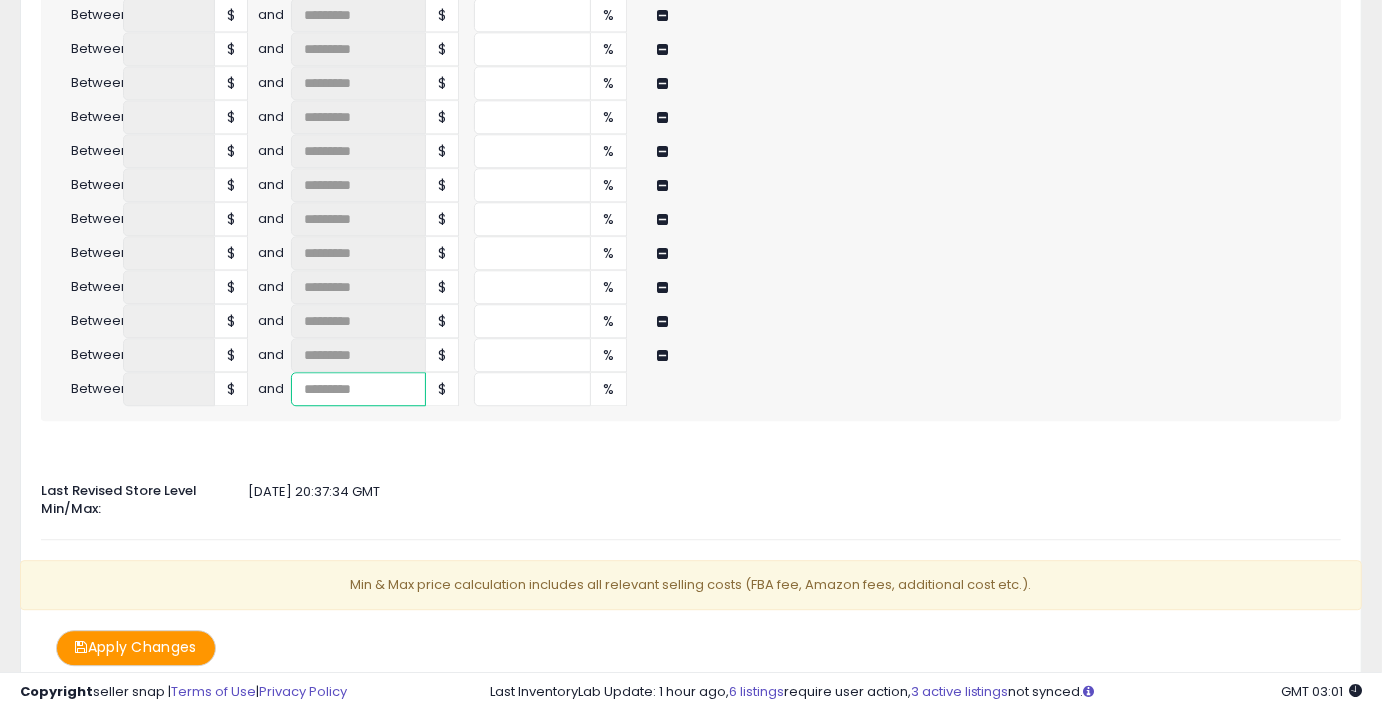 click at bounding box center [358, 389] 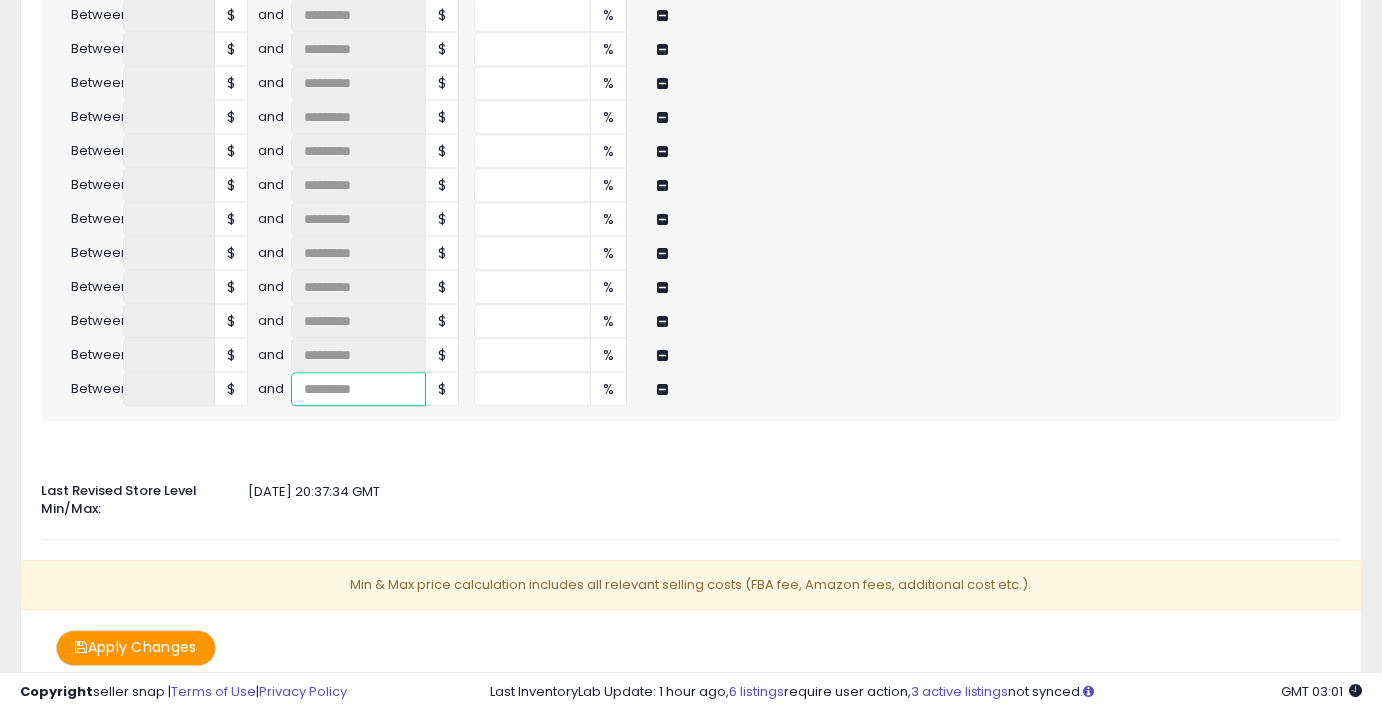 type on "****" 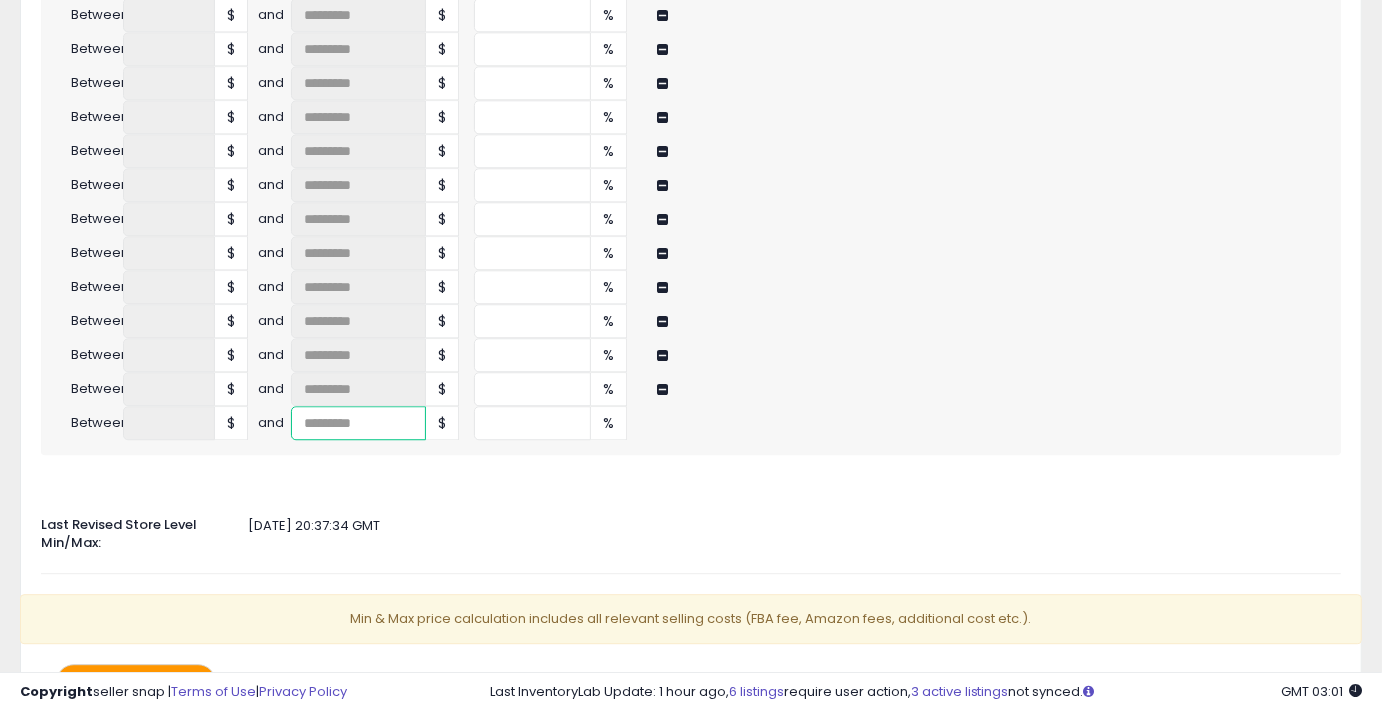 click at bounding box center (358, 423) 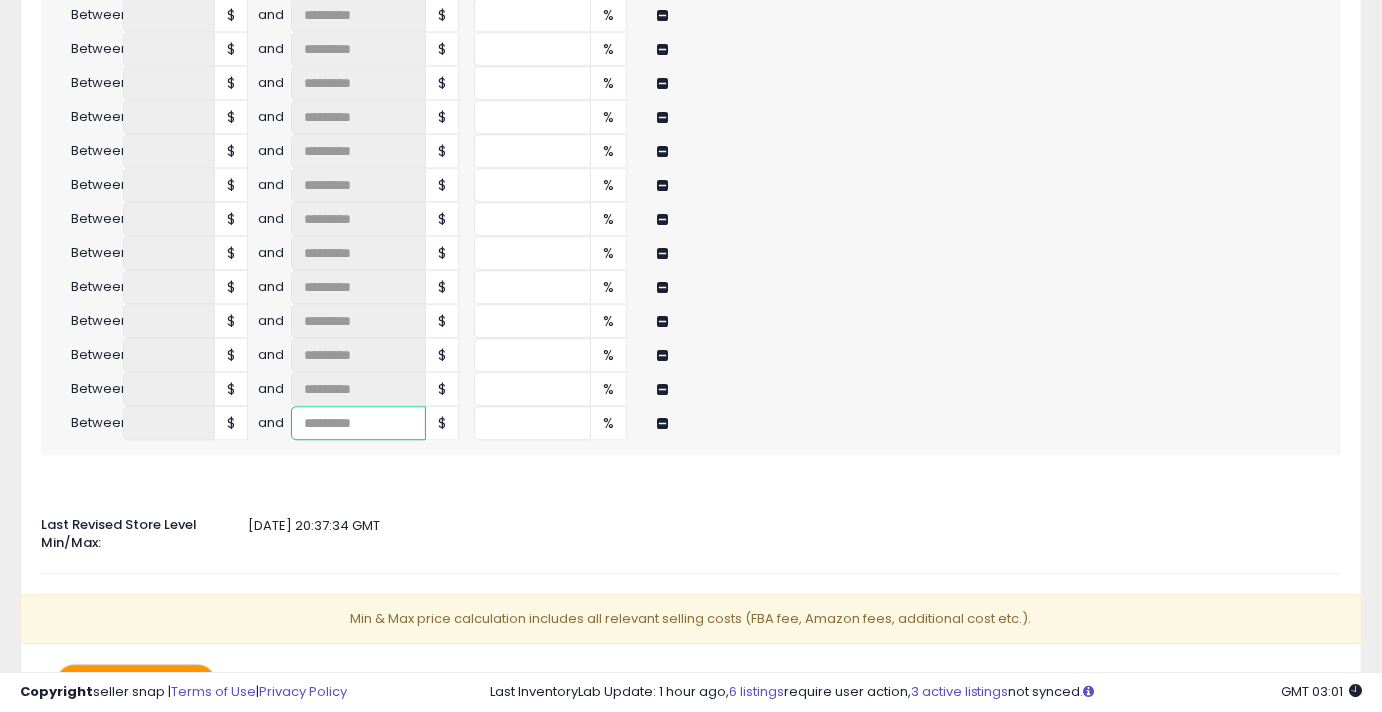 type on "****" 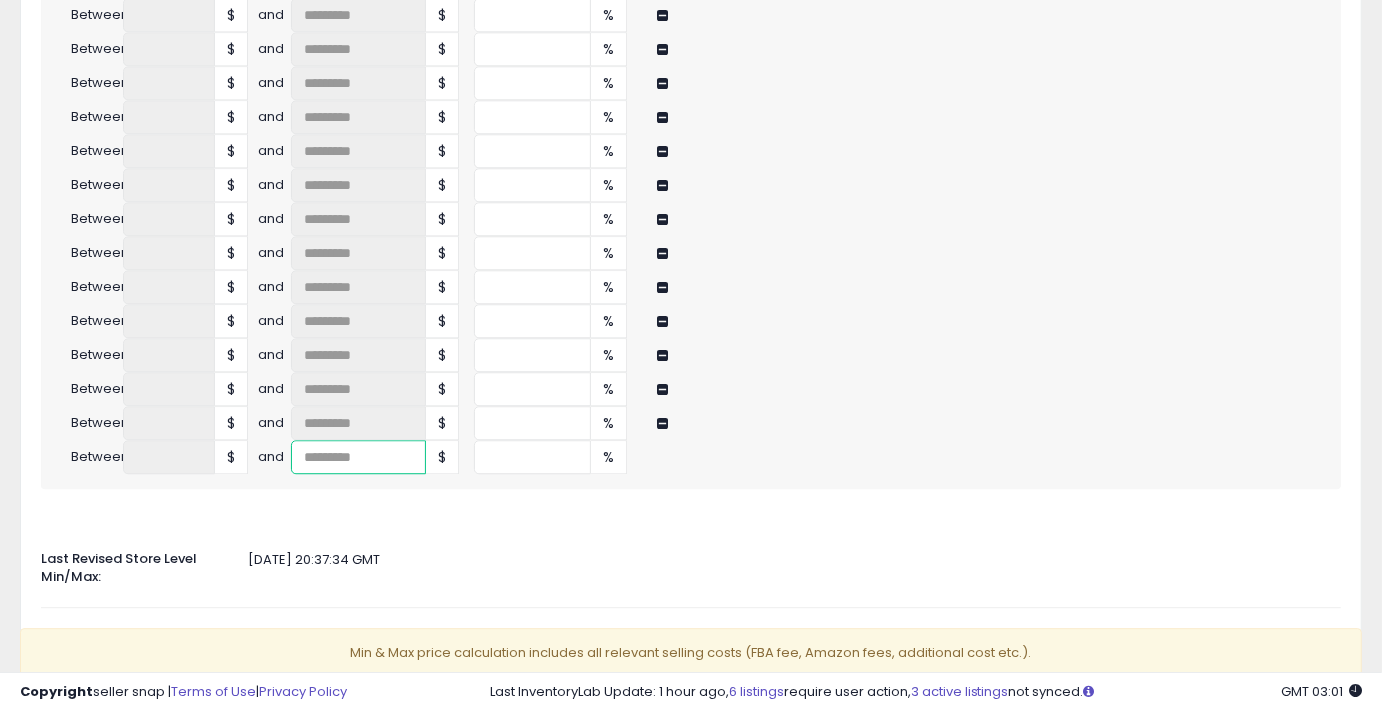 click at bounding box center [358, 457] 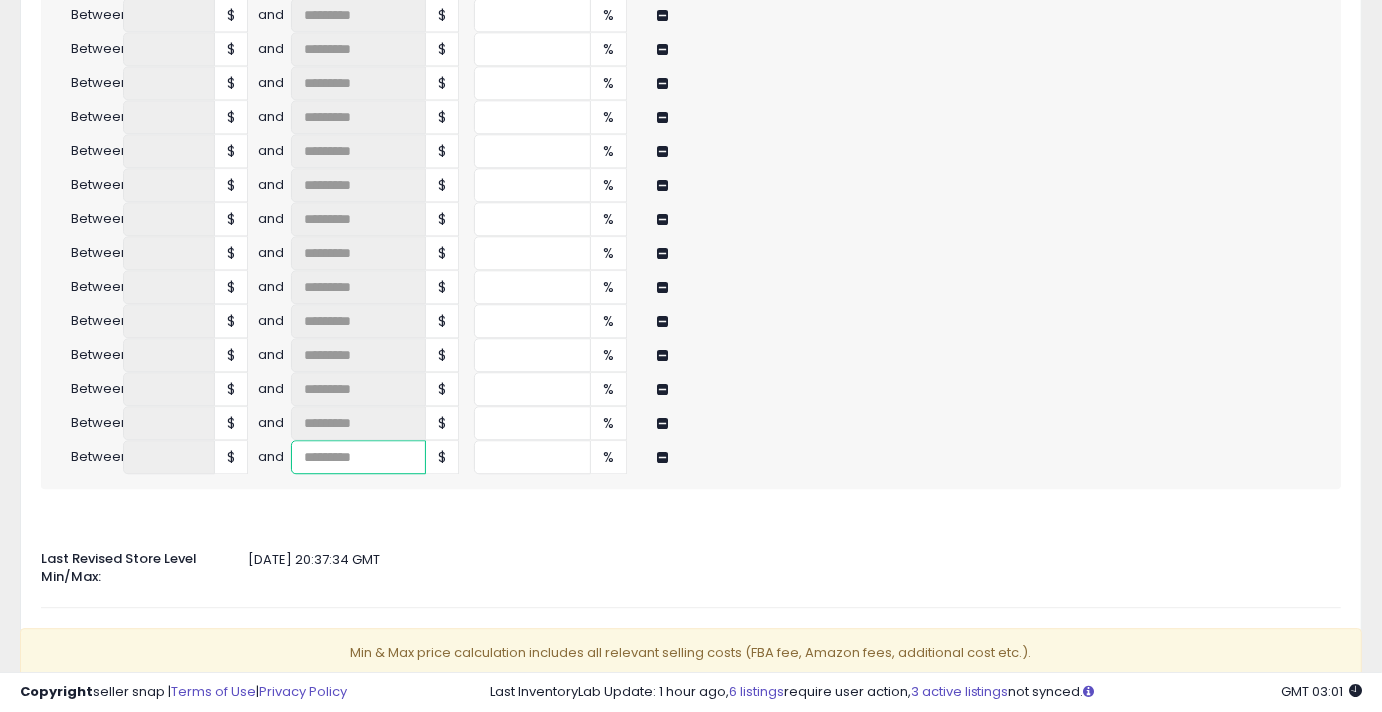 type on "****" 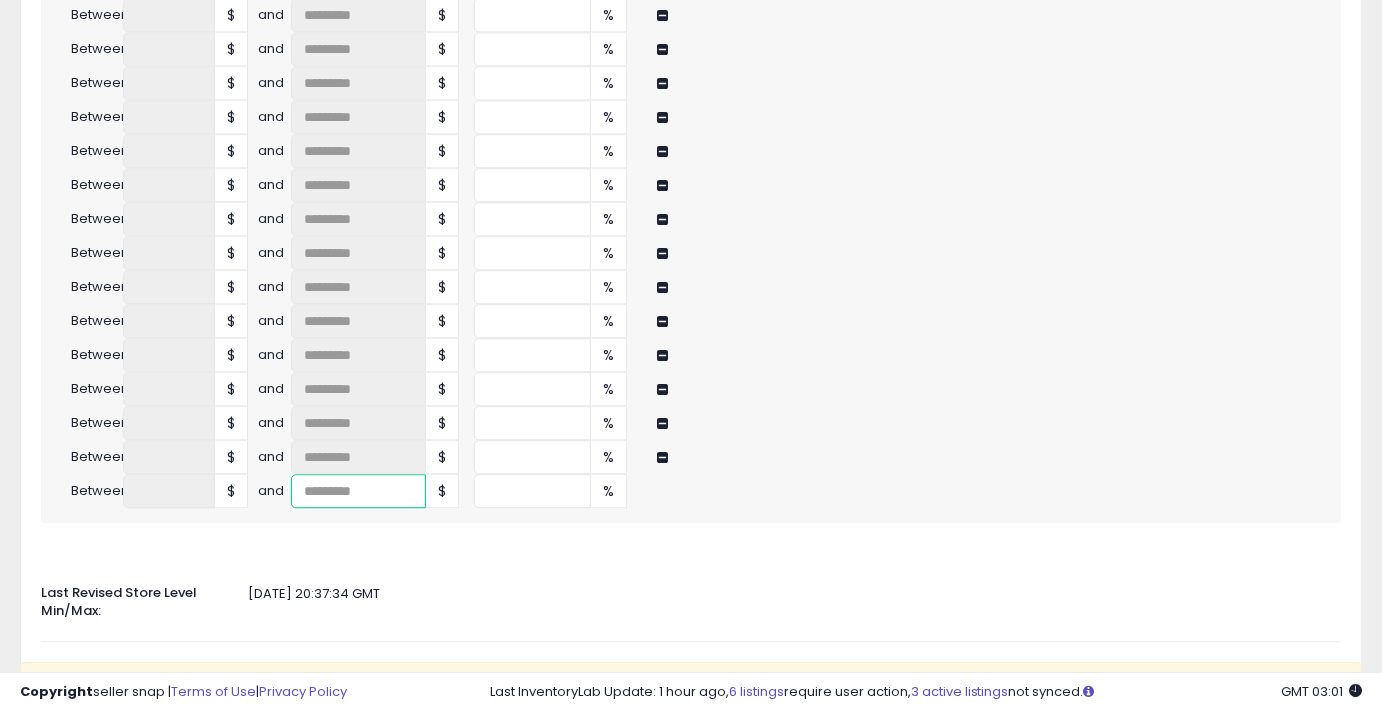 click at bounding box center (358, 491) 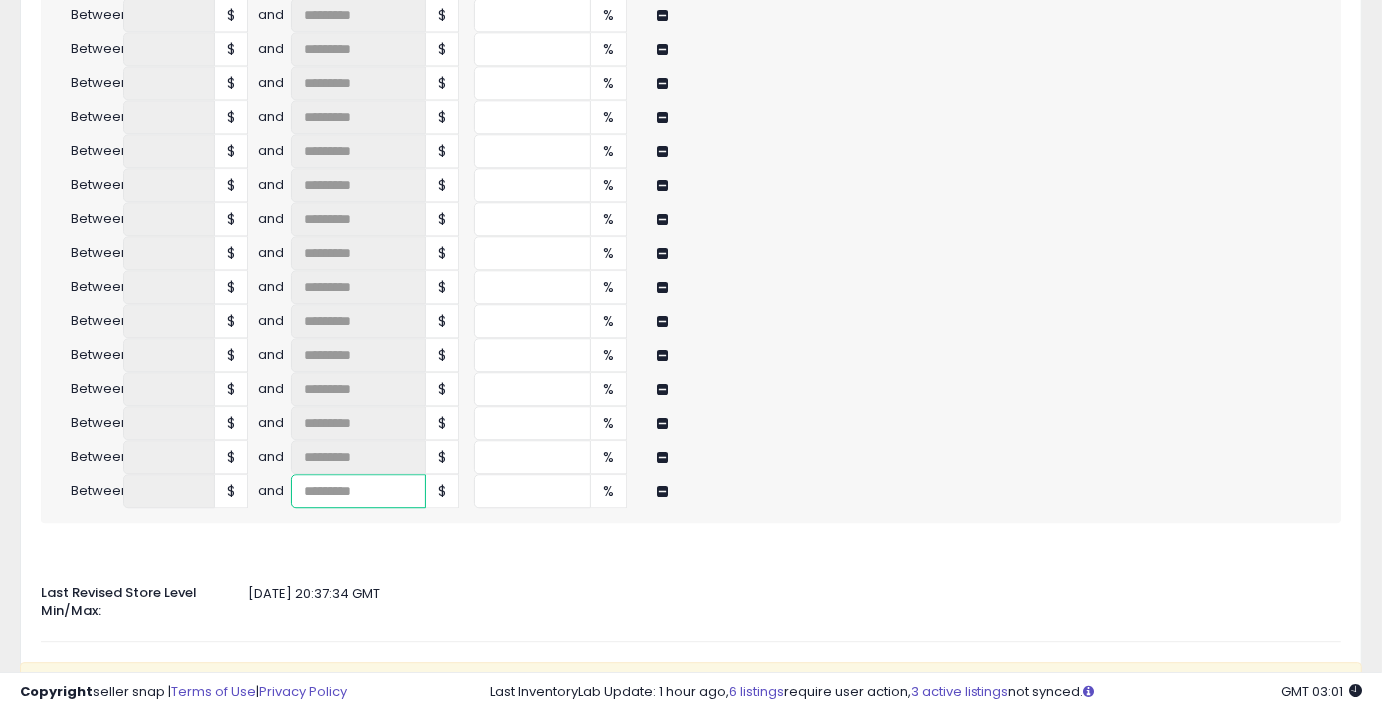 type on "****" 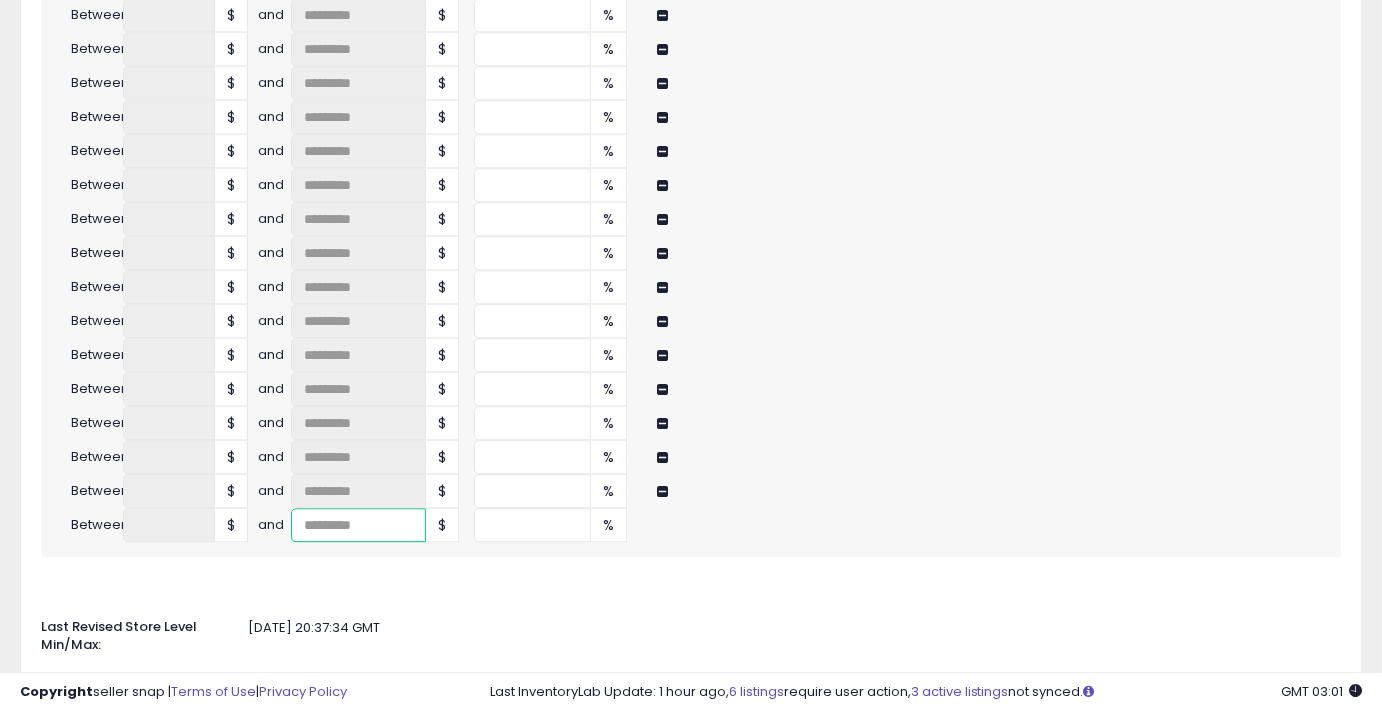 click at bounding box center [358, 525] 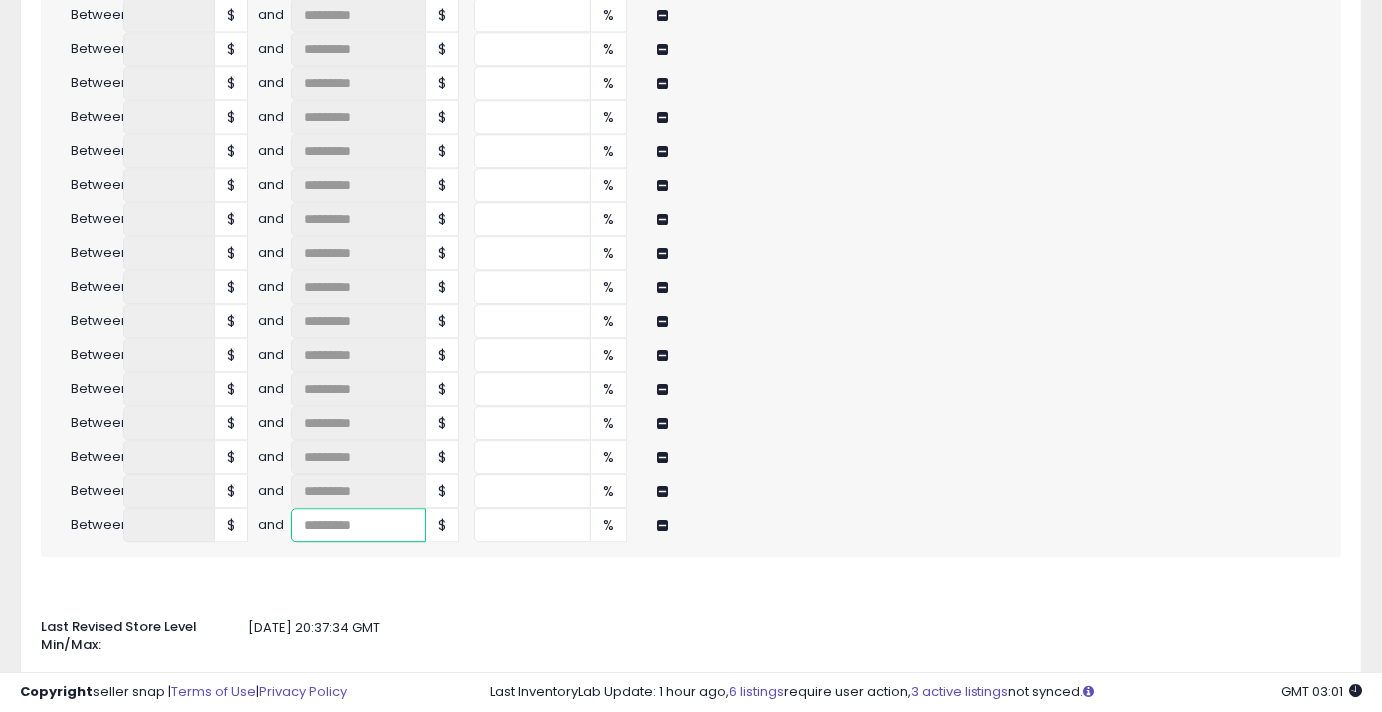 type on "****" 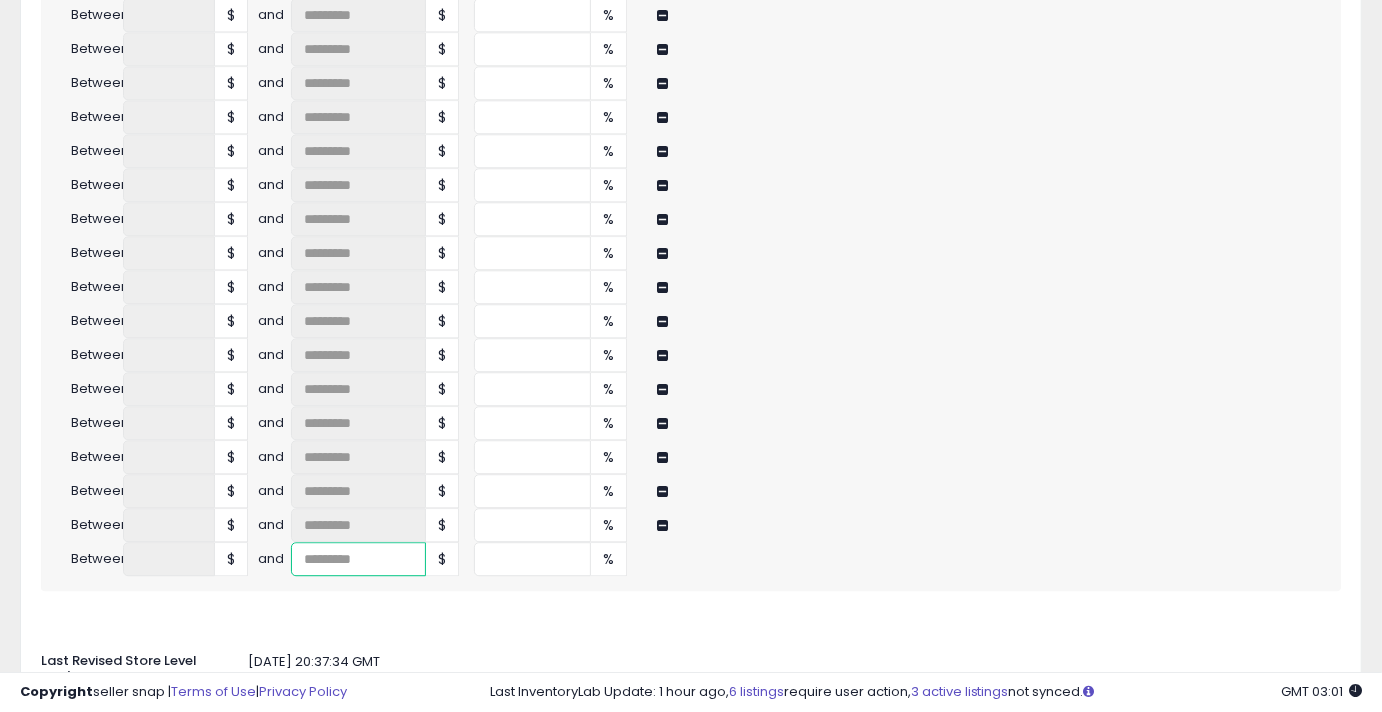 click at bounding box center [358, 559] 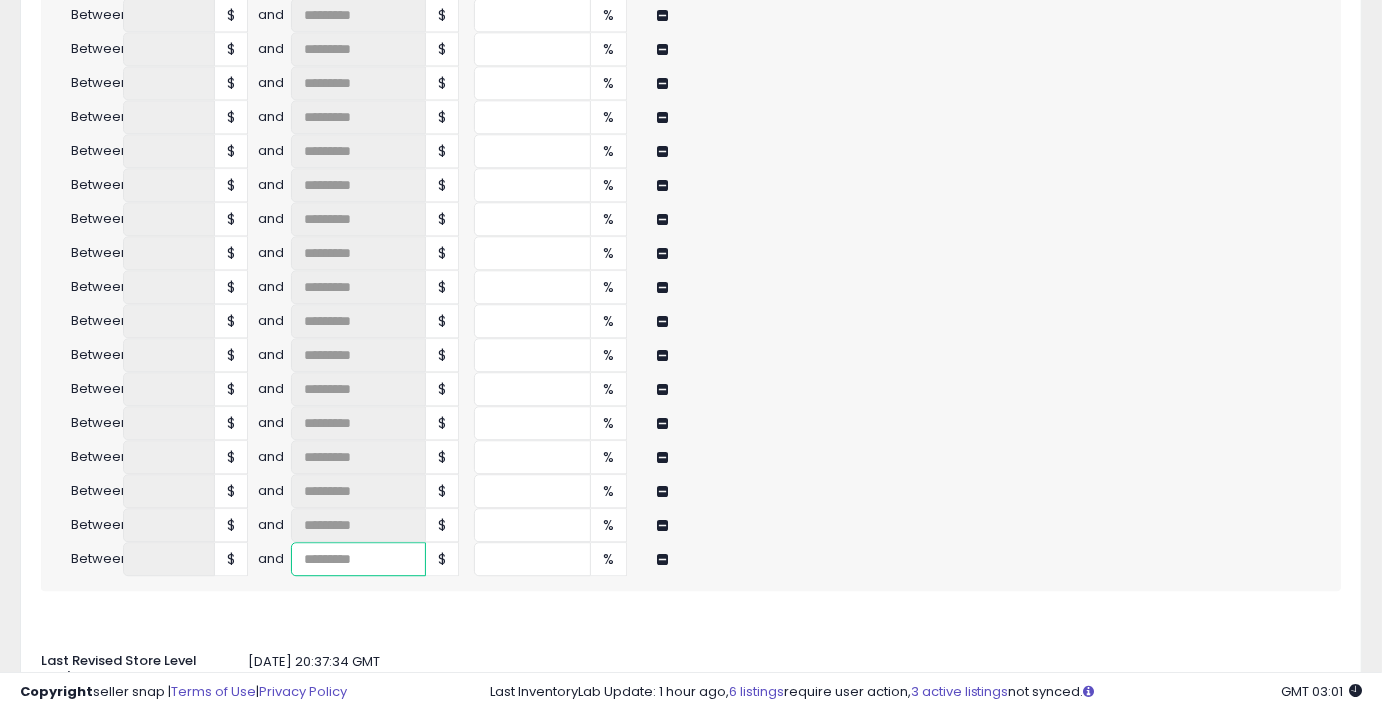 type on "****" 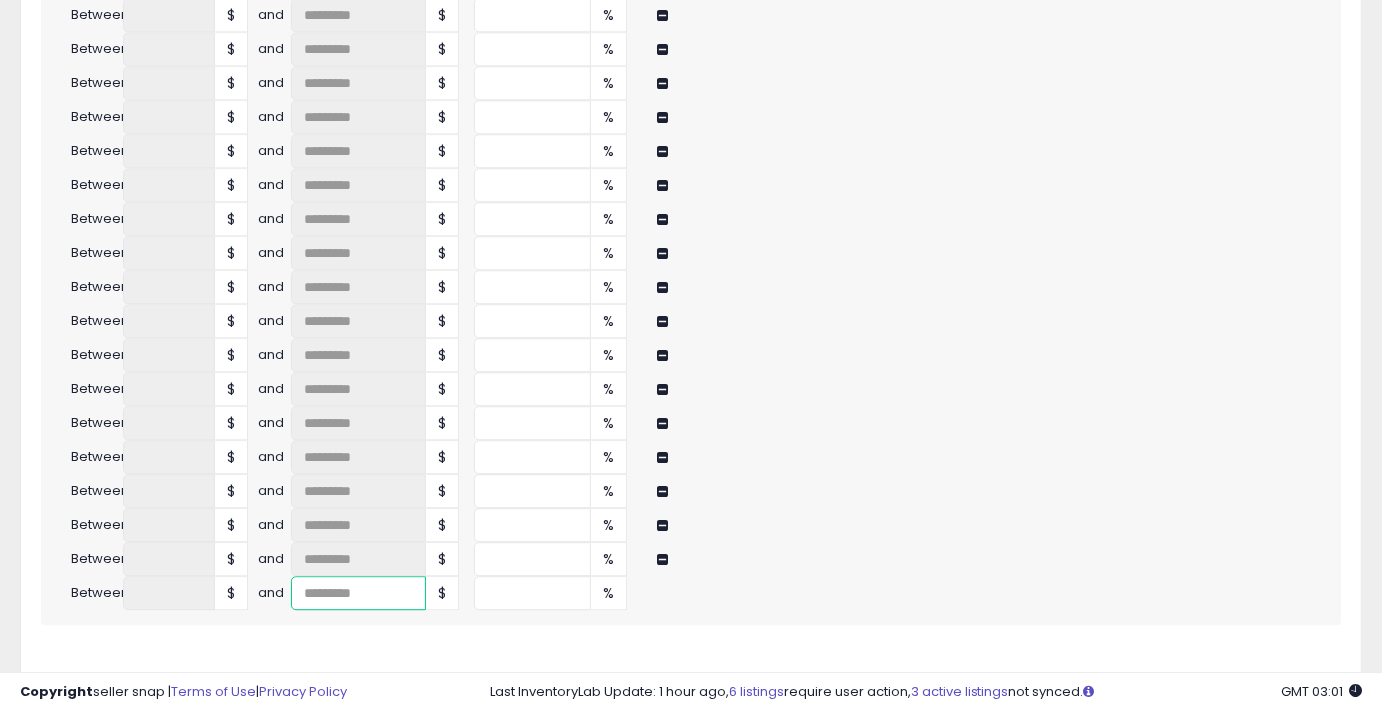 click at bounding box center (358, 593) 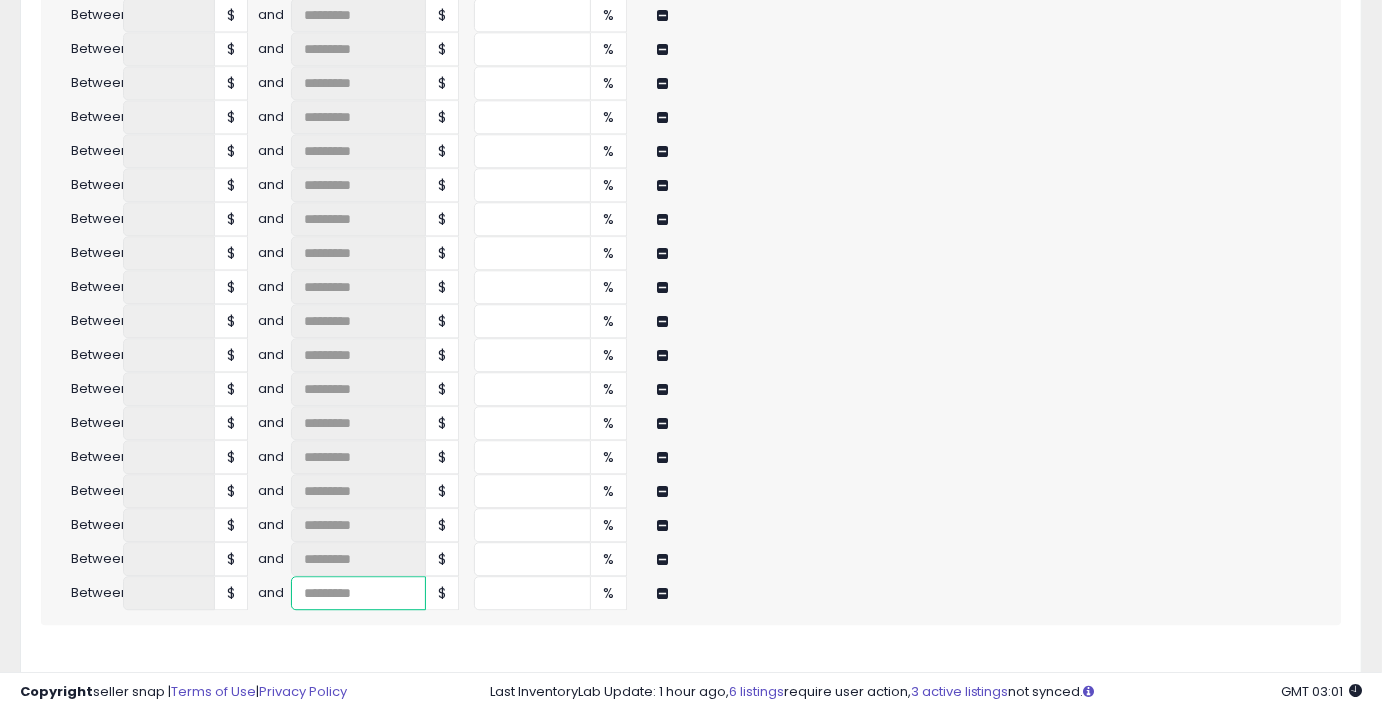 type on "****" 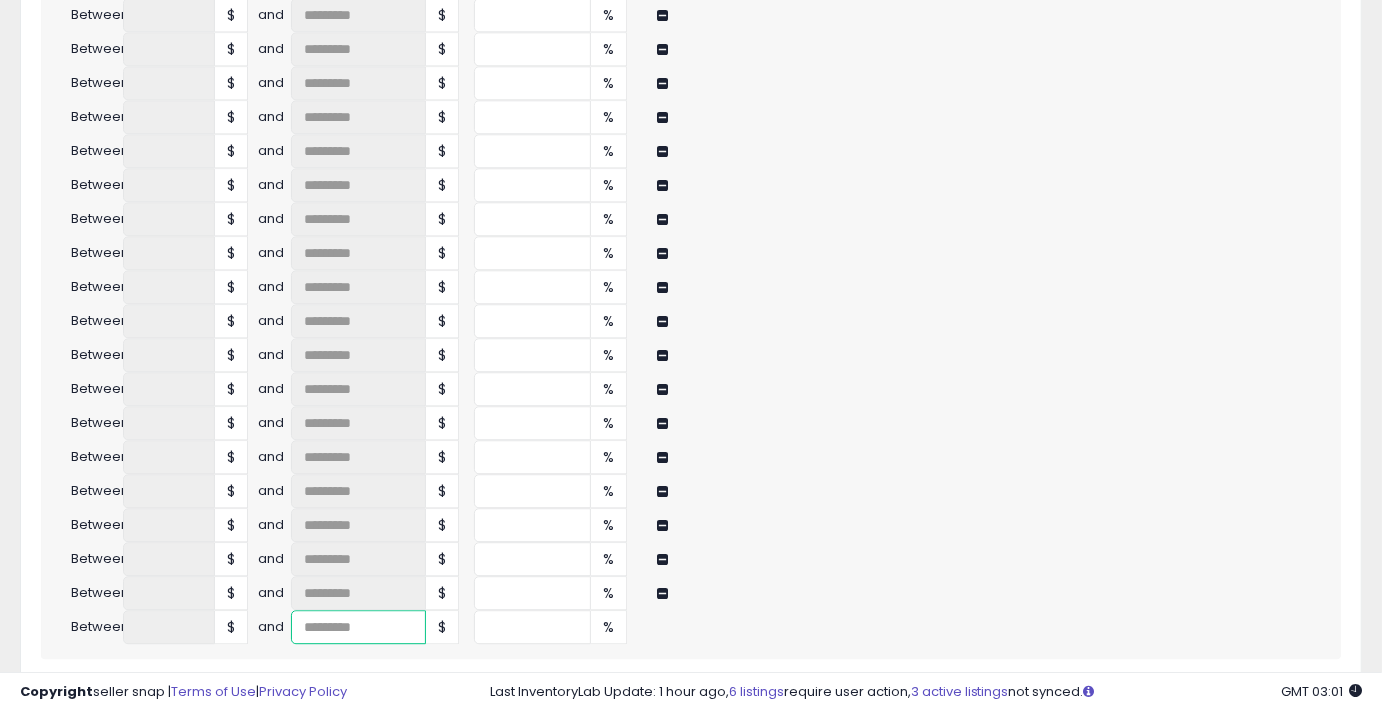 click at bounding box center [358, 627] 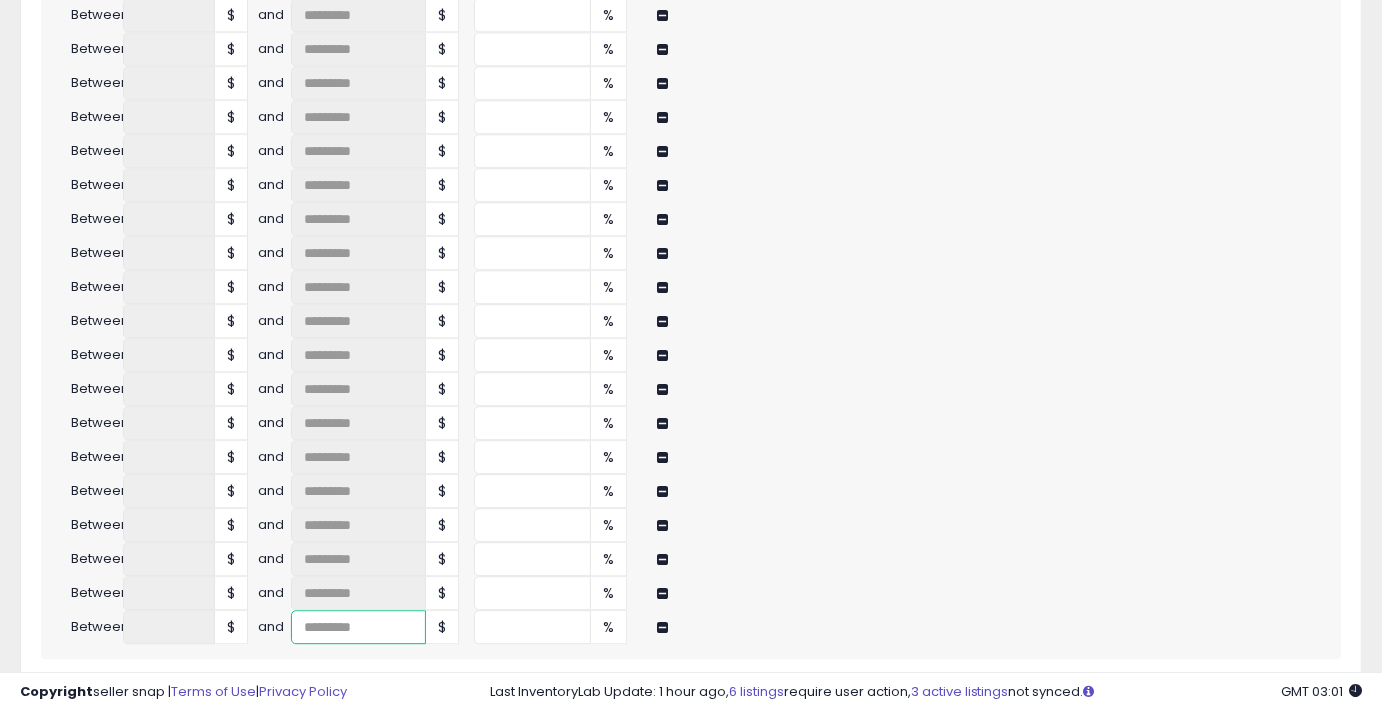 type on "****" 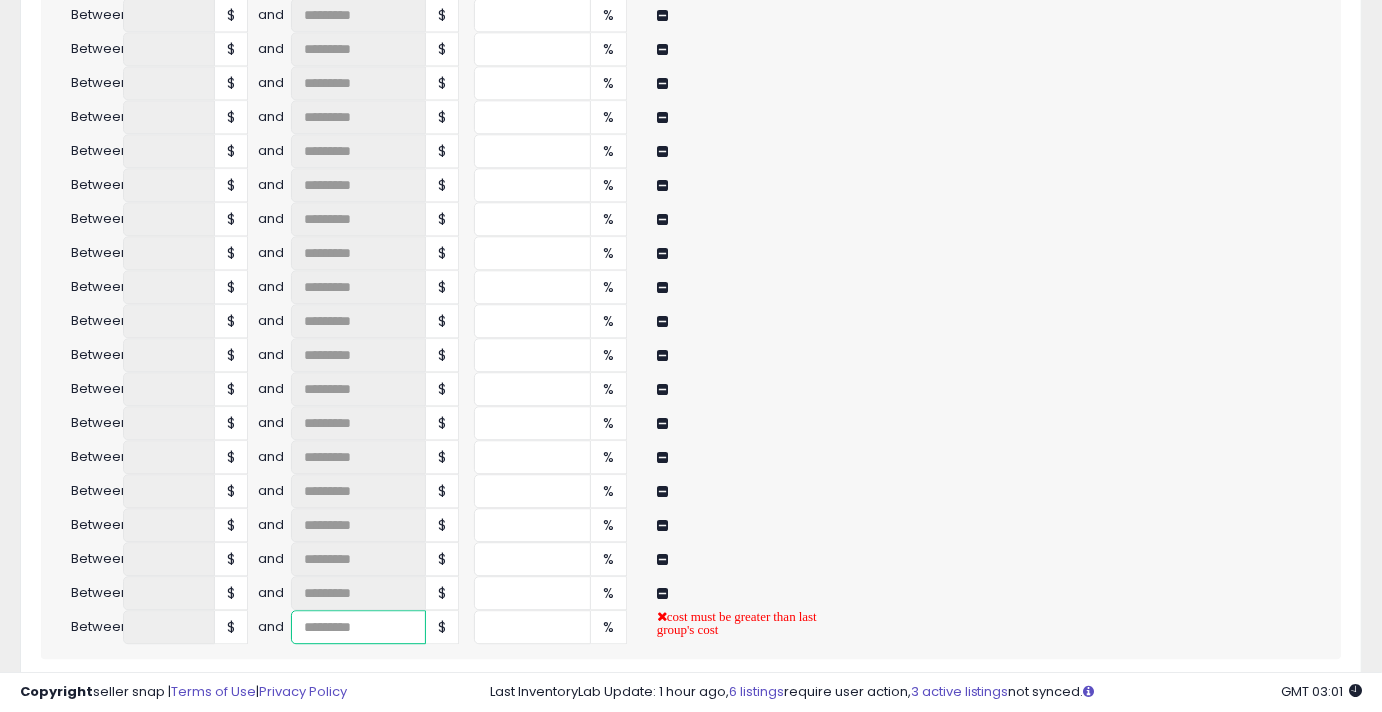 click at bounding box center (358, 627) 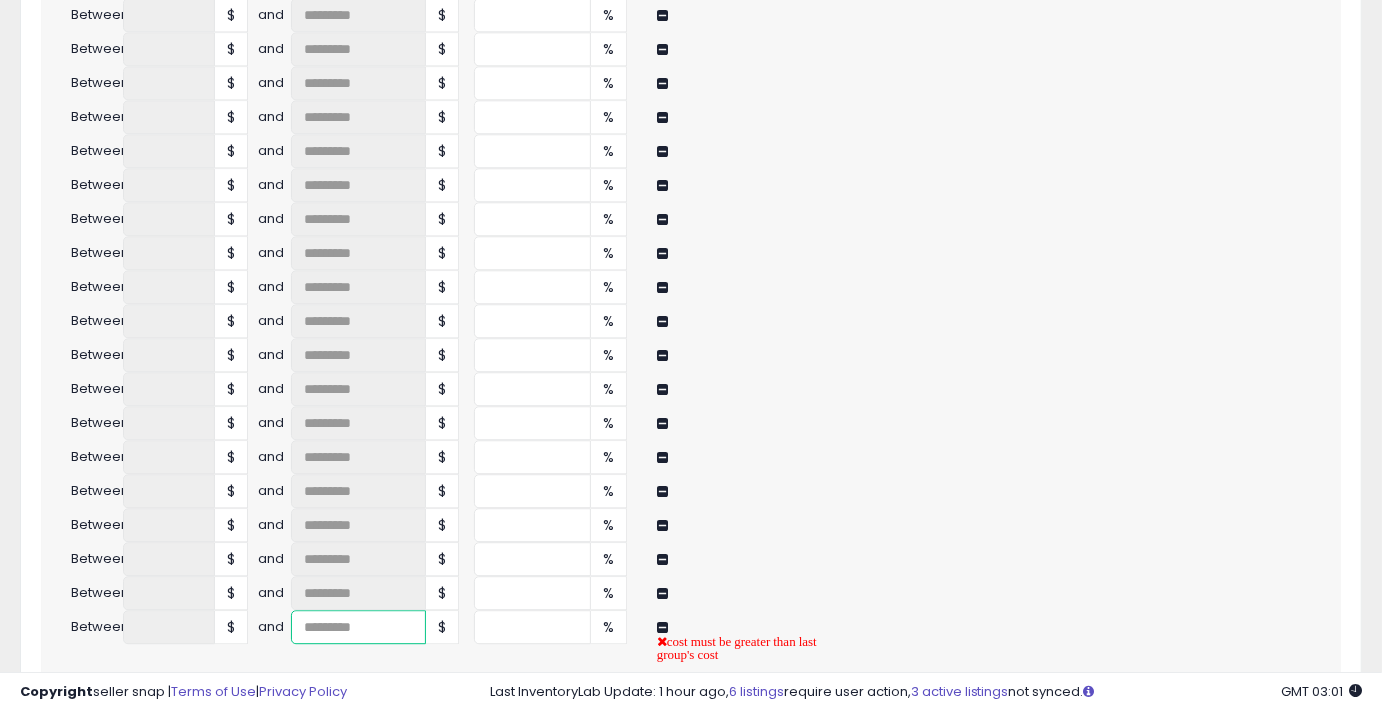 type on "****" 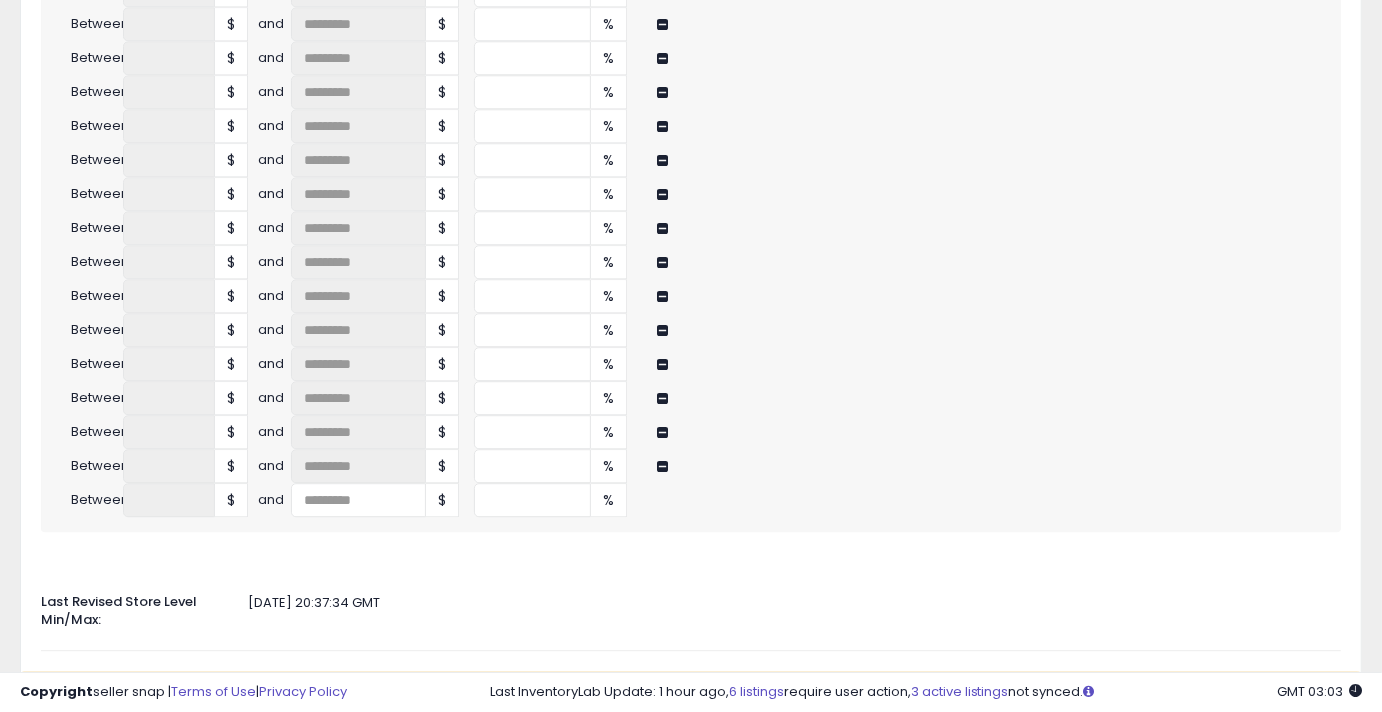 scroll, scrollTop: 3755, scrollLeft: 0, axis: vertical 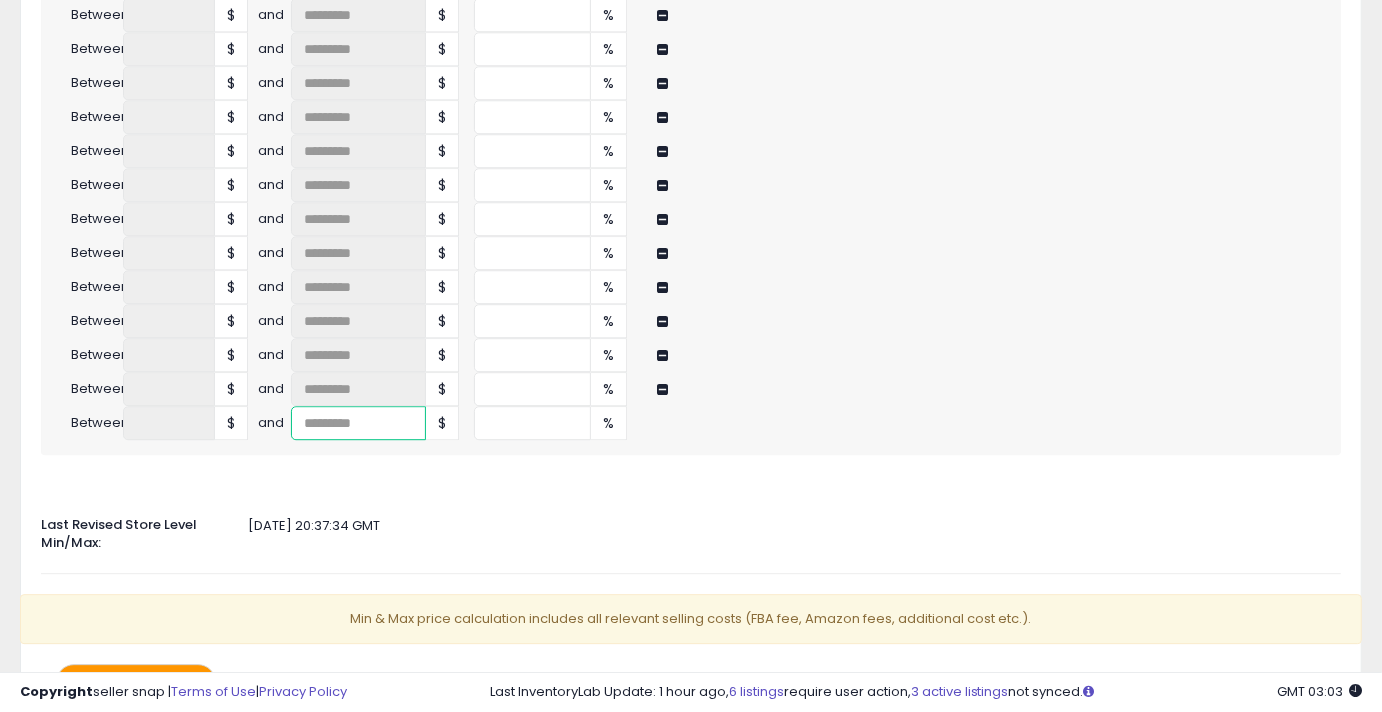 click at bounding box center [358, 423] 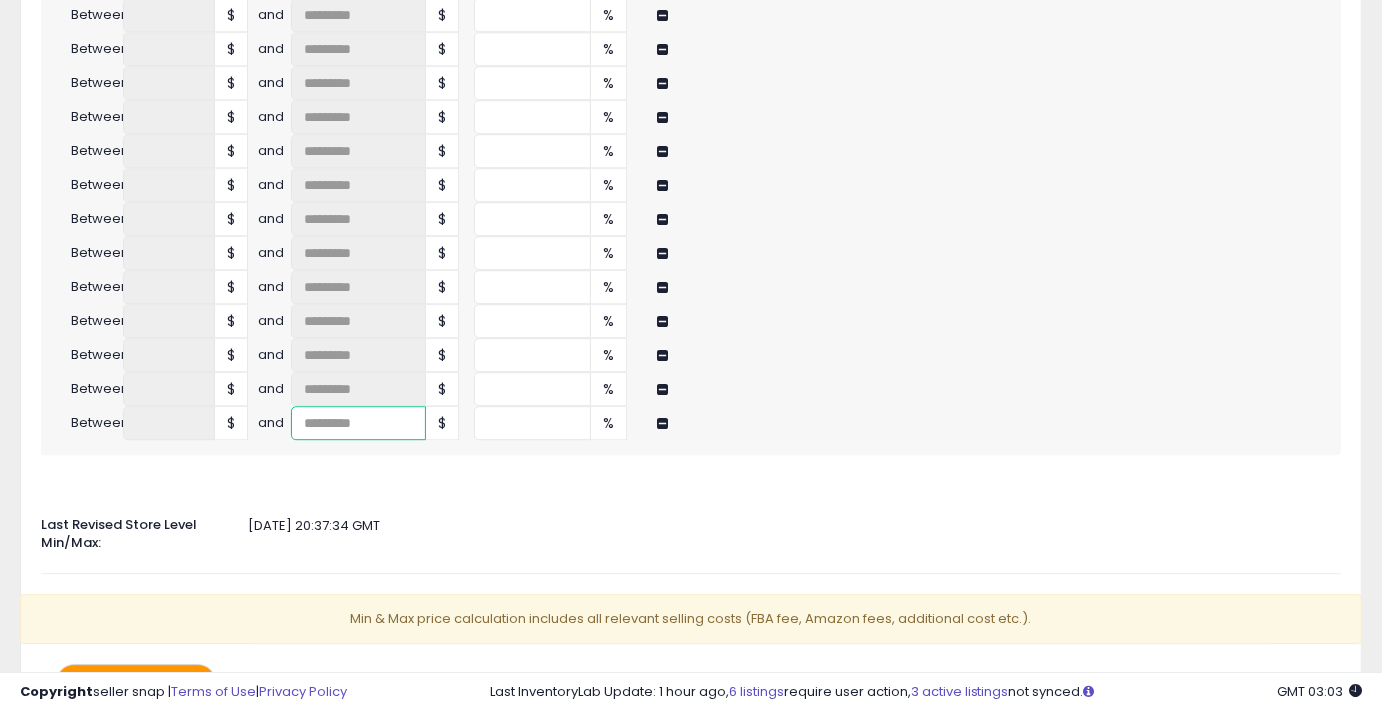 type on "****" 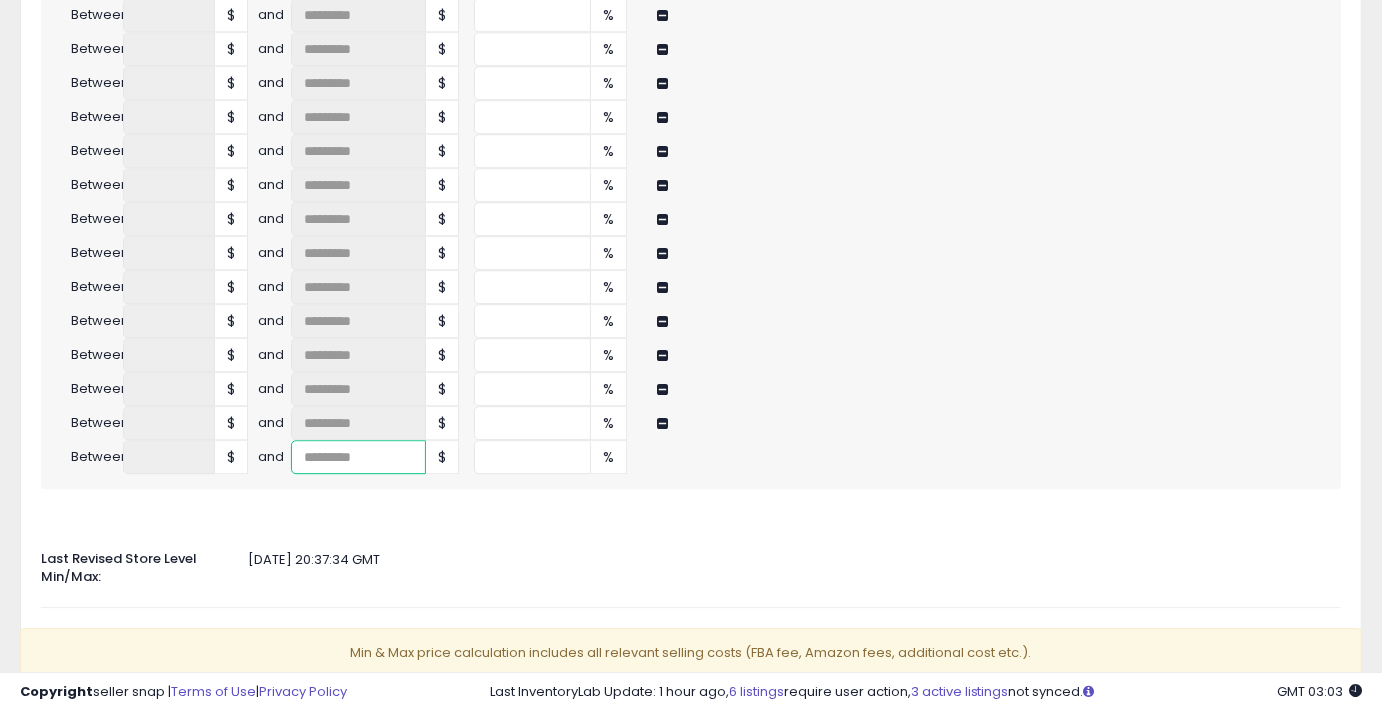 click at bounding box center [358, 457] 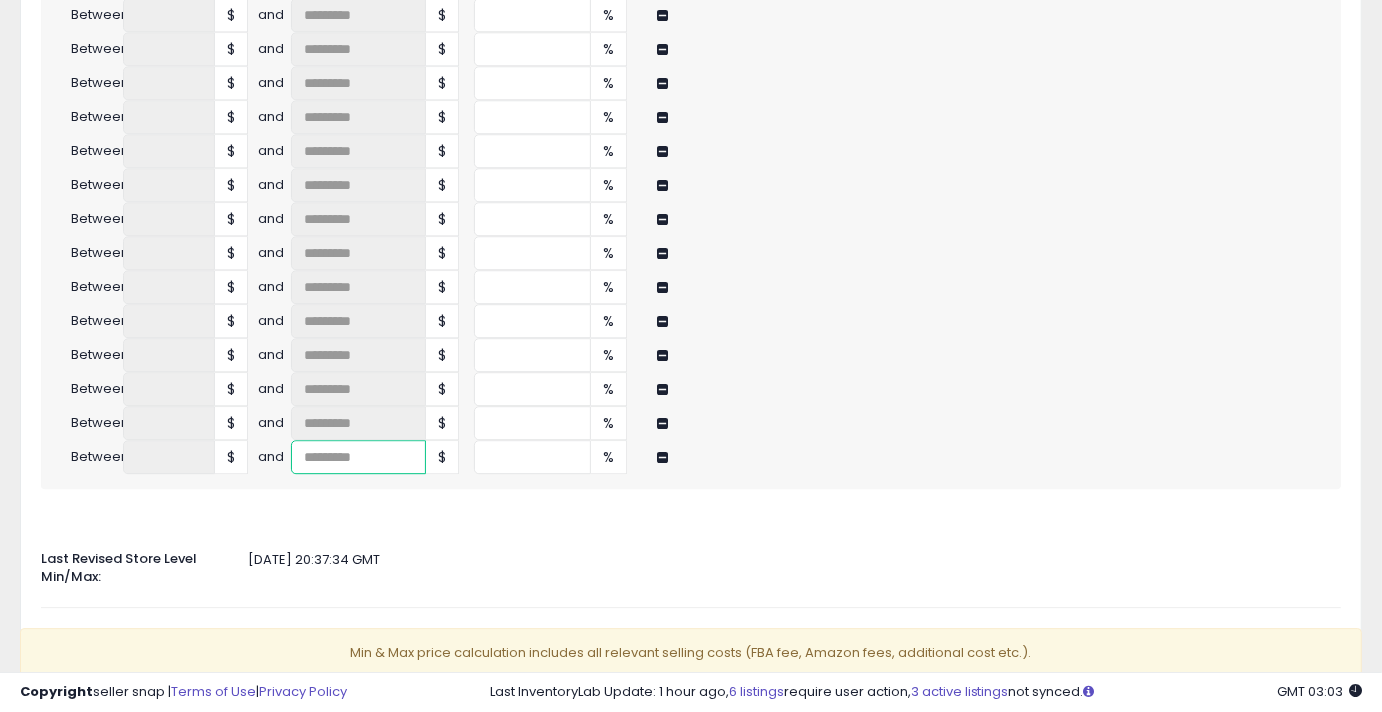 type on "****" 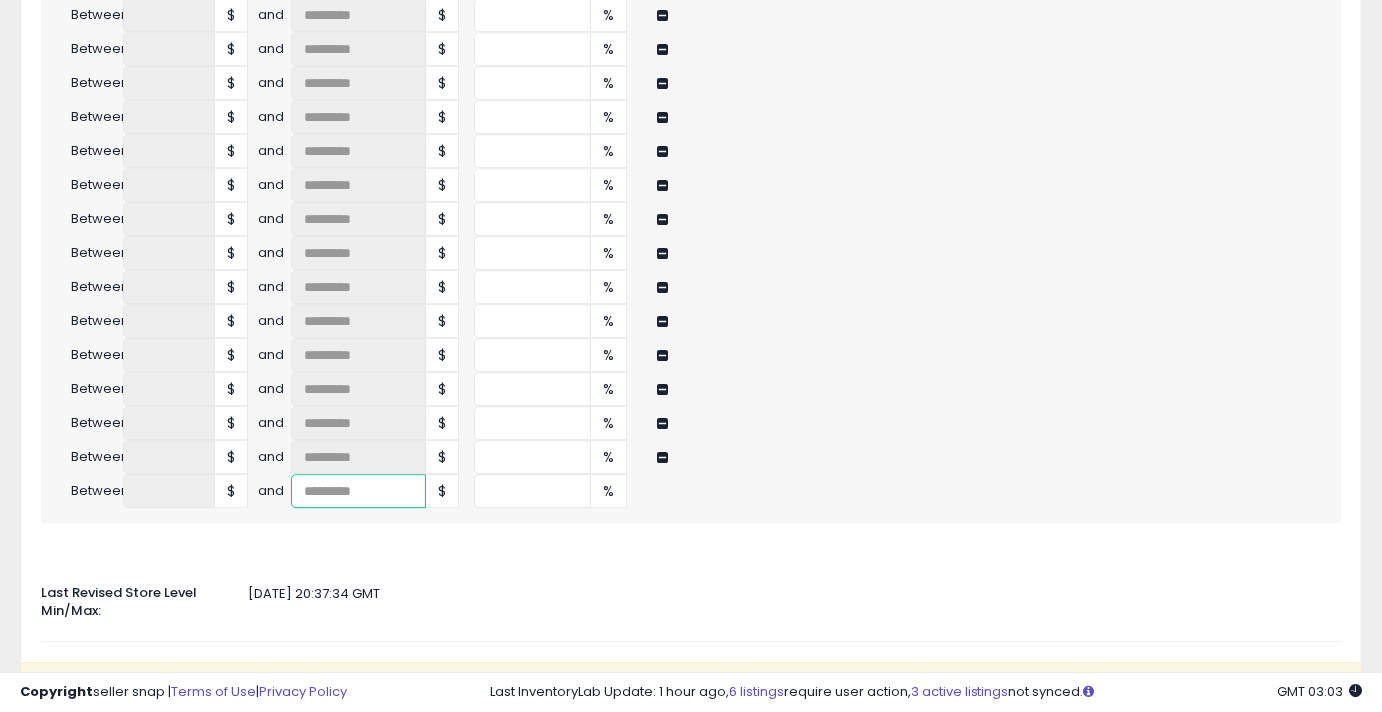 click at bounding box center (358, 491) 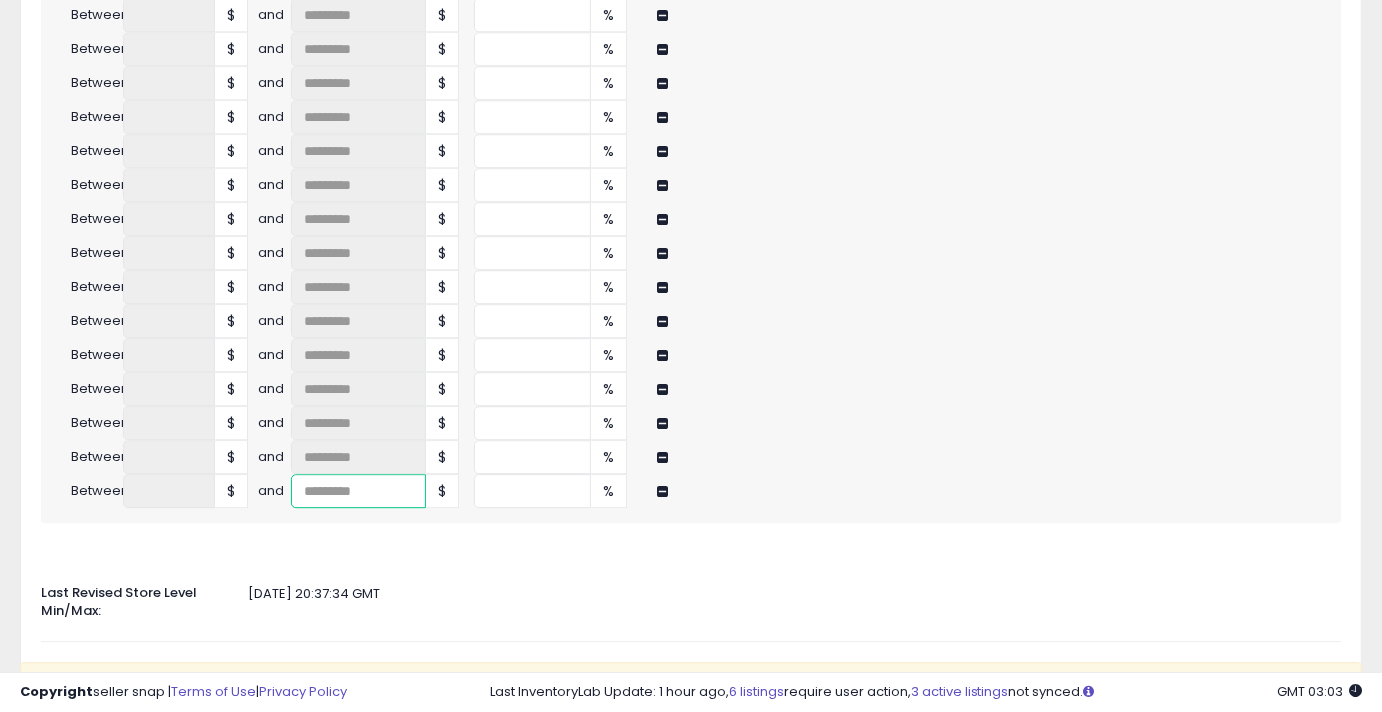 type on "****" 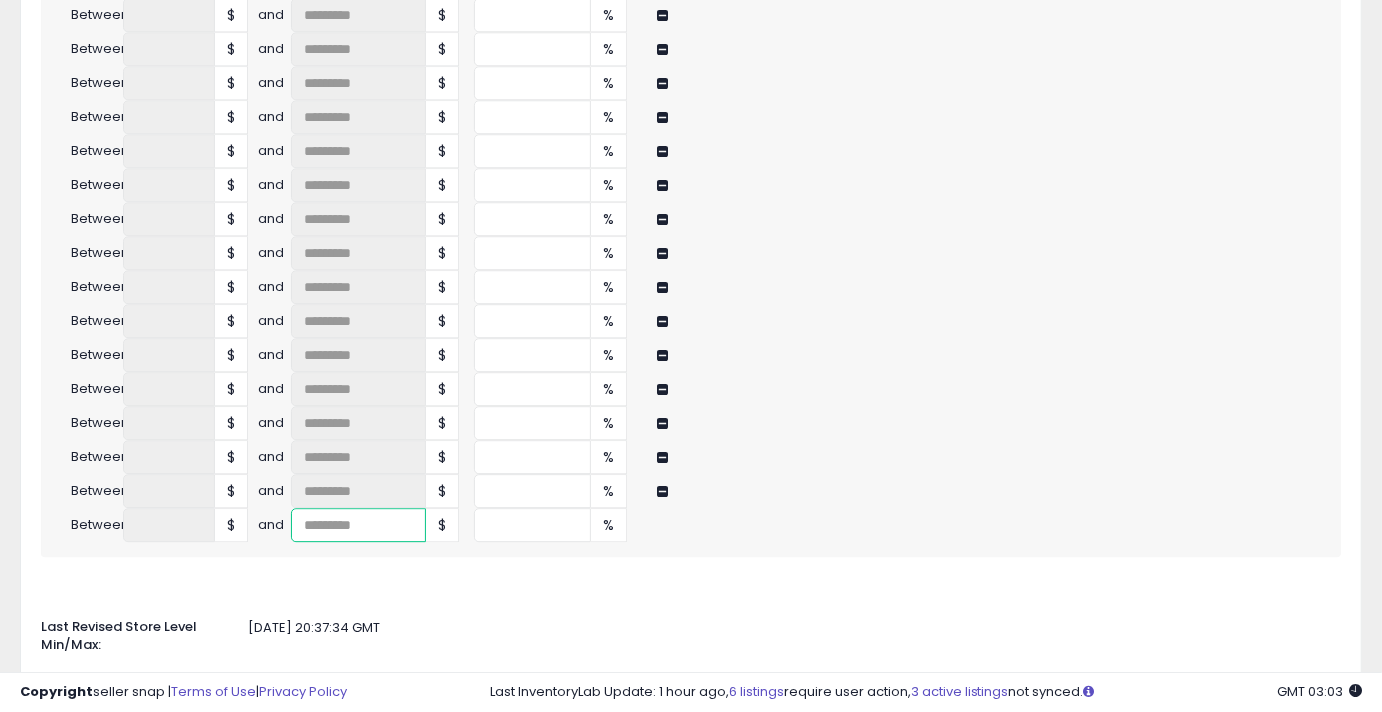 click at bounding box center [358, 525] 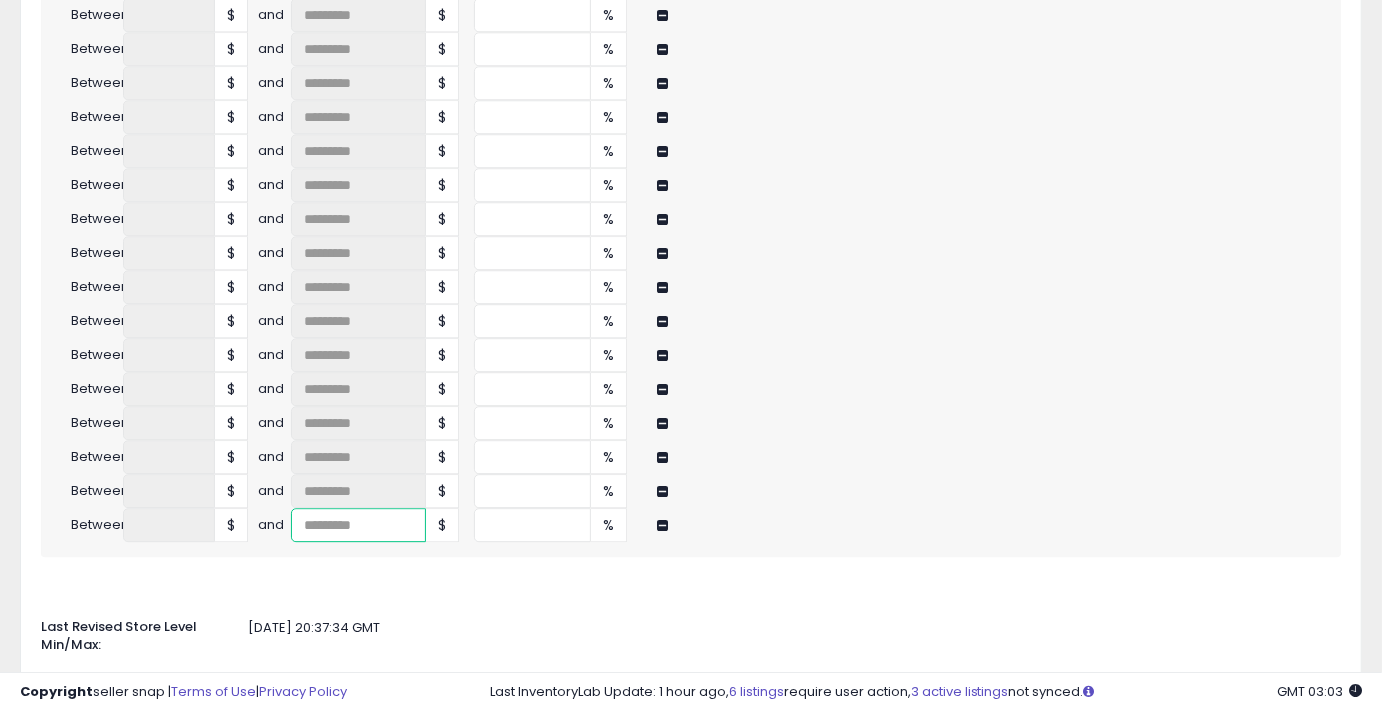 type on "****" 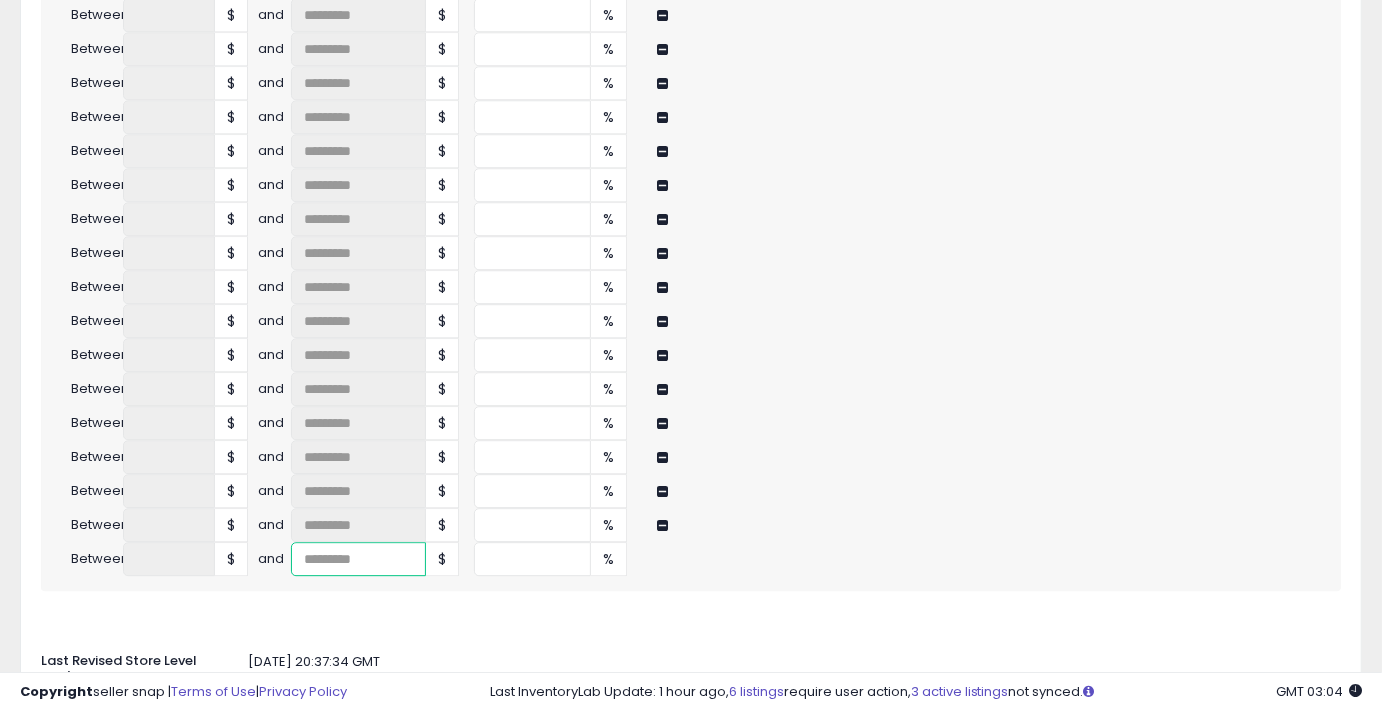 click at bounding box center [358, 559] 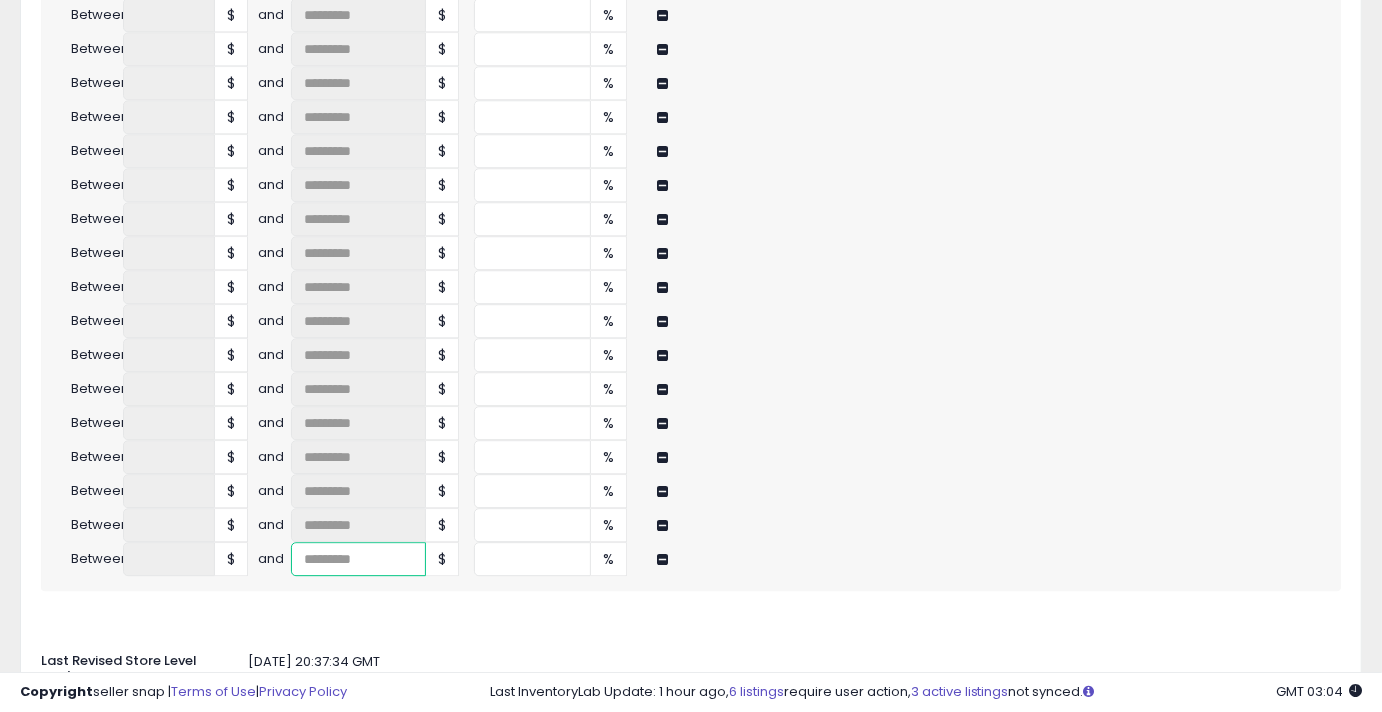 type on "****" 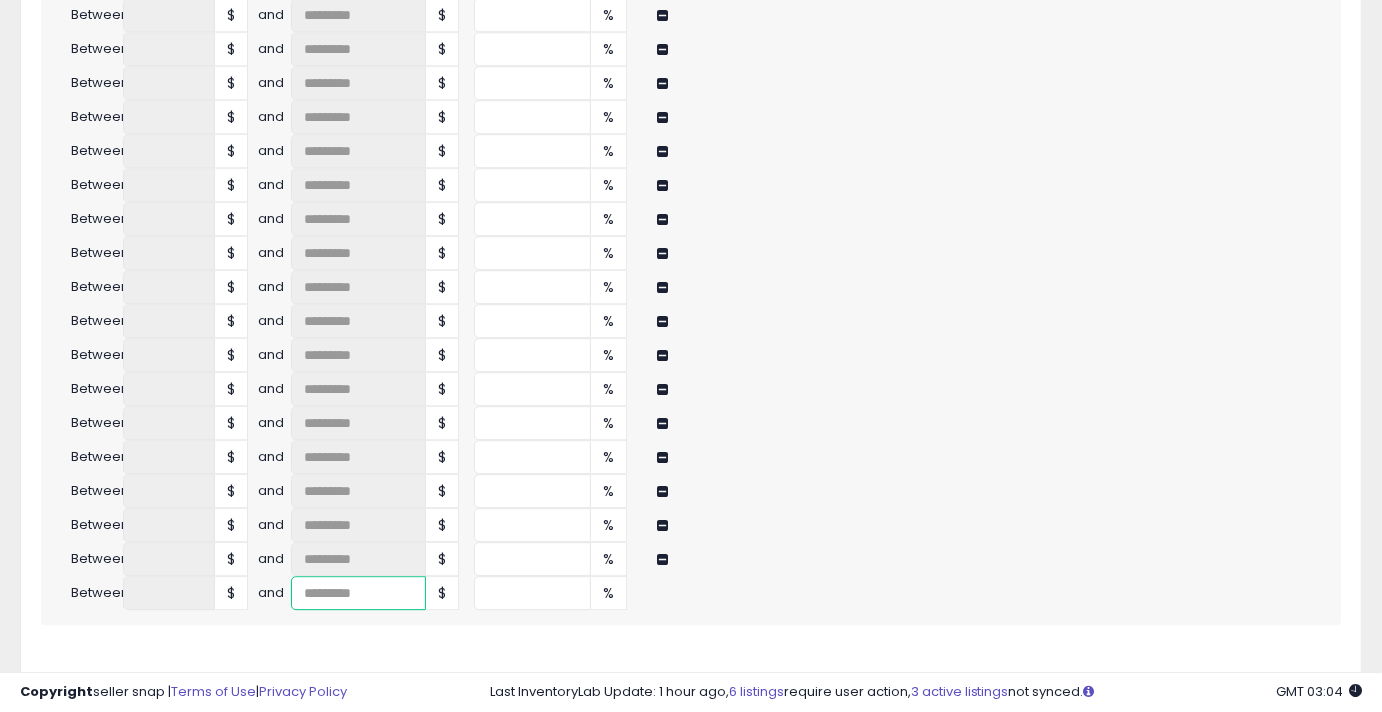 click at bounding box center (358, 593) 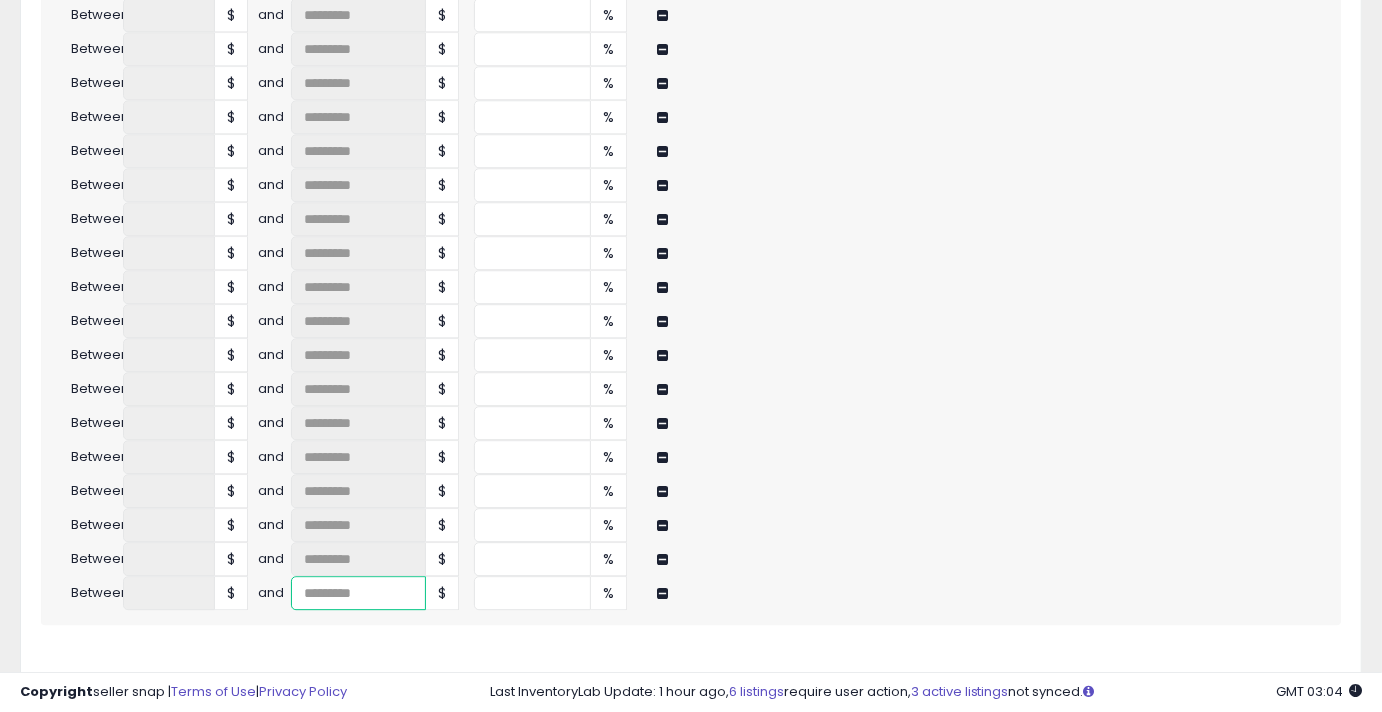 type on "***" 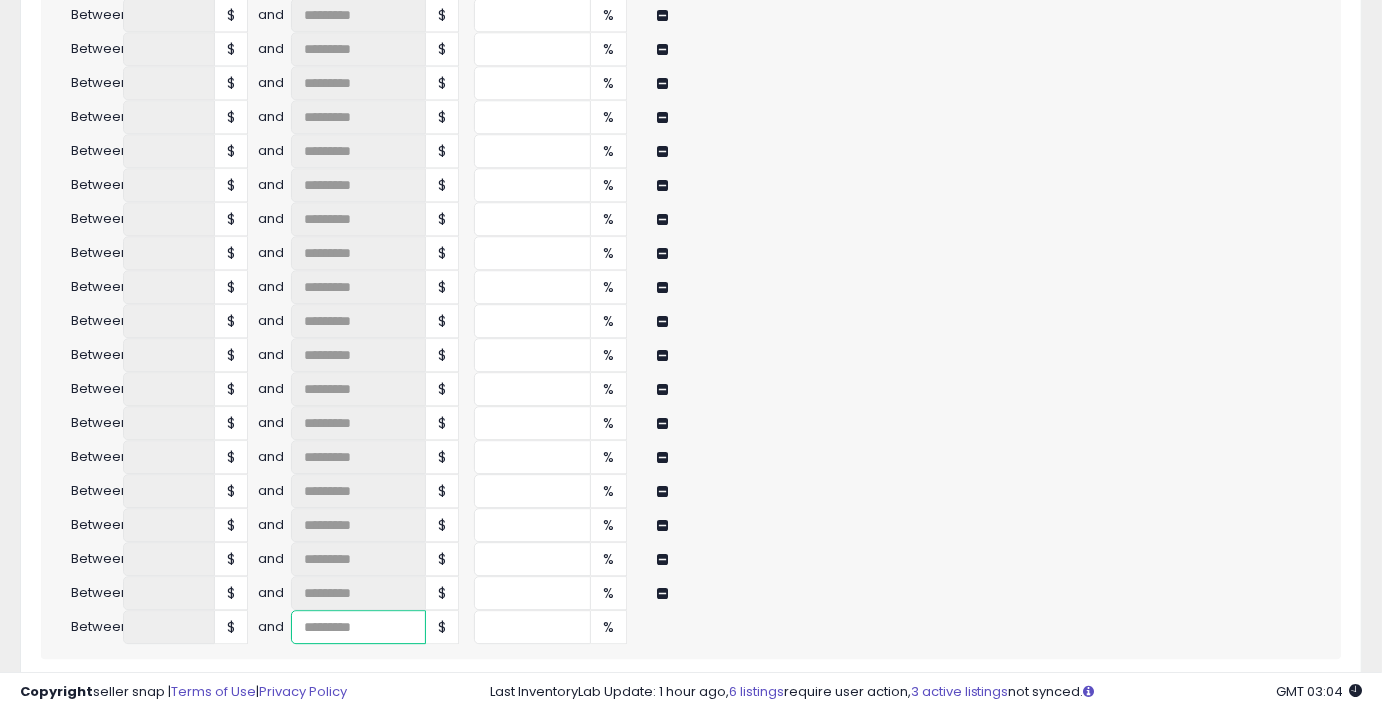 click at bounding box center [358, 627] 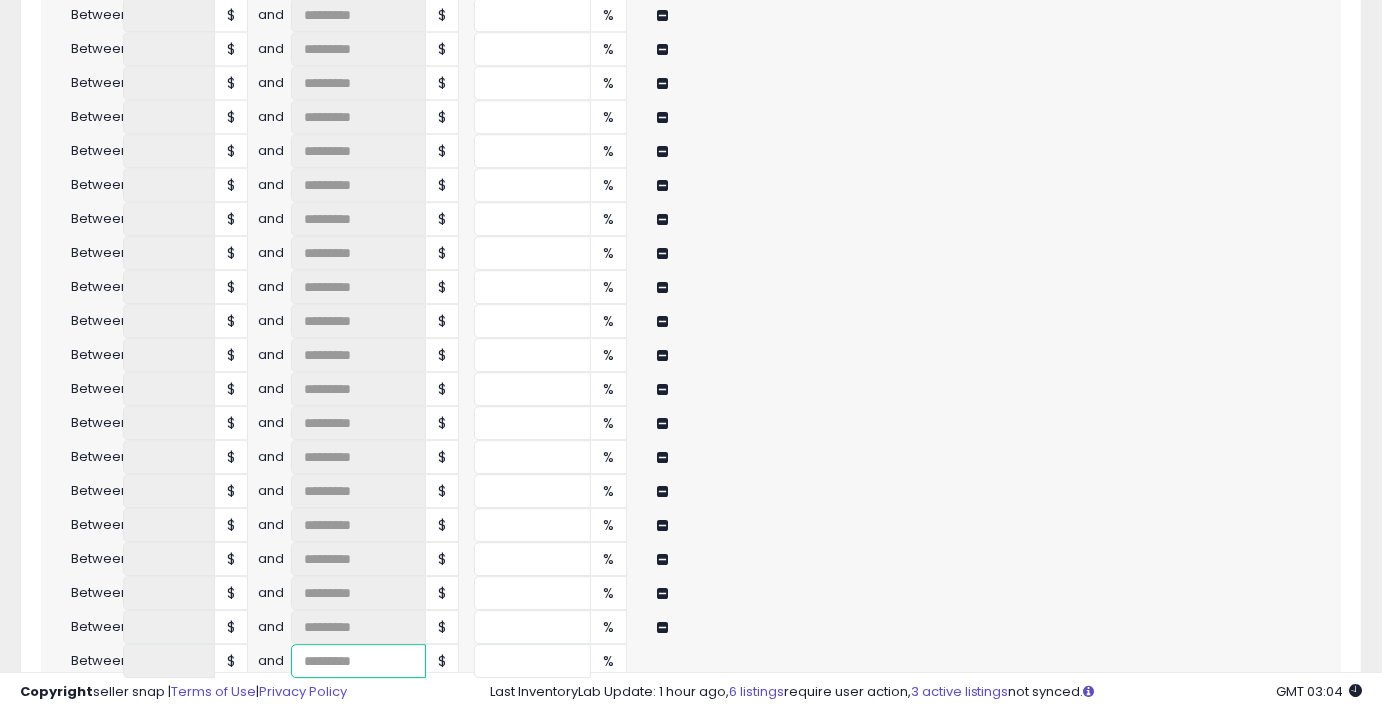 click at bounding box center [358, 661] 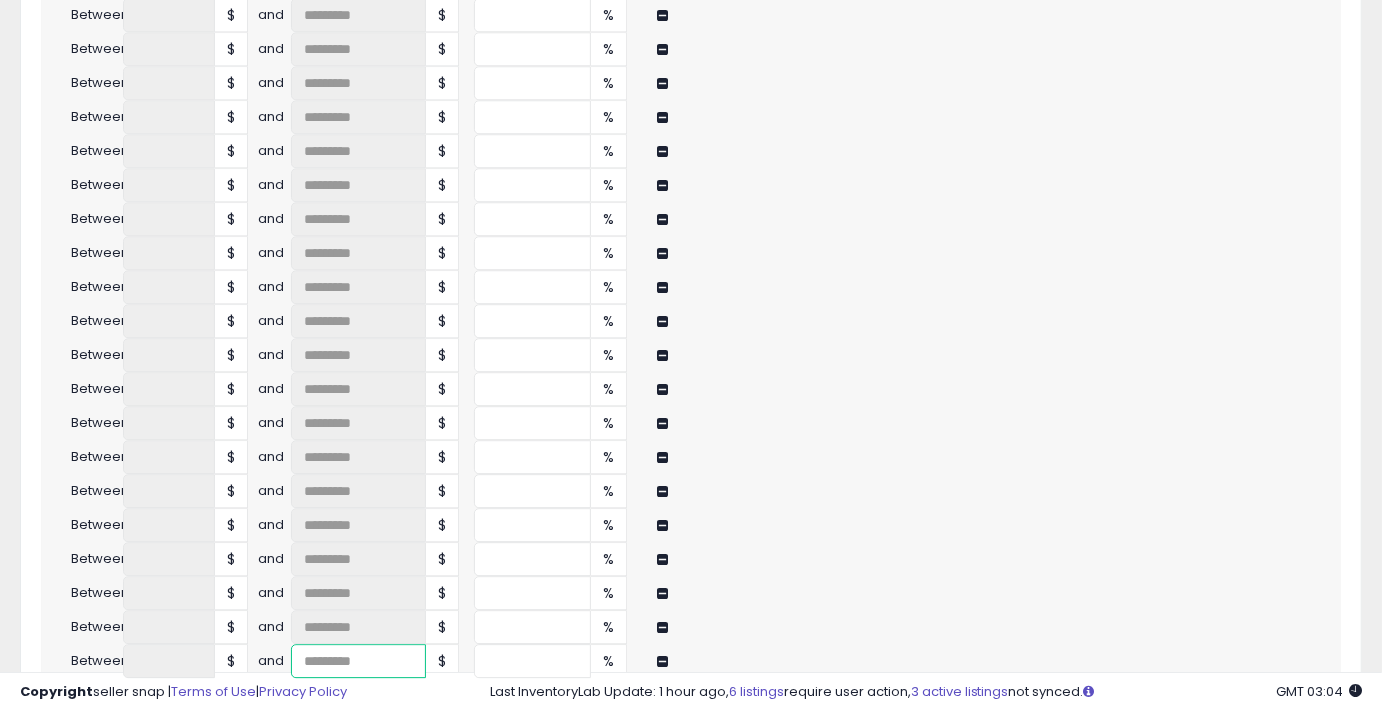 type on "****" 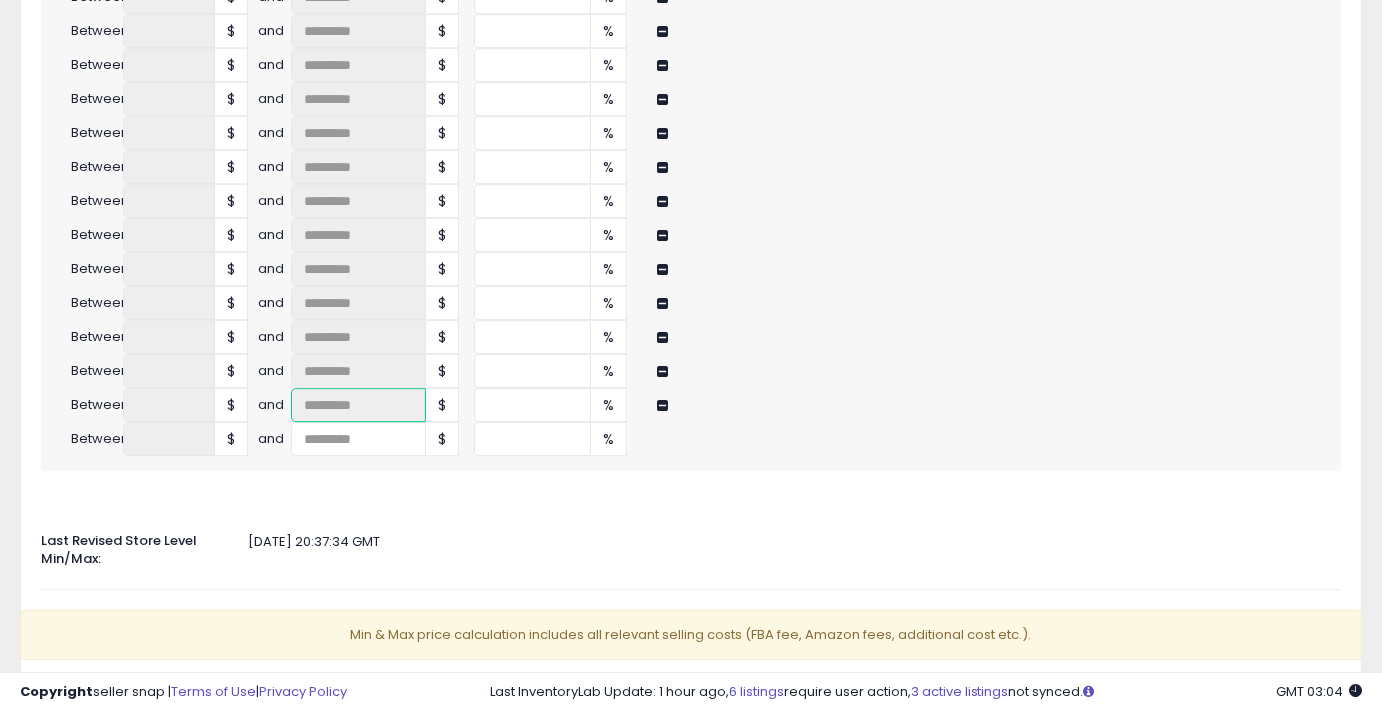scroll, scrollTop: 4016, scrollLeft: 0, axis: vertical 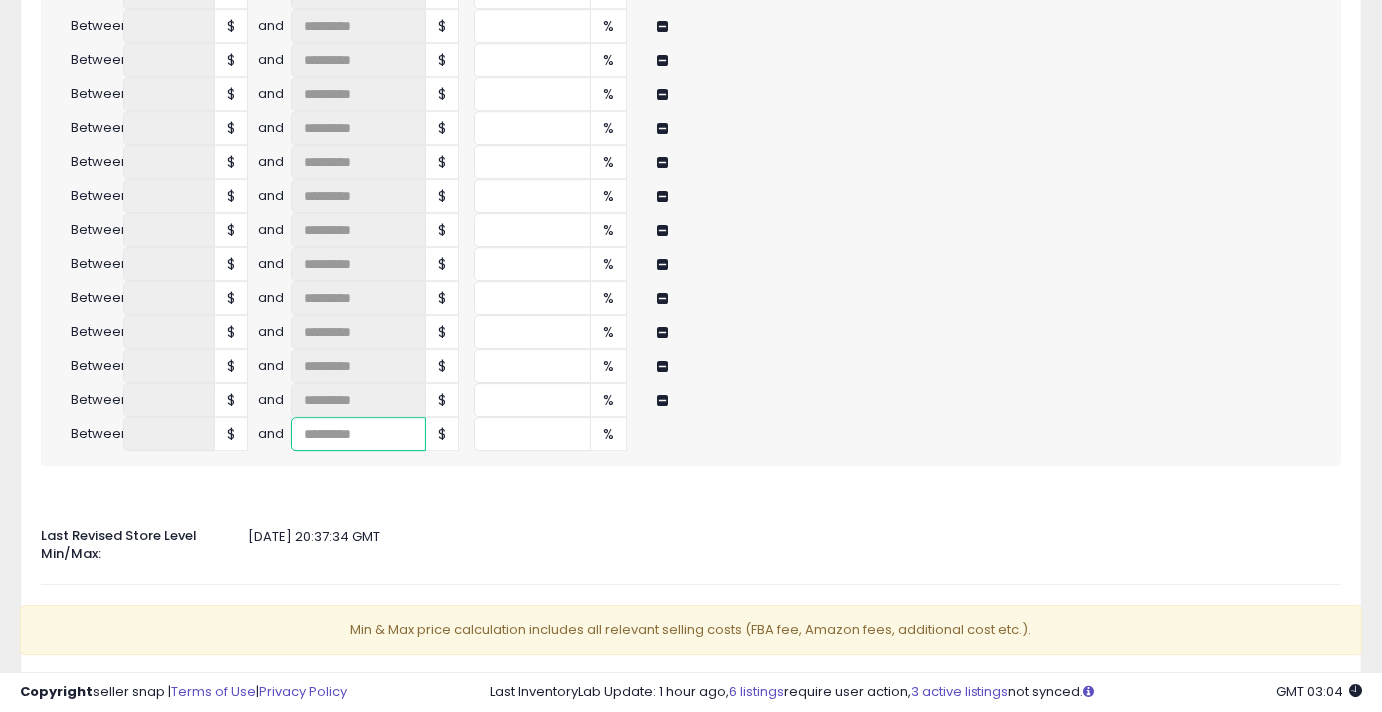 click at bounding box center [358, 434] 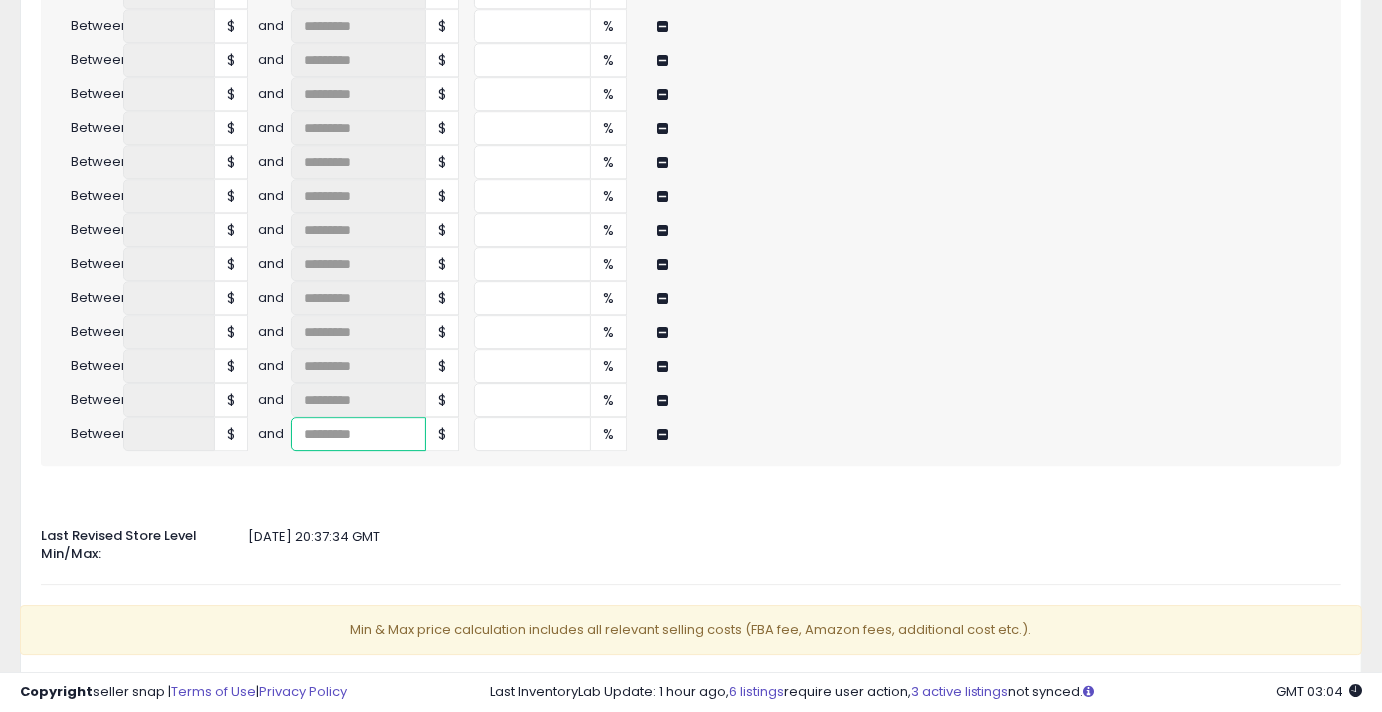 type on "****" 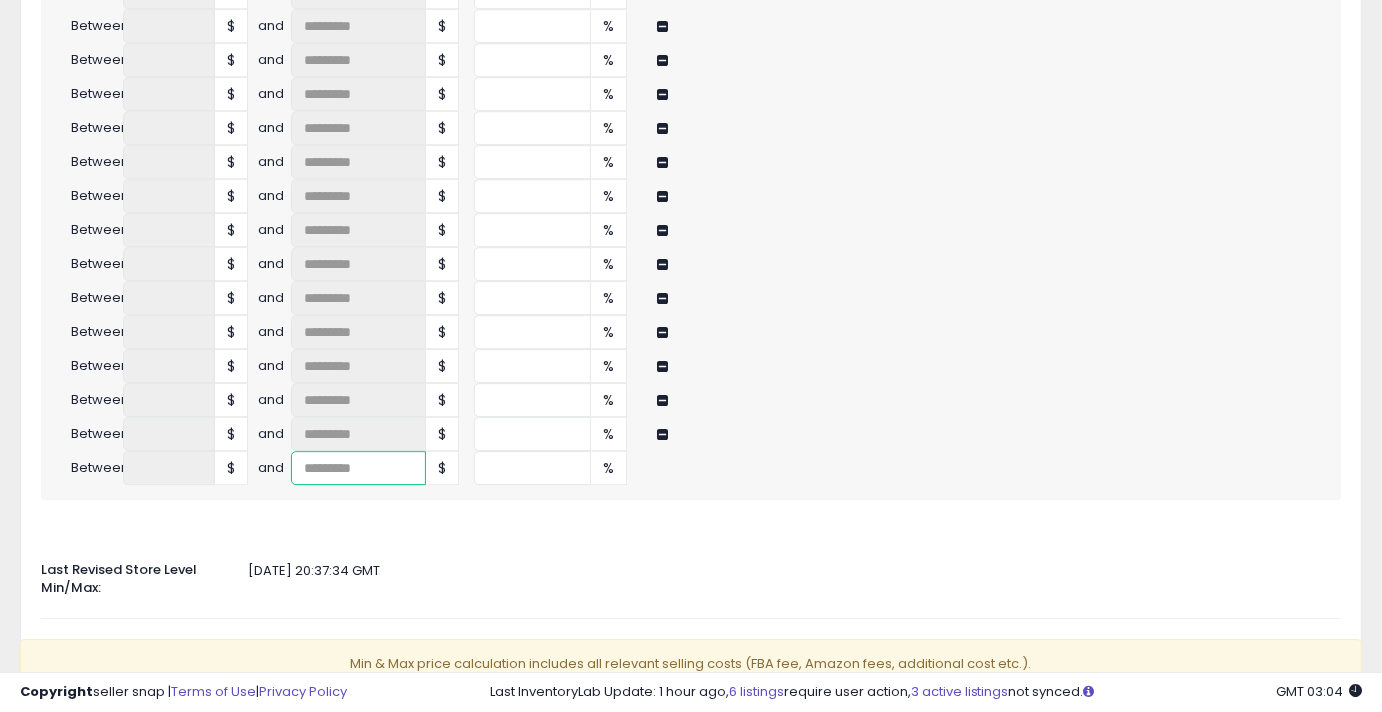 click at bounding box center (358, 468) 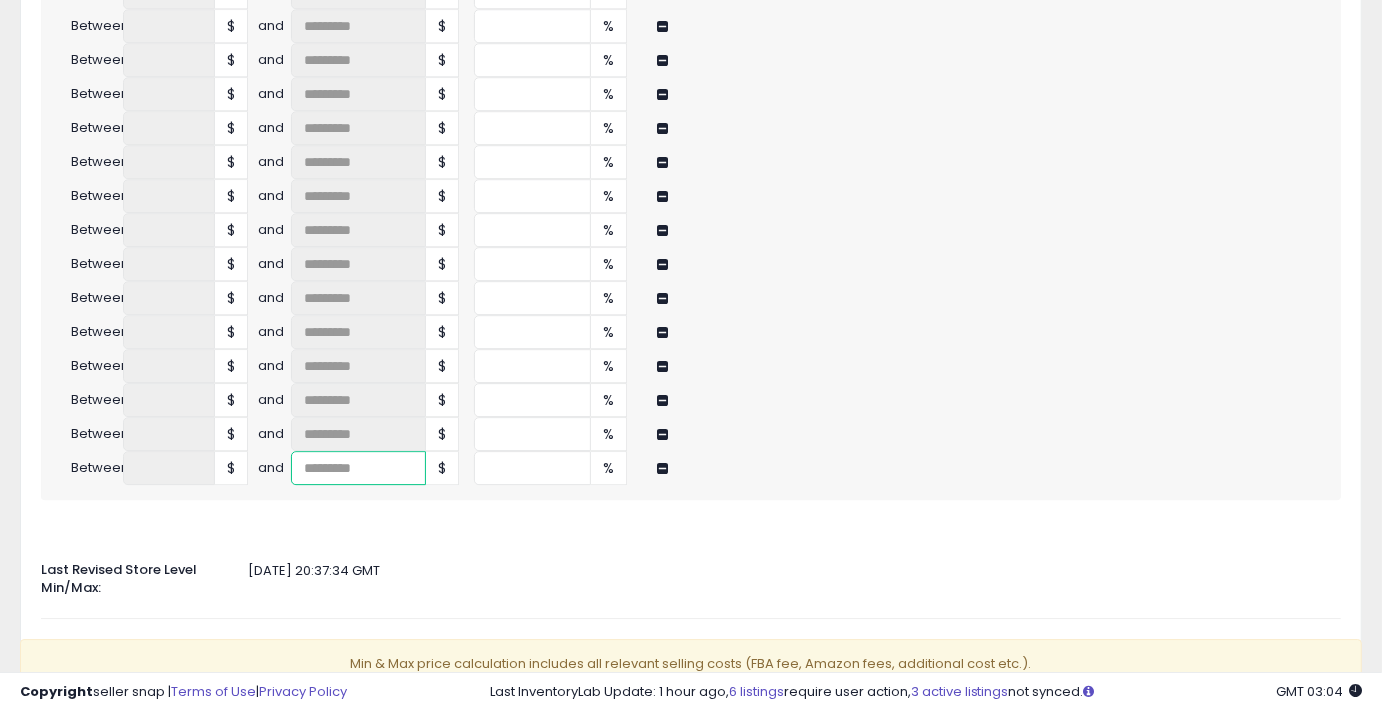 type on "****" 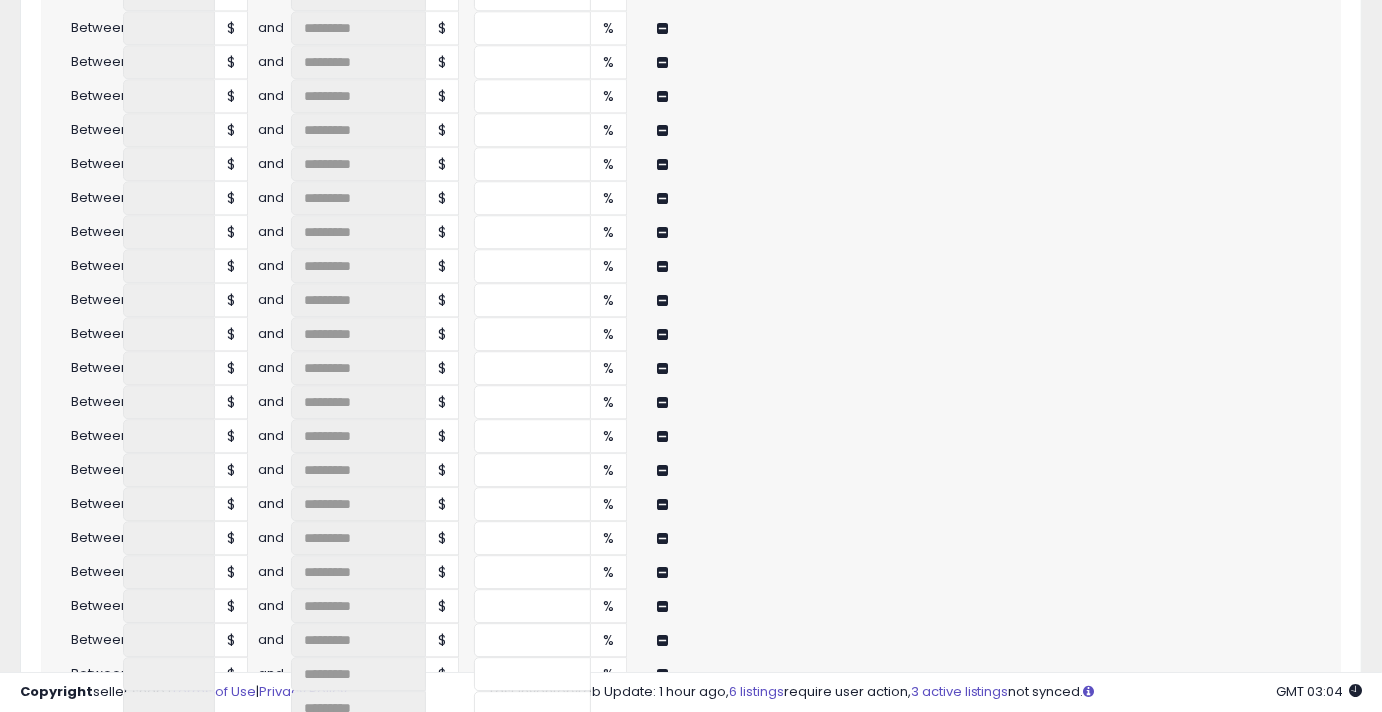 scroll, scrollTop: 3635, scrollLeft: 0, axis: vertical 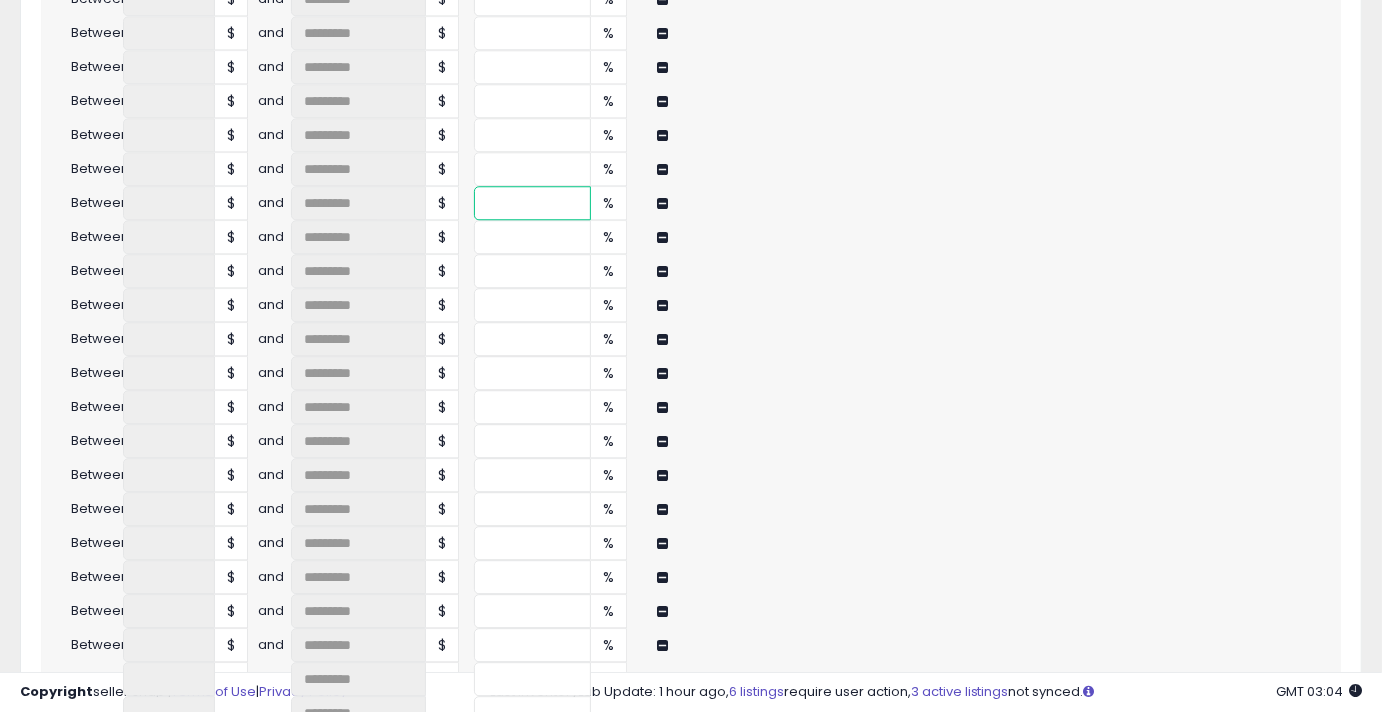 click on "**" at bounding box center (532, 203) 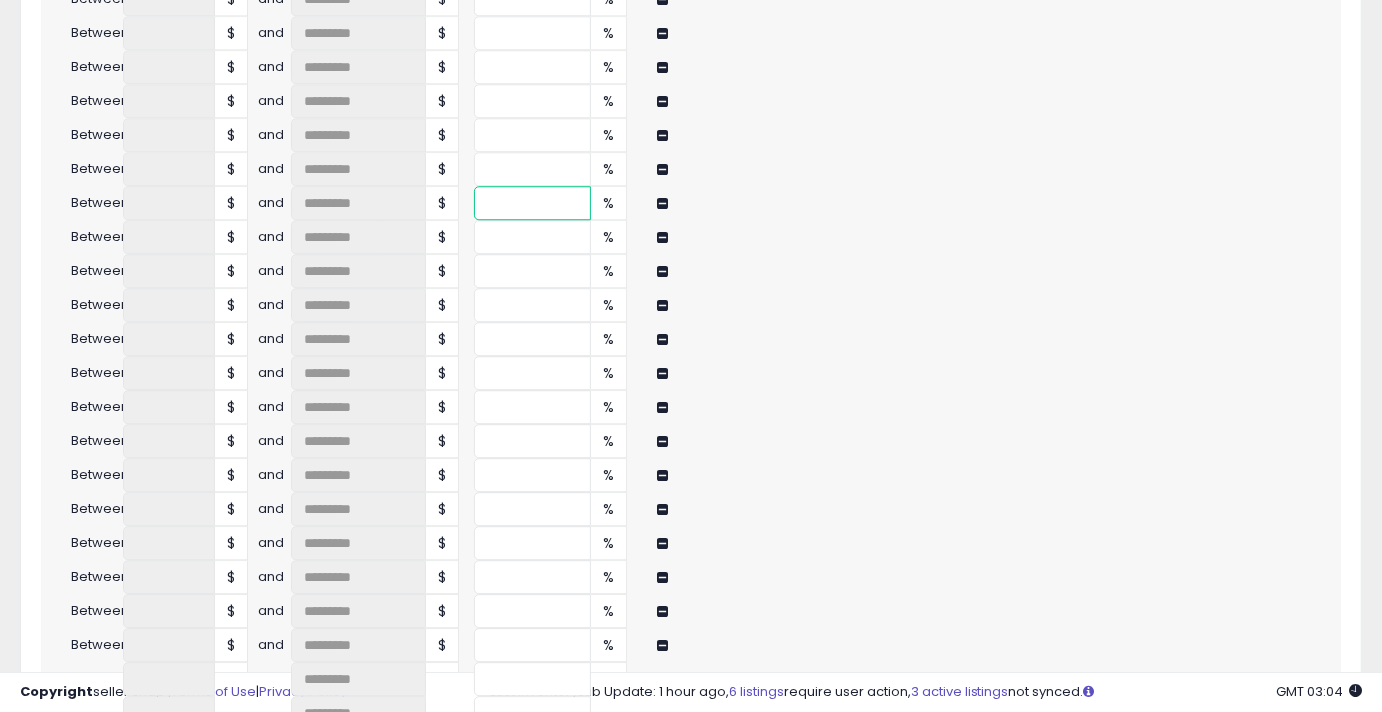 type on "****" 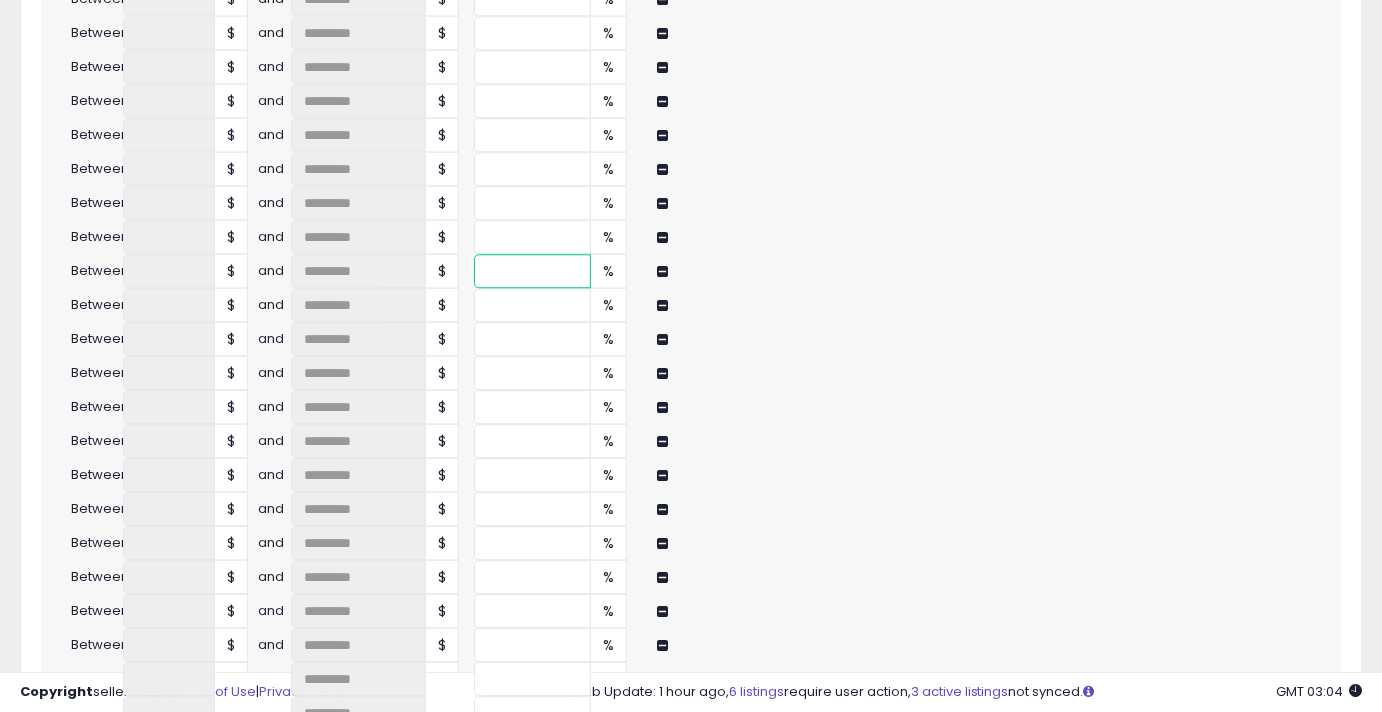 click at bounding box center (532, 271) 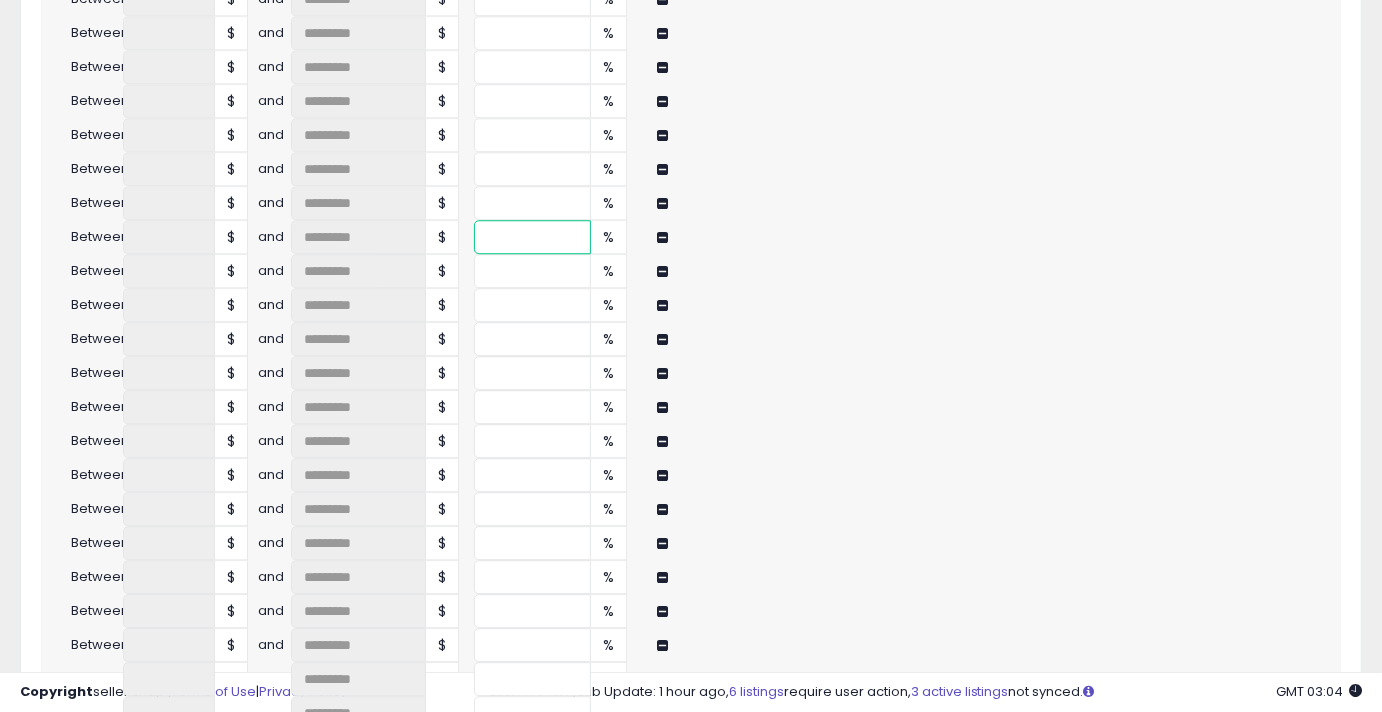 click at bounding box center [532, 237] 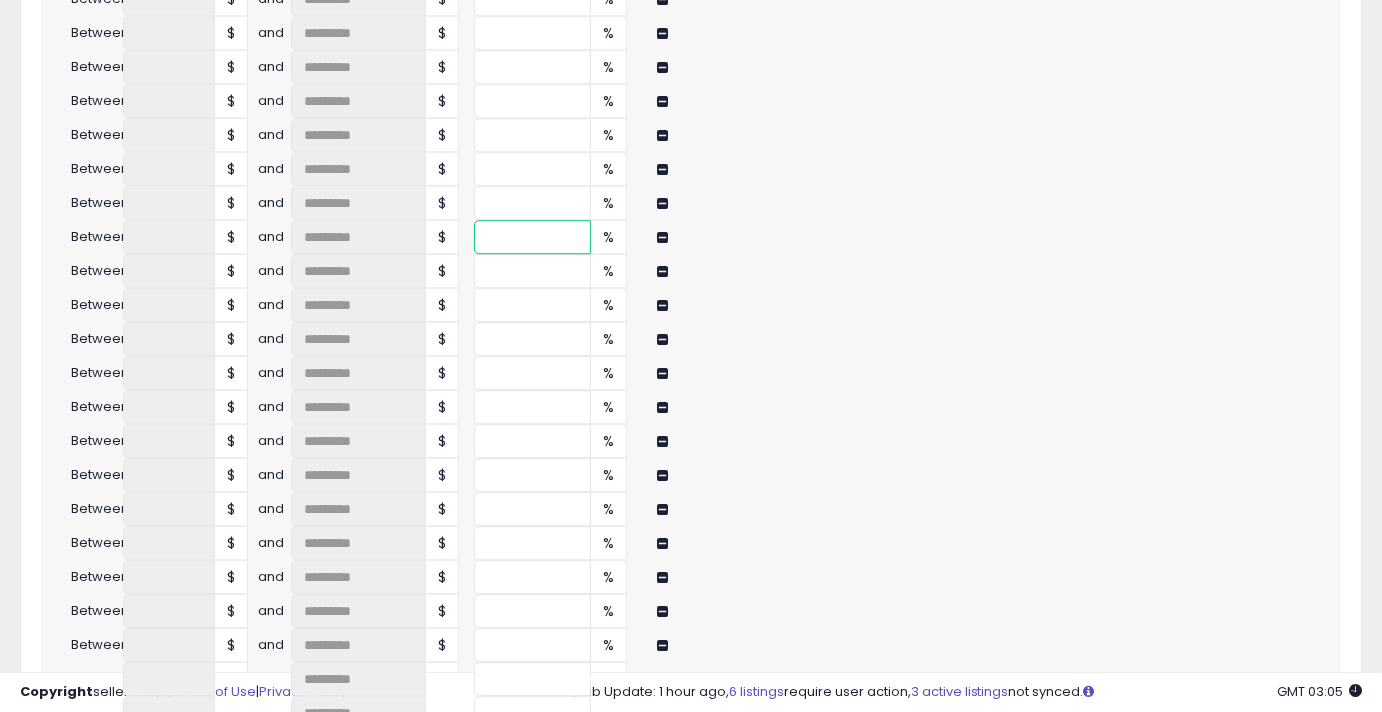 type on "**" 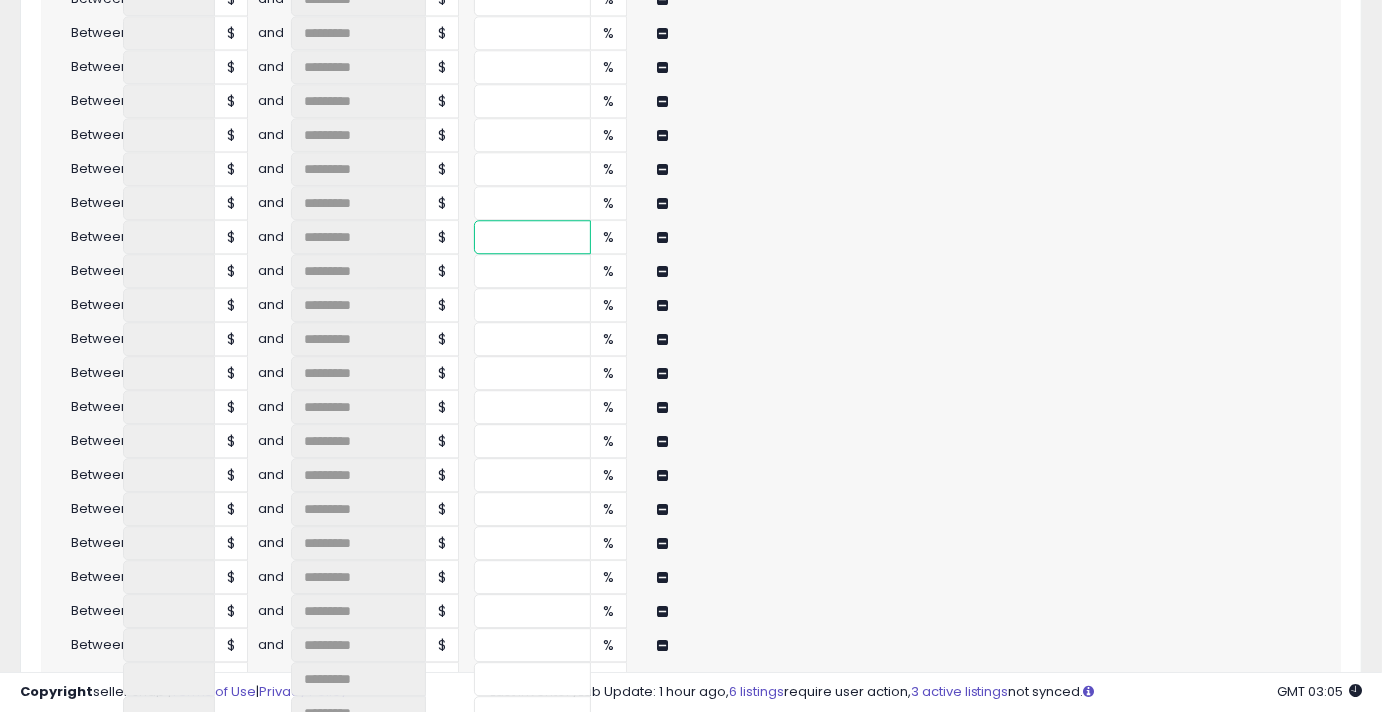 type on "****" 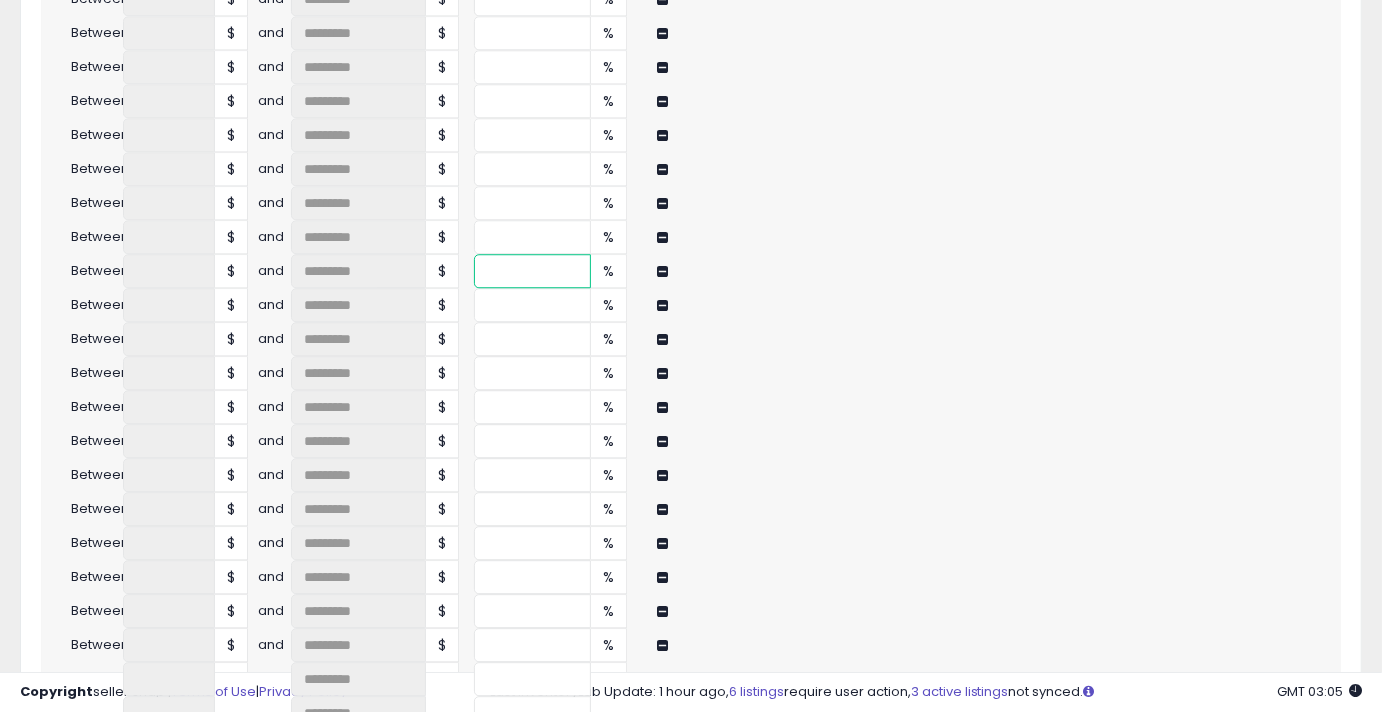 click at bounding box center (532, 271) 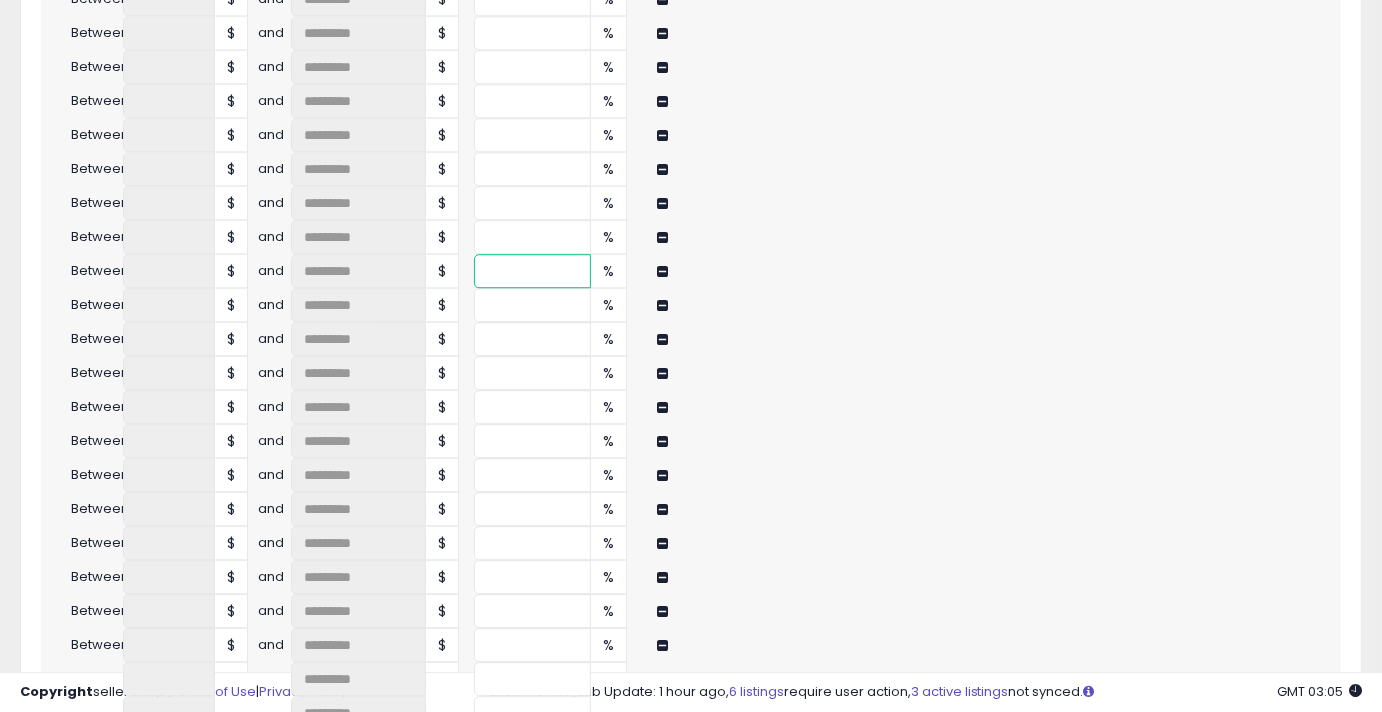 type on "**" 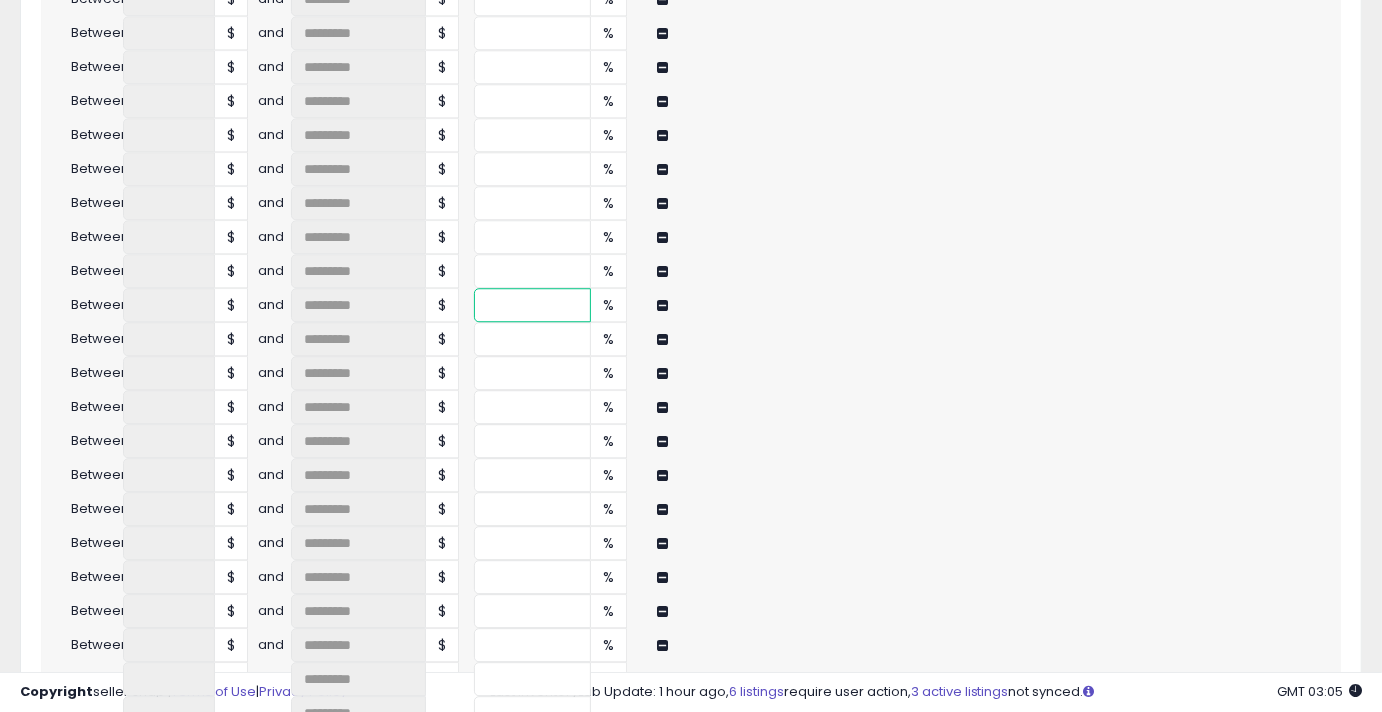 click at bounding box center (532, 305) 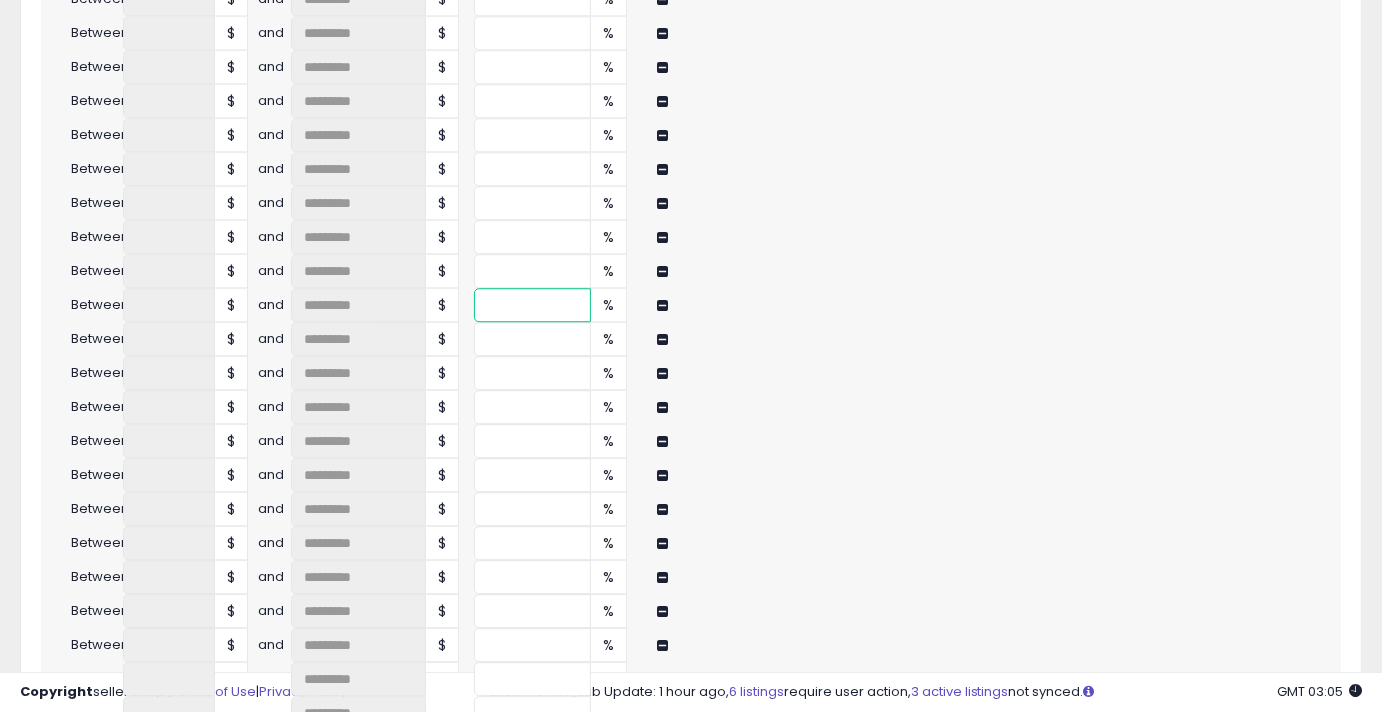 type on "**" 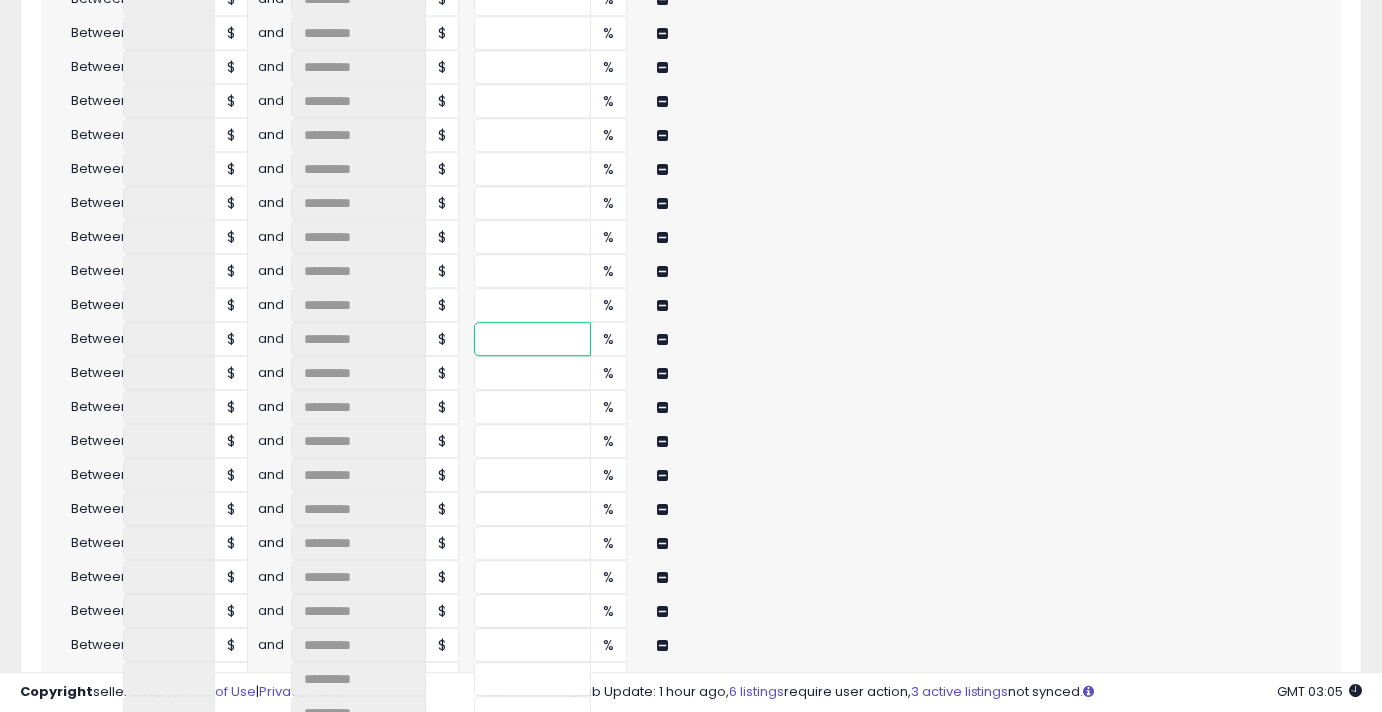 click at bounding box center (532, 339) 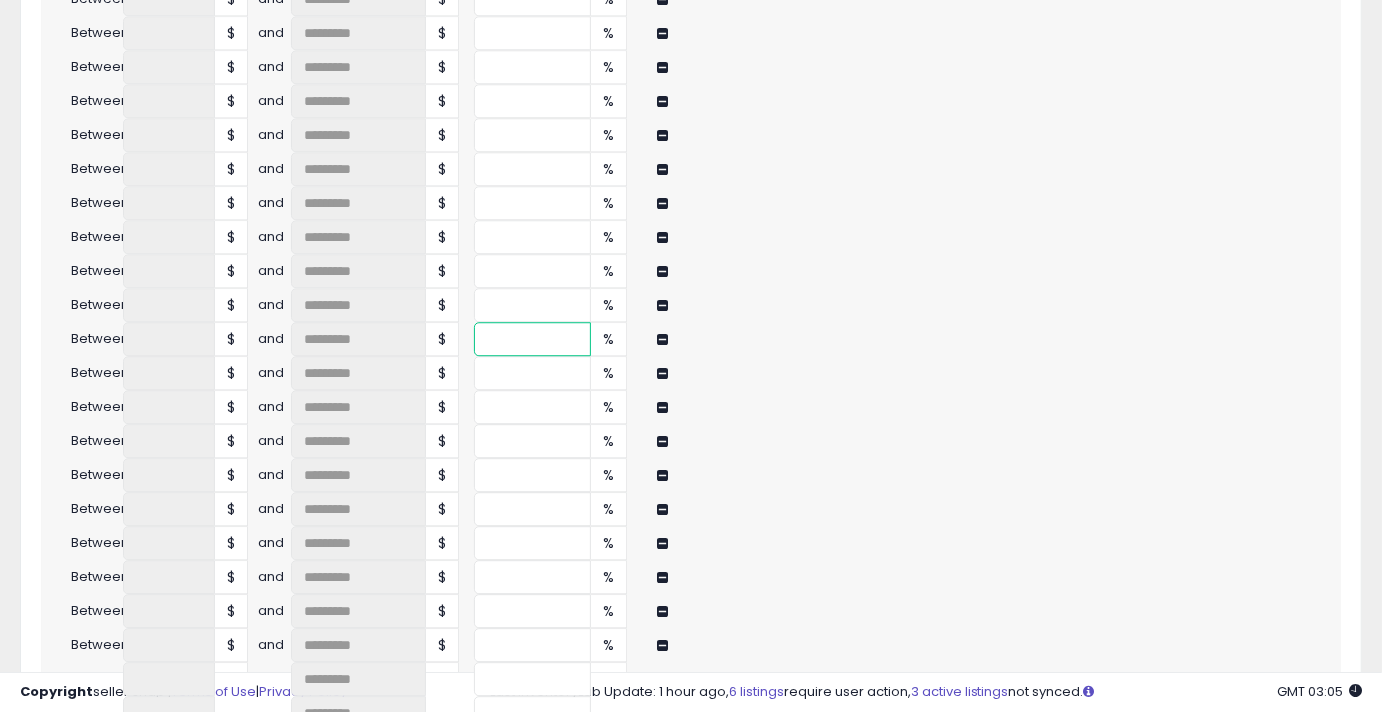 type on "**" 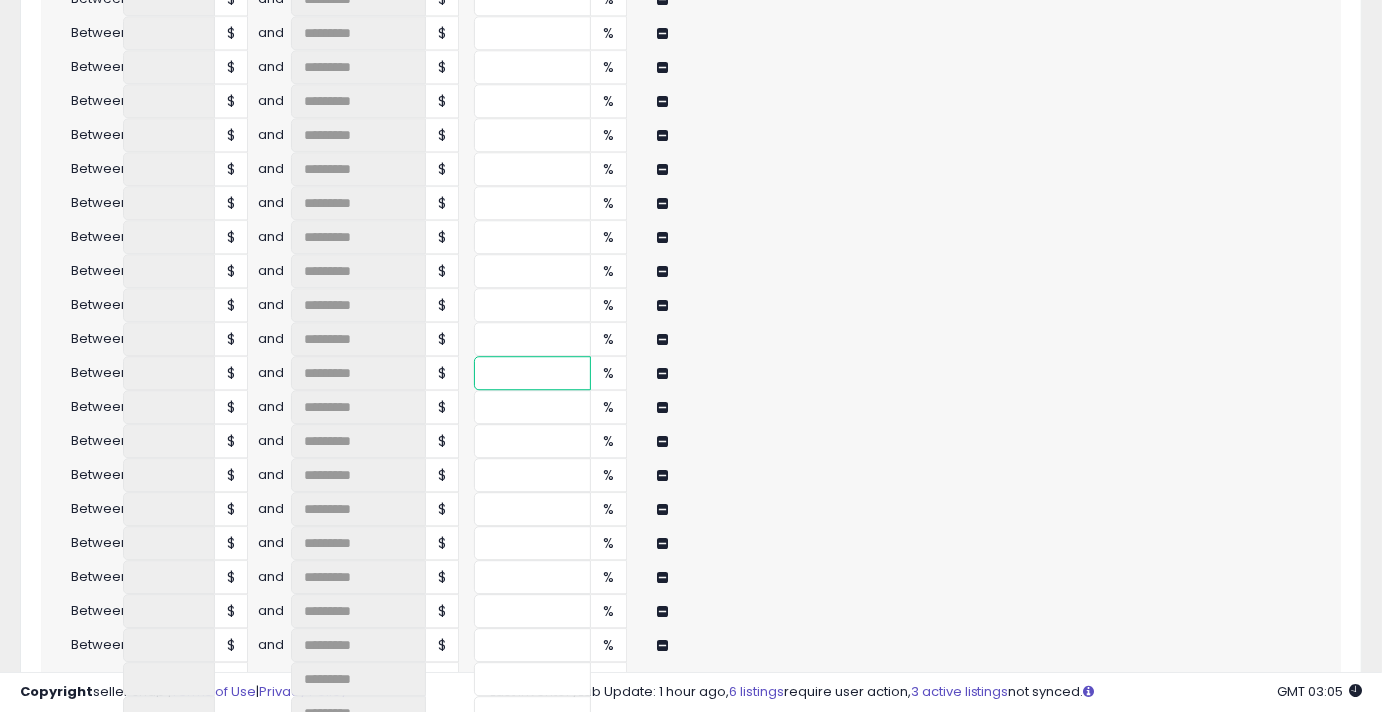 click at bounding box center [532, 373] 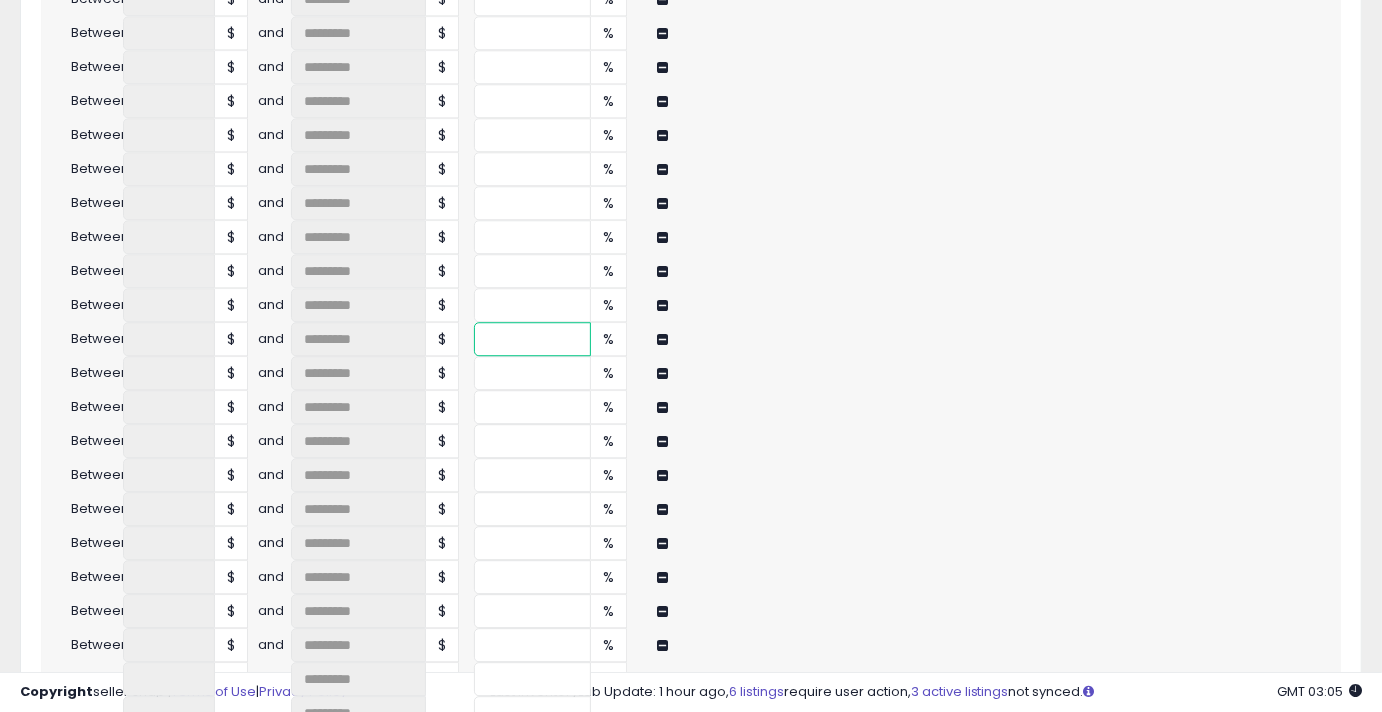 click on "****" at bounding box center (532, 339) 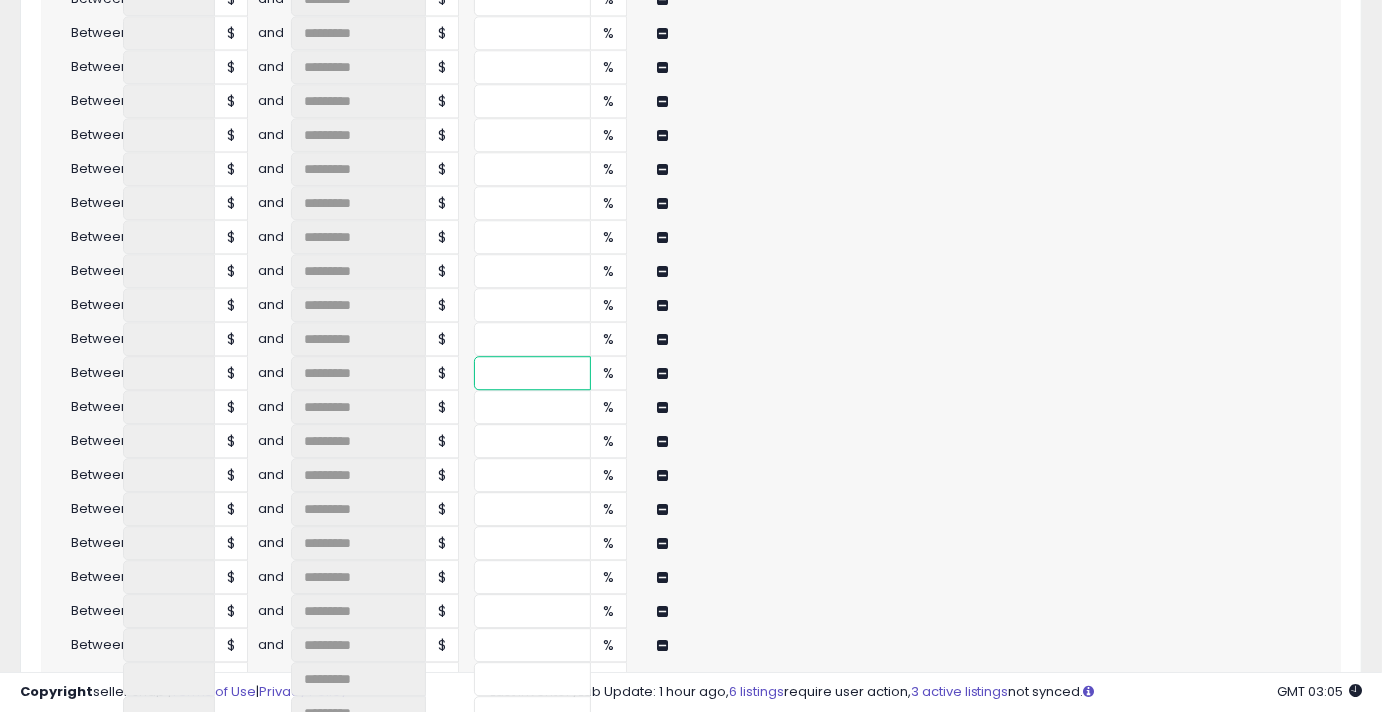 click at bounding box center (532, 373) 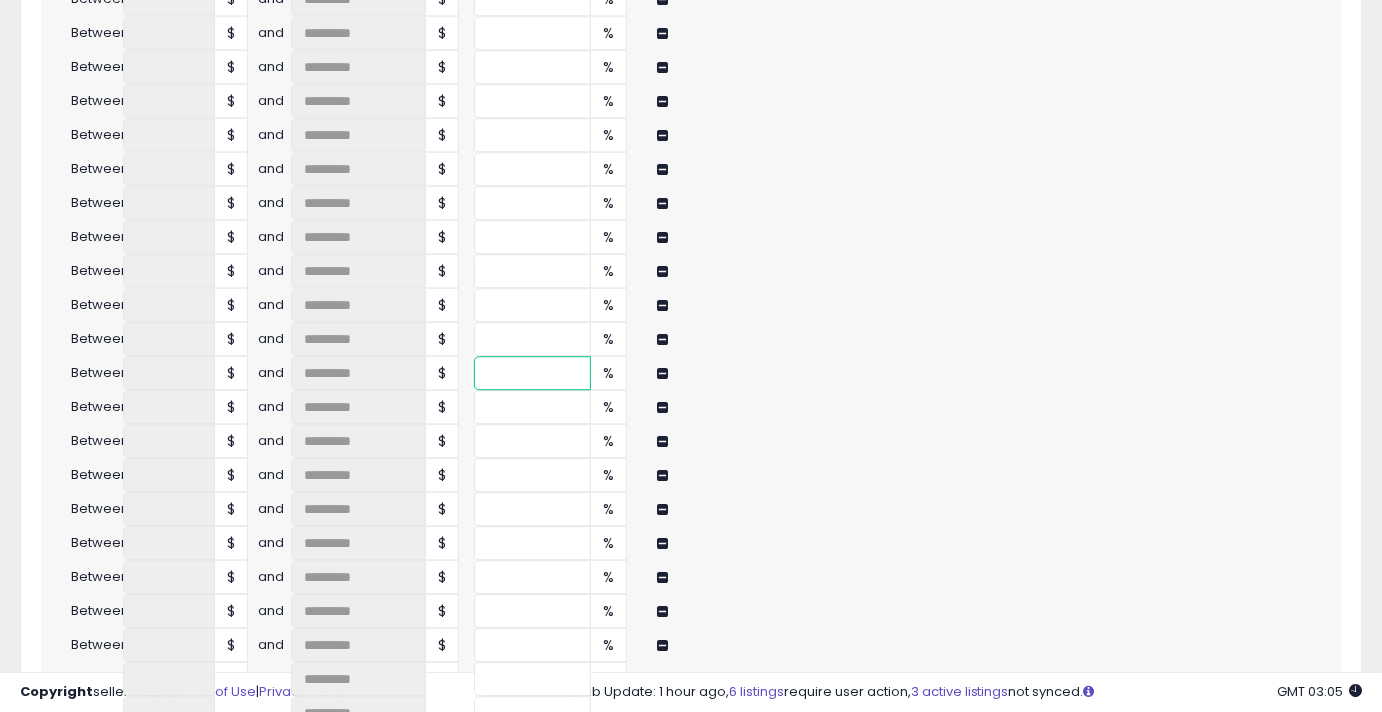 type on "****" 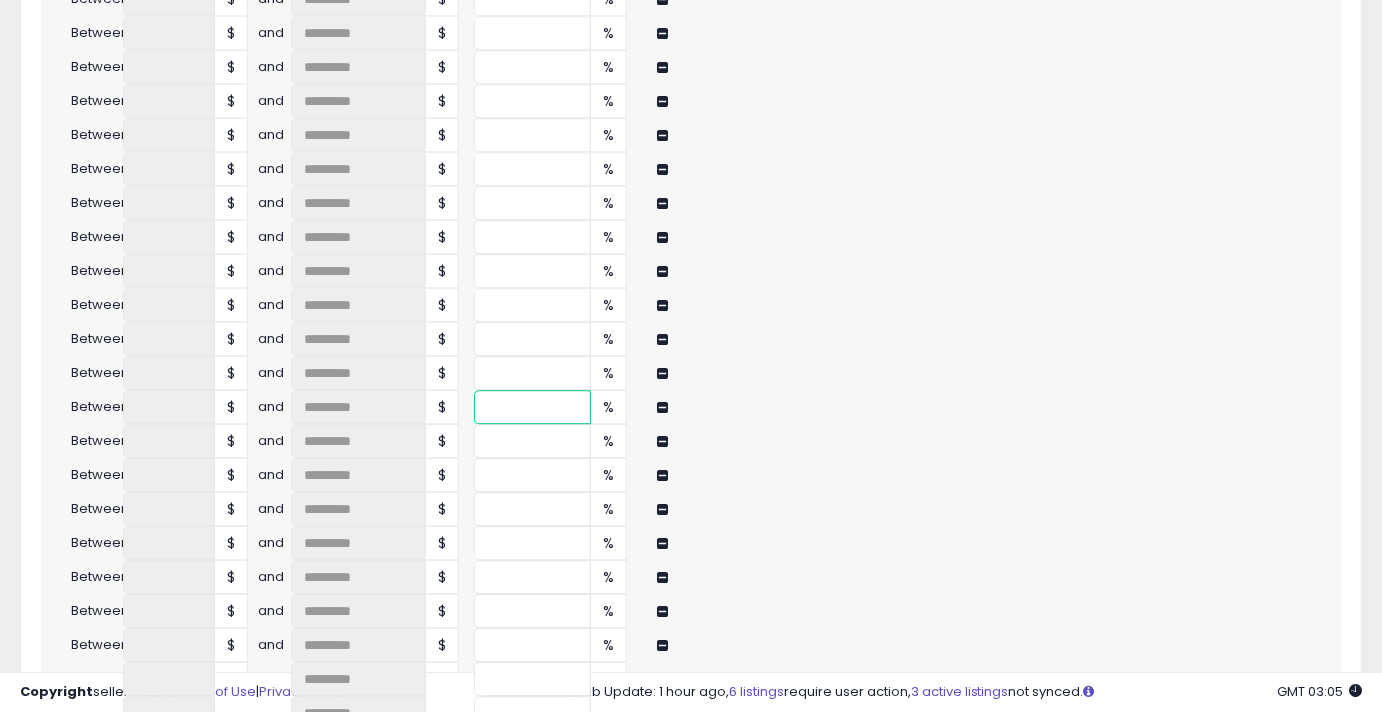 click at bounding box center [532, 407] 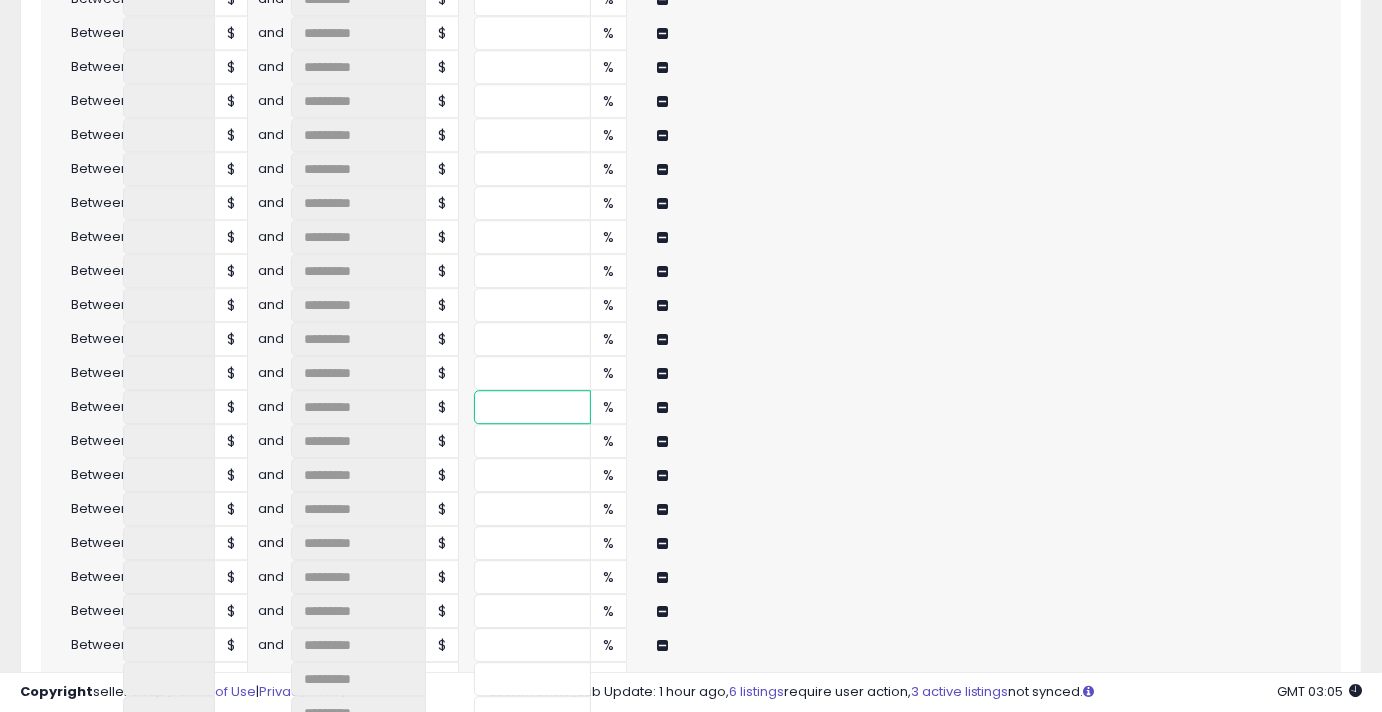 type on "**" 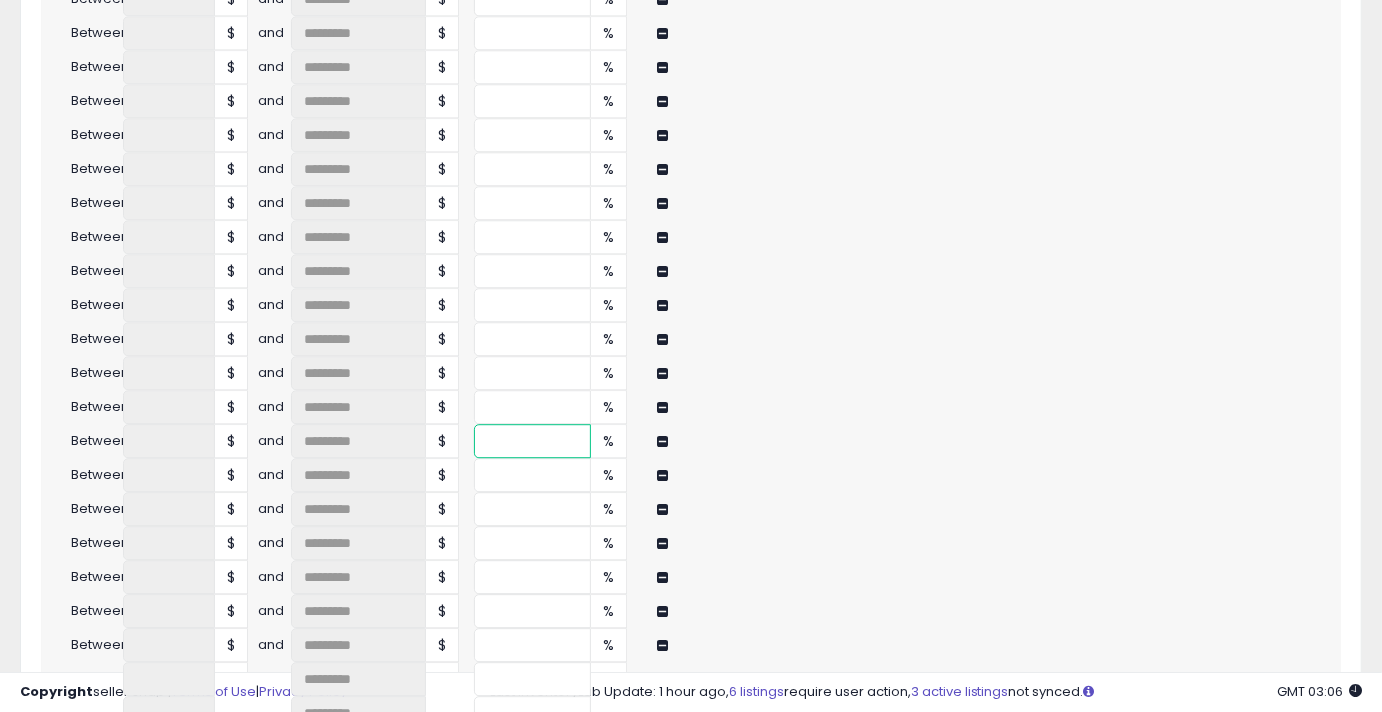 click at bounding box center [532, 441] 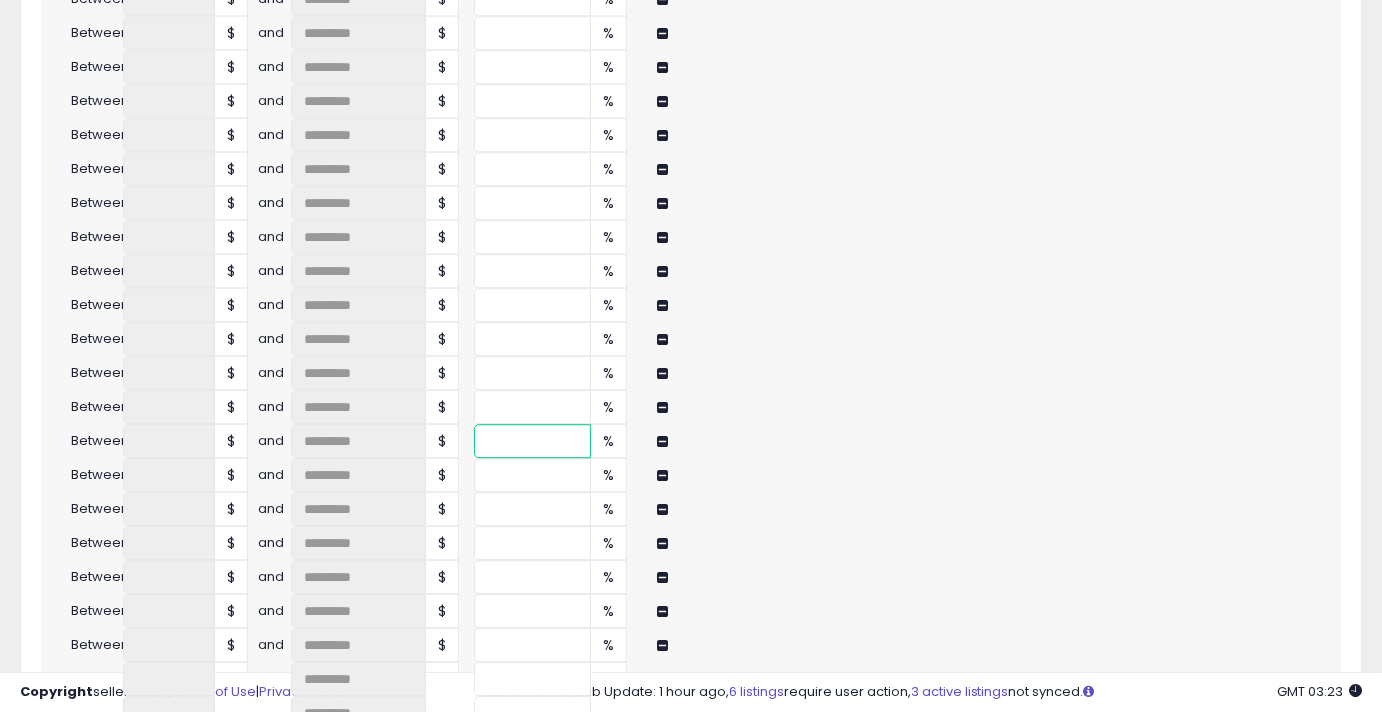 type on "**" 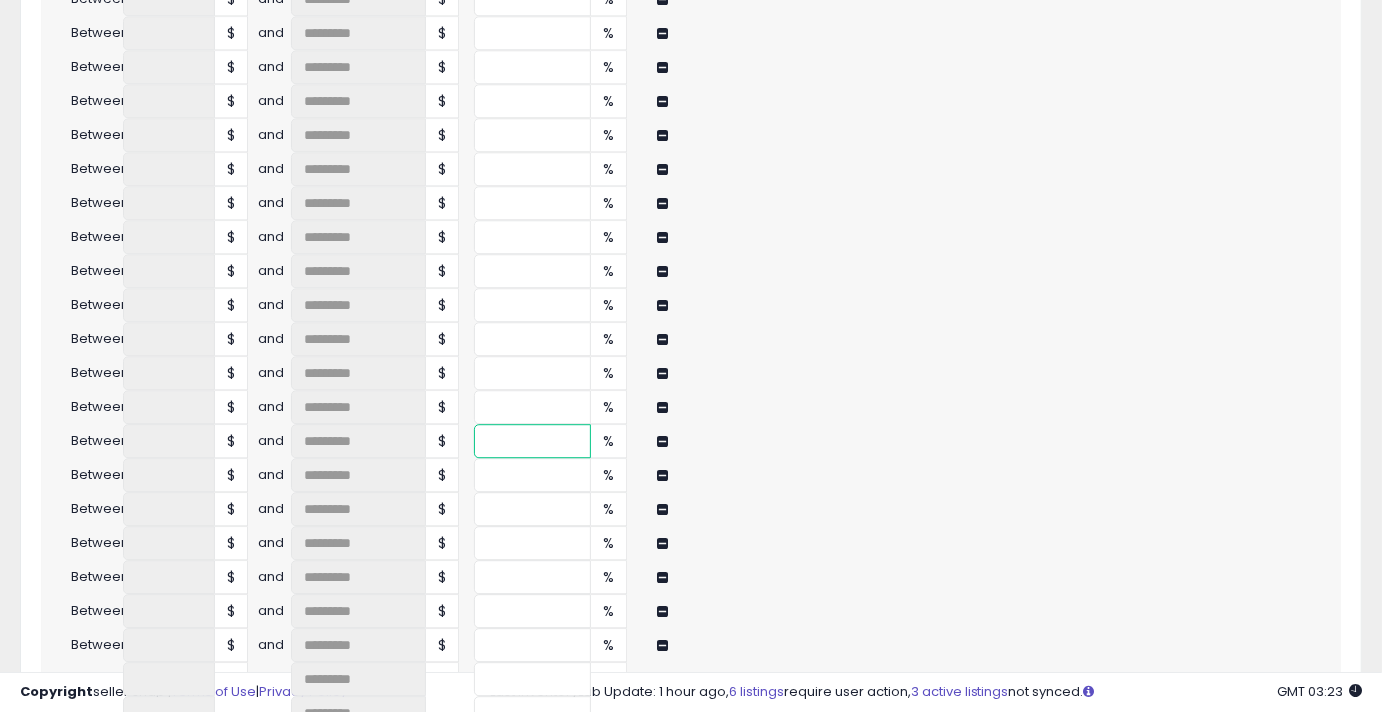 type on "****" 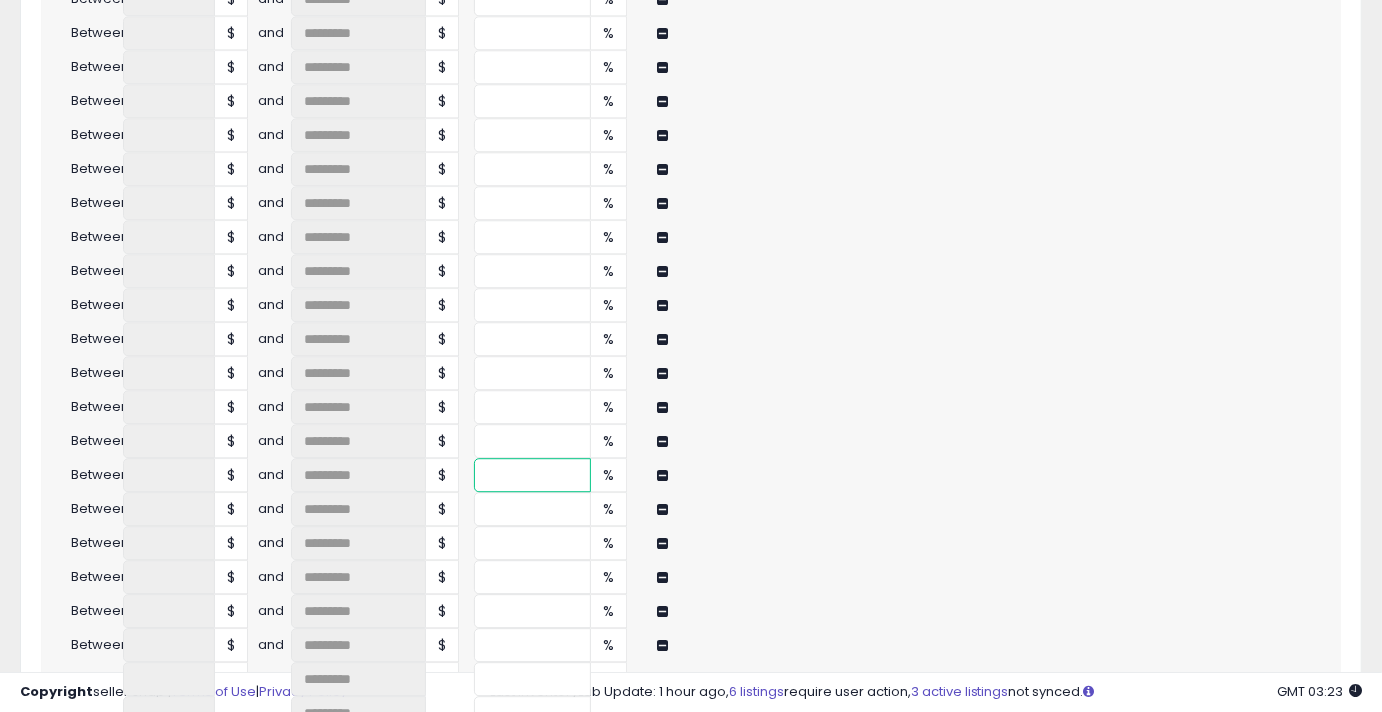 click at bounding box center (532, 475) 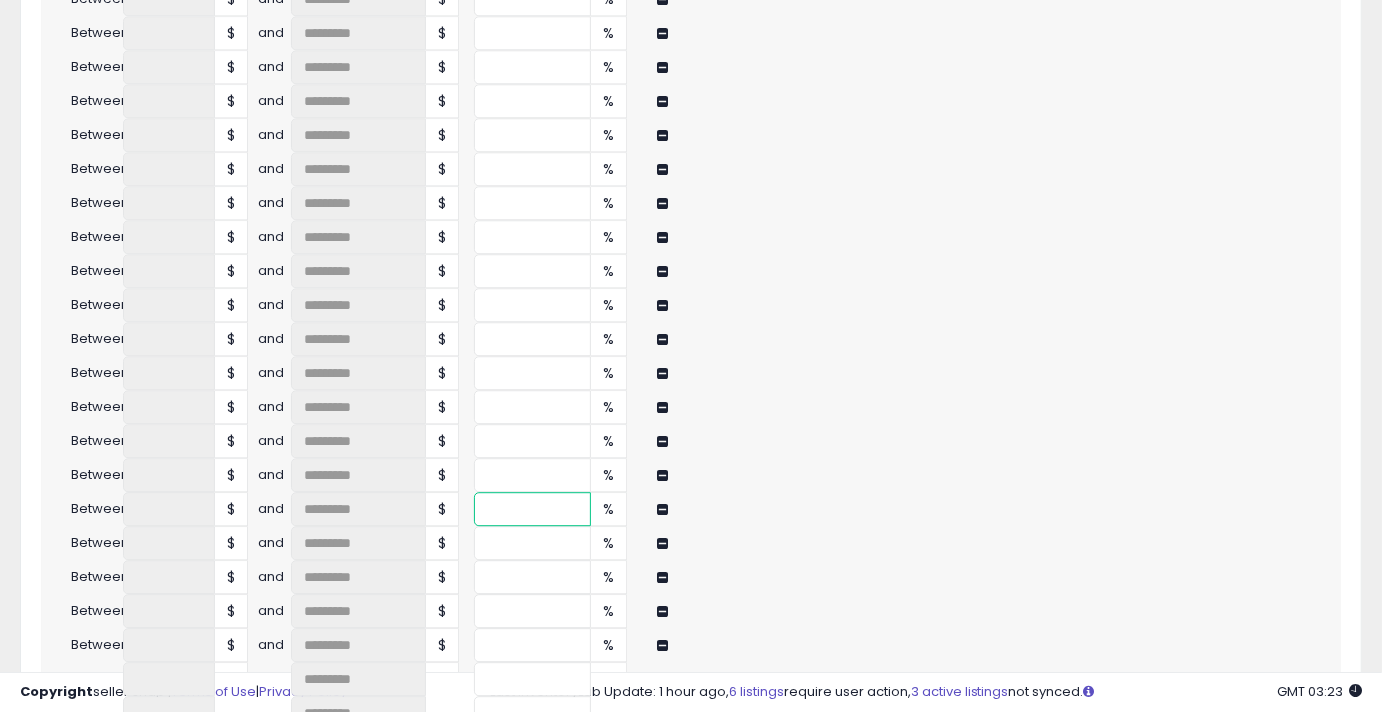 click at bounding box center [532, 509] 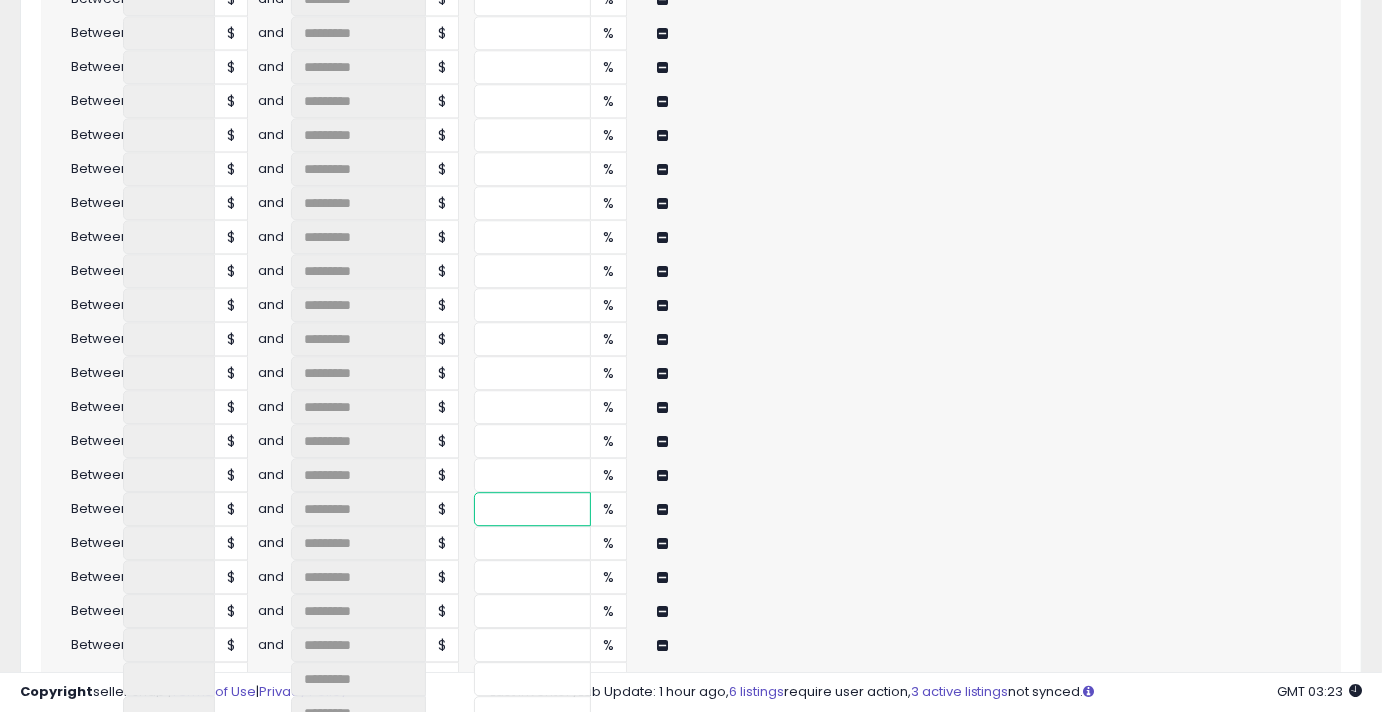 type on "**" 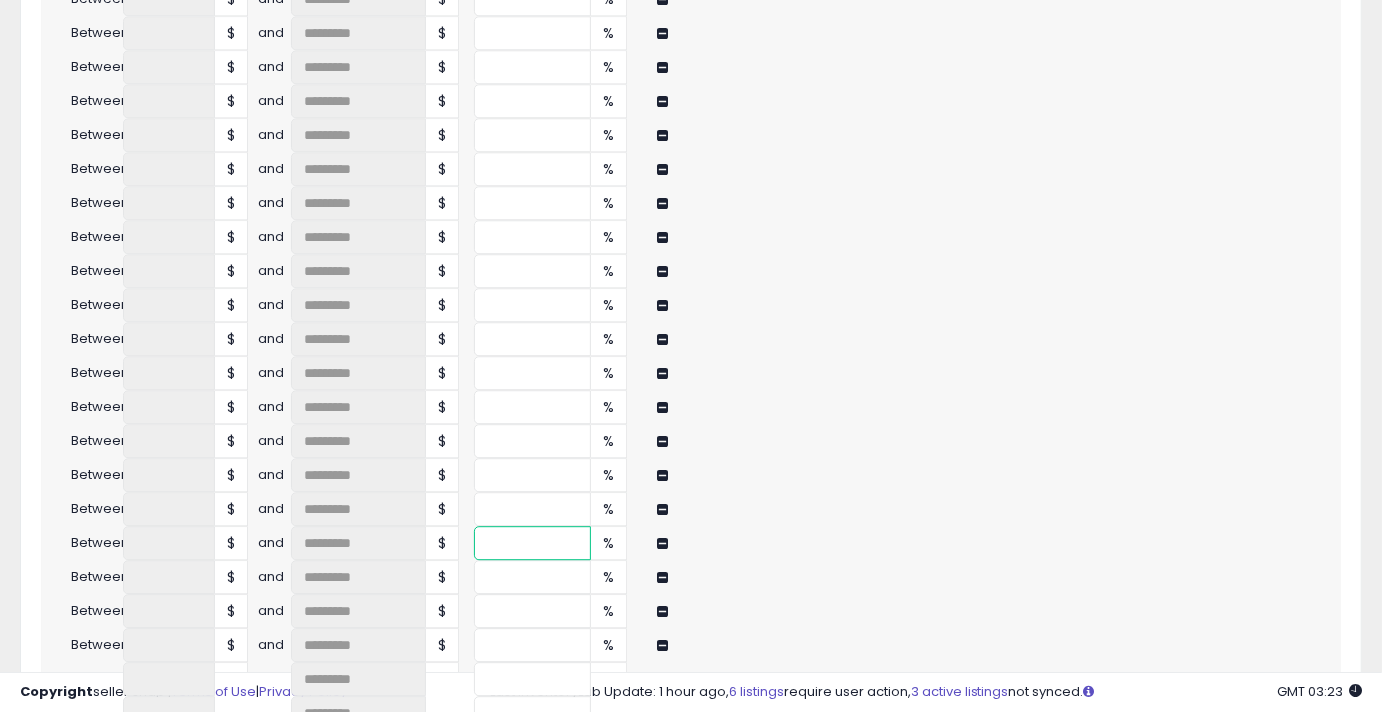 click at bounding box center [532, 543] 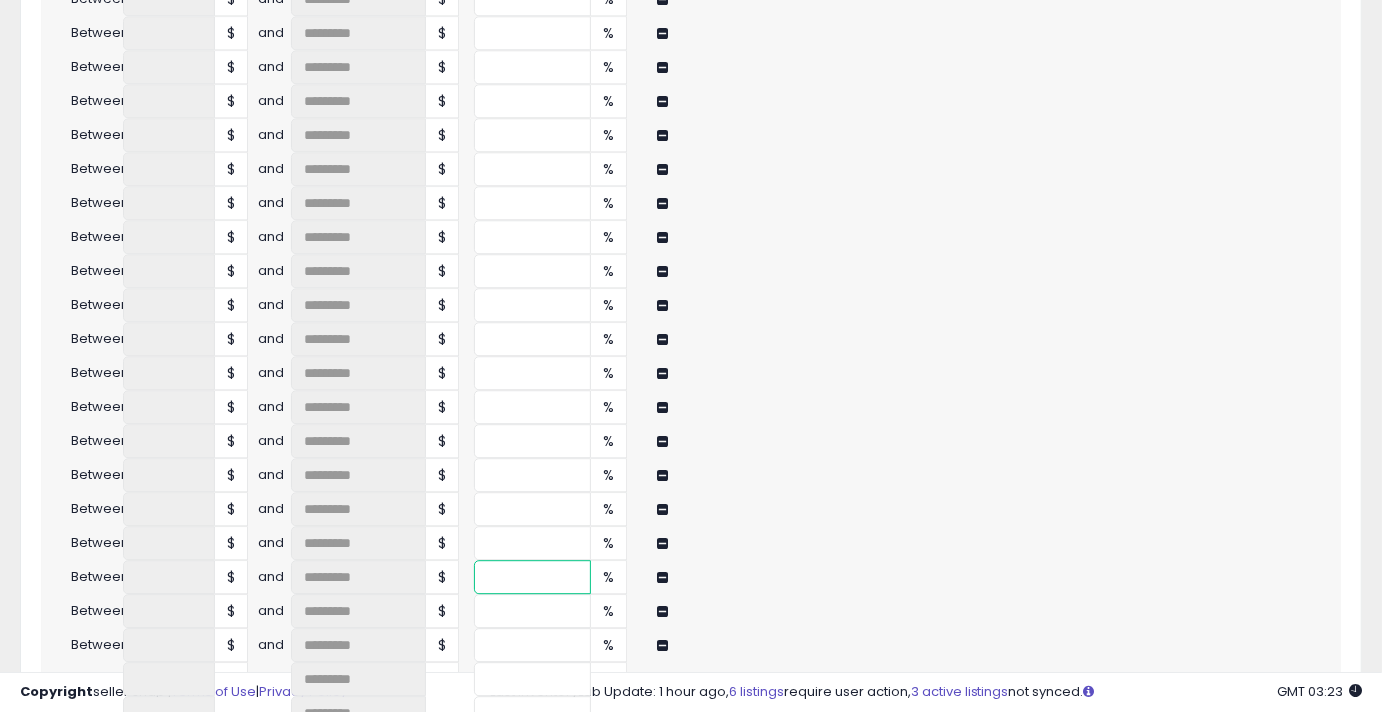 click at bounding box center [532, 577] 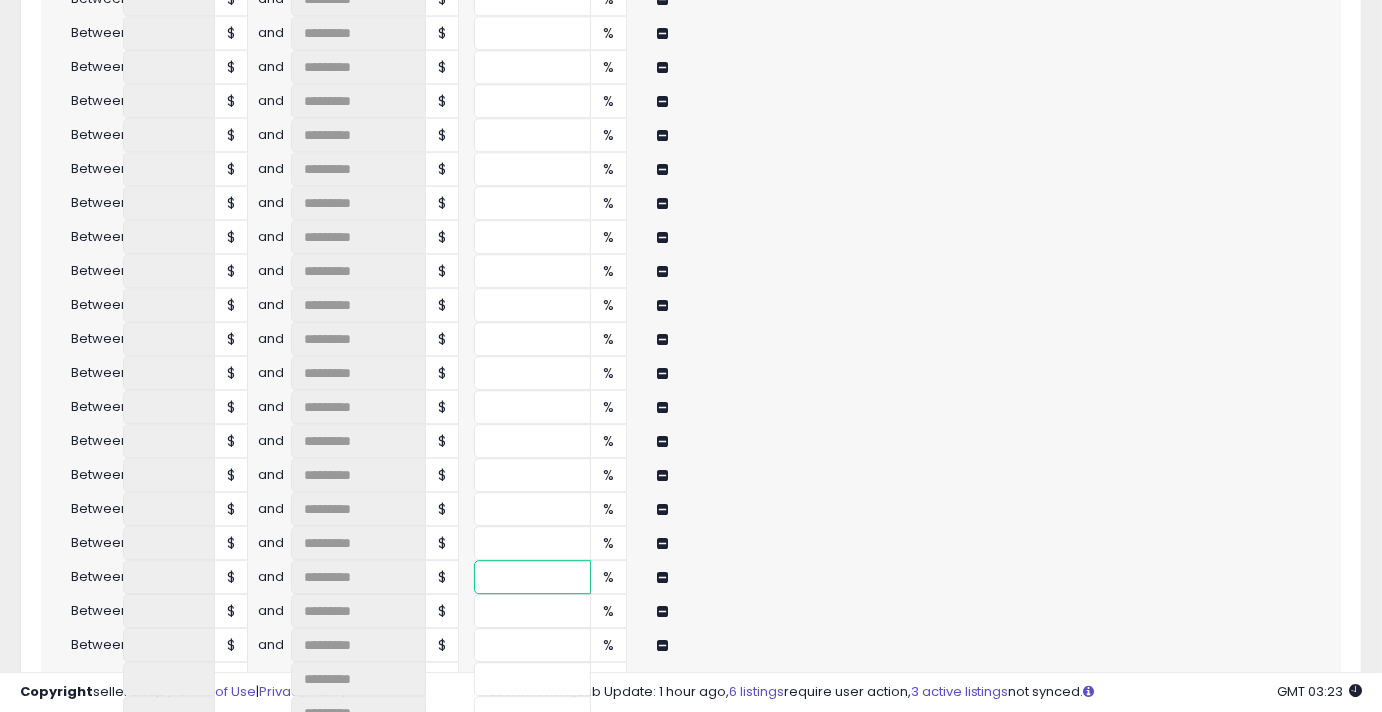 type on "**" 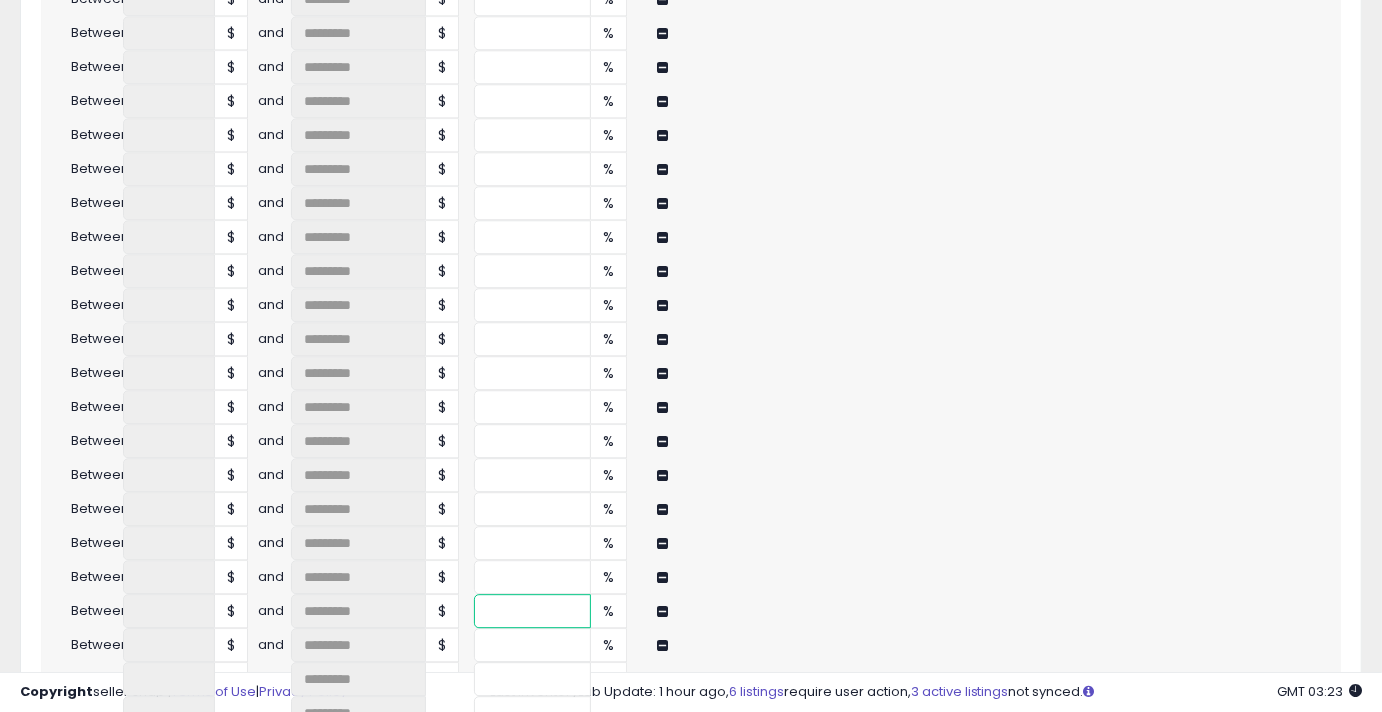 click at bounding box center [532, 611] 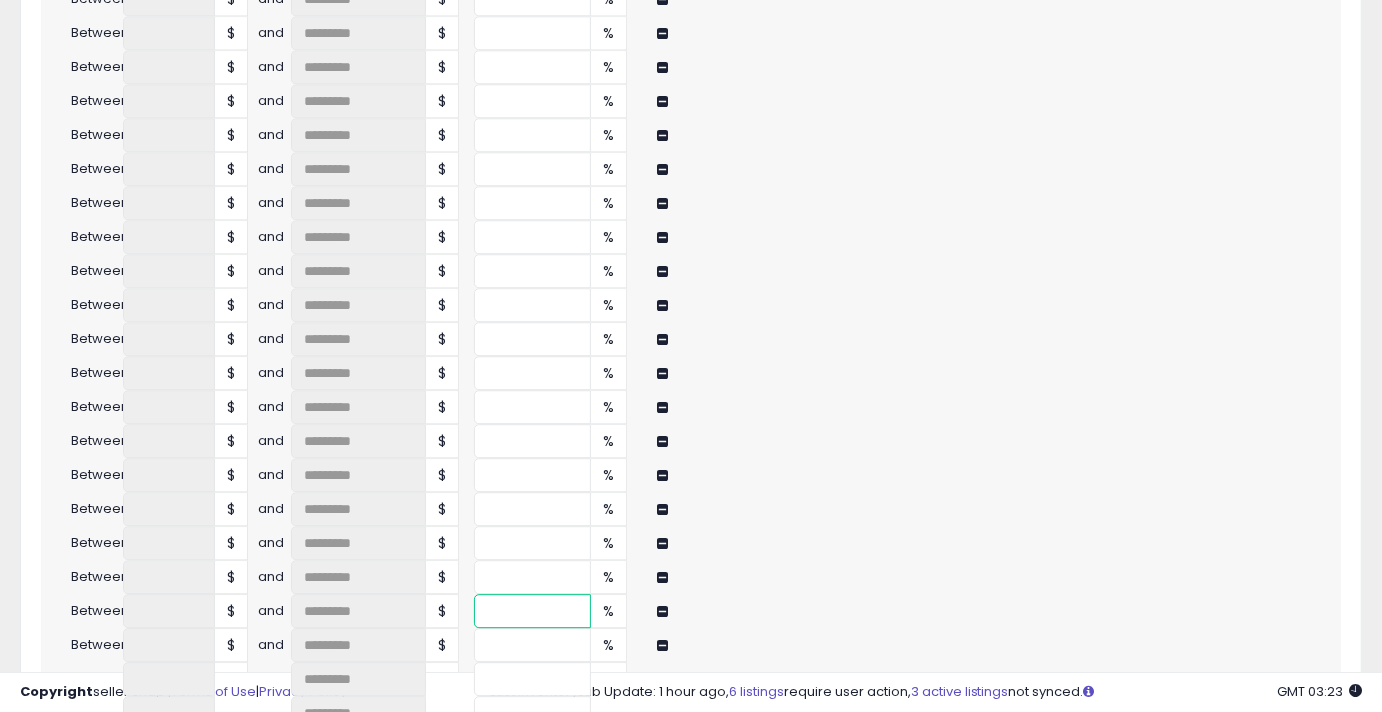 type on "**" 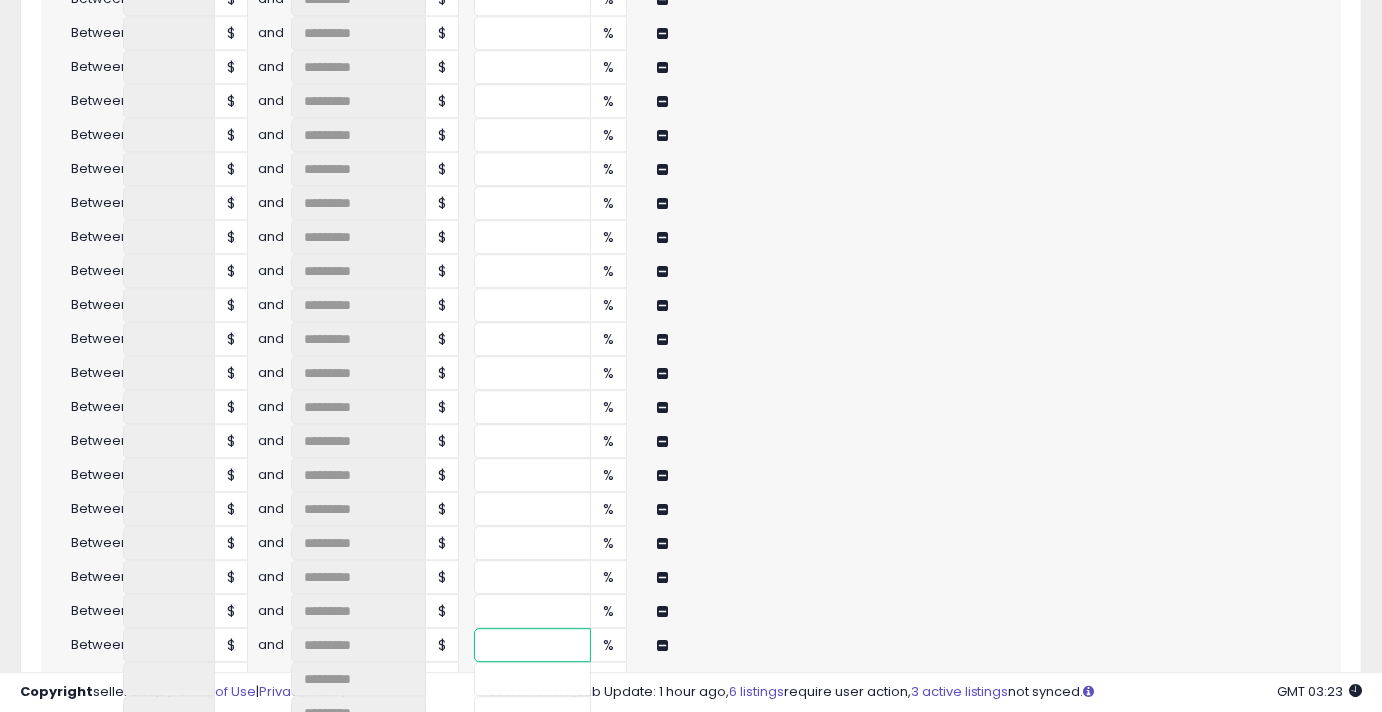 click at bounding box center (532, 645) 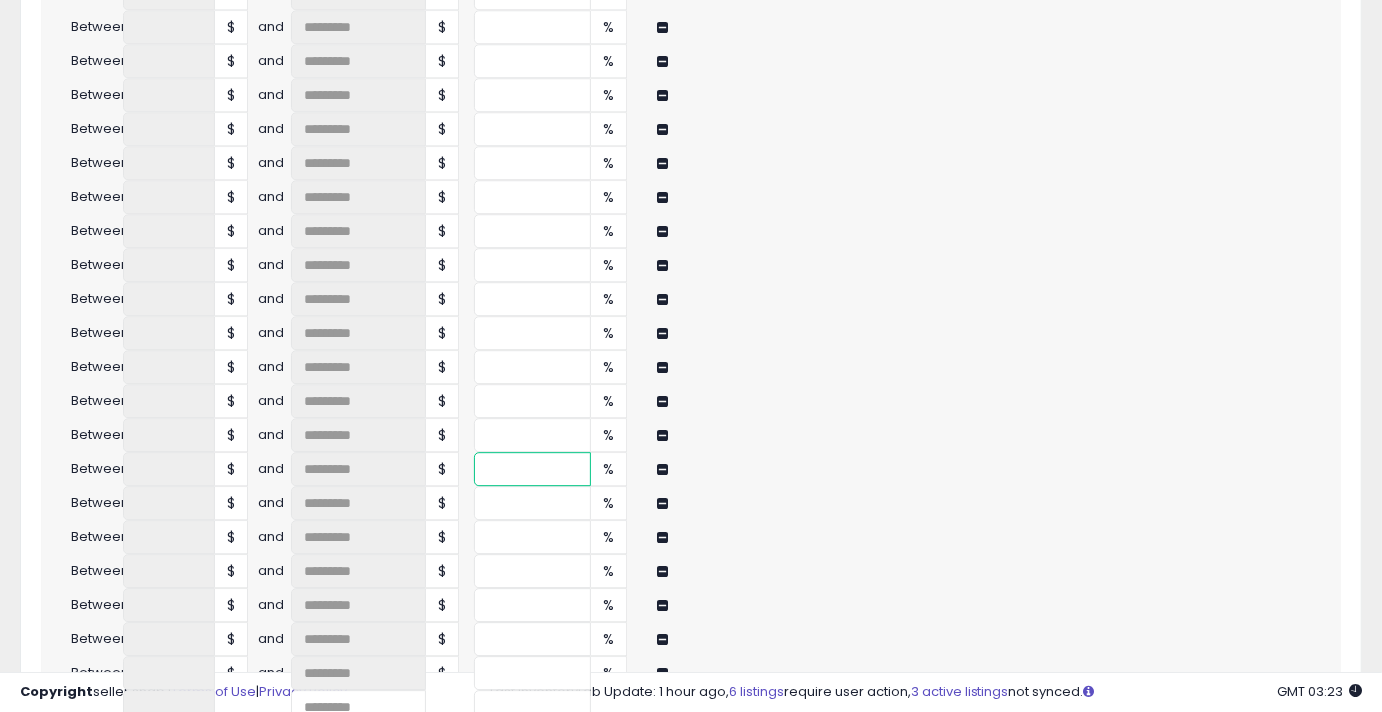 scroll, scrollTop: 3818, scrollLeft: 0, axis: vertical 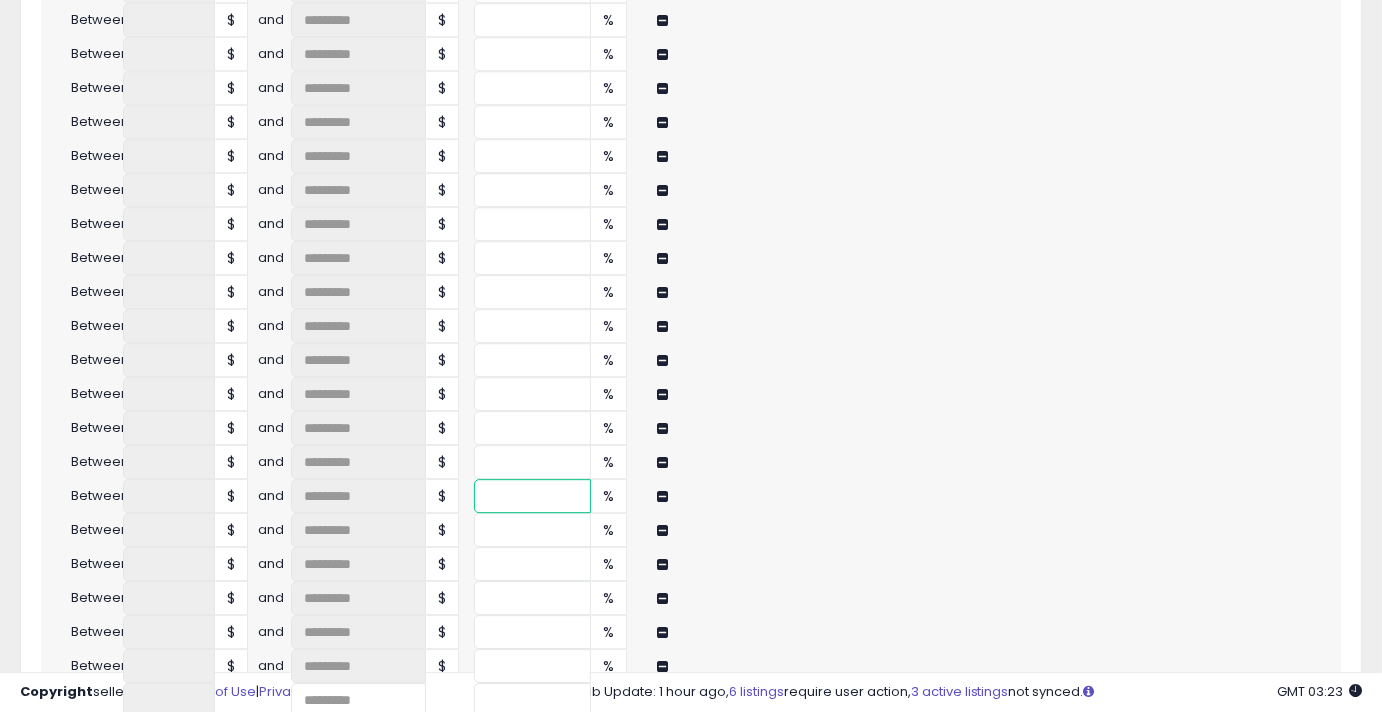 click at bounding box center (532, 496) 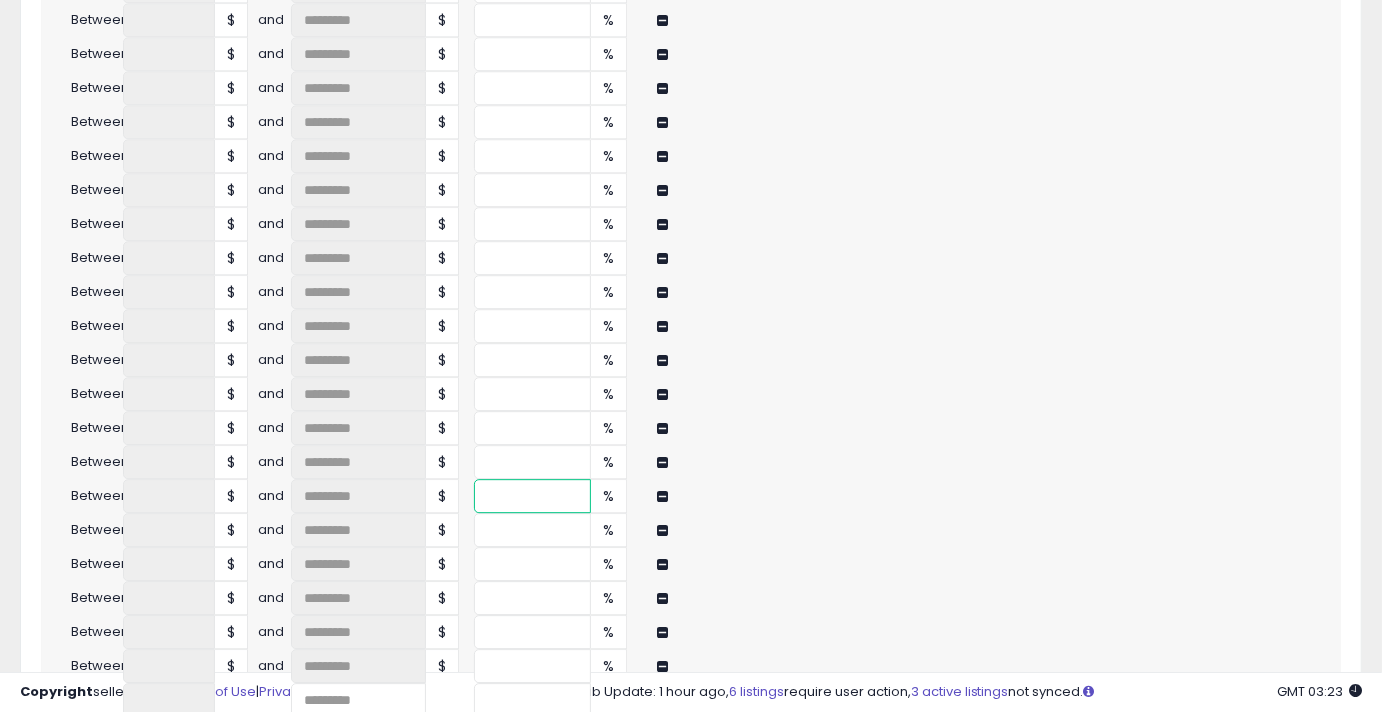 type on "**" 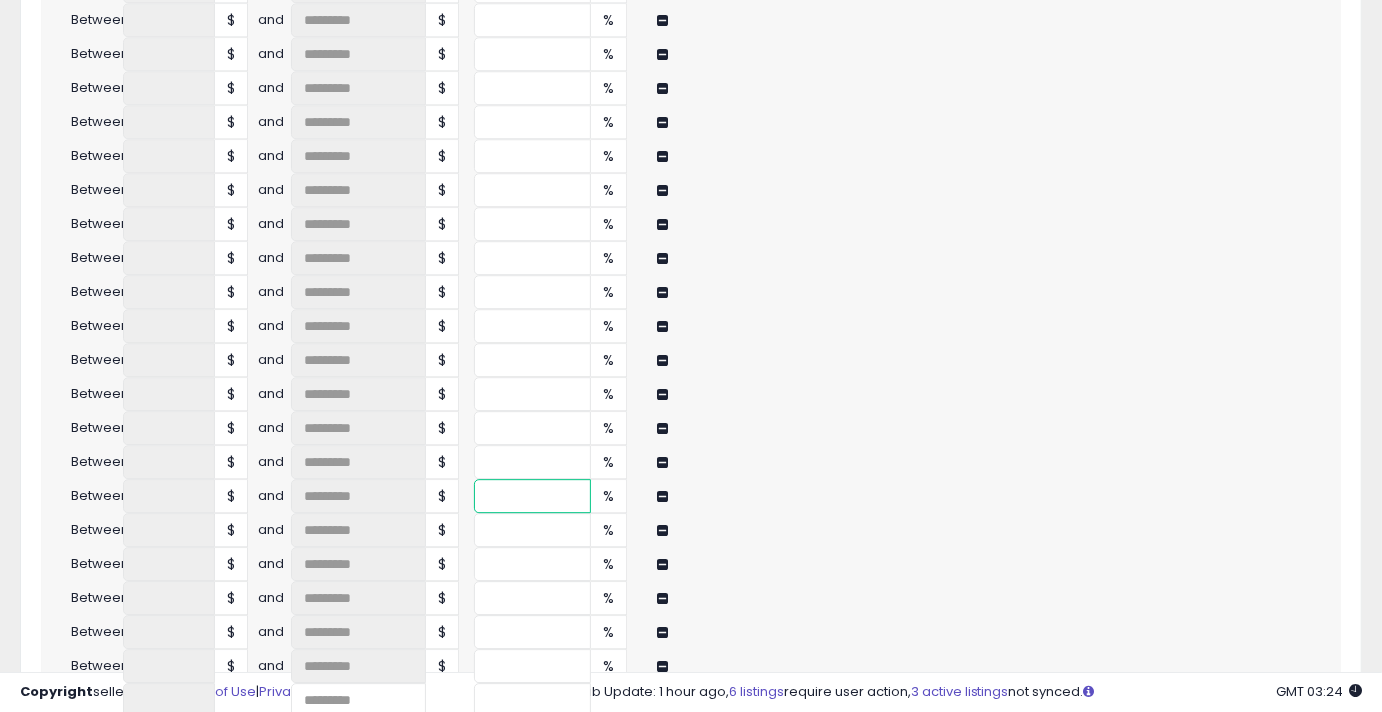 type on "****" 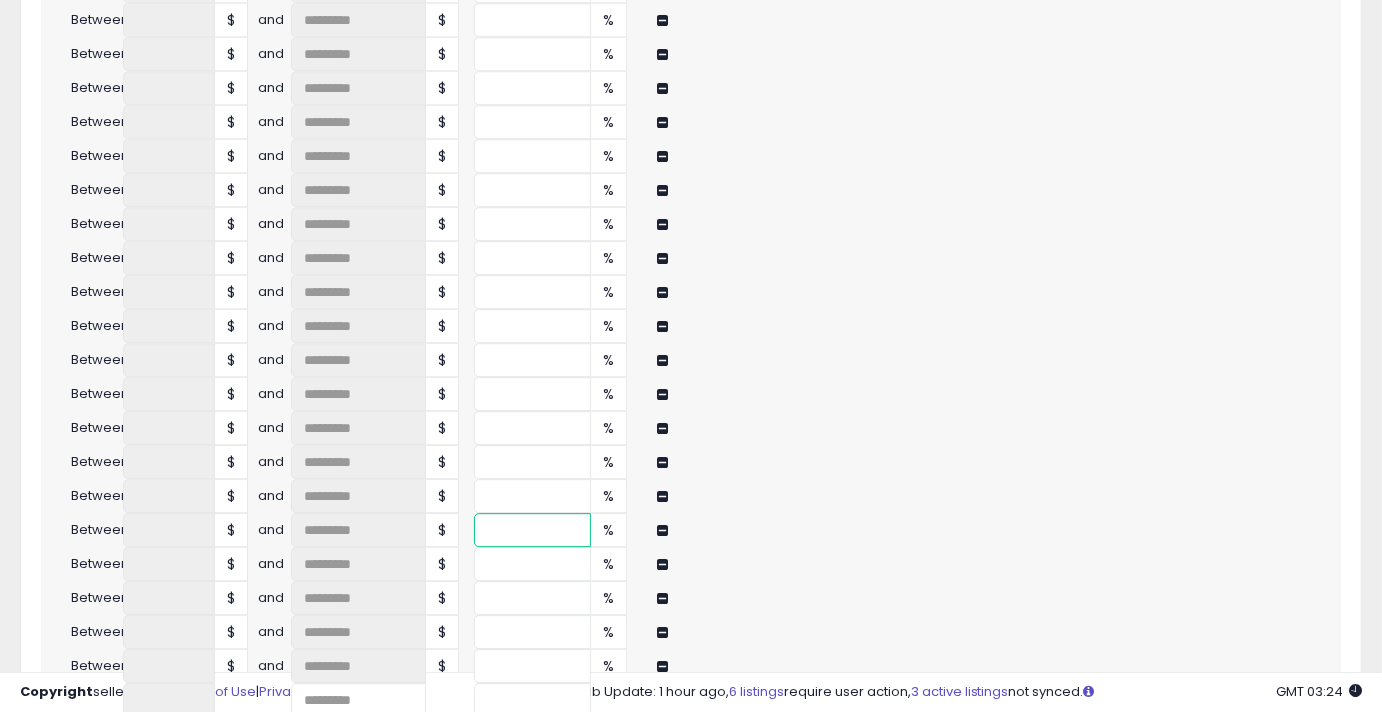 click at bounding box center (532, 530) 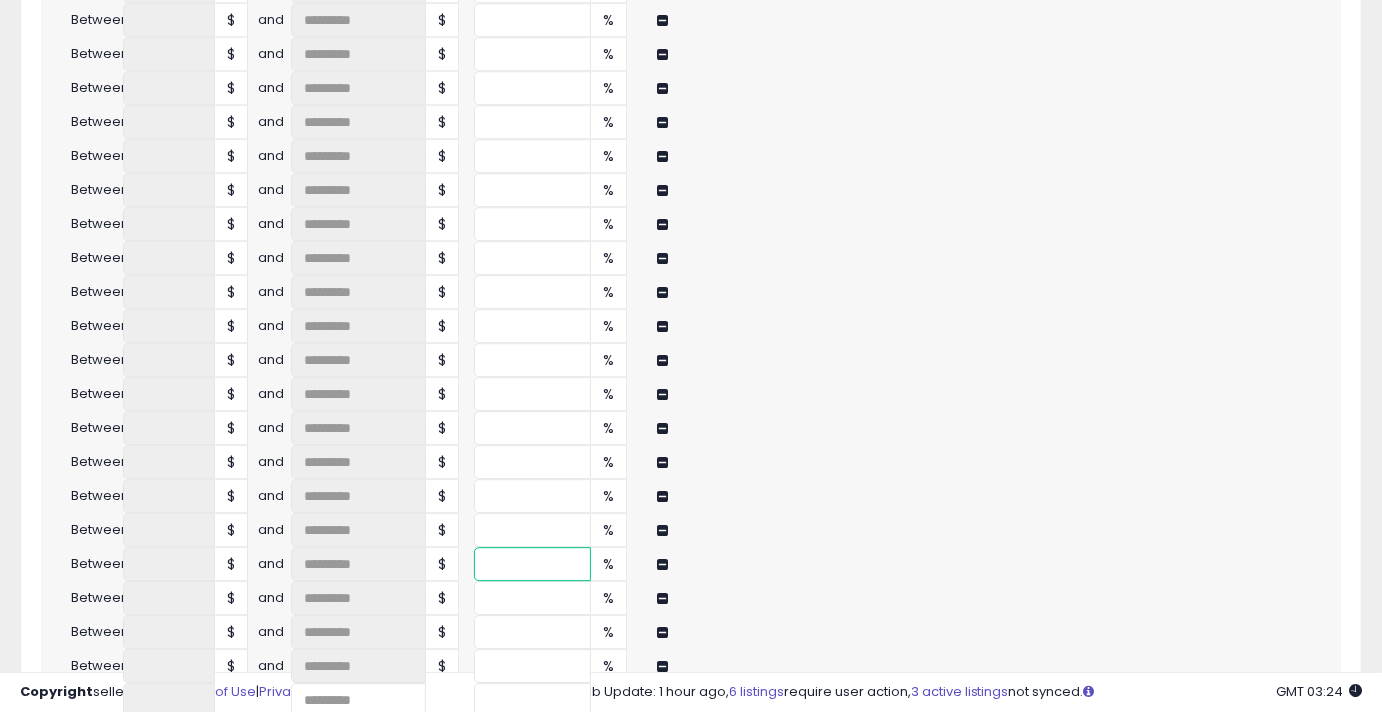 click at bounding box center (532, 564) 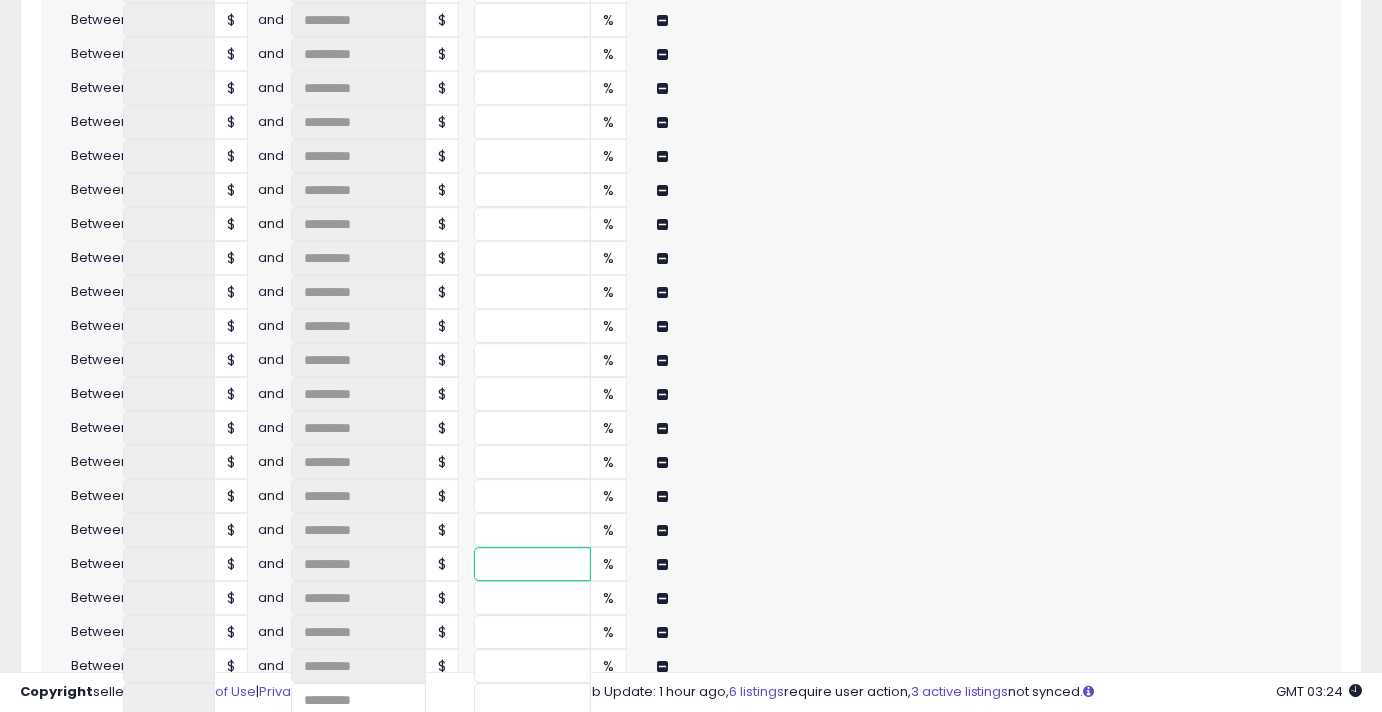 type on "**" 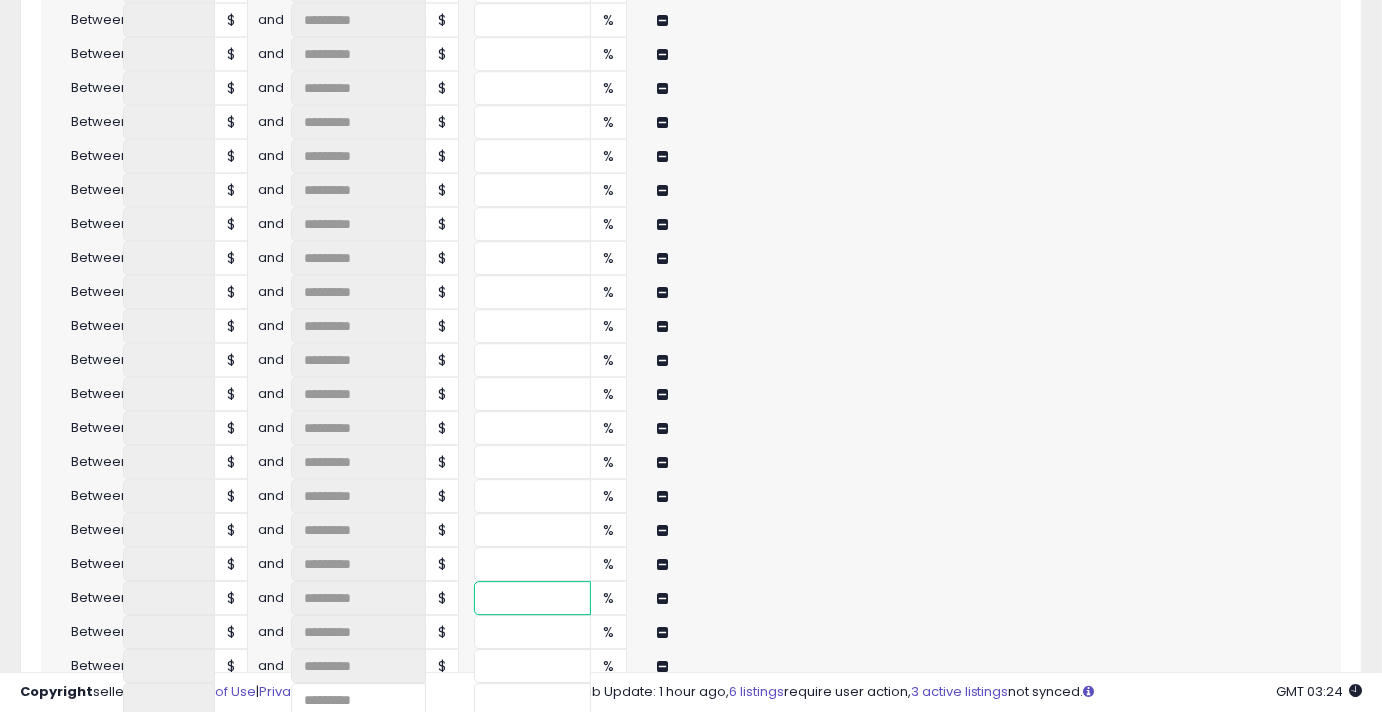 click at bounding box center (532, 598) 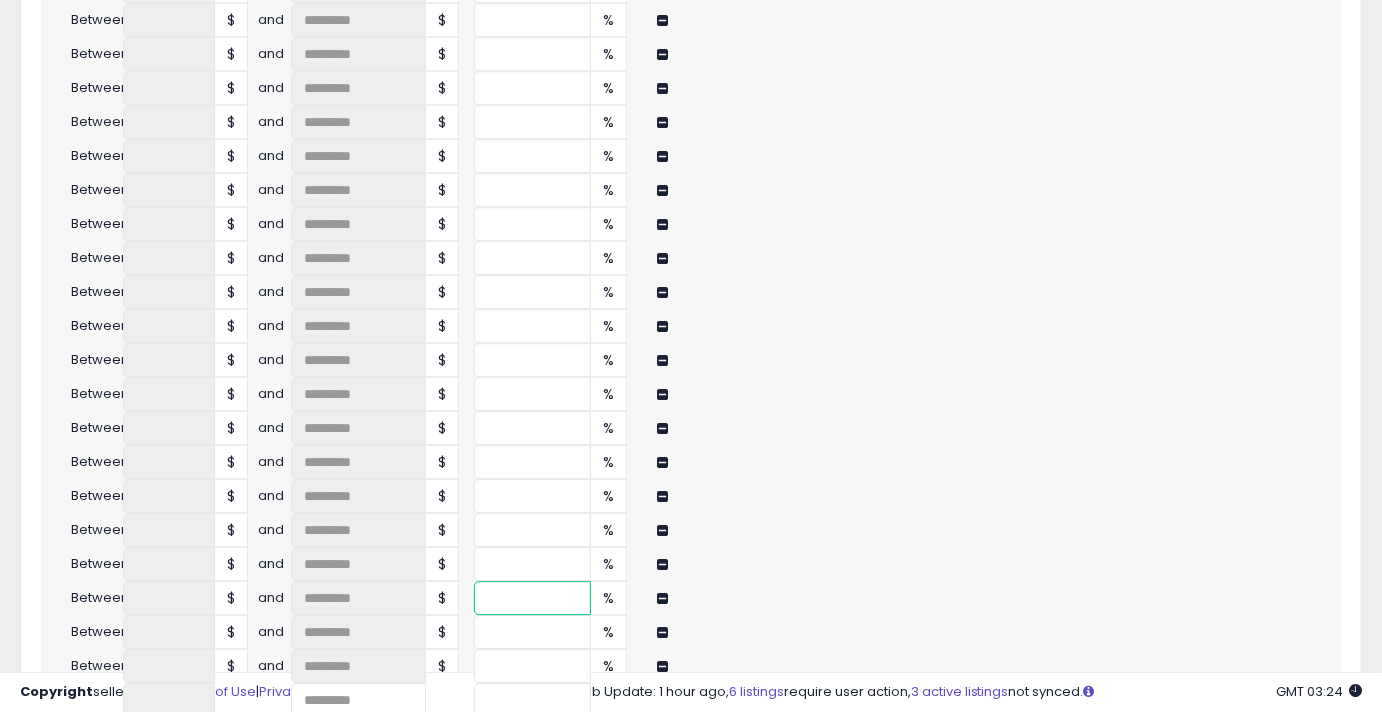 type on "**" 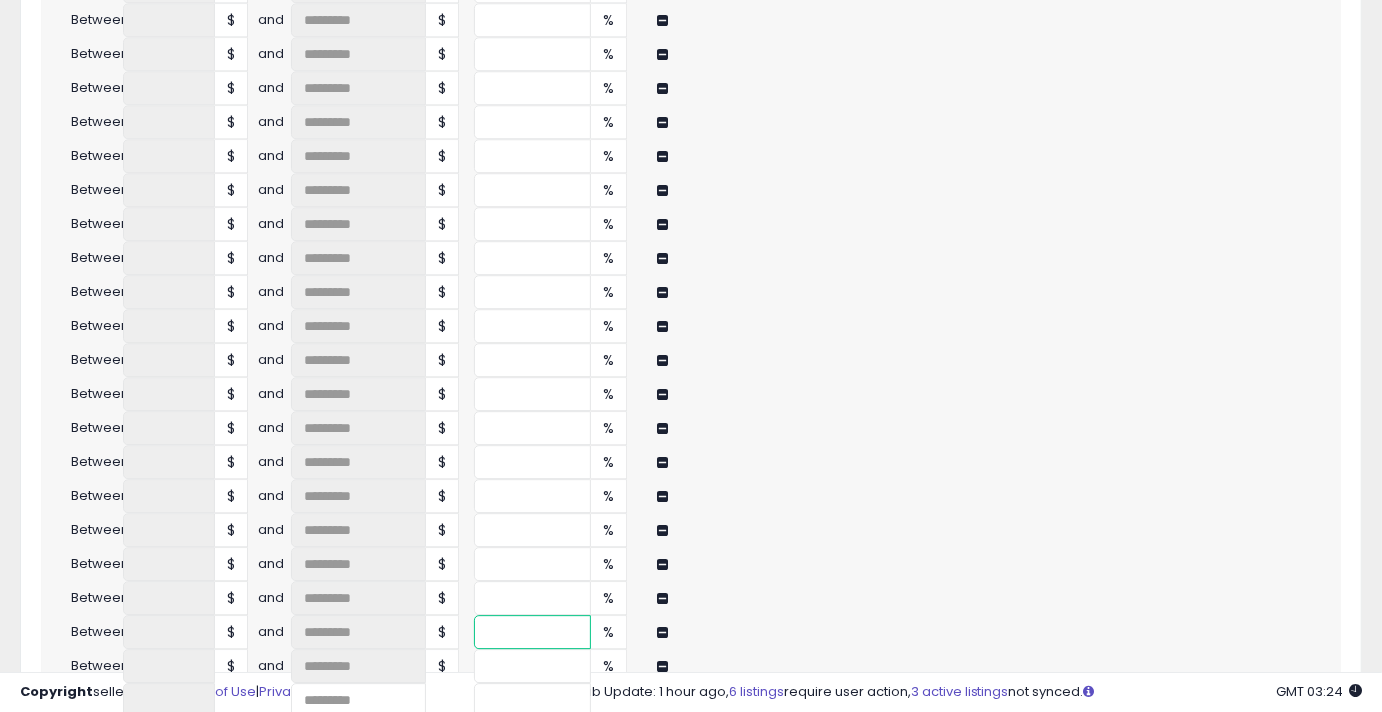click at bounding box center (532, 632) 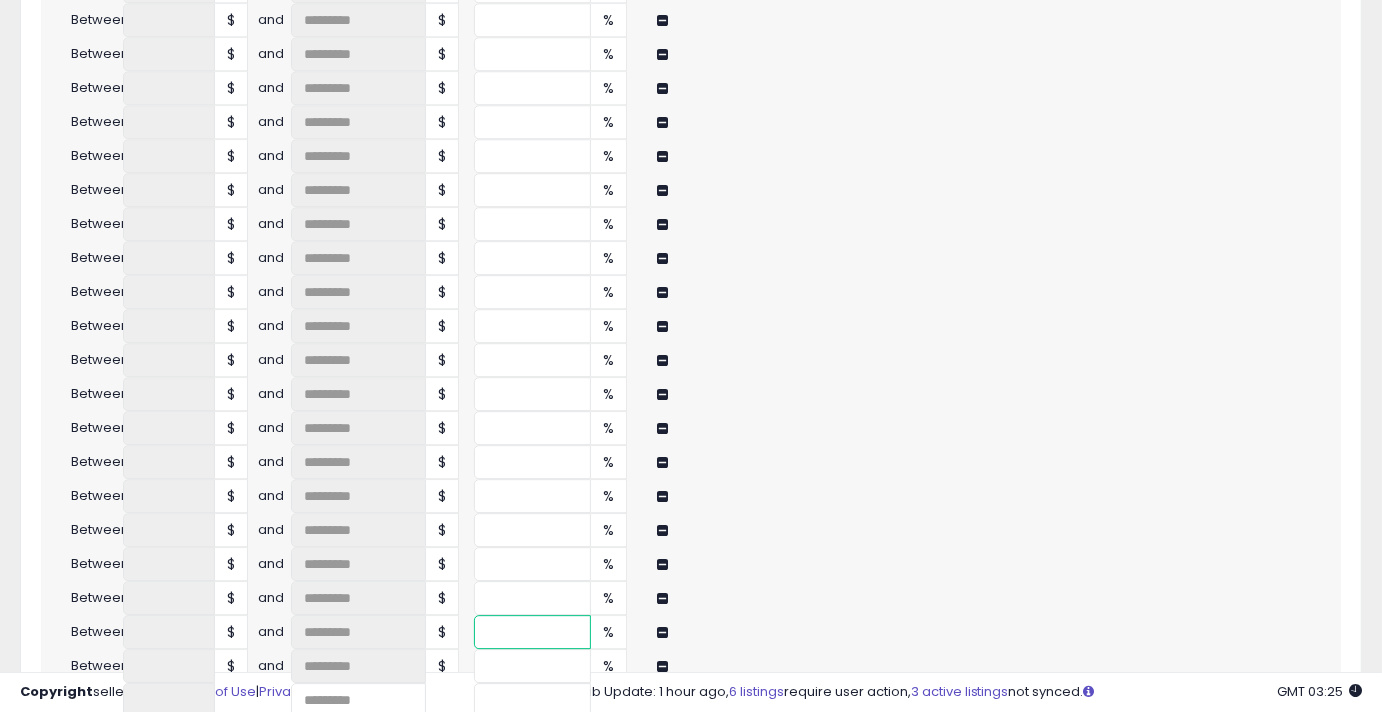 type on "**" 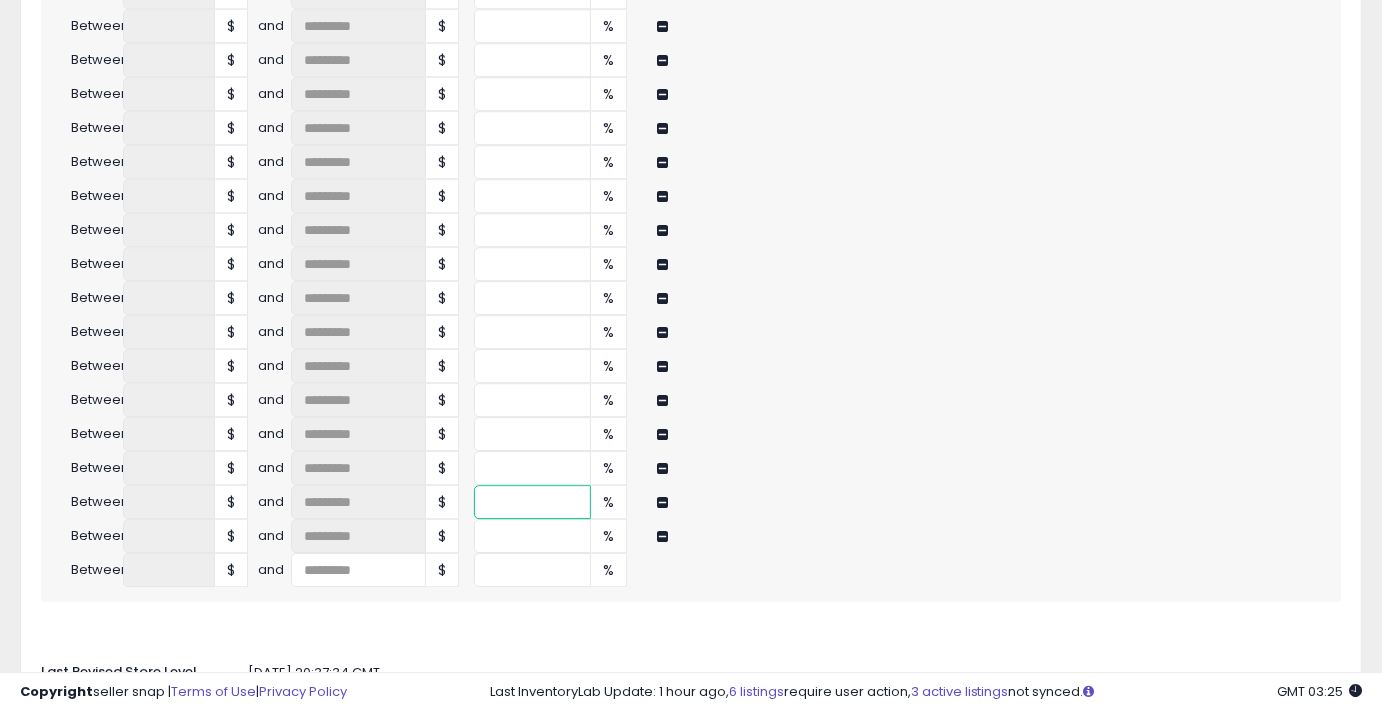 scroll, scrollTop: 3951, scrollLeft: 0, axis: vertical 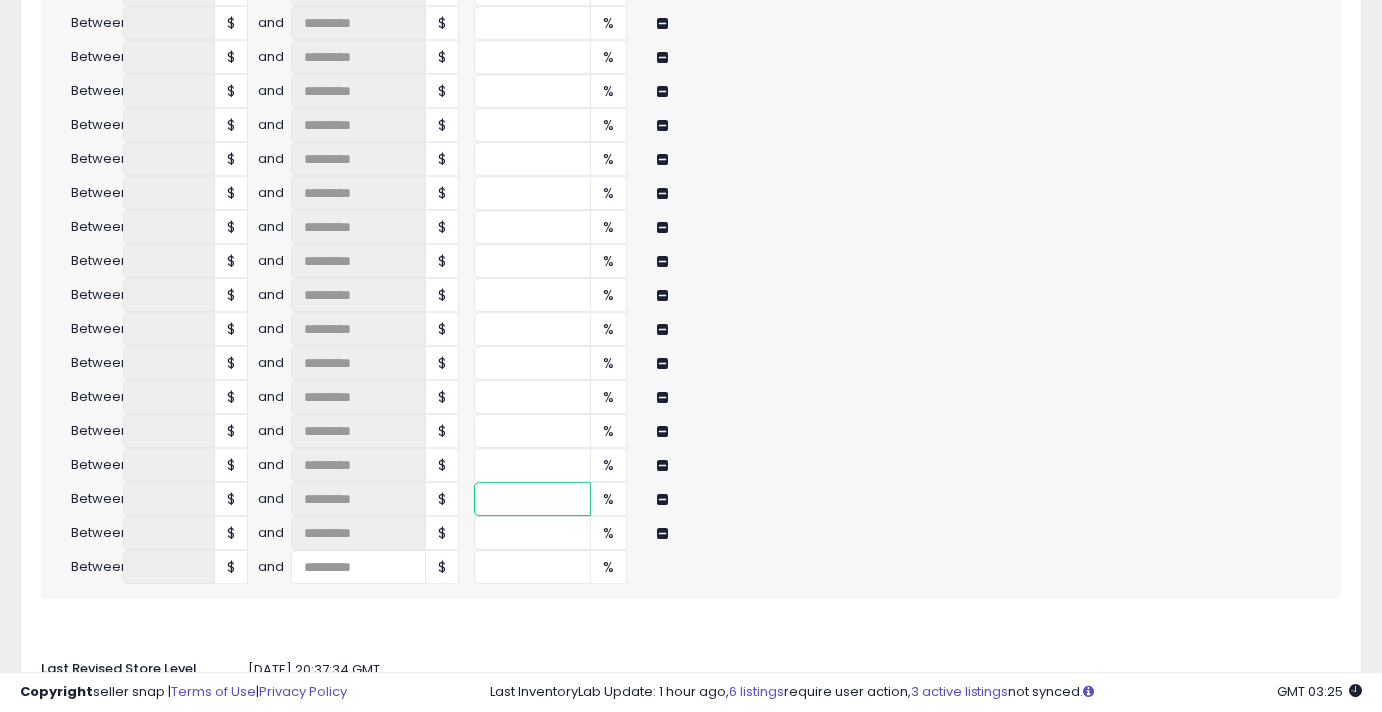 type on "****" 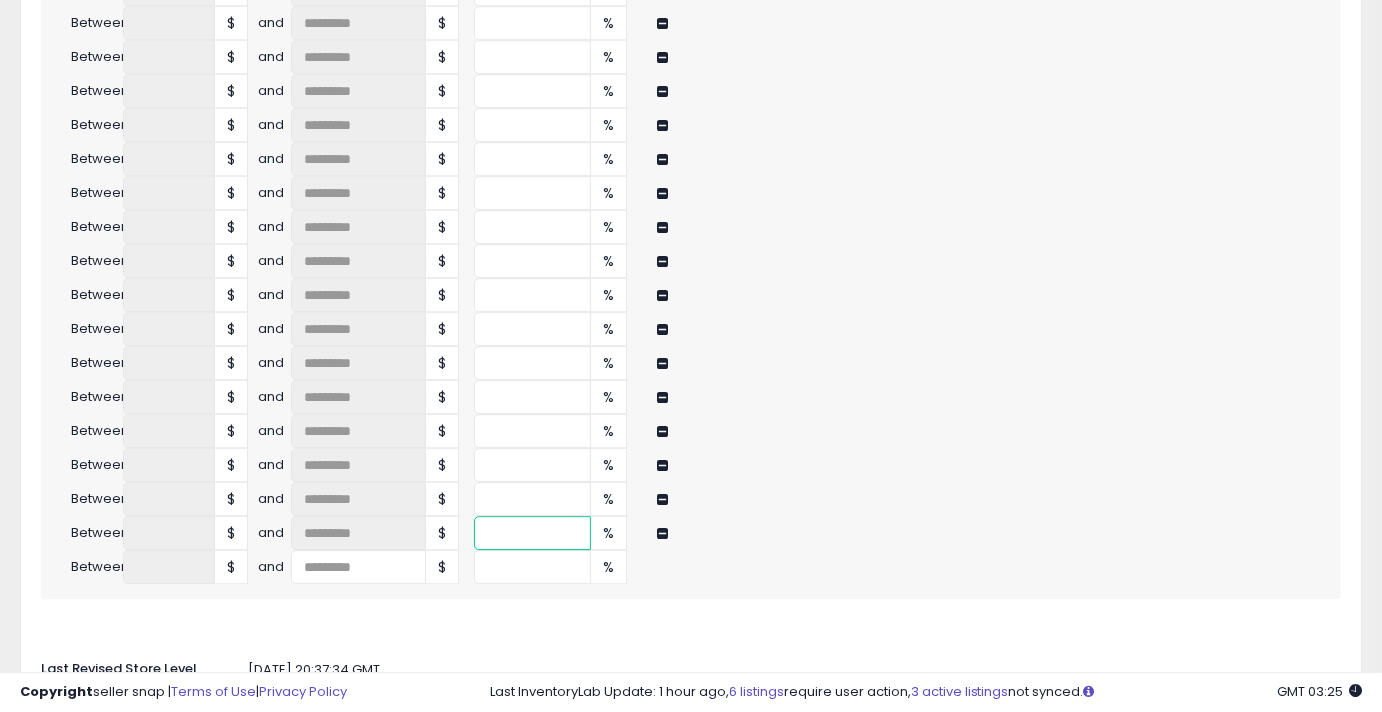 click at bounding box center (532, 533) 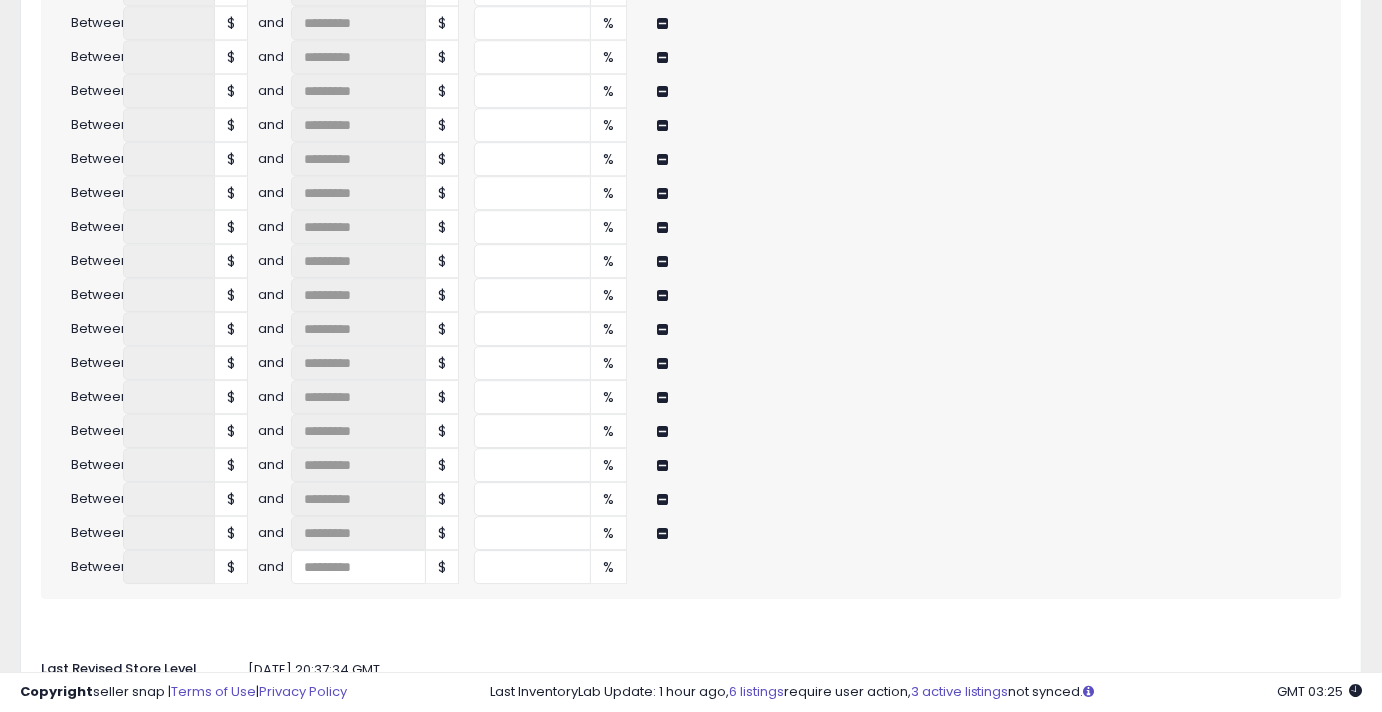 click on "Auto Adjust Min/Max
When activated, Seller Snap will automatically adjust min & max values based on either markup percentage on cost, InventoryLab or Dynamic Max Price.
ON   OFF
Min & Max Source
Select the source which determines the min & max values for FBA or FBM listings.
FBA
Min Price
Disabled
InventoryLab
Tier Markup
Max Price
Disabled" at bounding box center [691, -1447] 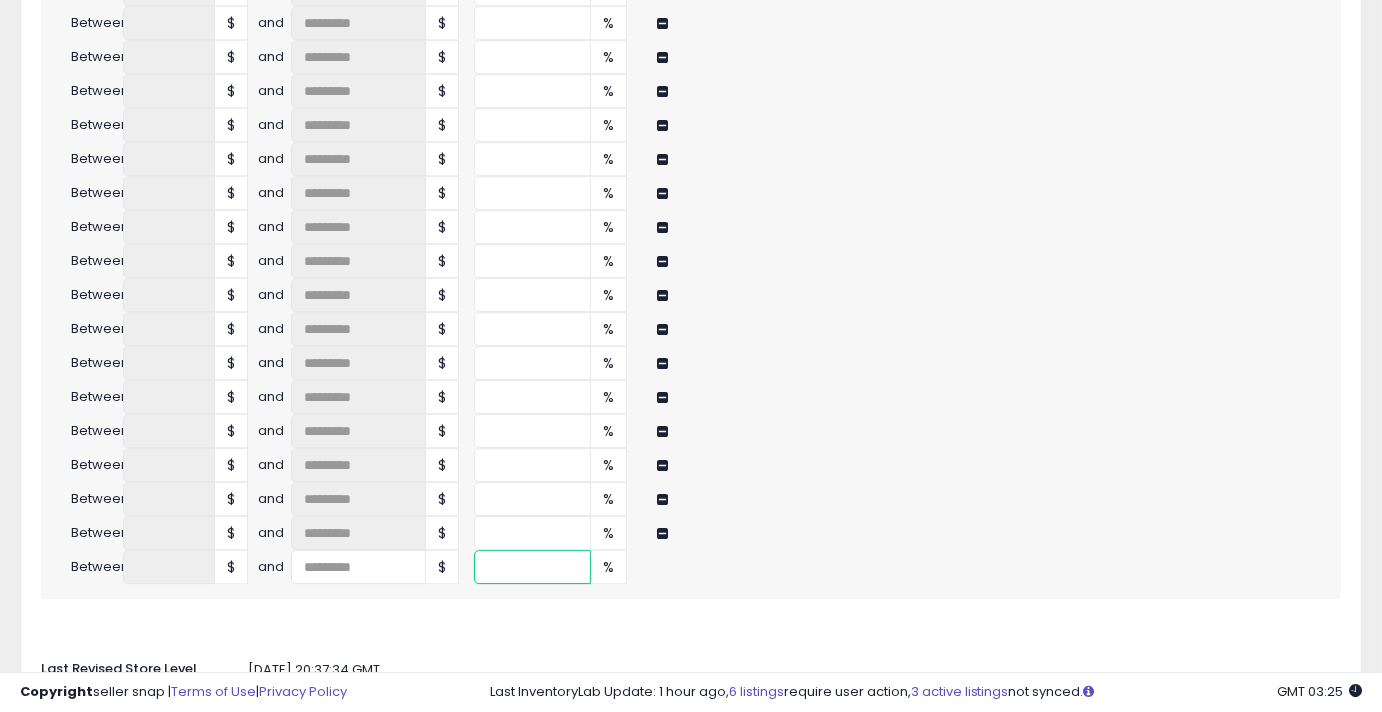 click at bounding box center (532, 567) 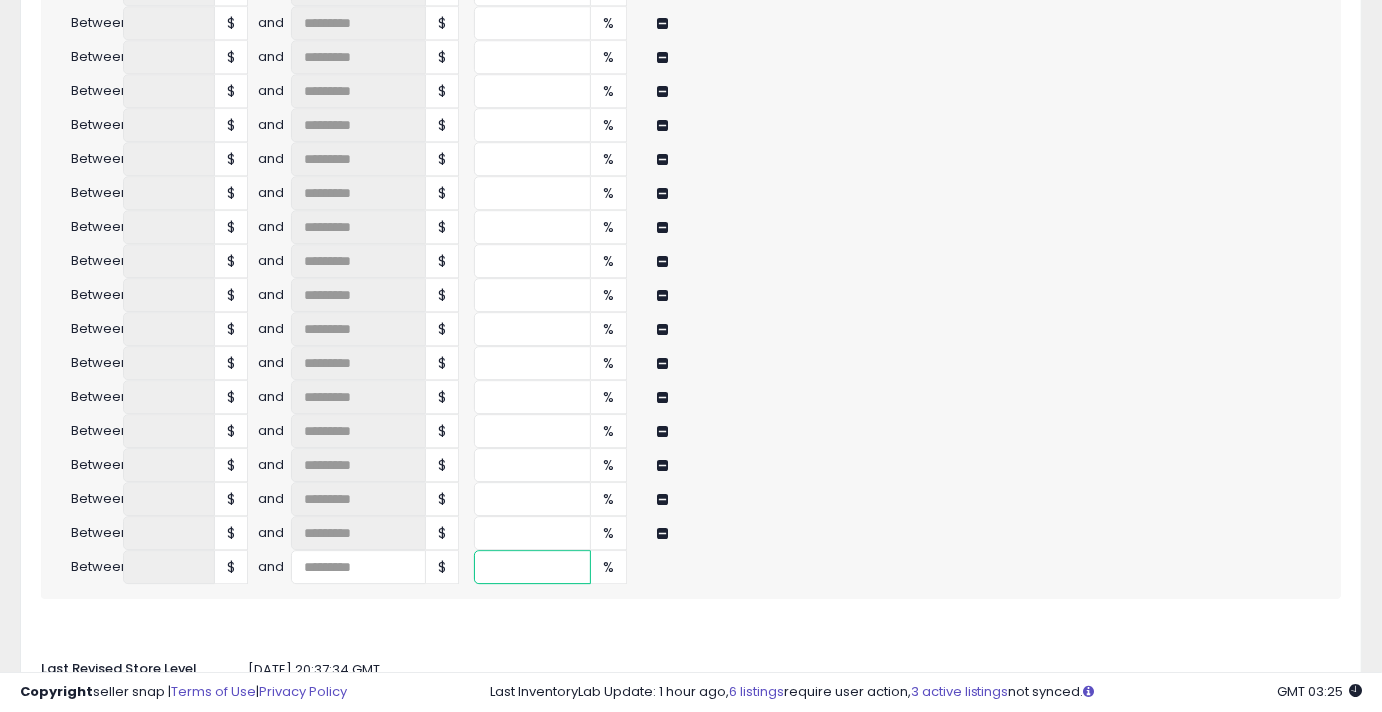 type on "**" 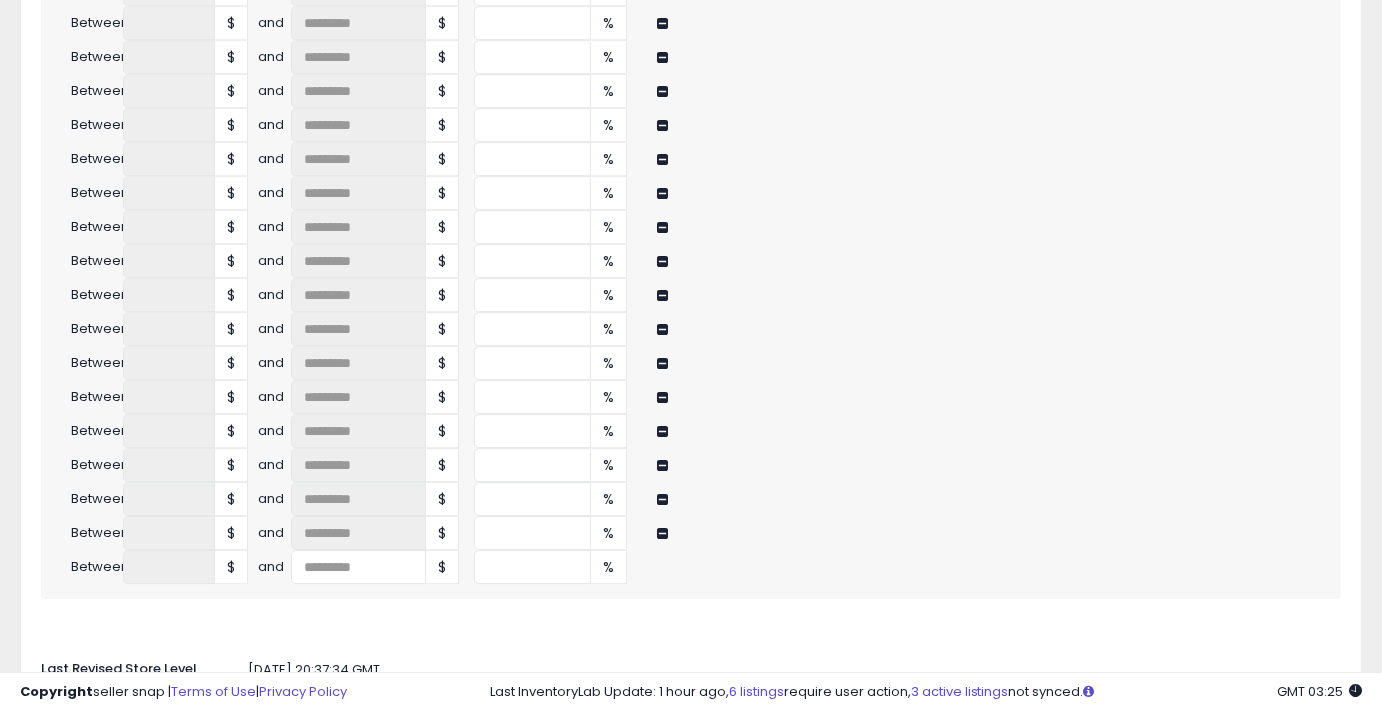 click on "Auto Adjust Min/Max
When activated, Seller Snap will automatically adjust min & max values based on either markup percentage on cost, InventoryLab or Dynamic Max Price.
ON   OFF
Min & Max Source
Select the source which determines the min & max values for FBA or FBM listings.
FBA
Min Price
Disabled
InventoryLab
Tier Markup
Max Price
Disabled" at bounding box center (691, -1447) 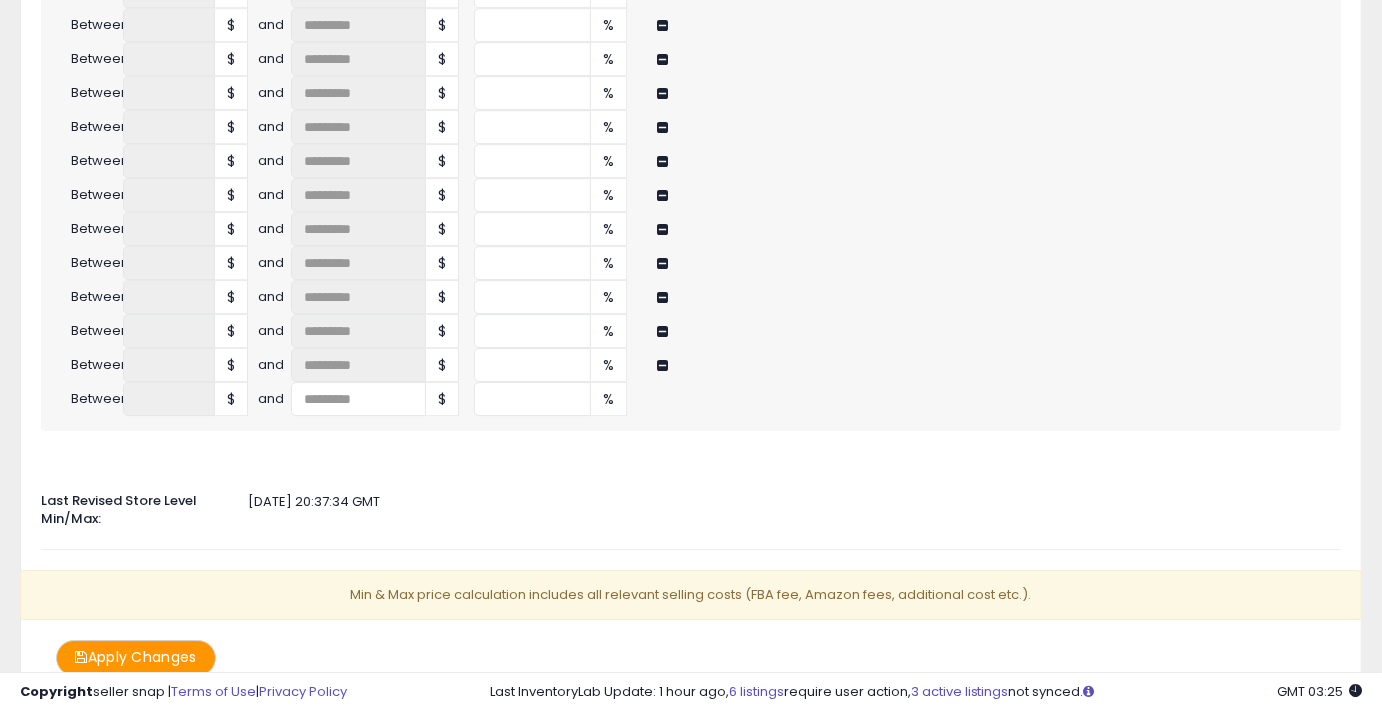 scroll, scrollTop: 4204, scrollLeft: 0, axis: vertical 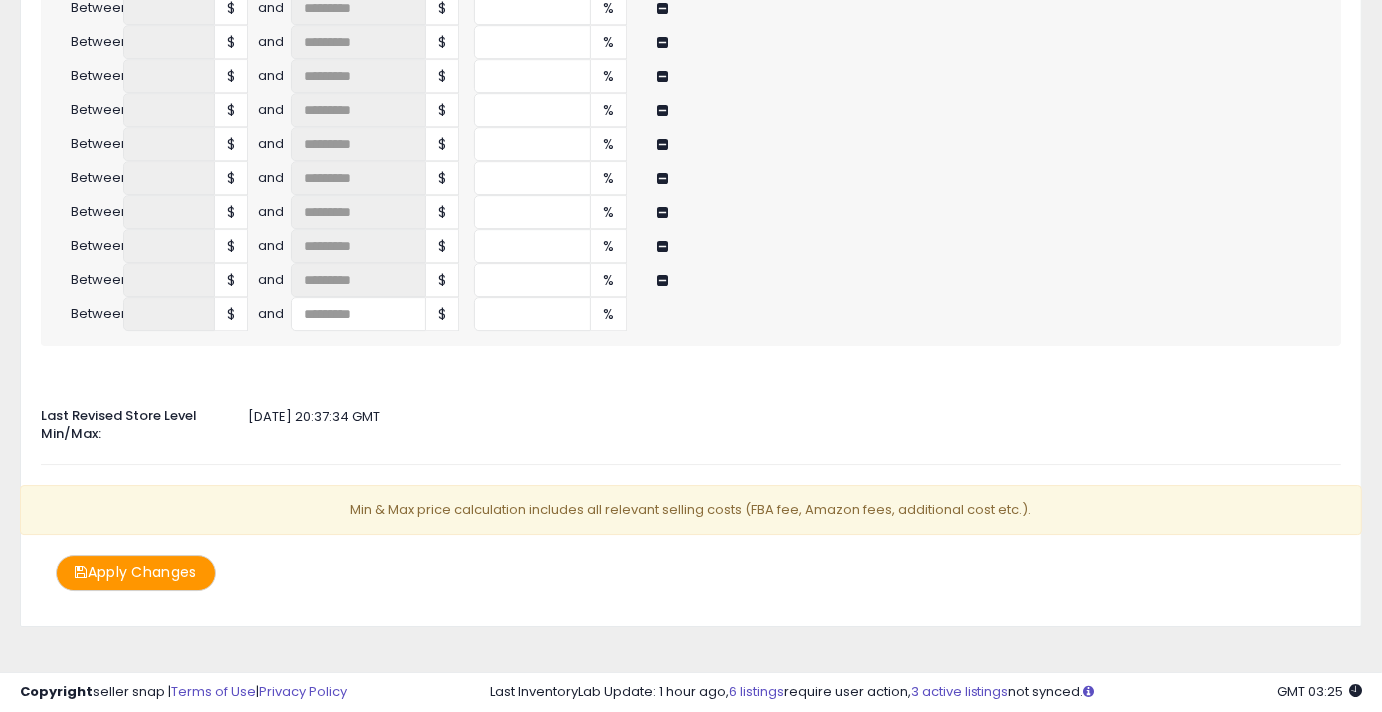 click on "Apply Changes" at bounding box center [136, 572] 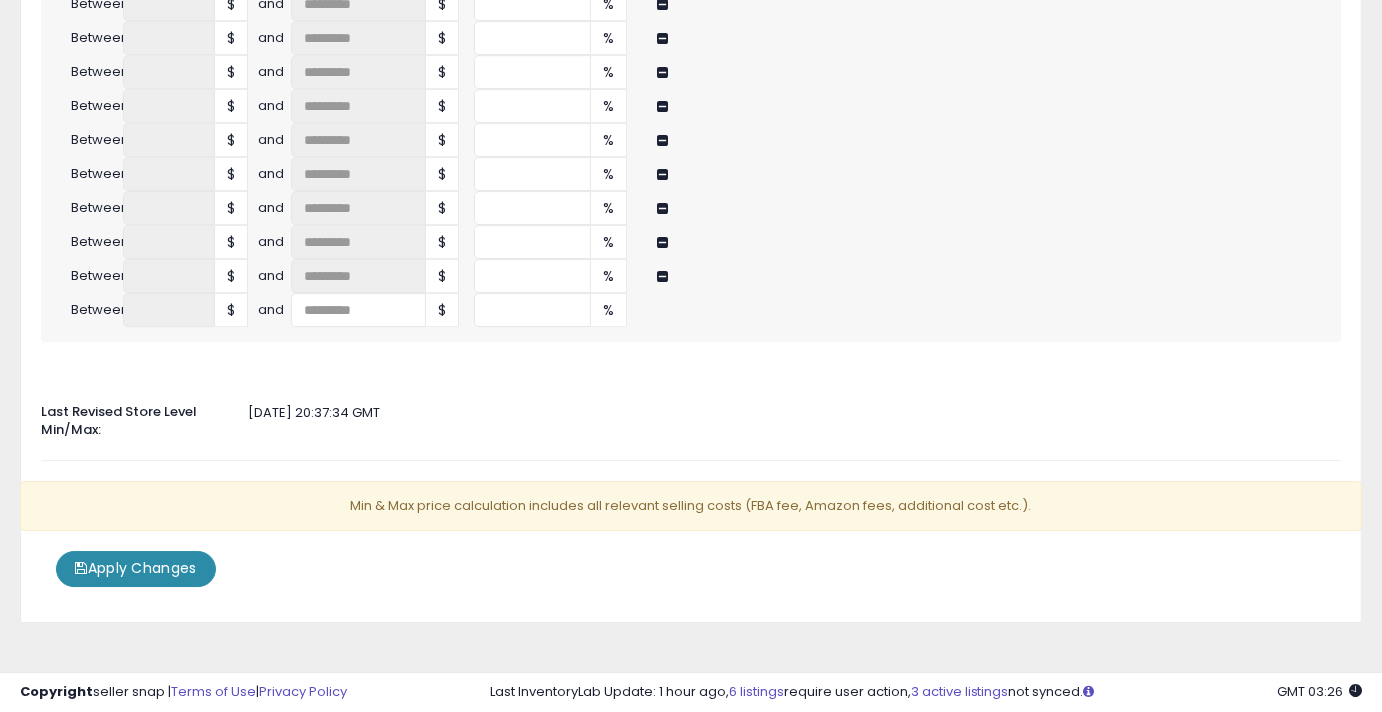 scroll, scrollTop: 4218, scrollLeft: 0, axis: vertical 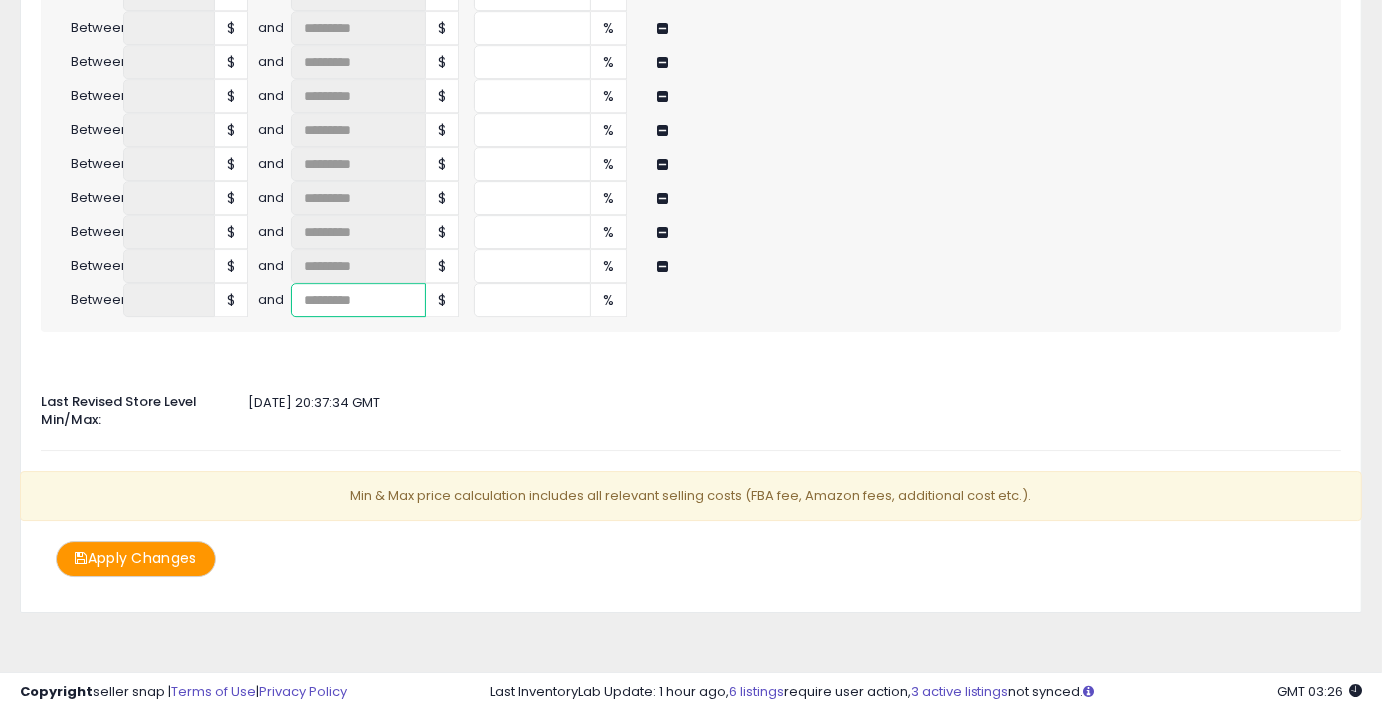 click at bounding box center [358, 300] 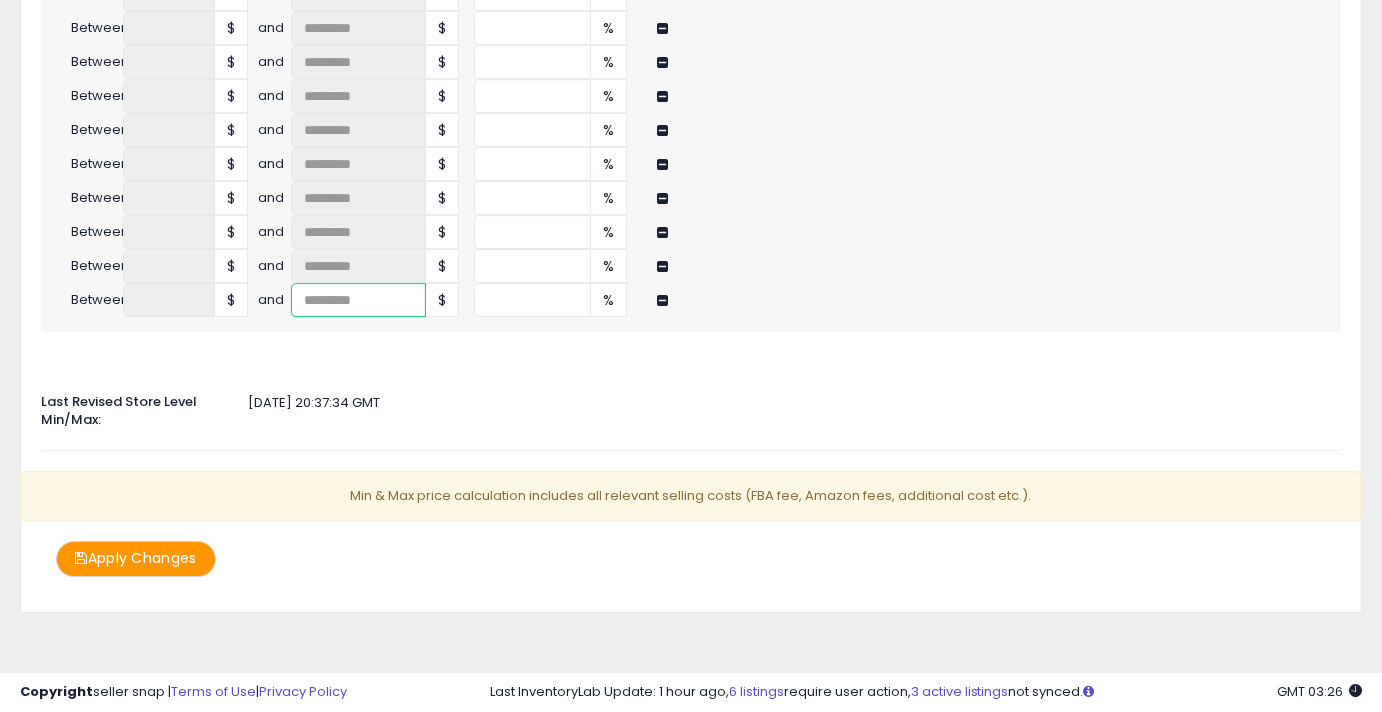 type on "****" 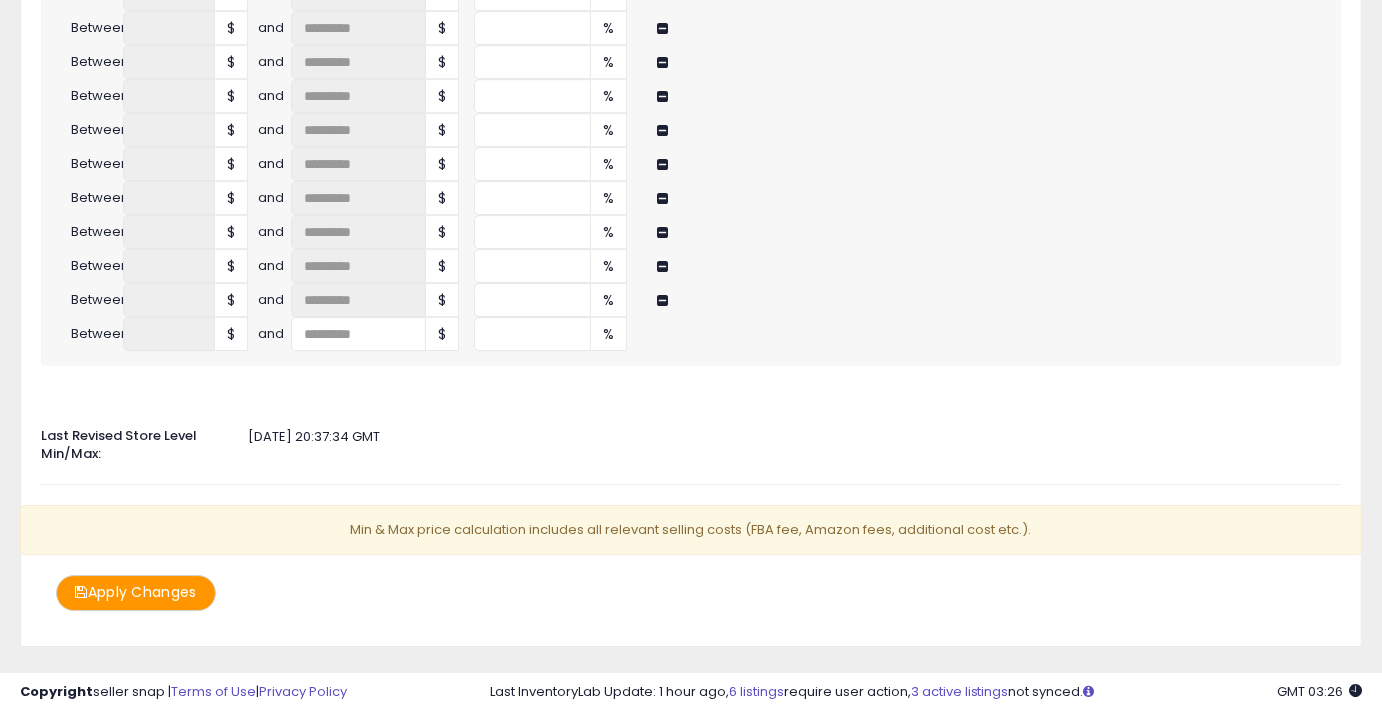 click on "Auto Adjust Min/Max
When activated, Seller Snap will automatically adjust min & max values based on either markup percentage on cost, InventoryLab or Dynamic Max Price.
ON   OFF
Min & Max Source
Select the source which determines the min & max values for FBA or FBM listings.
FBA
Min Price
Disabled
InventoryLab
Tier Markup
Max Price
Disabled" at bounding box center (691, -1697) 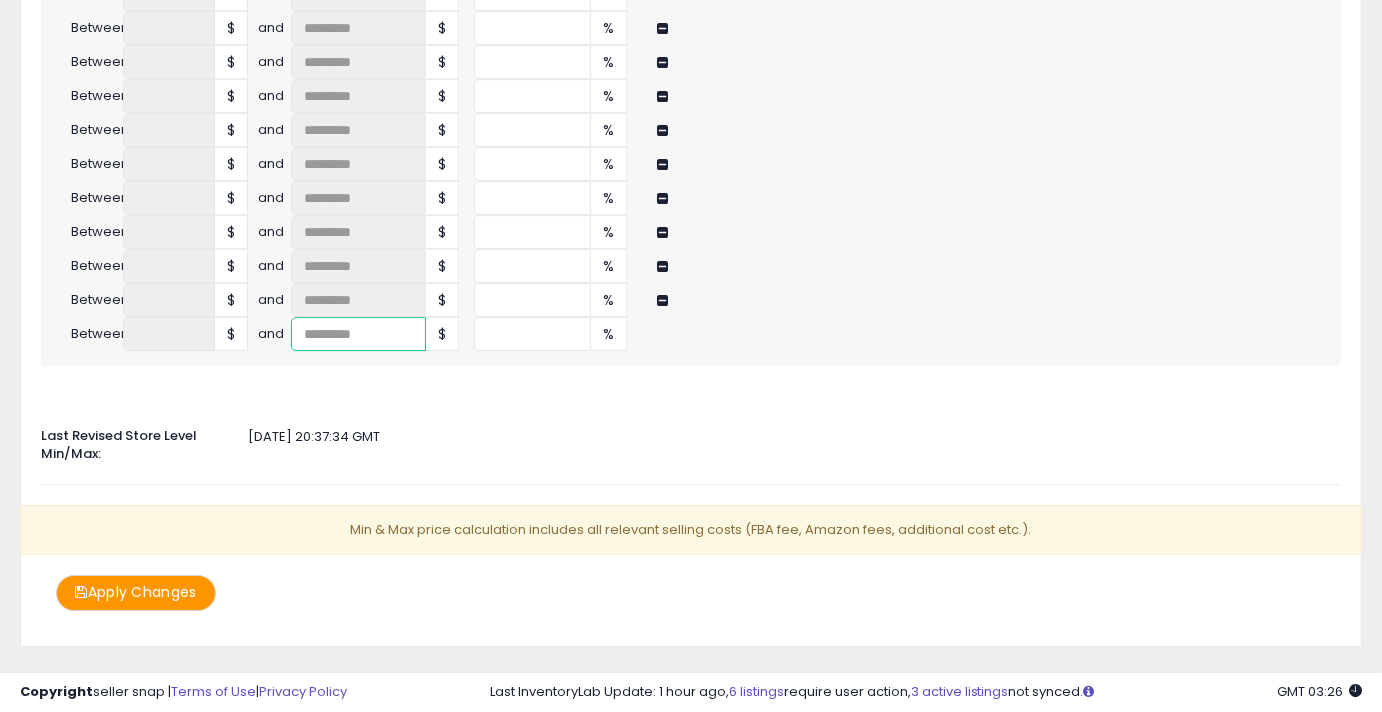 click at bounding box center [358, 334] 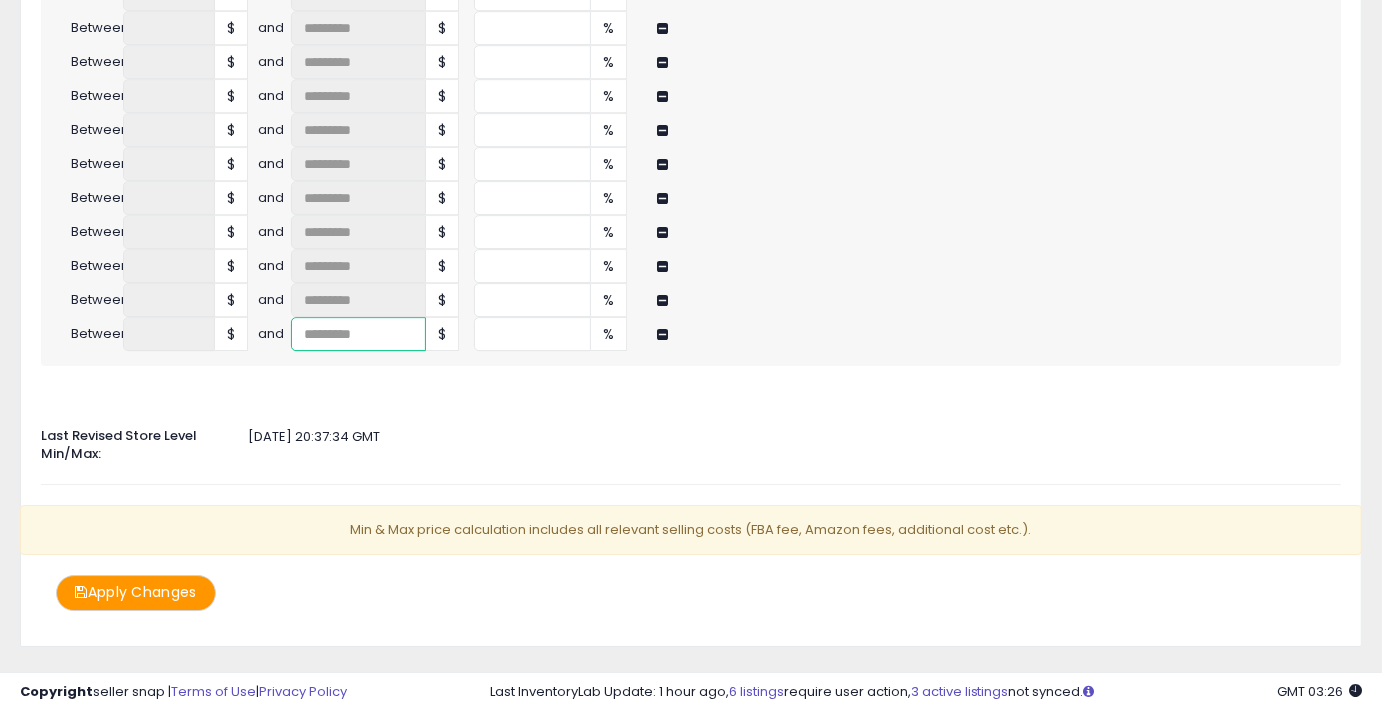type on "****" 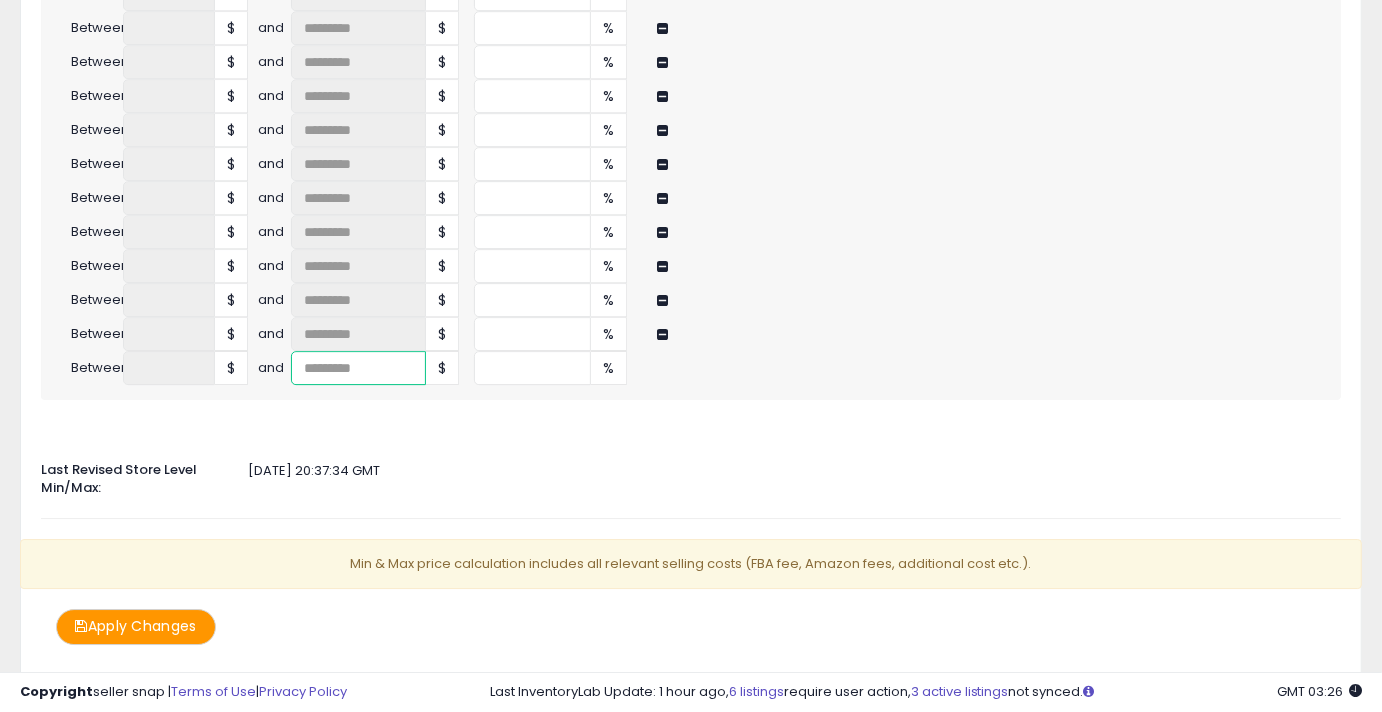 click at bounding box center [358, 368] 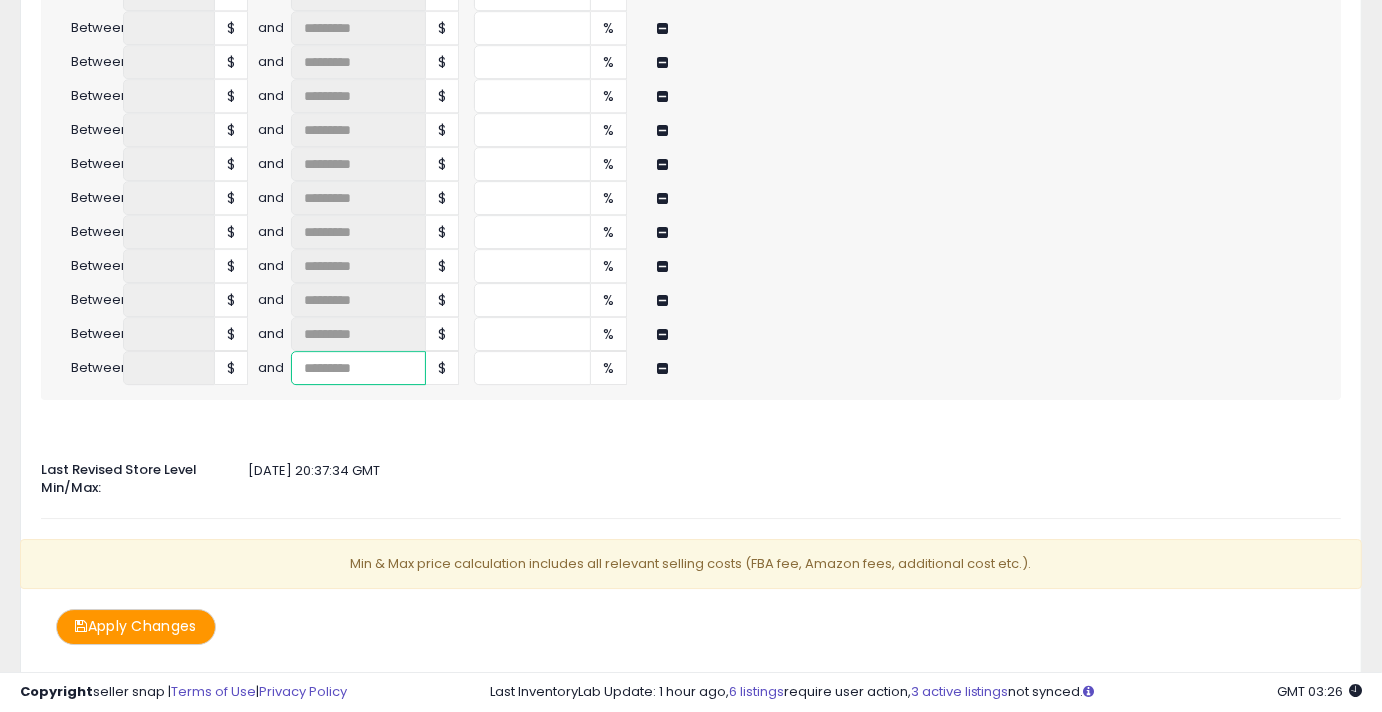 type on "****" 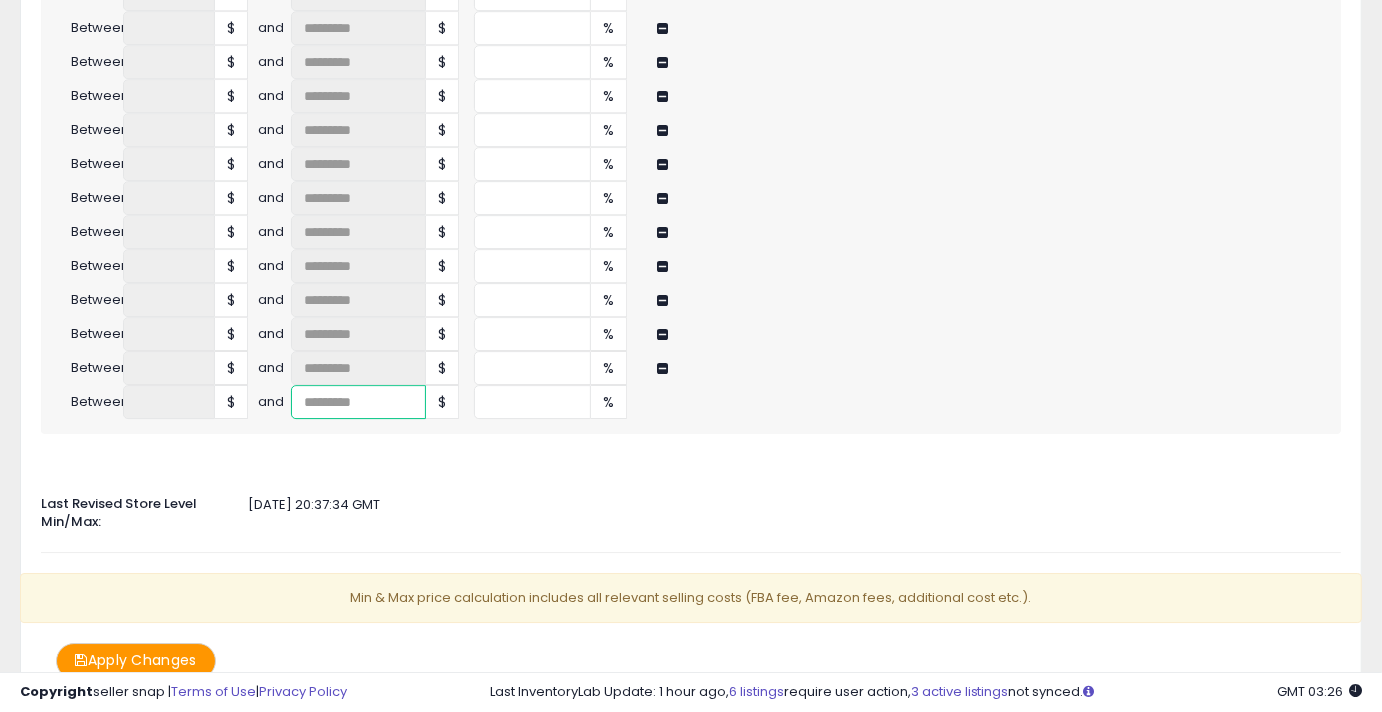 click at bounding box center [358, 402] 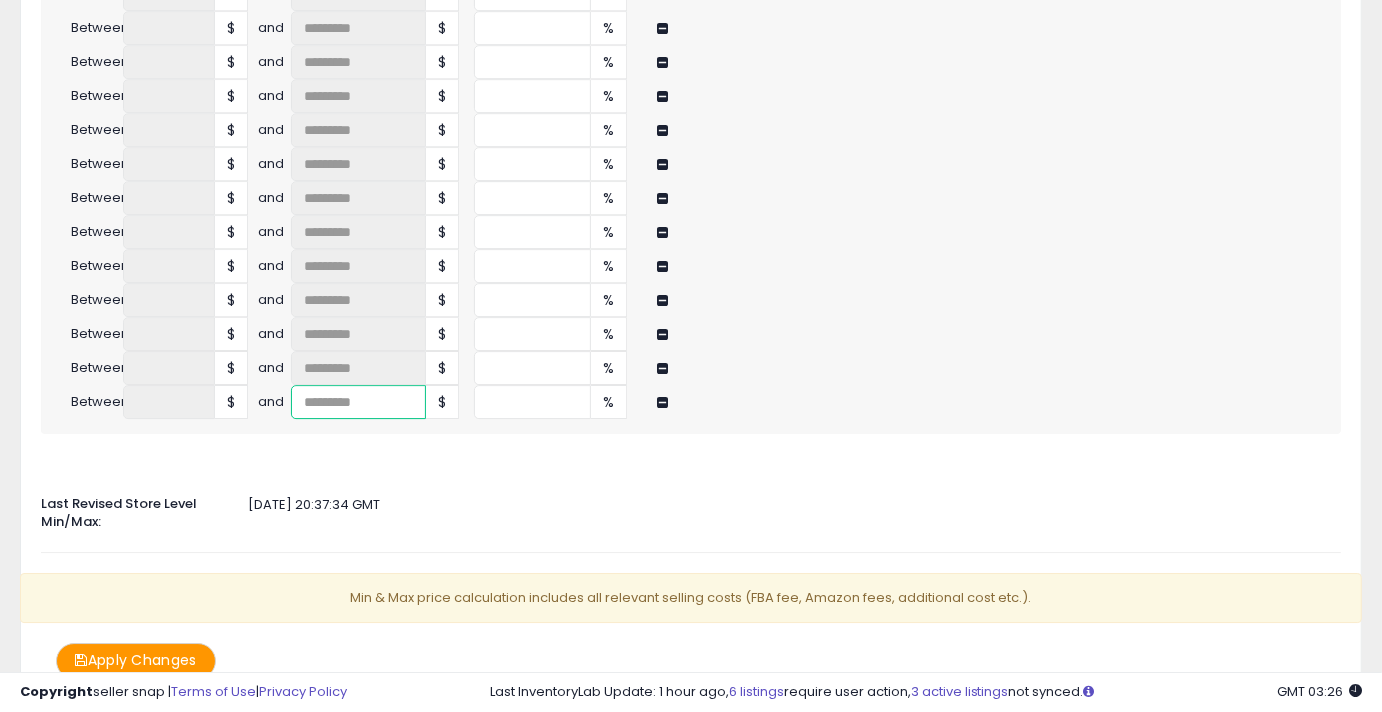 type on "*" 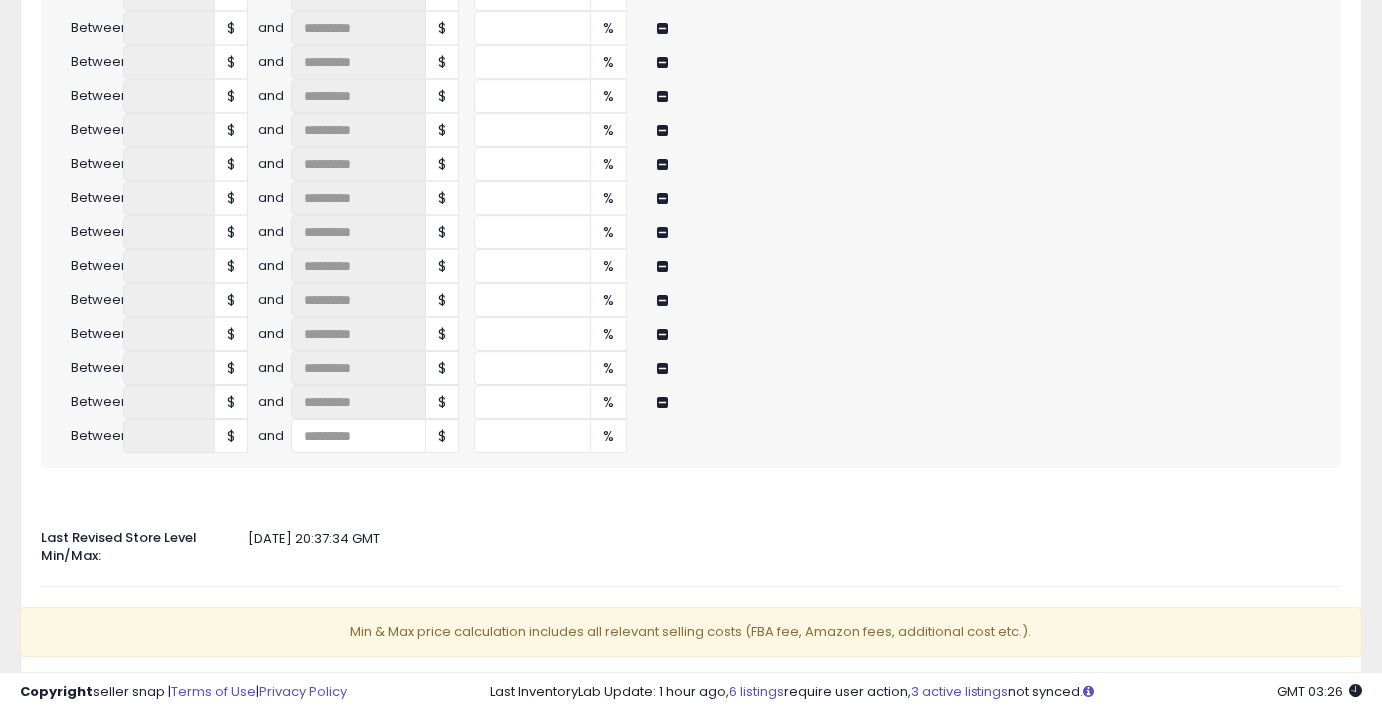 click on "Auto Adjust Min/Max
When activated, Seller Snap will automatically adjust min & max values based on either markup percentage on cost, InventoryLab or Dynamic Max Price.
ON   OFF
Min & Max Source
Select the source which determines the min & max values for FBA or FBM listings.
FBA
Min Price
Disabled
InventoryLab
Tier Markup
Max Price
Disabled" at bounding box center [691, -1646] 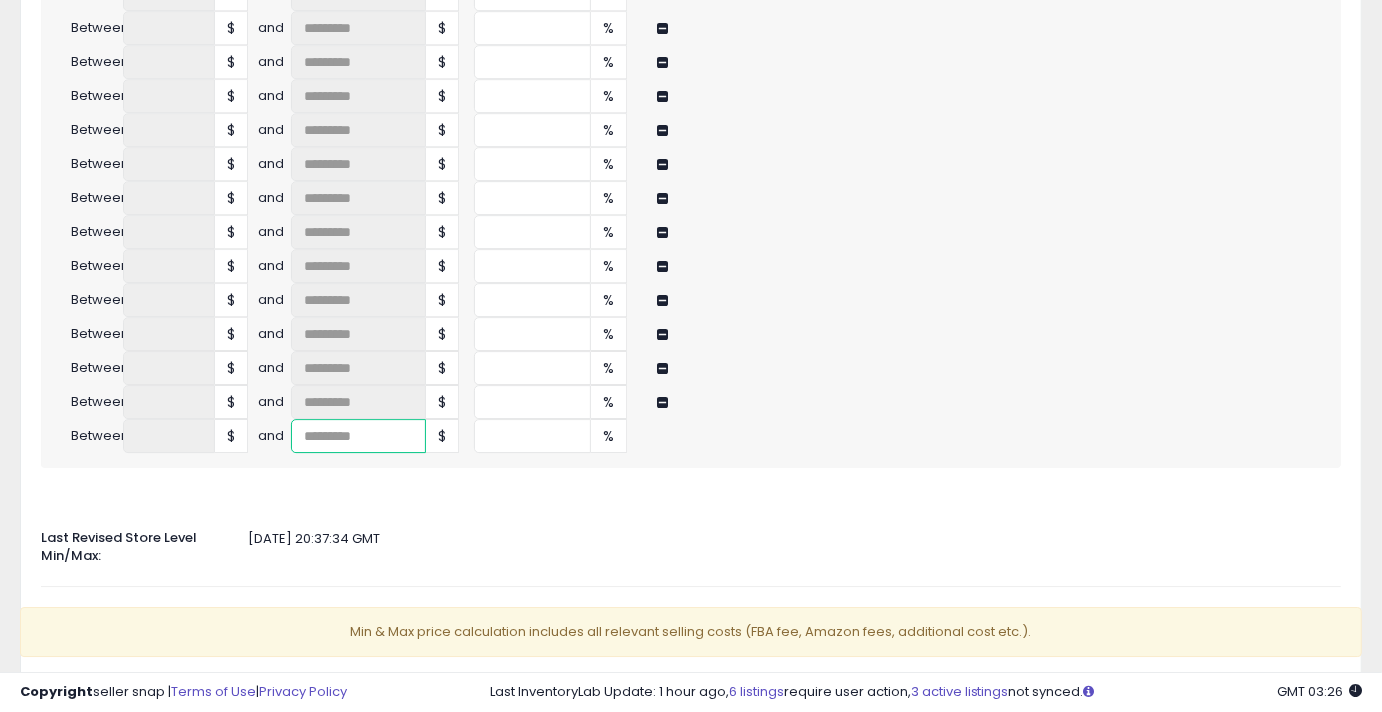click at bounding box center [358, 436] 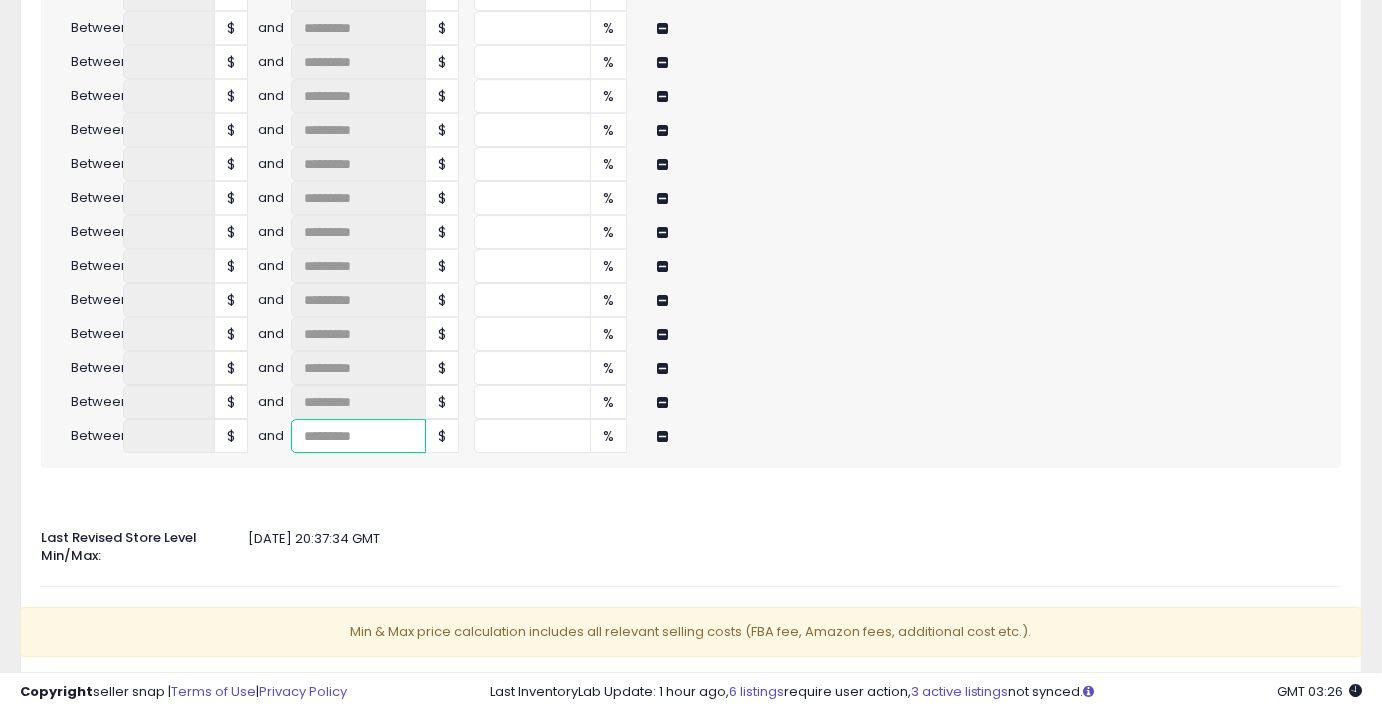 type on "****" 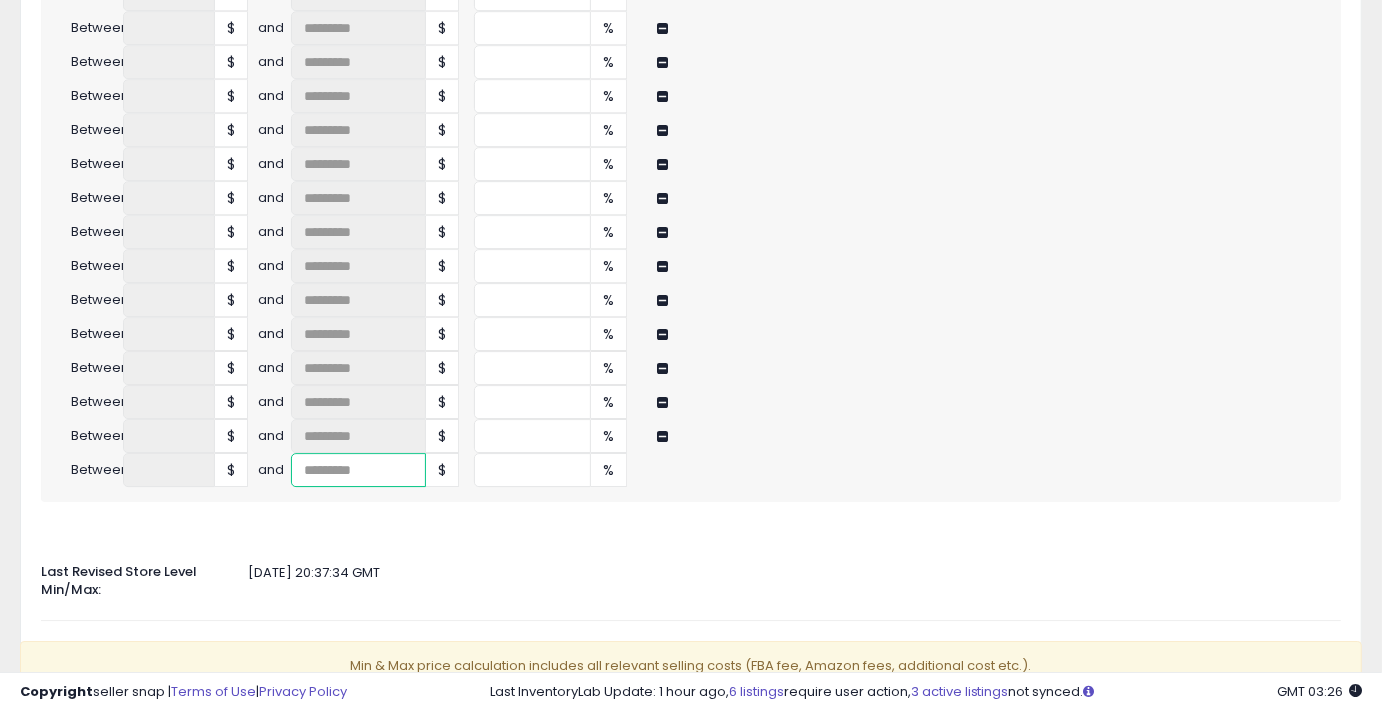 click at bounding box center (358, 470) 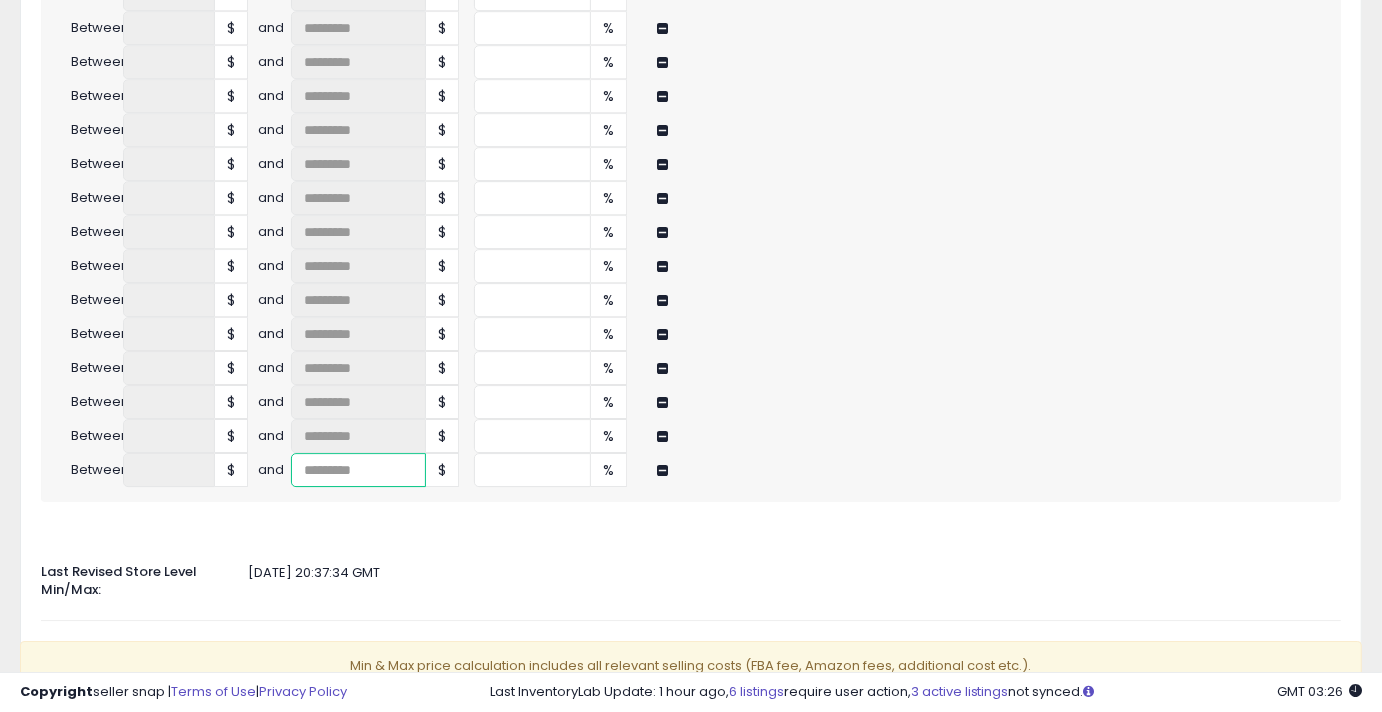 type on "****" 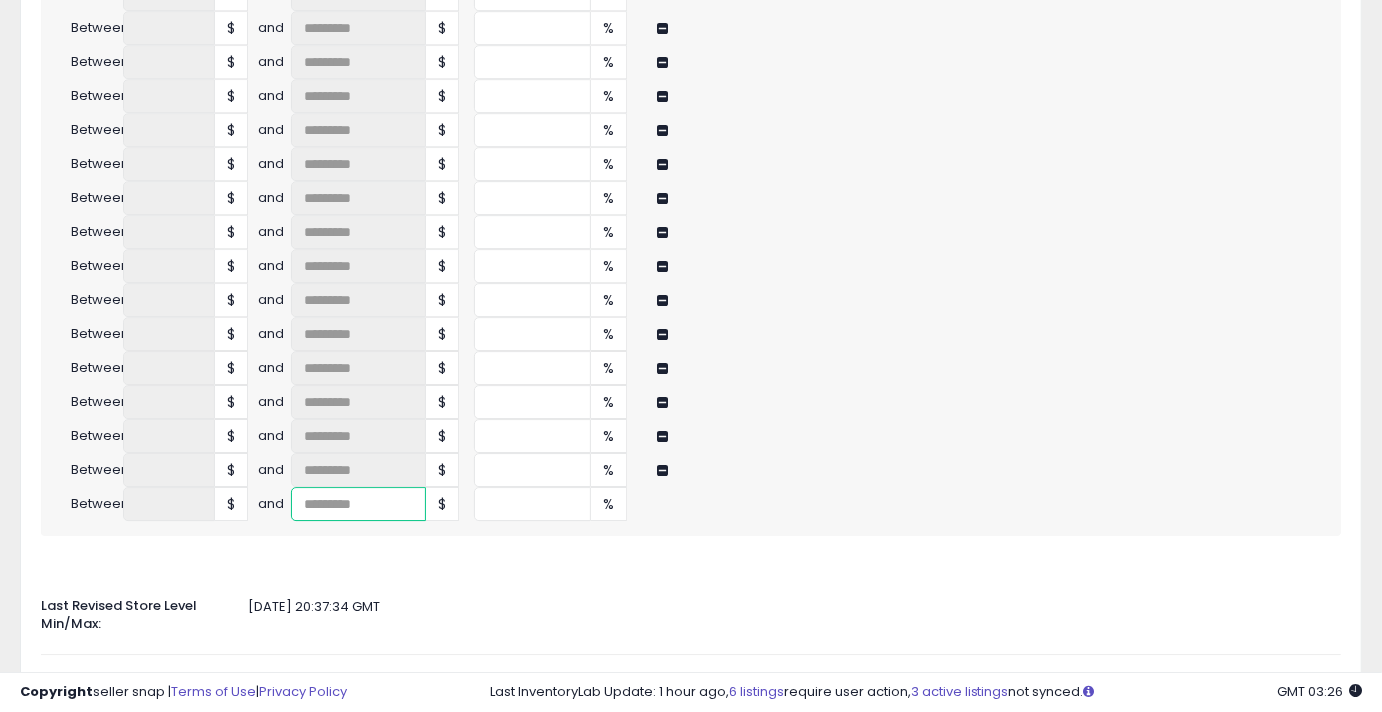 click at bounding box center (358, 504) 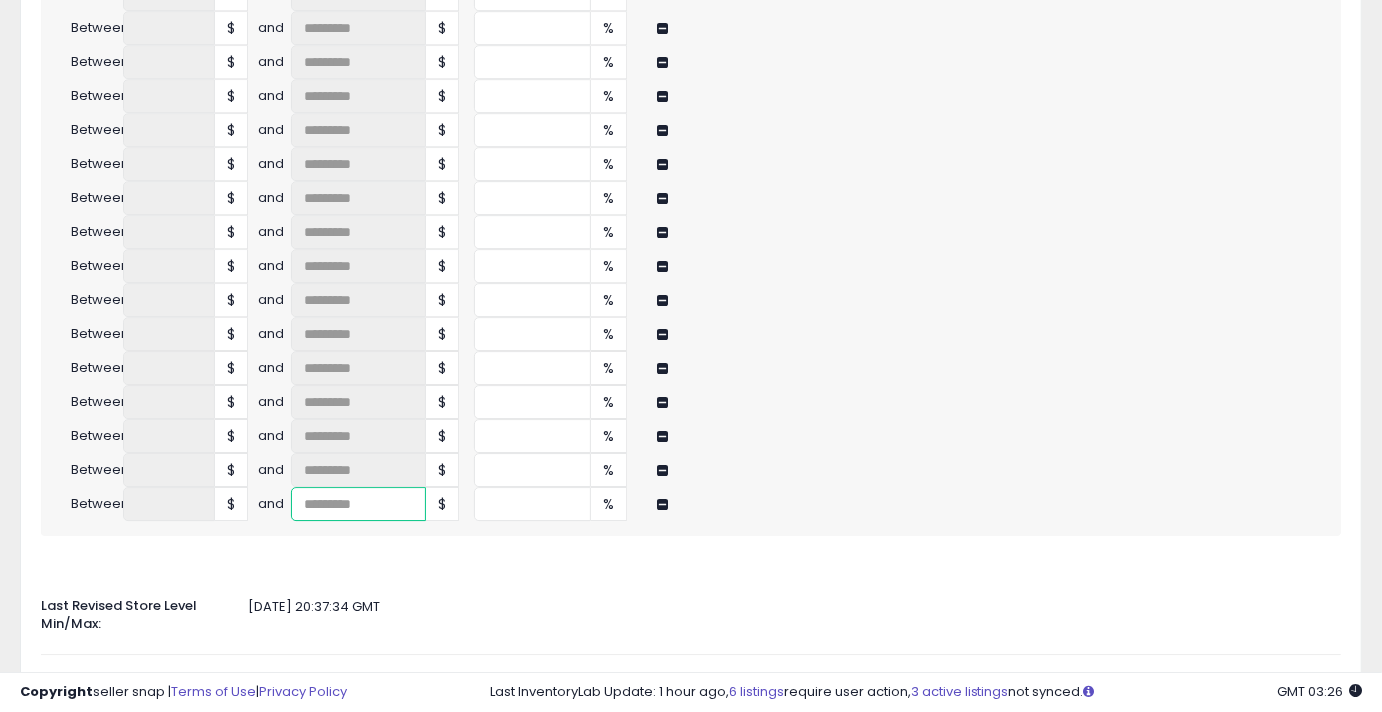 type on "****" 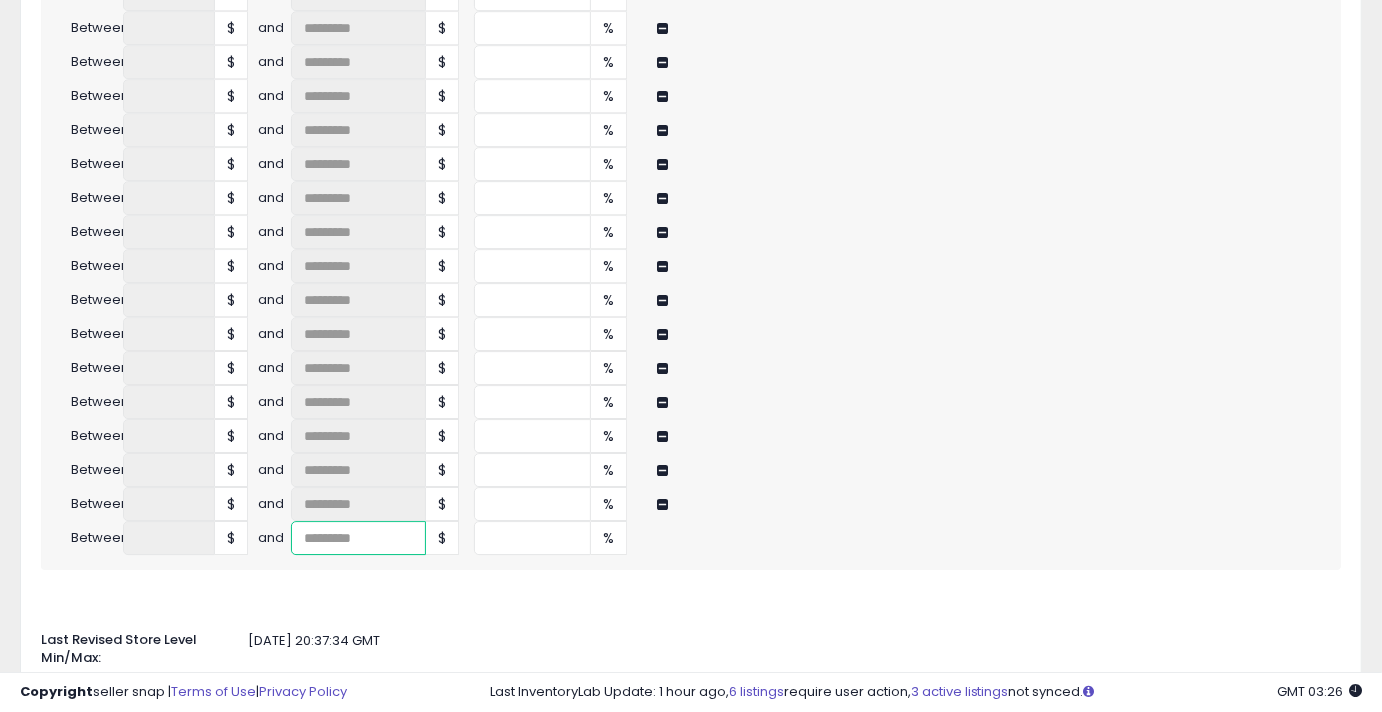 click at bounding box center (358, 538) 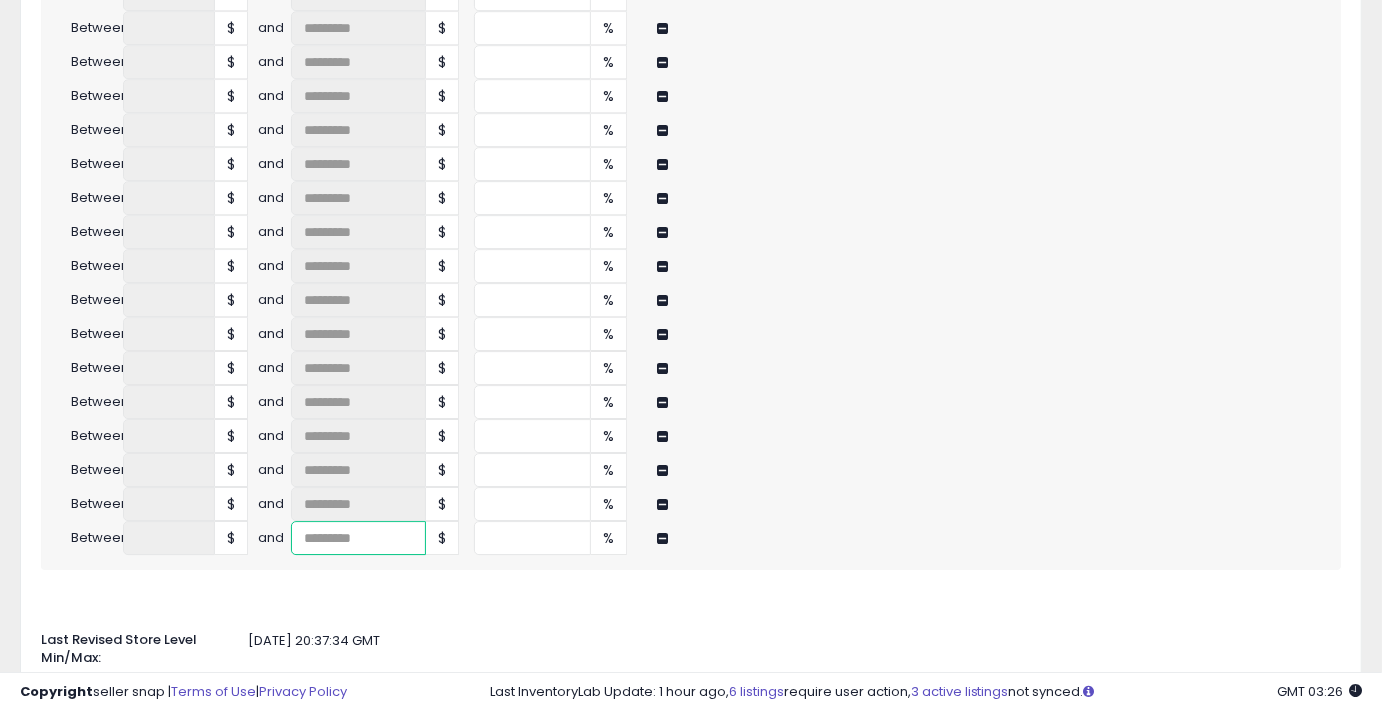 type on "****" 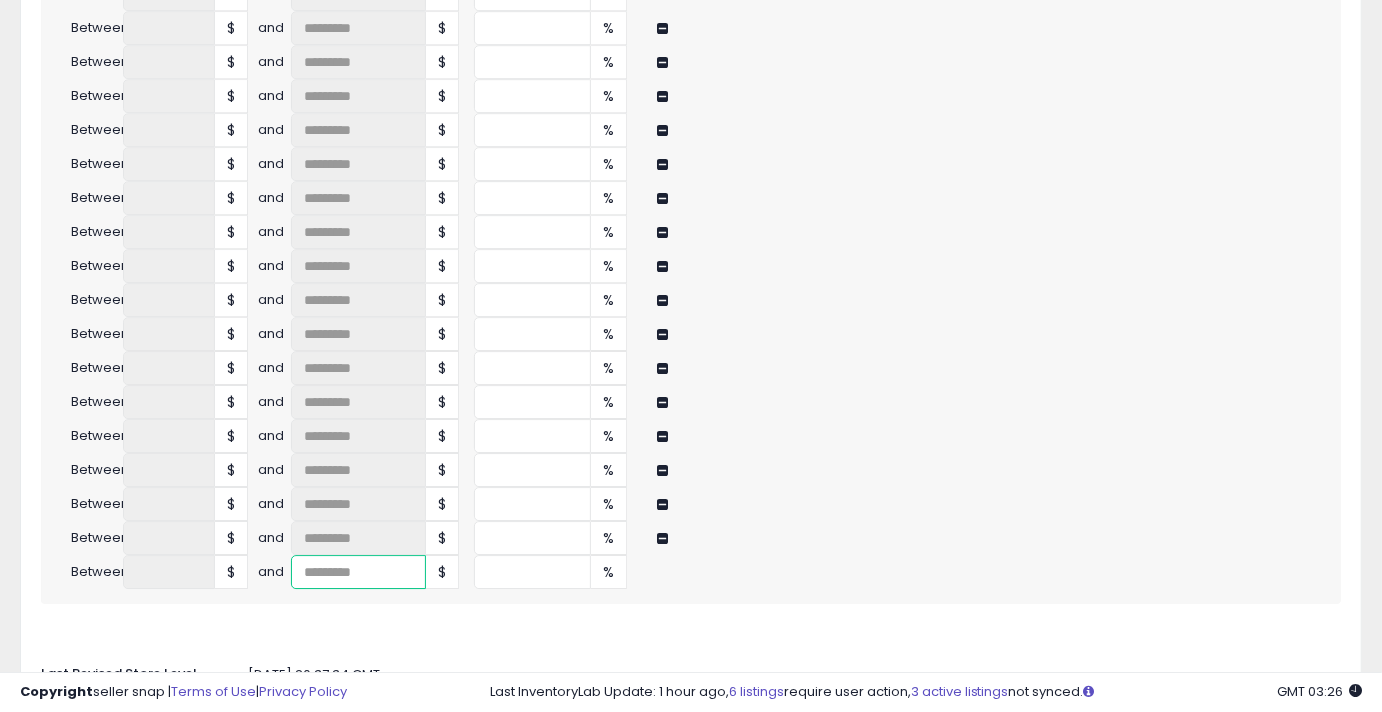 click at bounding box center (358, 572) 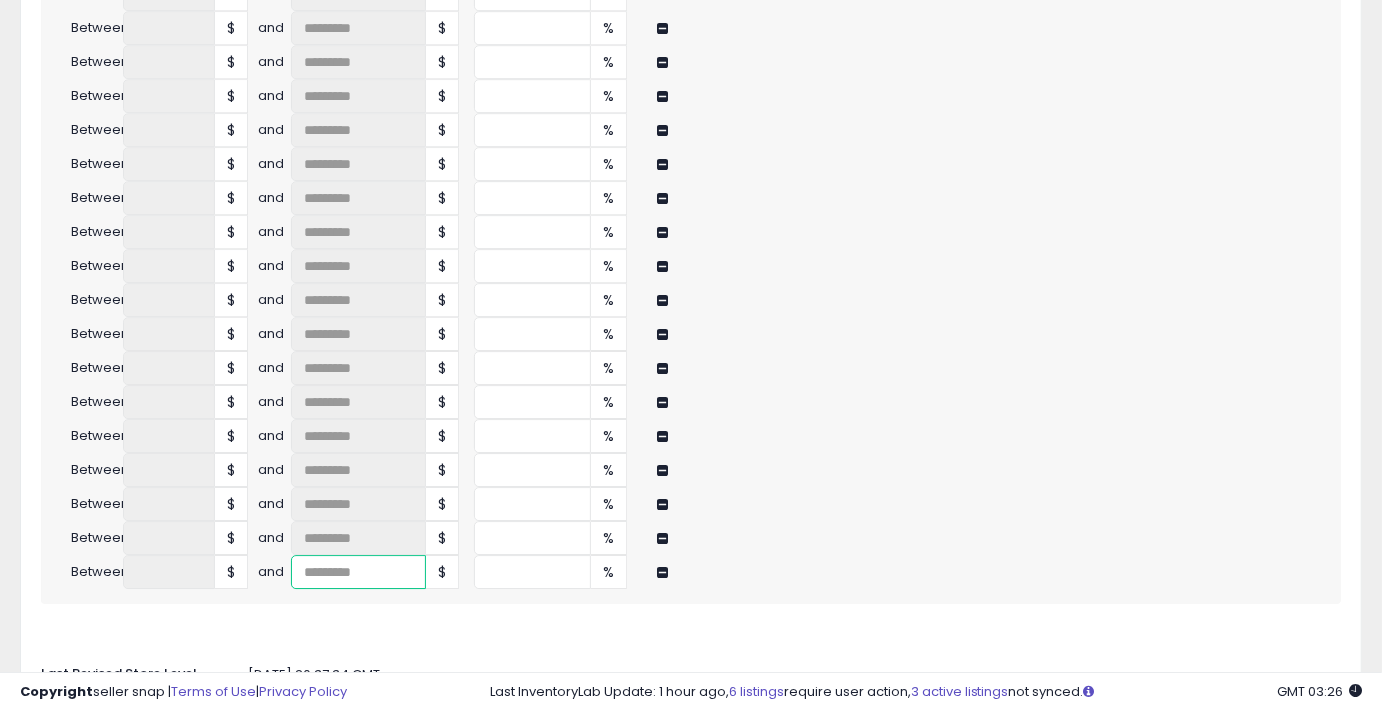 type on "****" 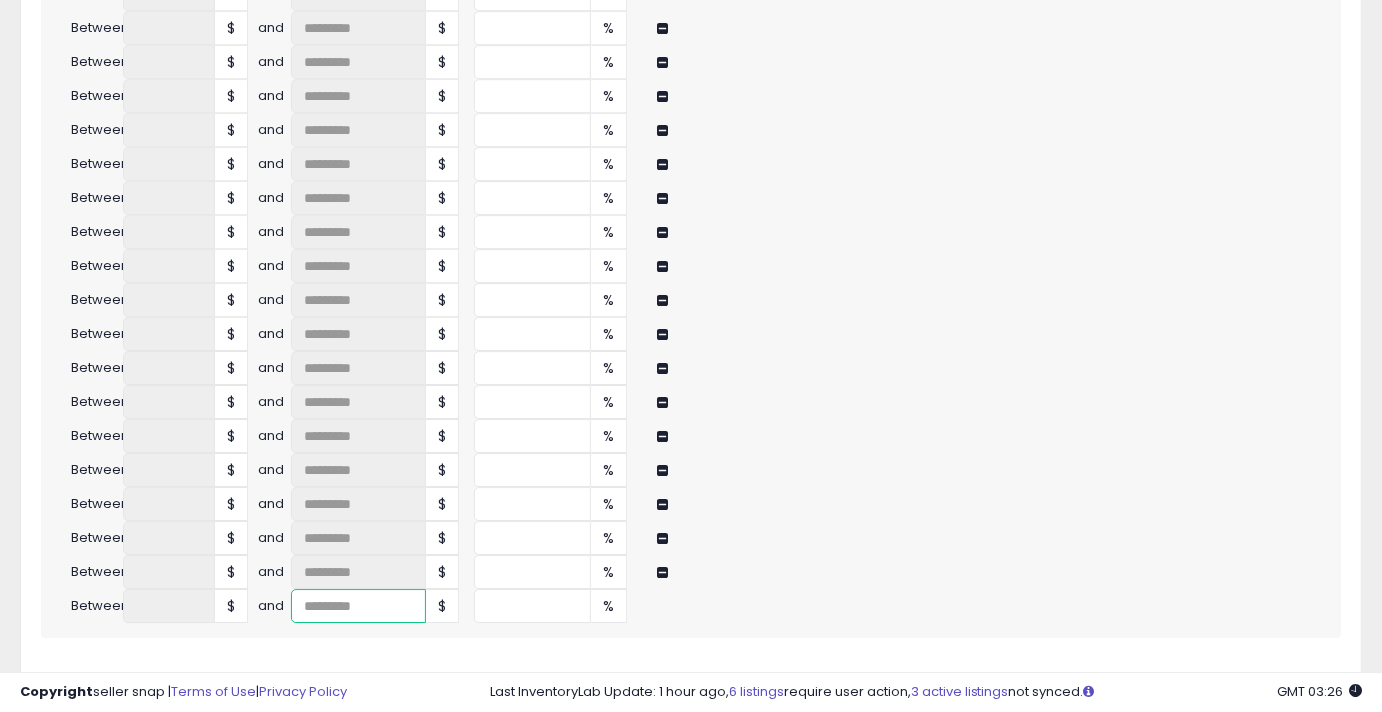 click at bounding box center (358, 606) 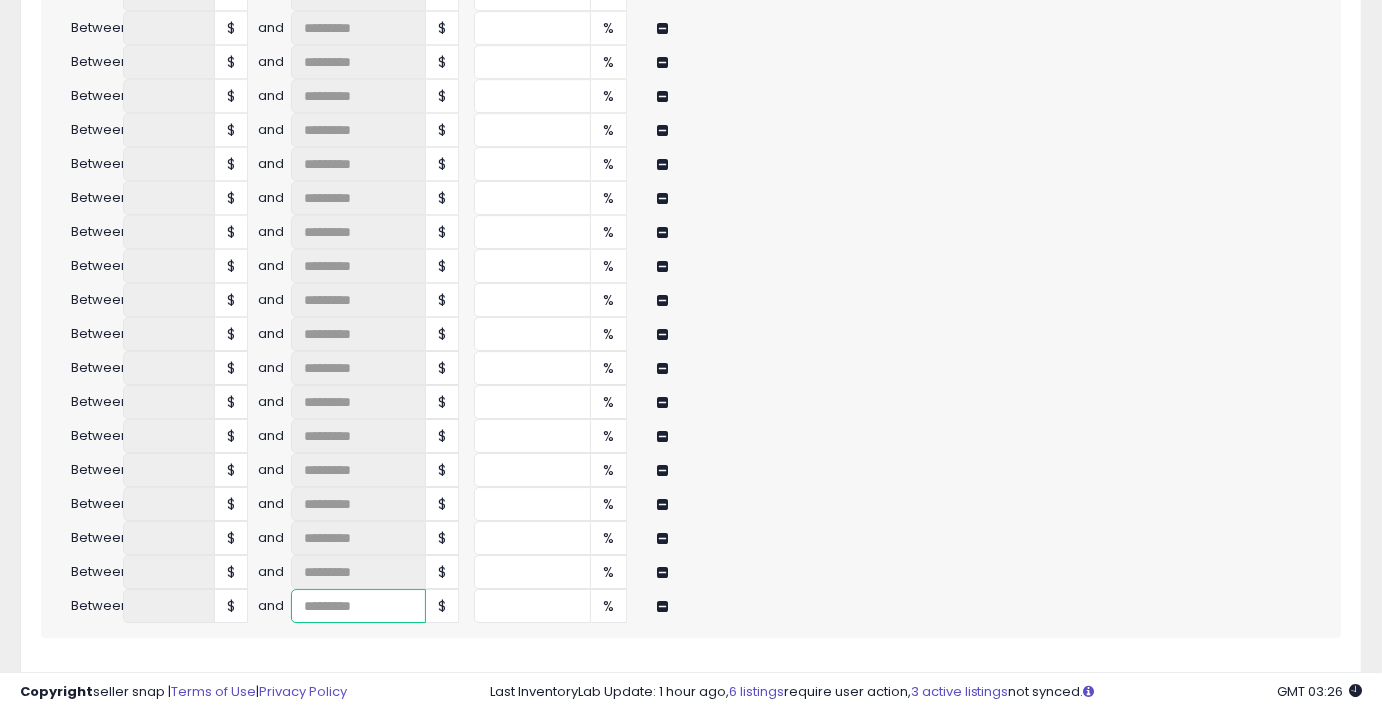 type on "****" 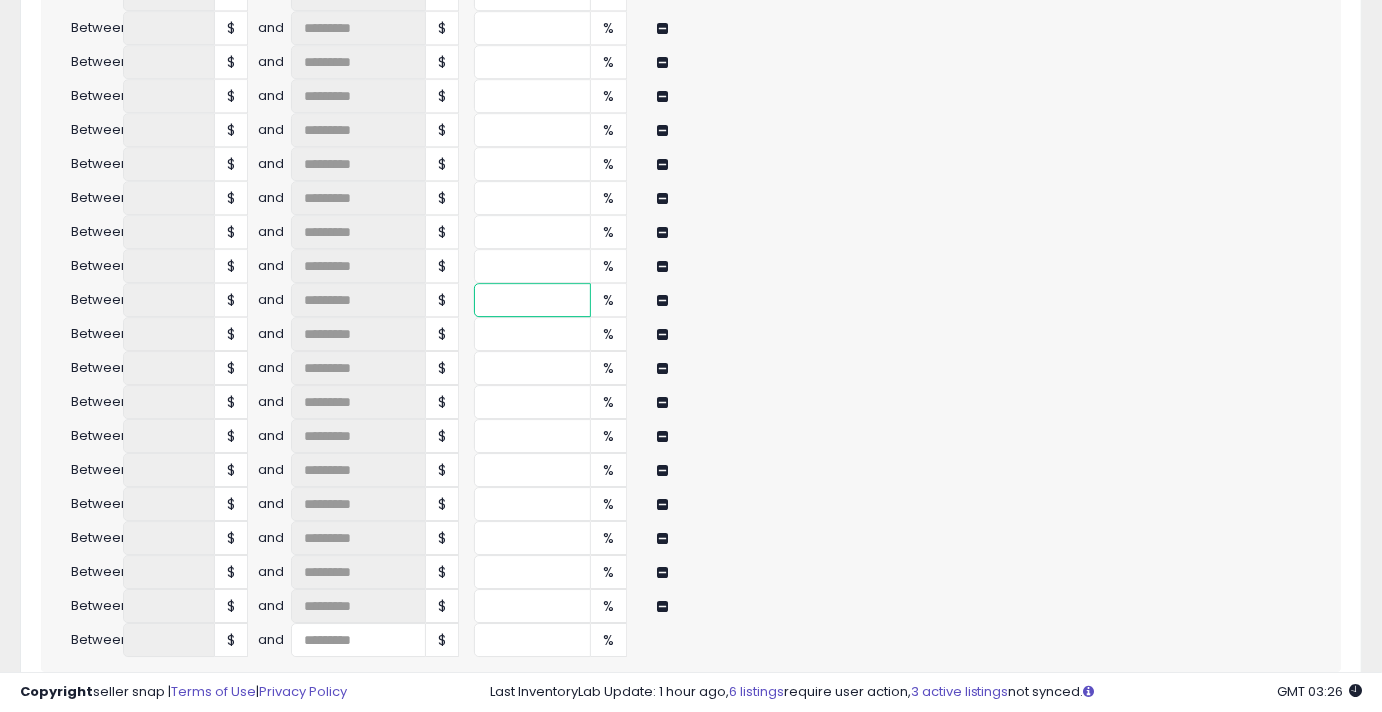 click on "**" at bounding box center (532, 300) 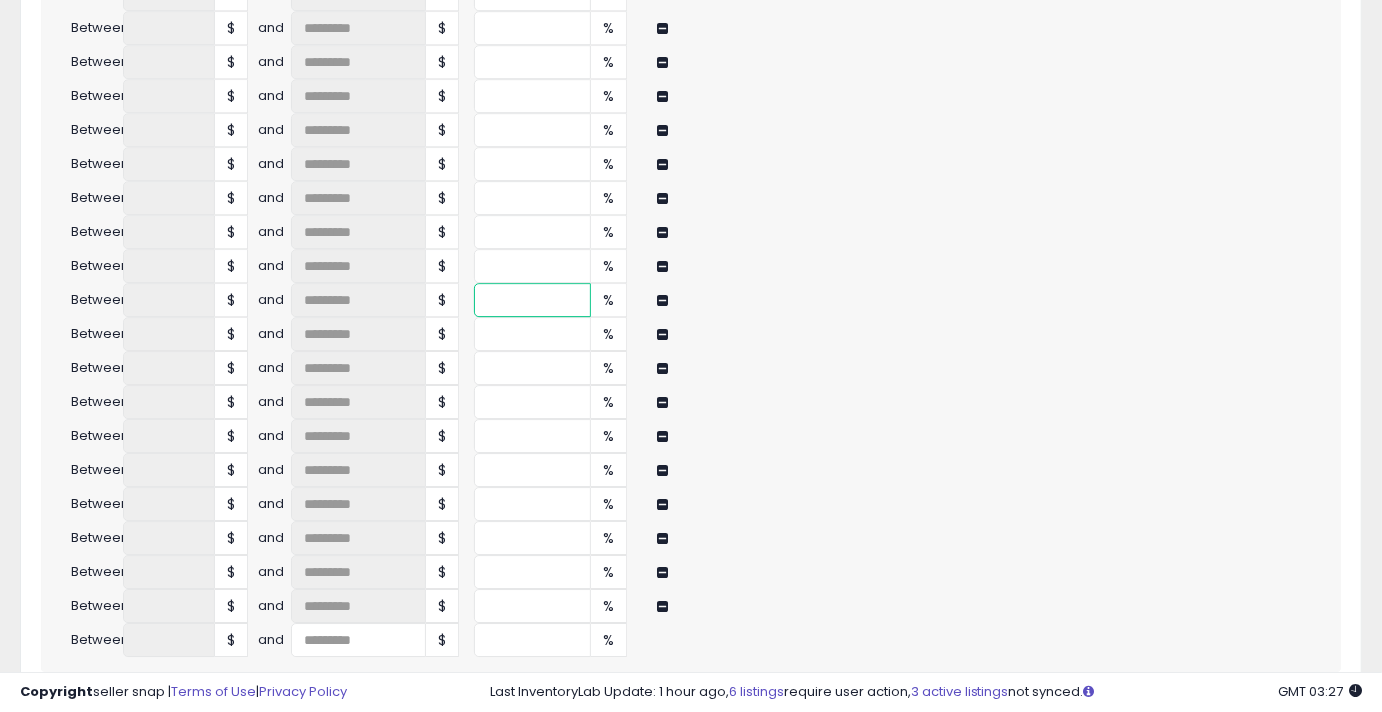 type on "**" 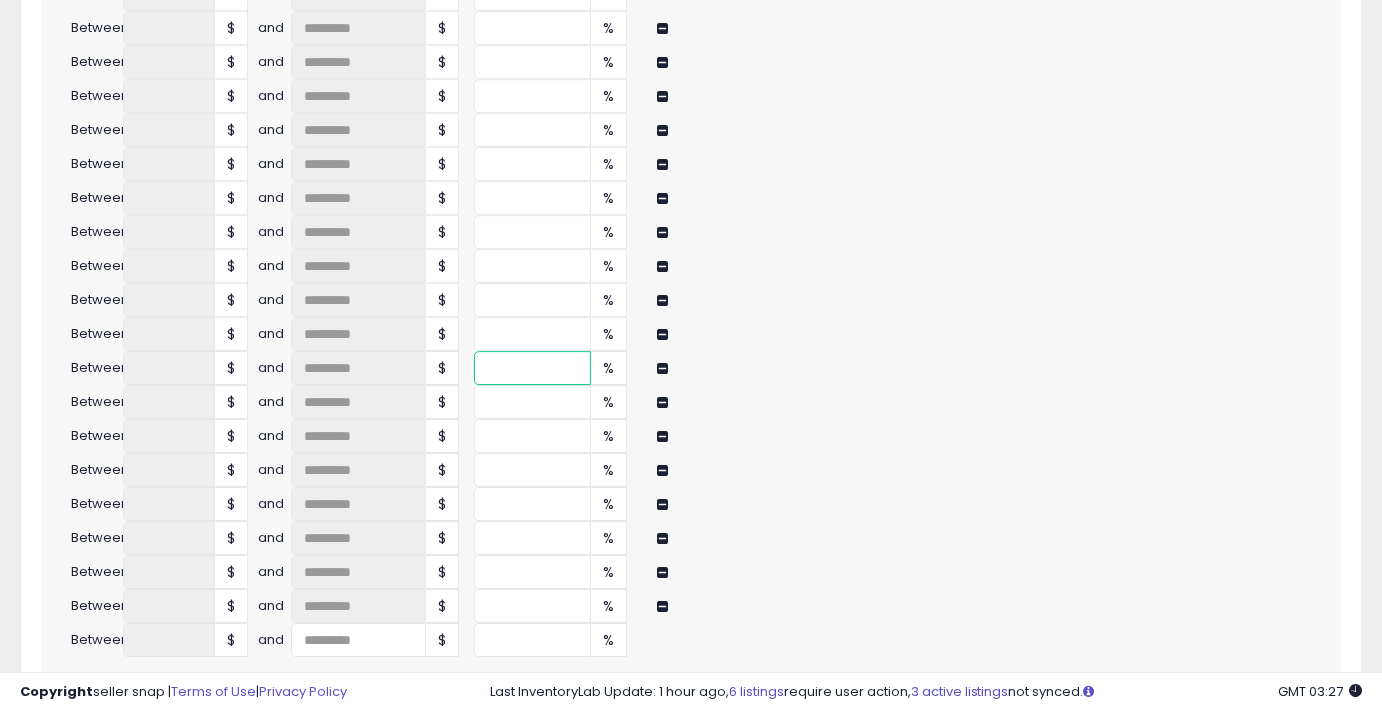 click at bounding box center [532, 368] 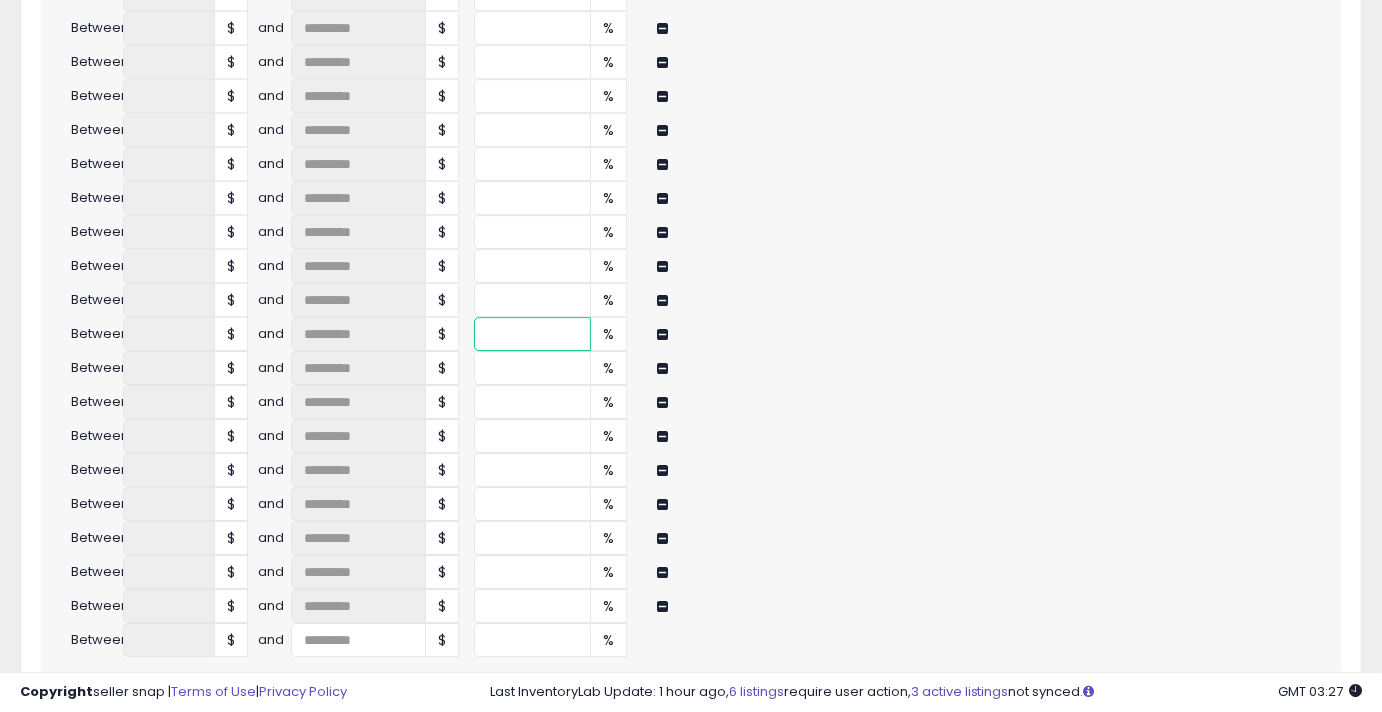 click at bounding box center [532, 334] 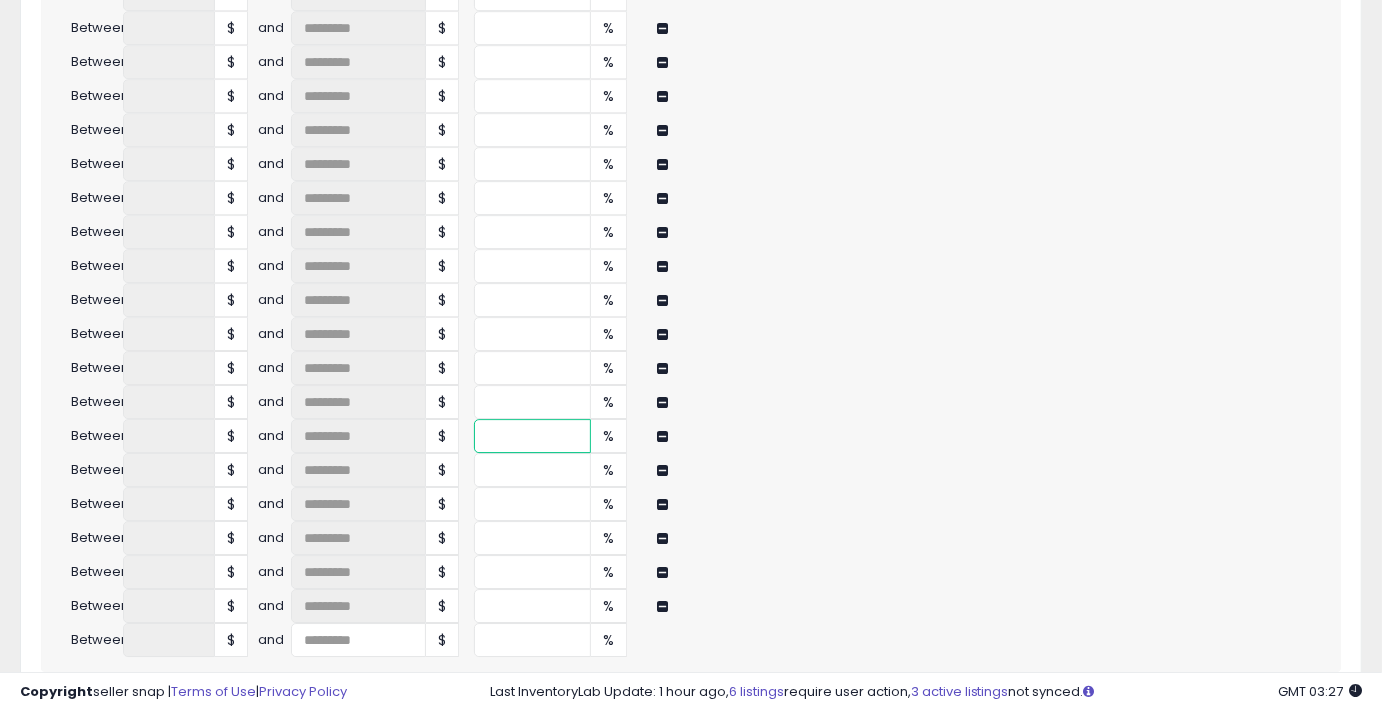 click at bounding box center (532, 436) 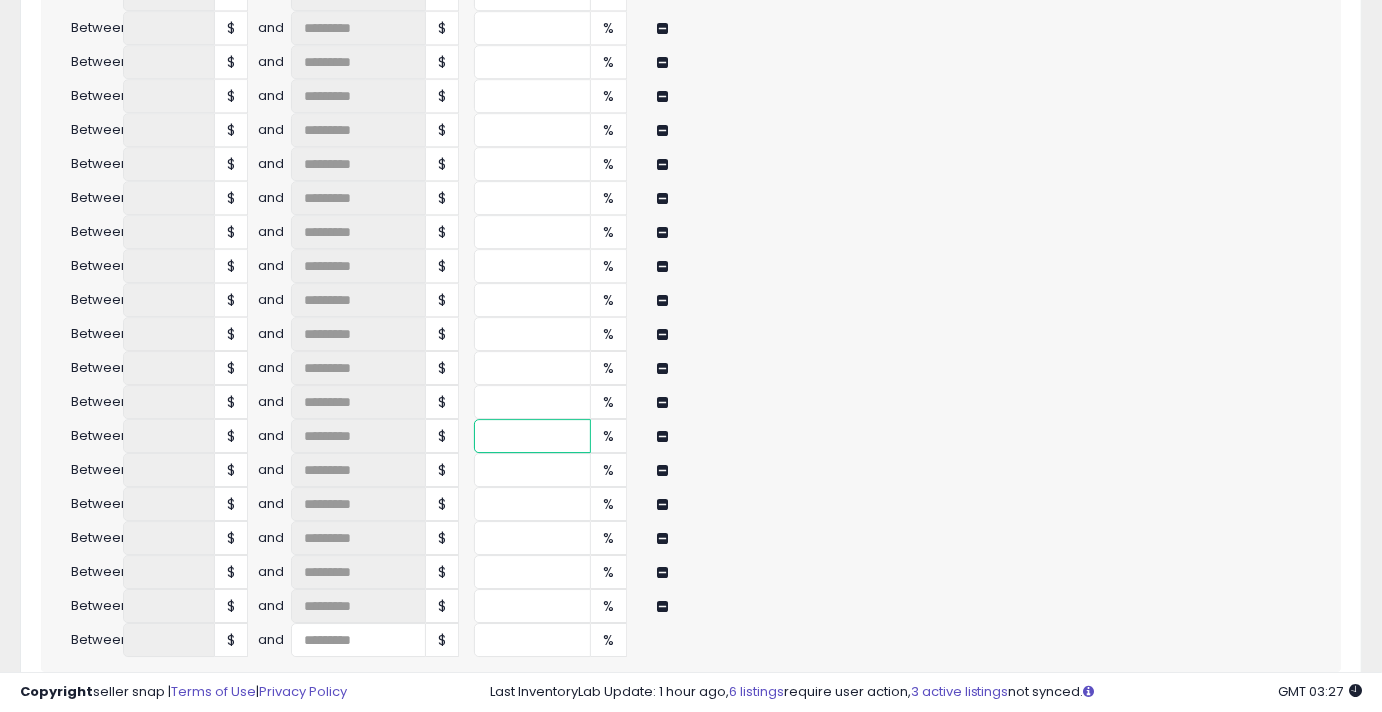 type on "**" 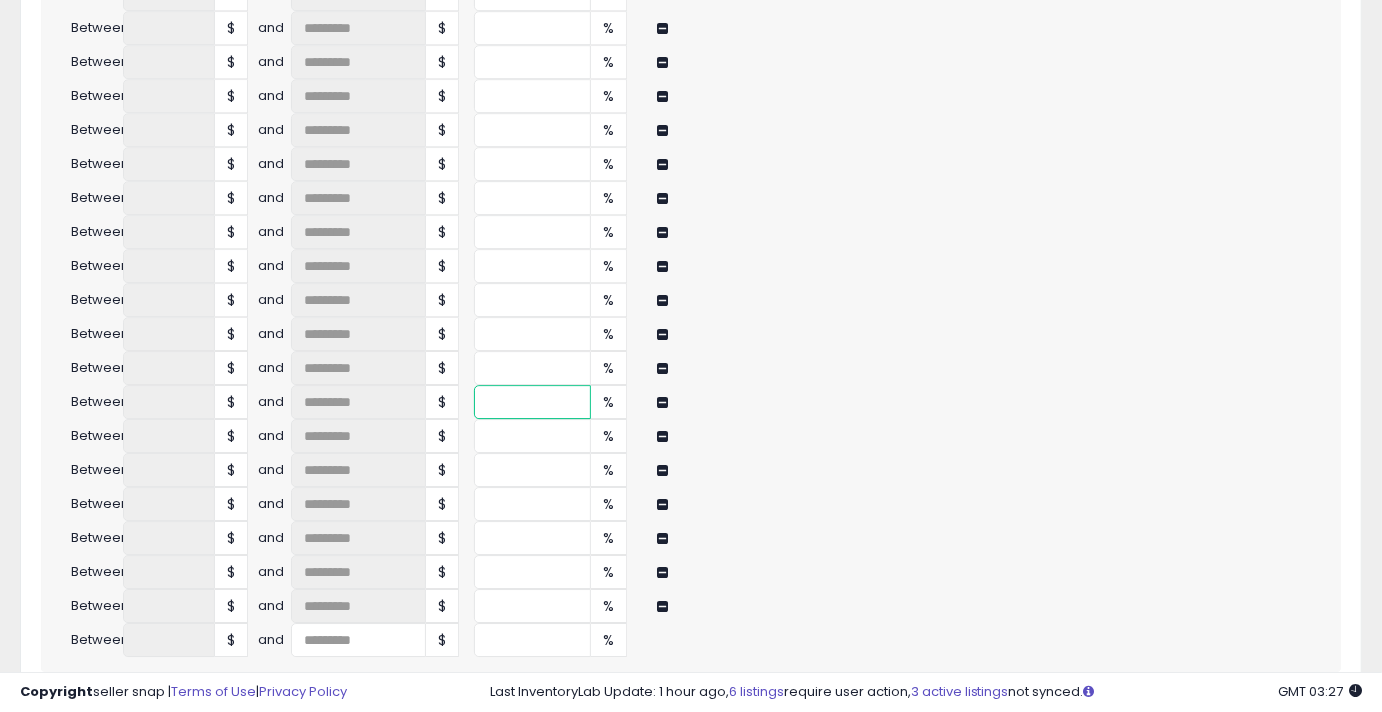 click at bounding box center [532, 402] 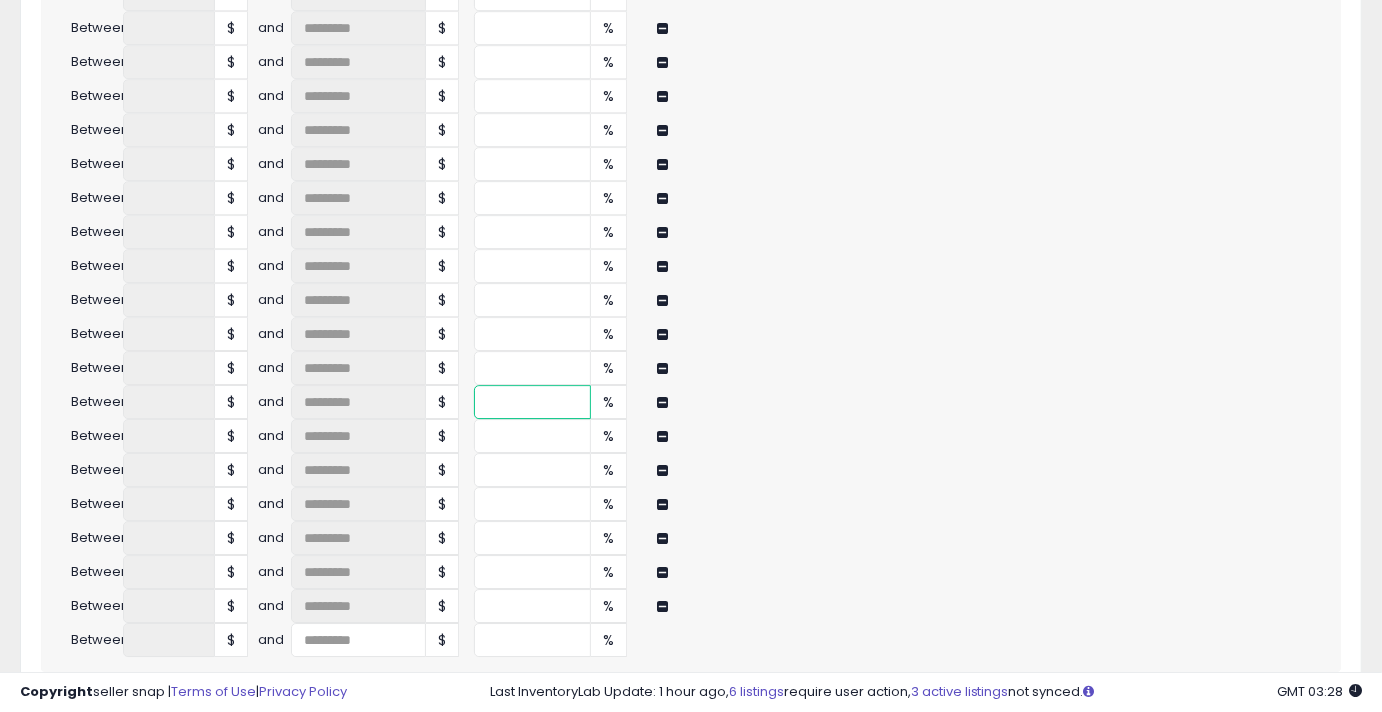 type on "****" 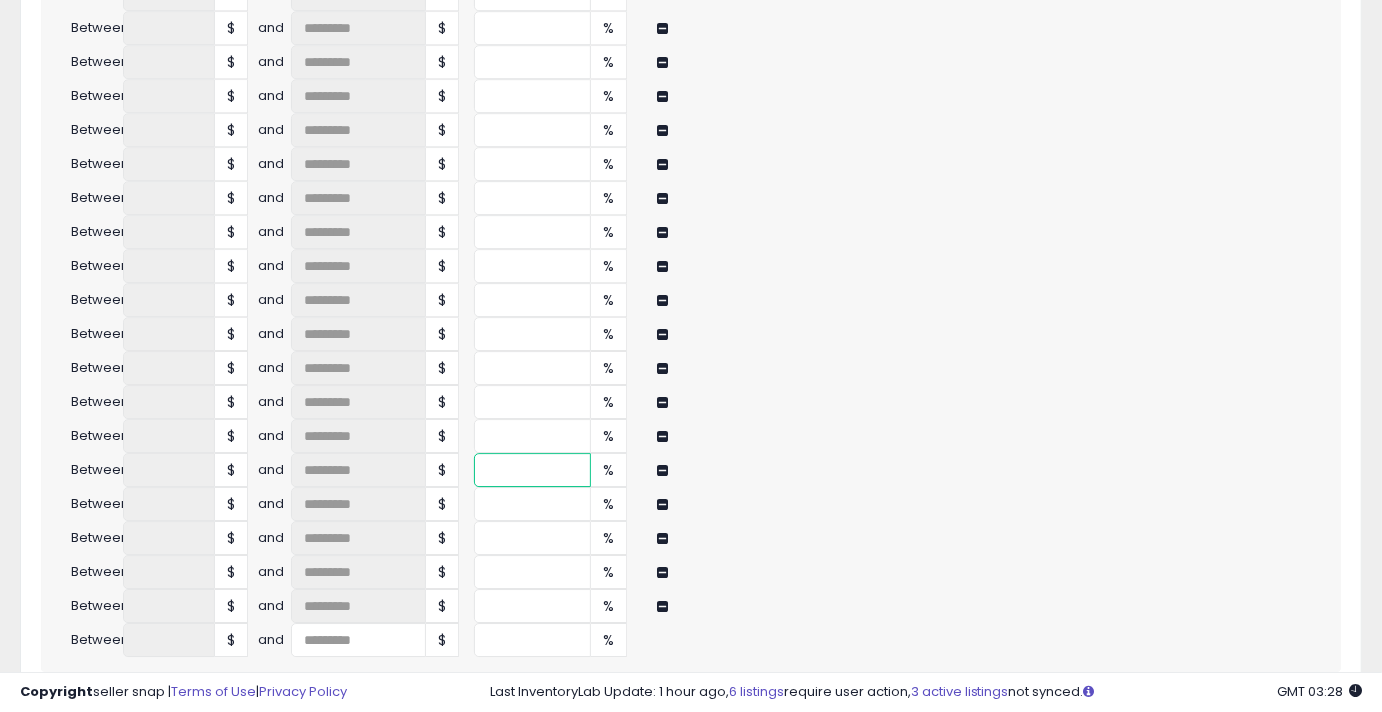 click at bounding box center (532, 470) 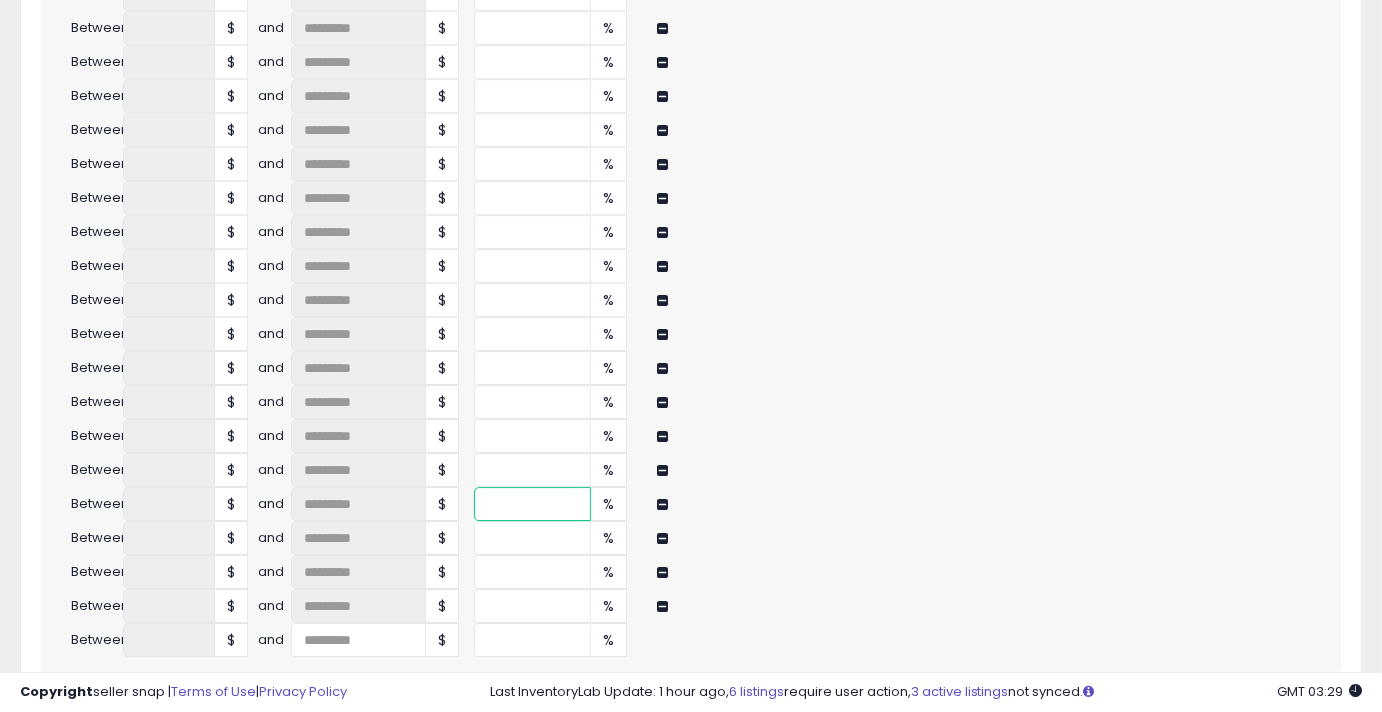 click at bounding box center [532, 504] 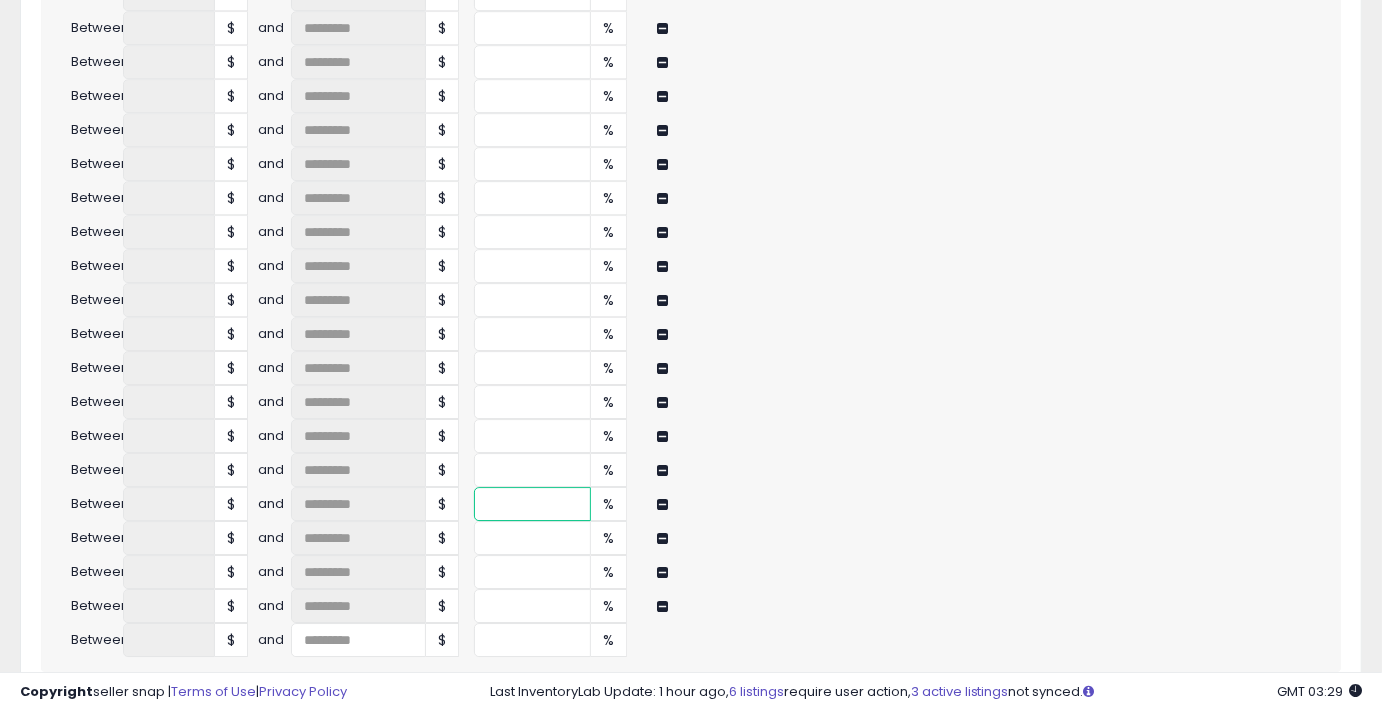 type on "**" 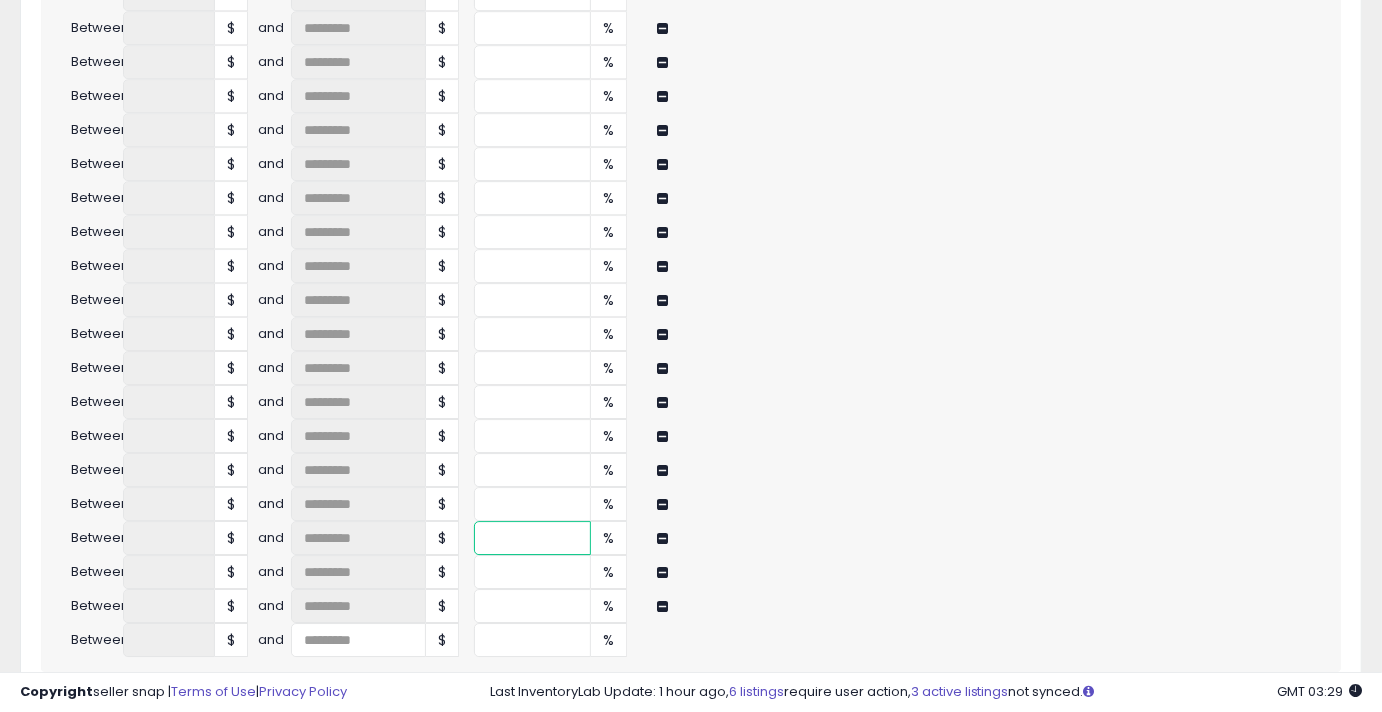 click at bounding box center [532, 538] 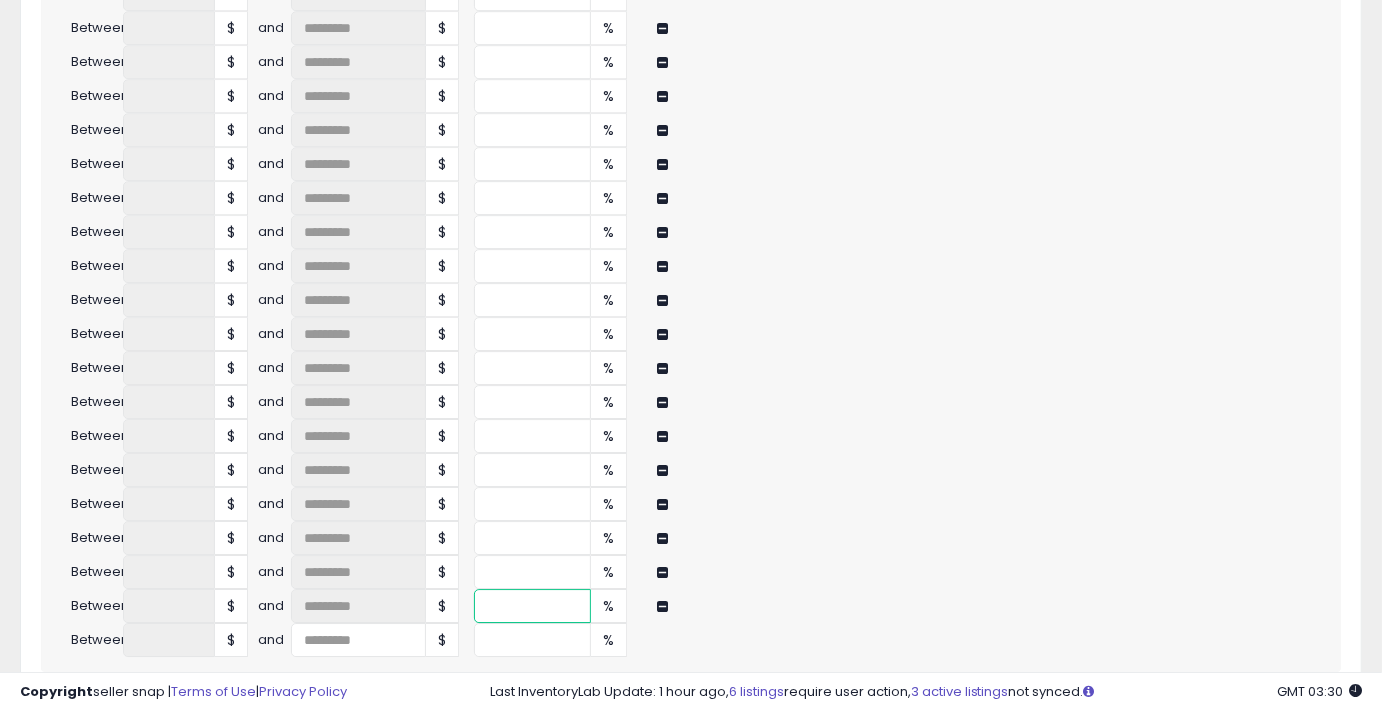 click at bounding box center (532, 606) 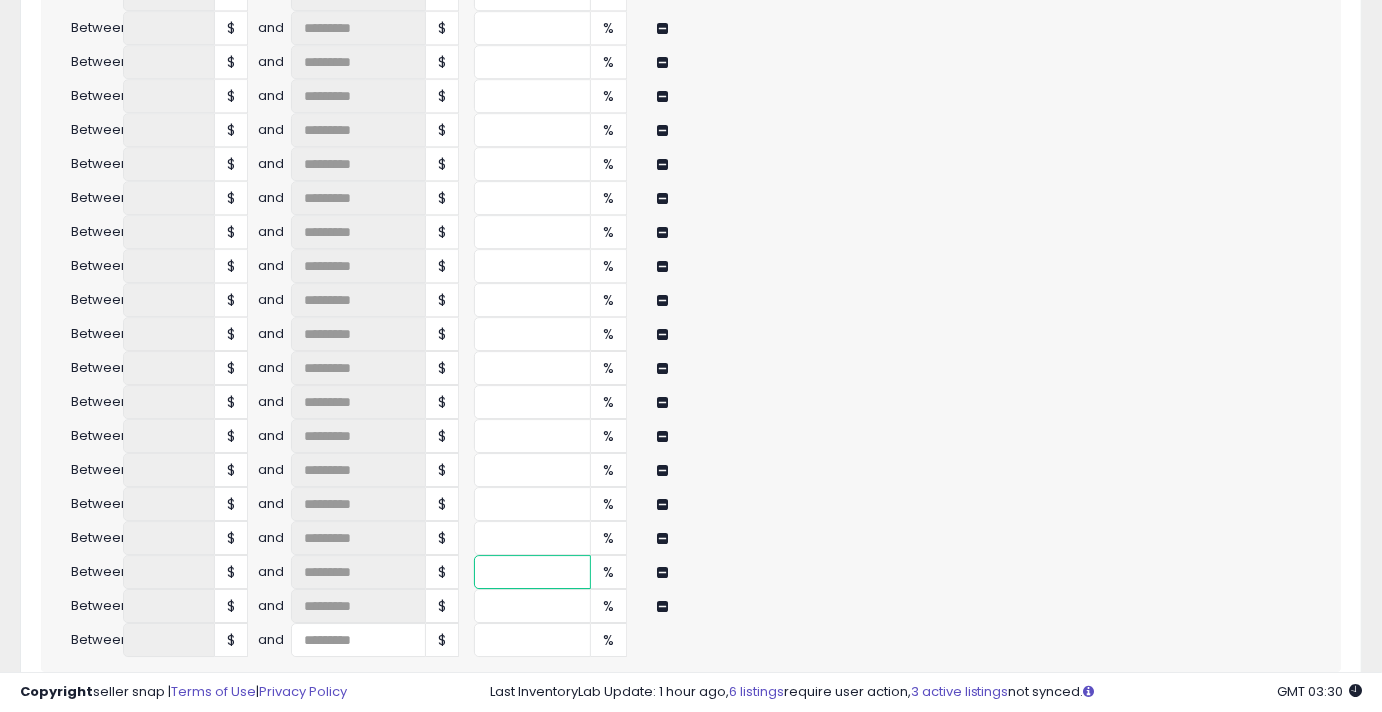 click at bounding box center [532, 572] 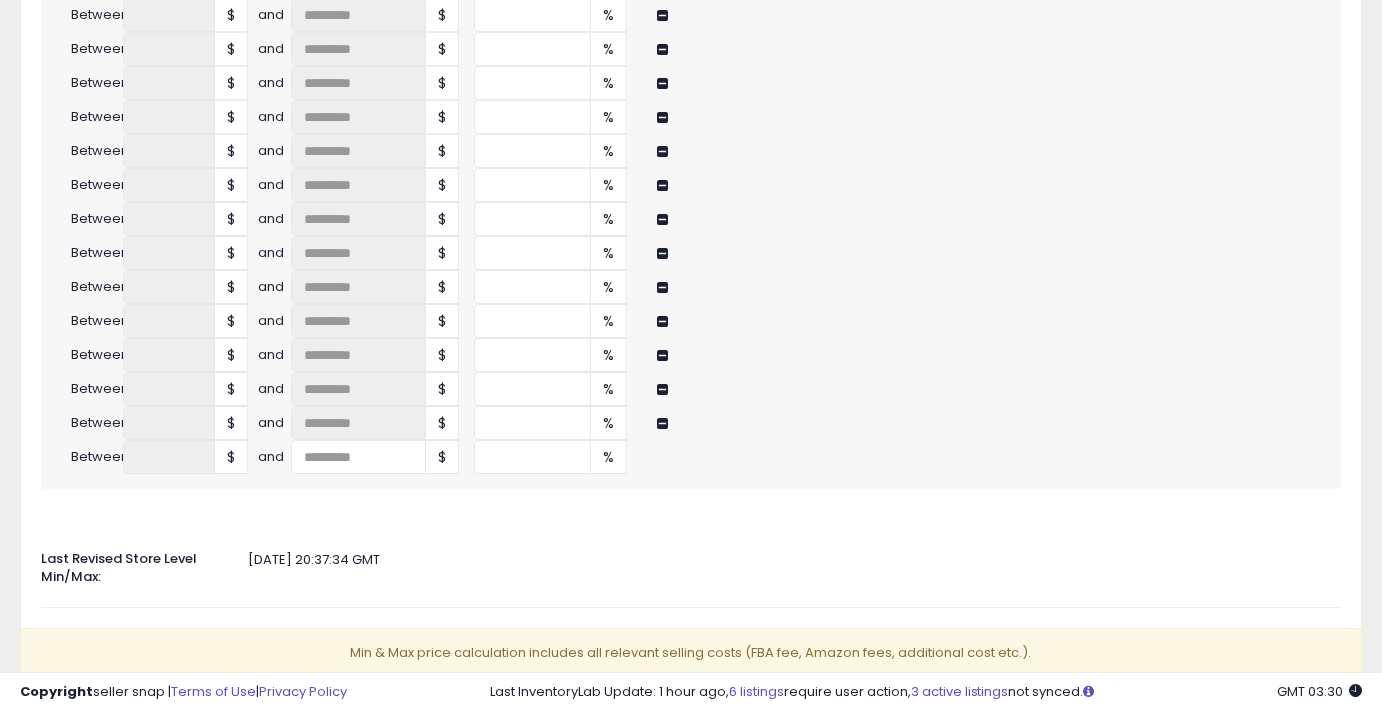scroll, scrollTop: 4403, scrollLeft: 0, axis: vertical 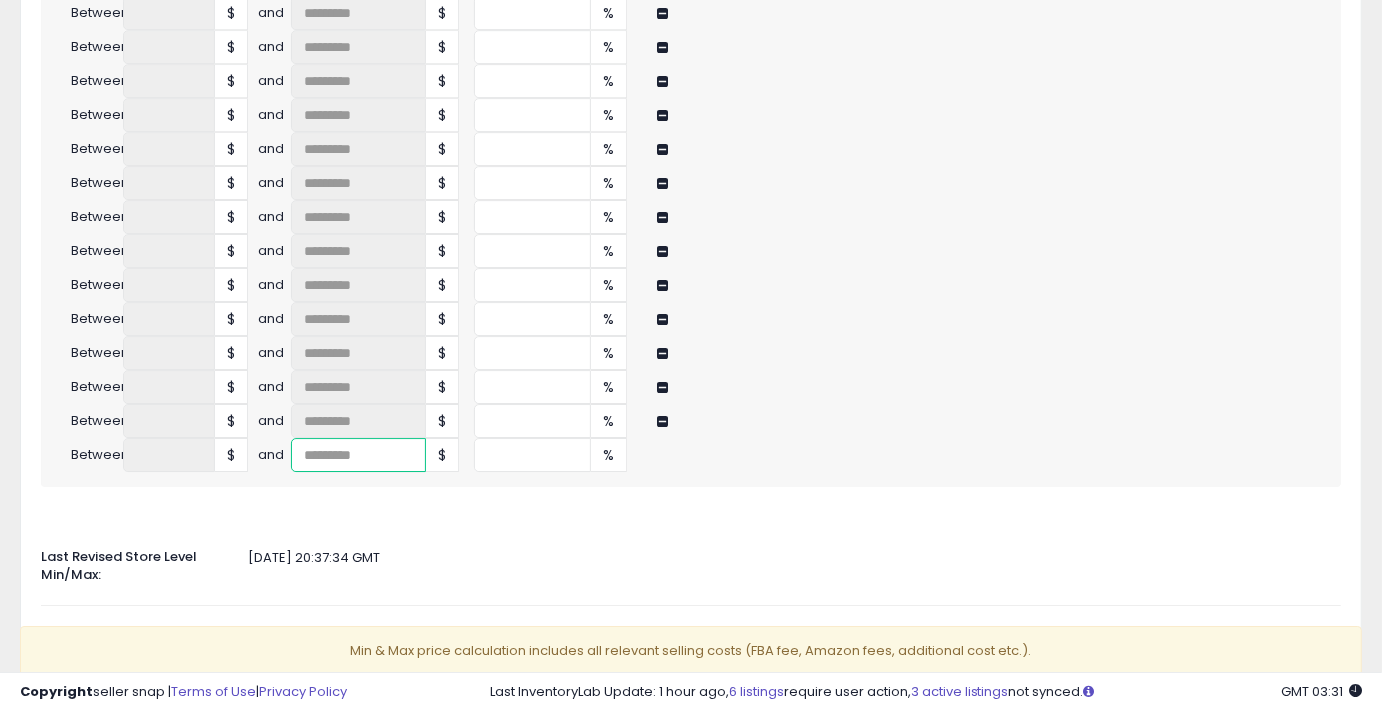 click at bounding box center (358, 455) 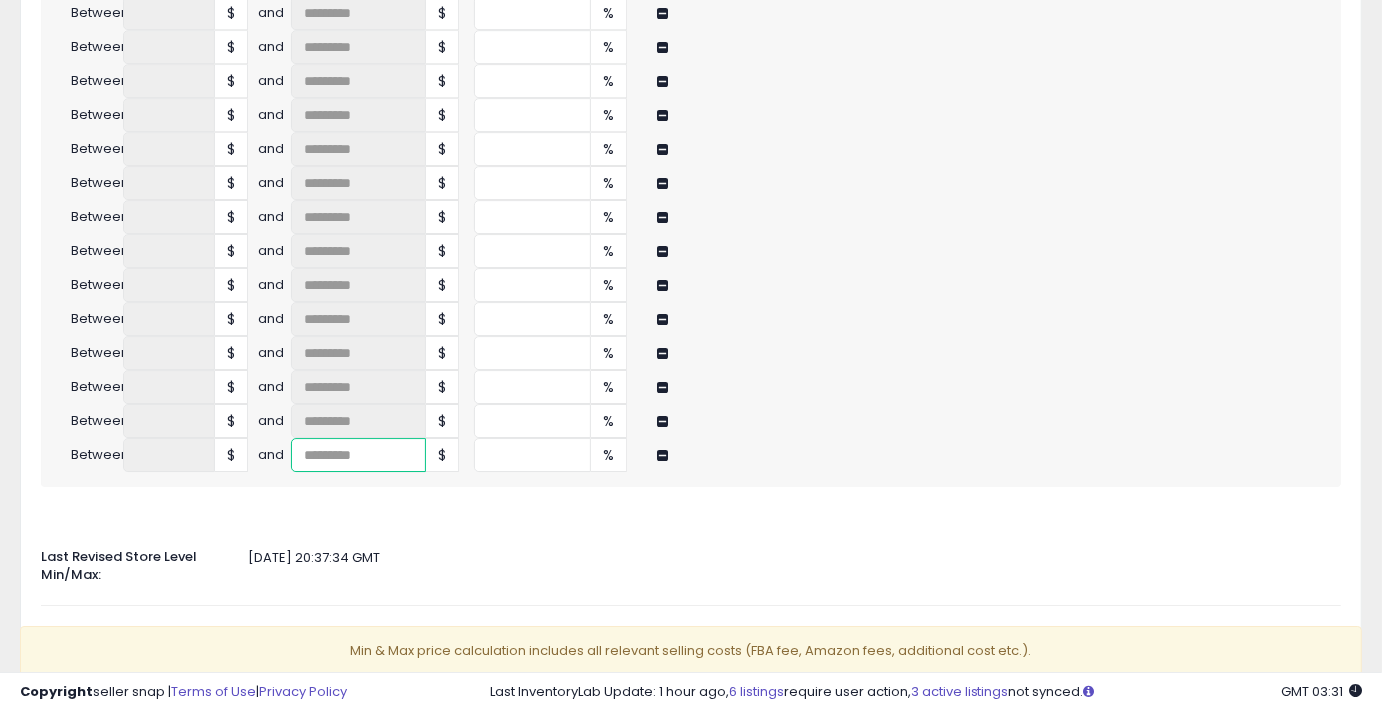 type on "**" 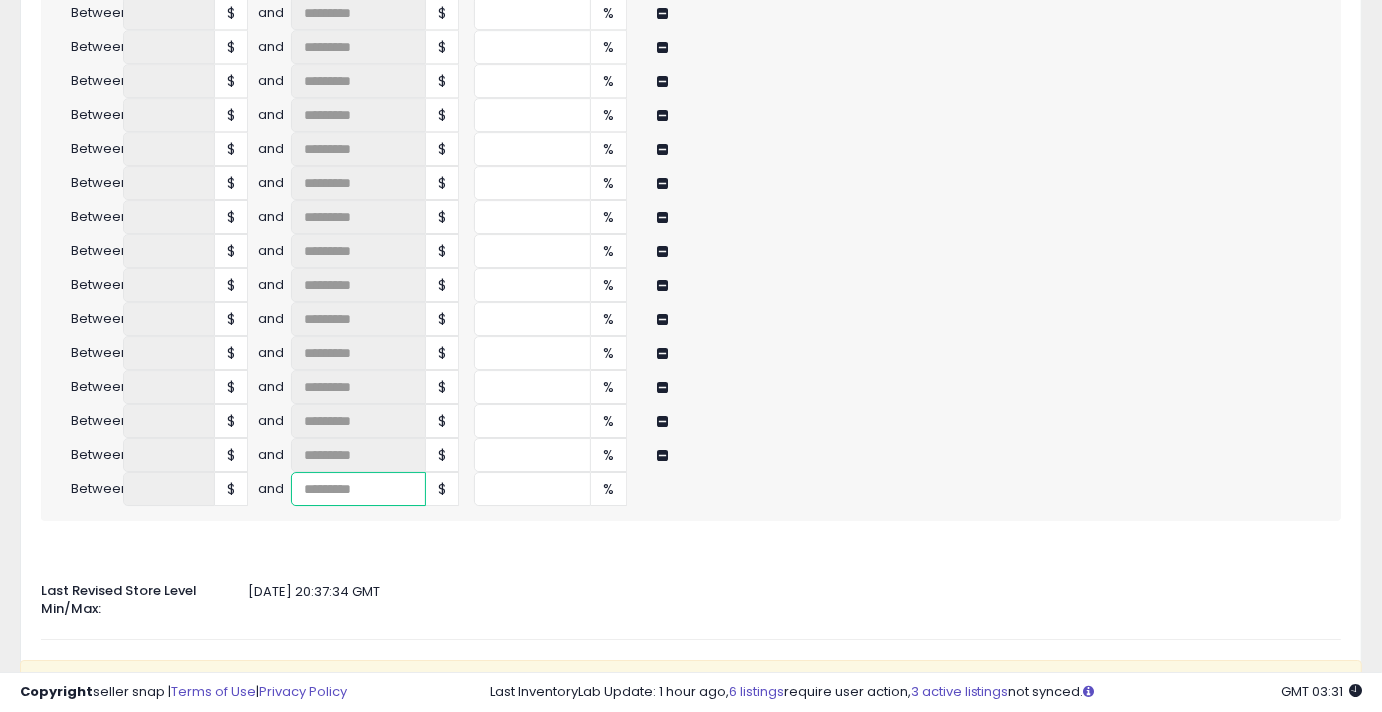 click at bounding box center [358, 489] 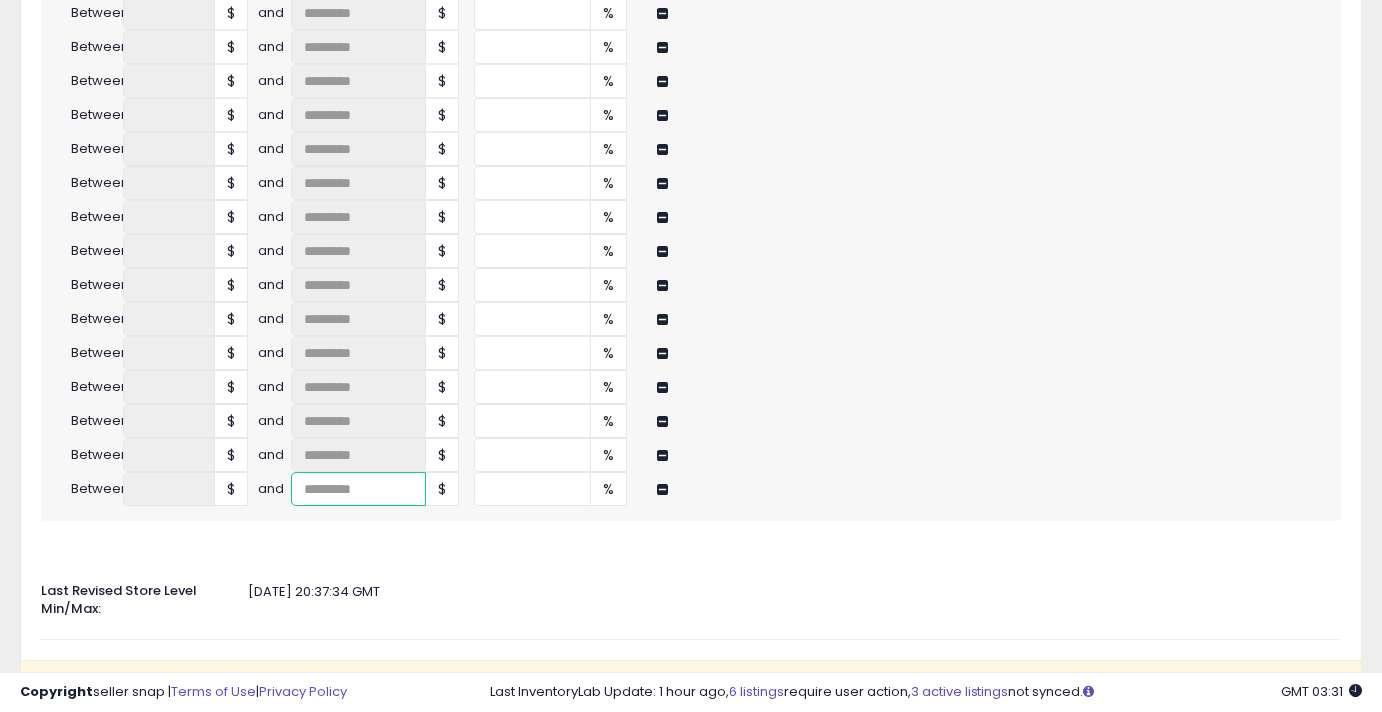 type on "**" 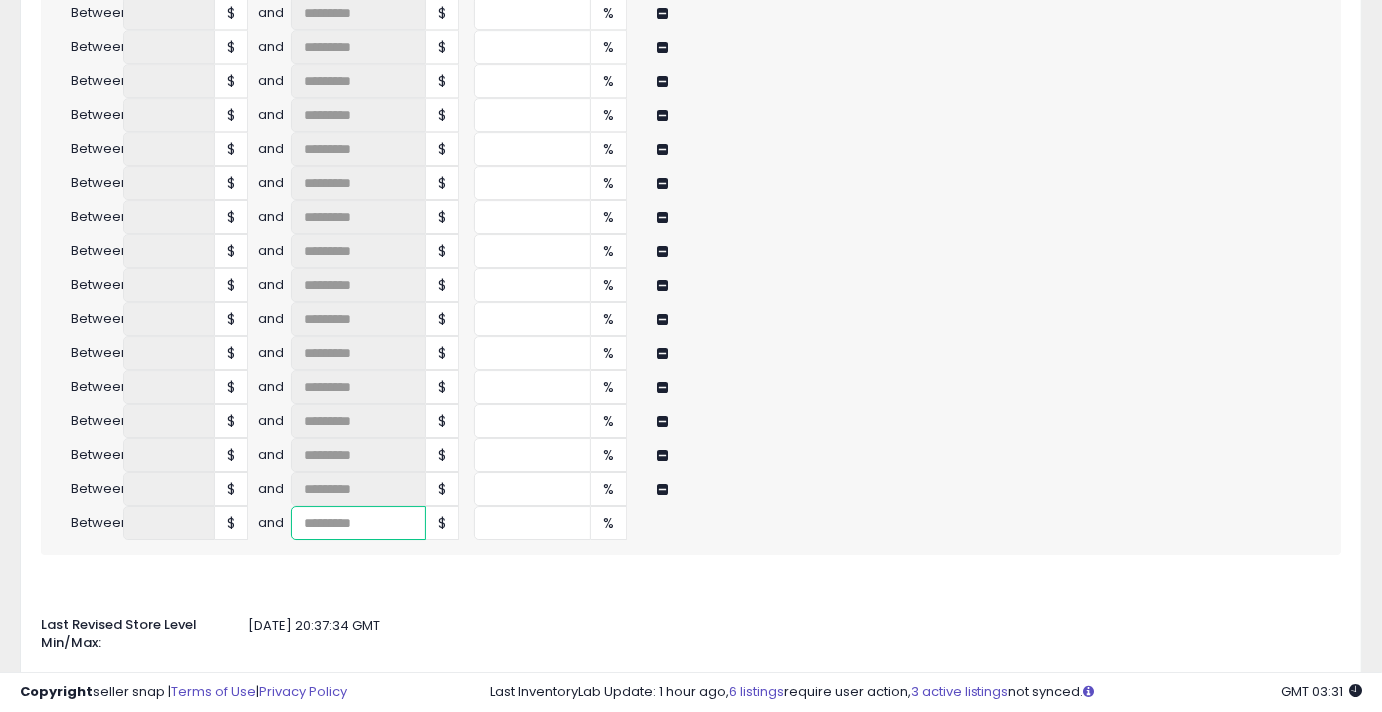 click at bounding box center (358, 523) 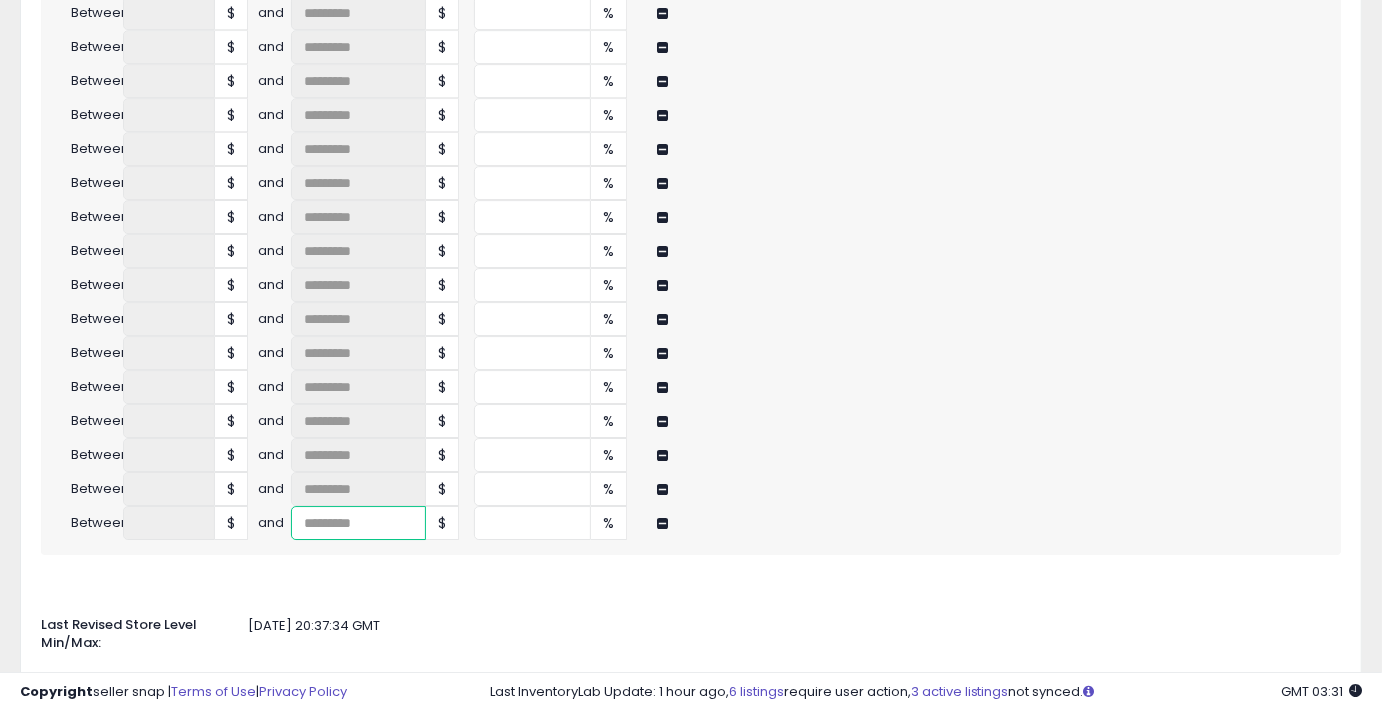 type on "**" 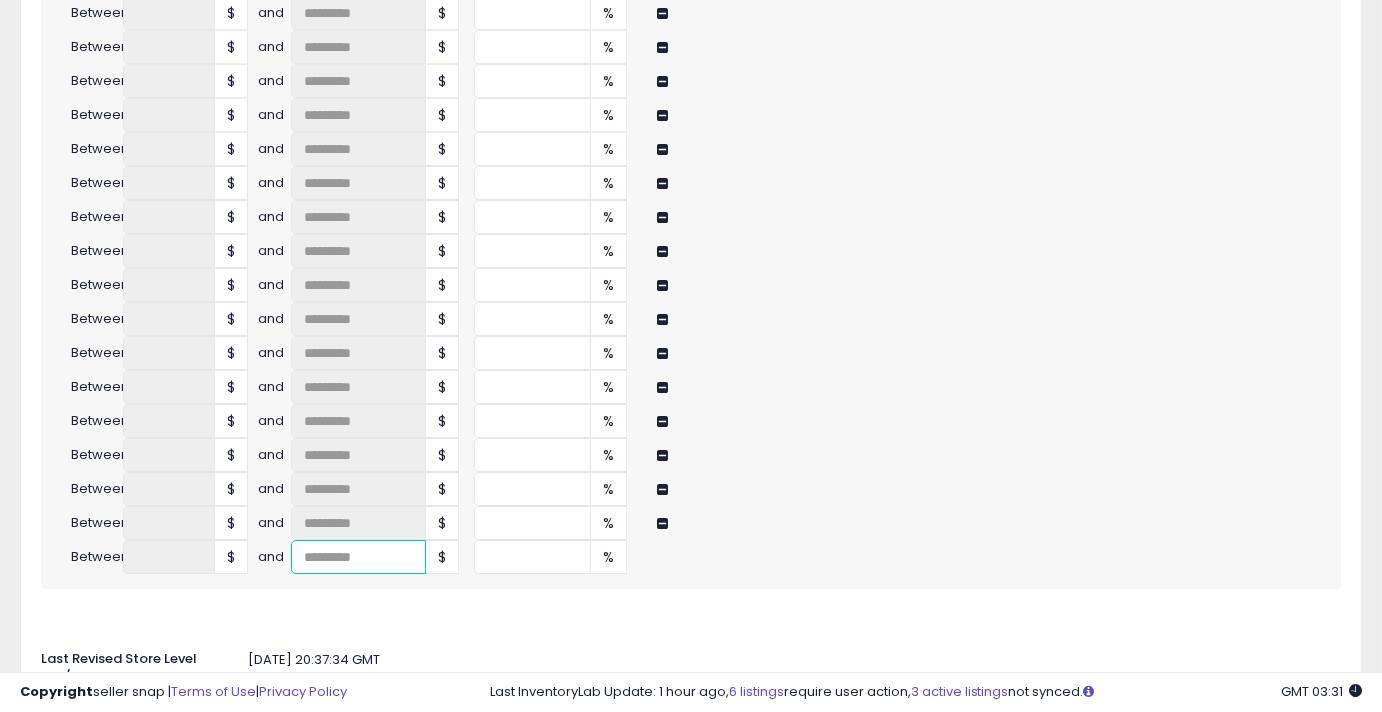 click at bounding box center [358, 557] 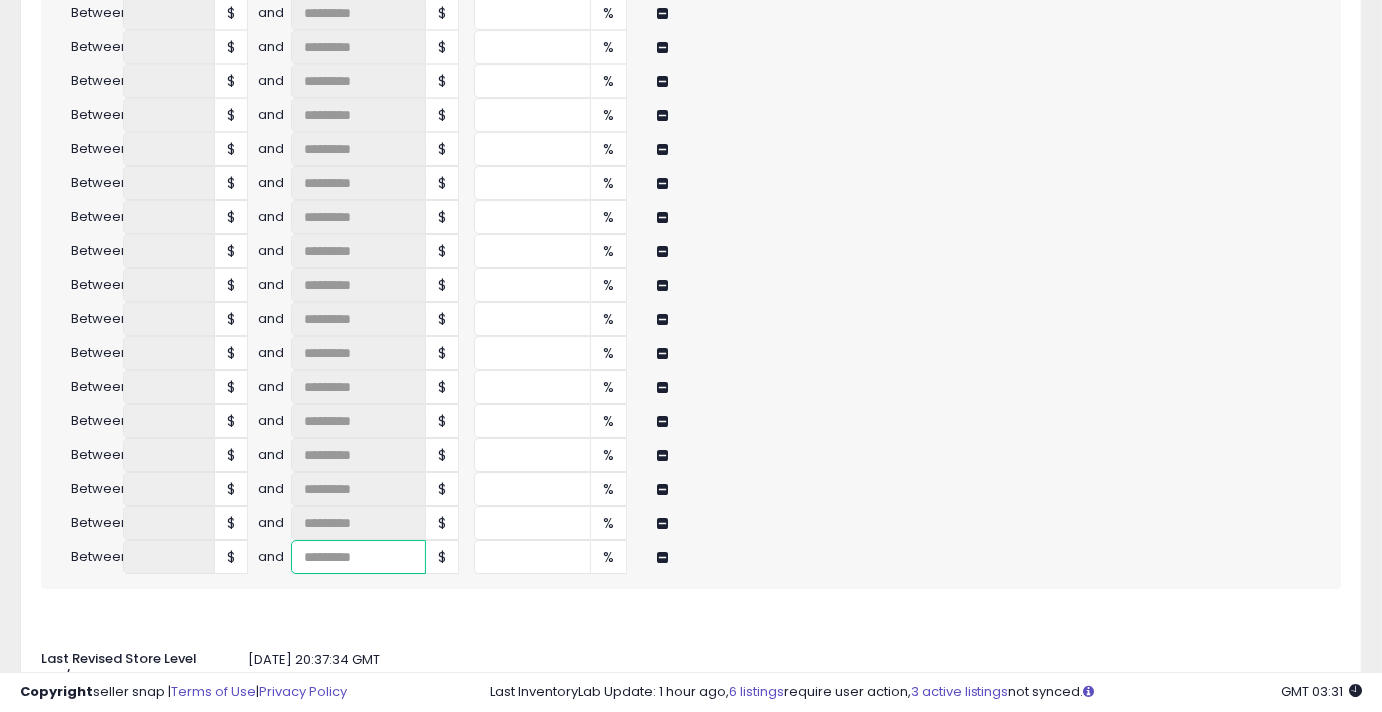 type on "**" 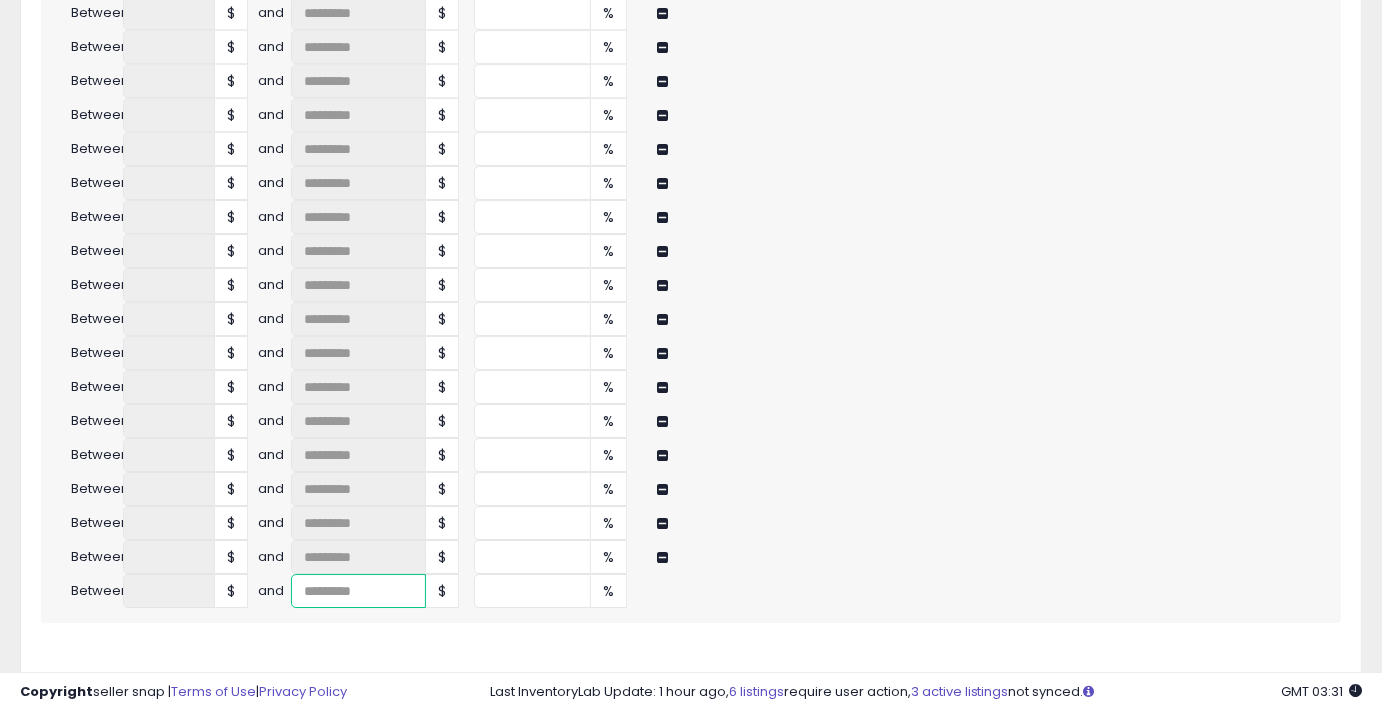 click at bounding box center [358, 591] 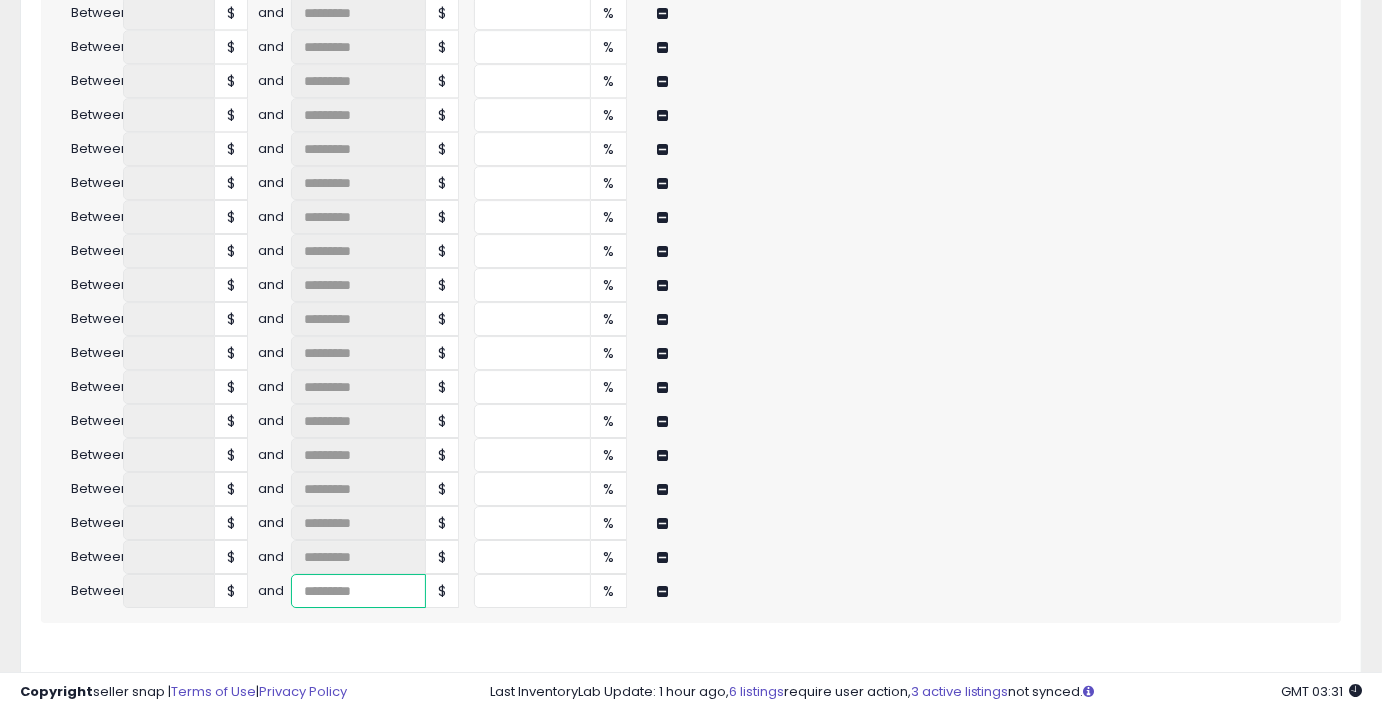 type on "**" 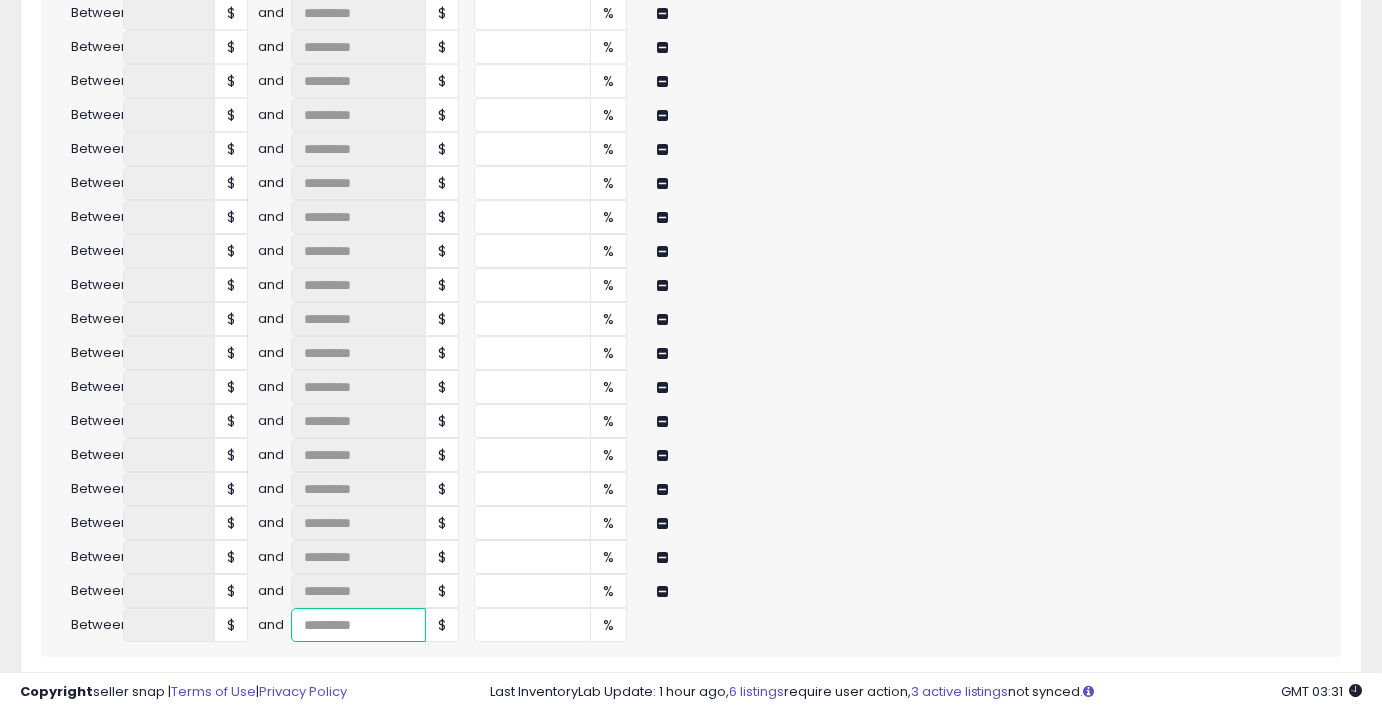 click at bounding box center [358, 625] 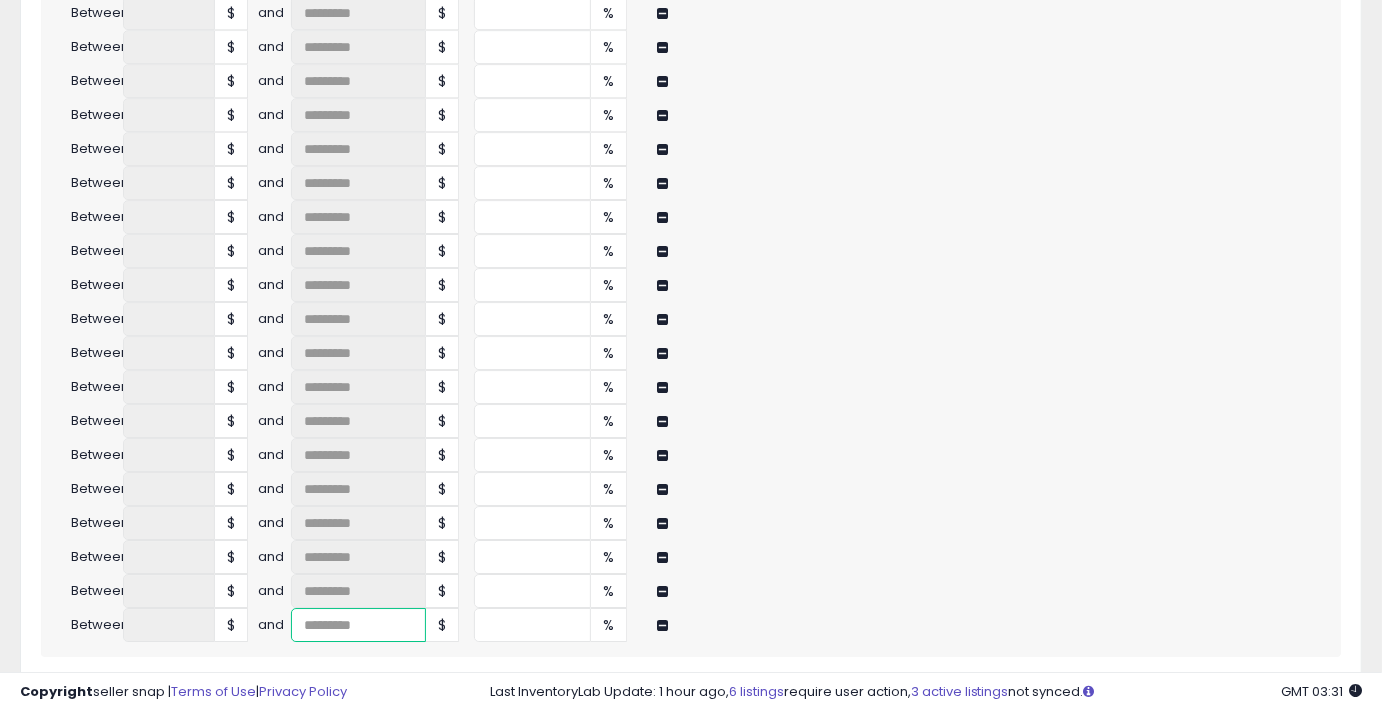 type on "**" 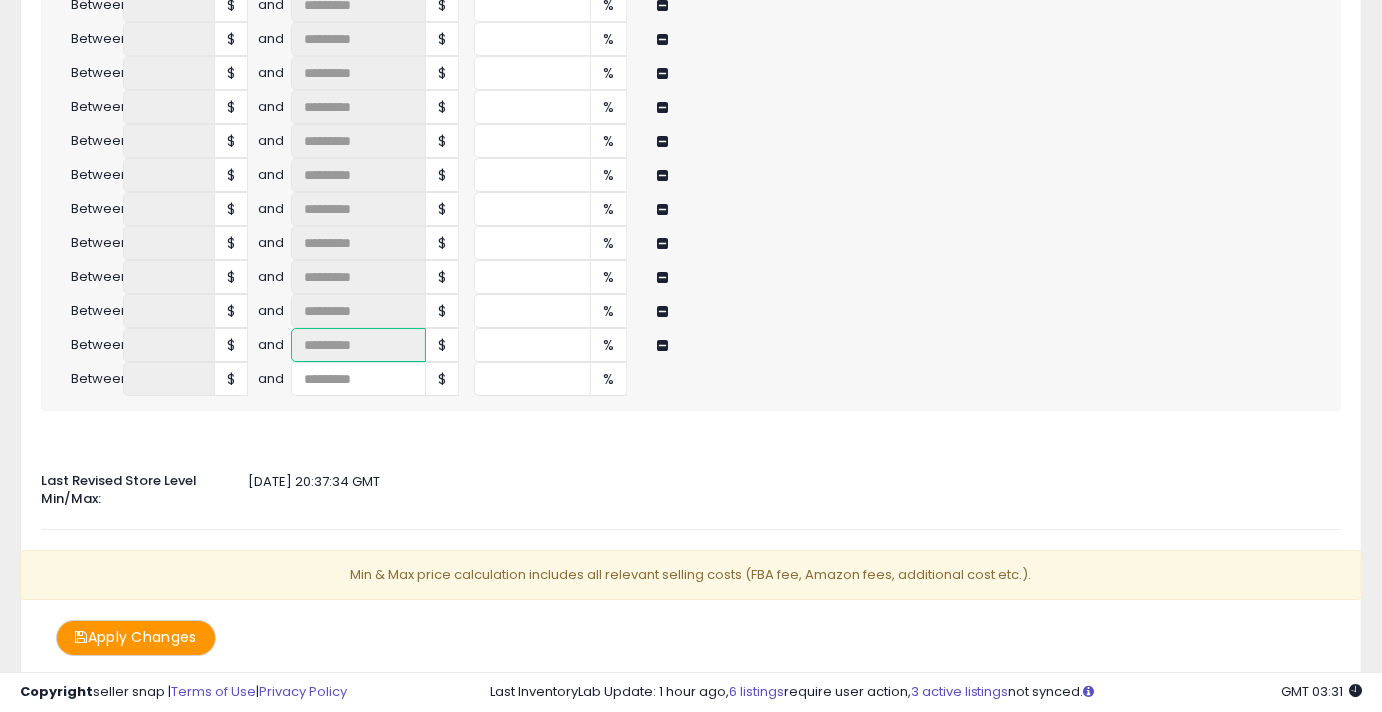 scroll, scrollTop: 4761, scrollLeft: 0, axis: vertical 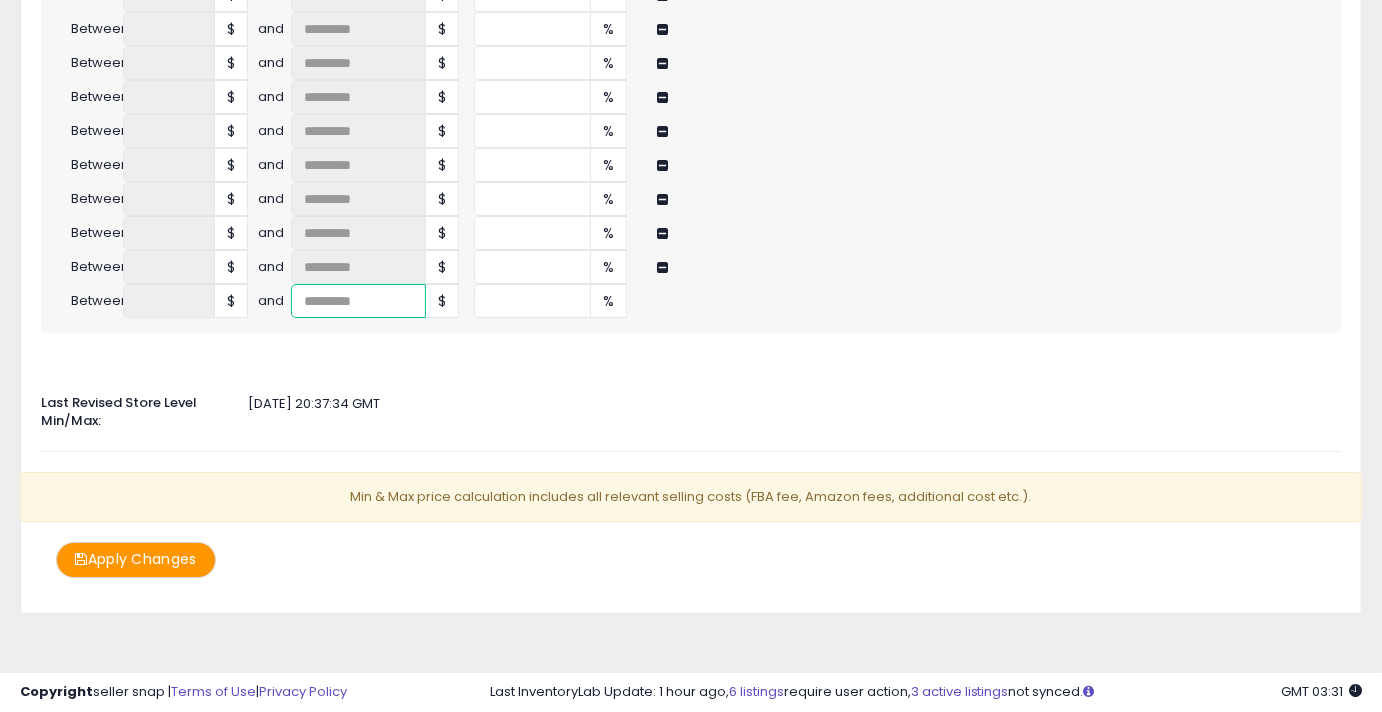 click at bounding box center (358, 301) 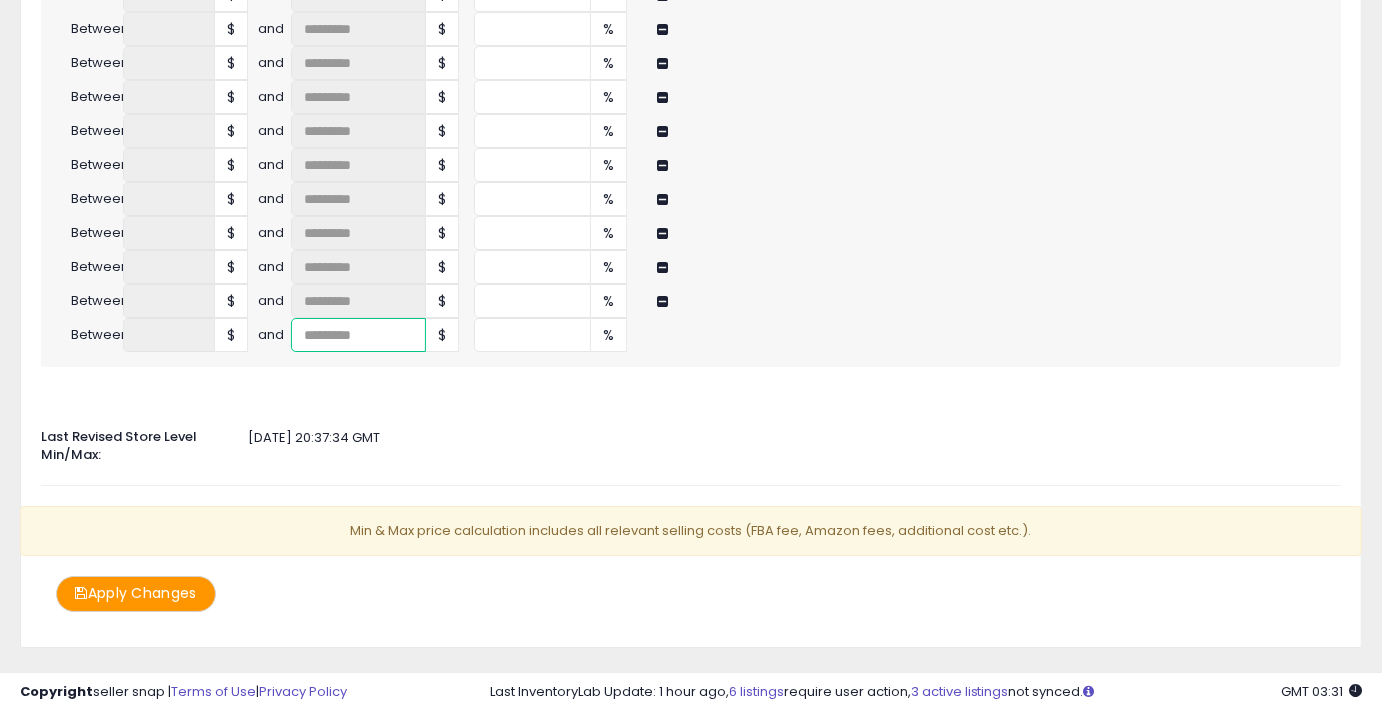 click at bounding box center [358, 335] 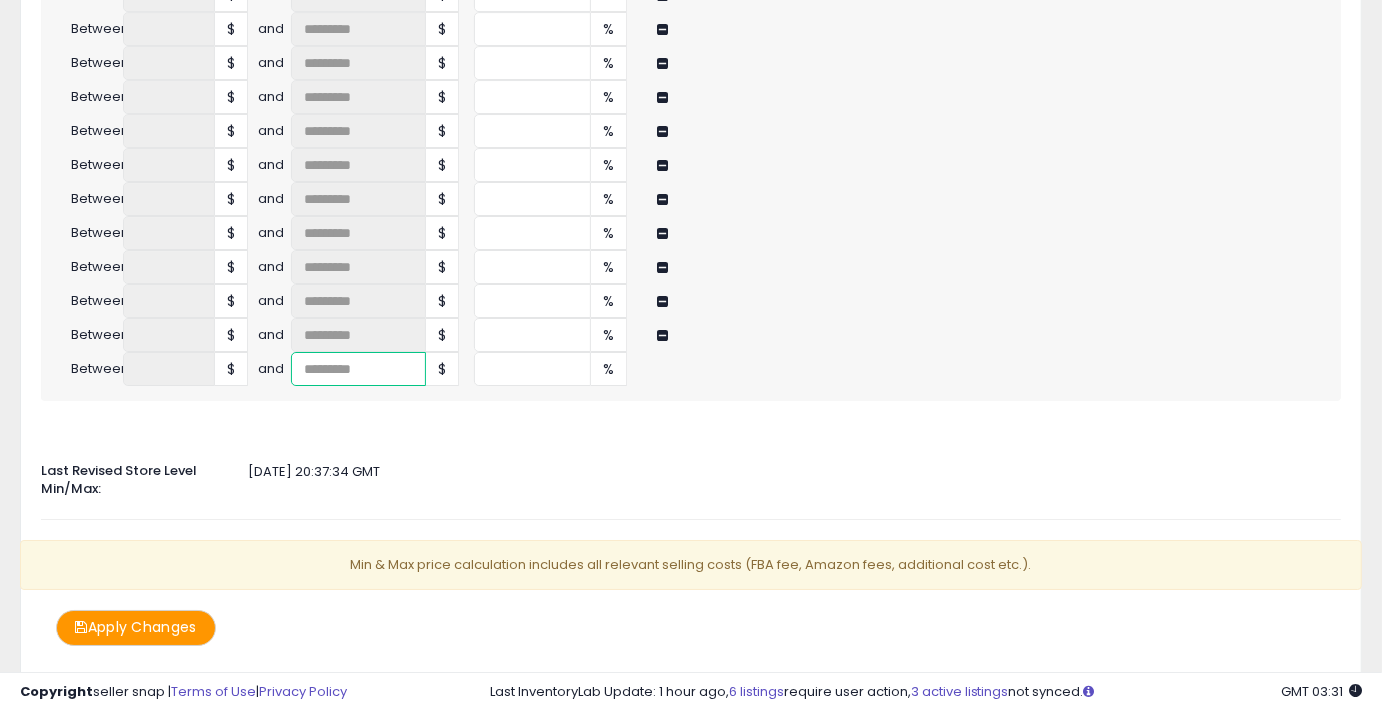 click at bounding box center [358, 369] 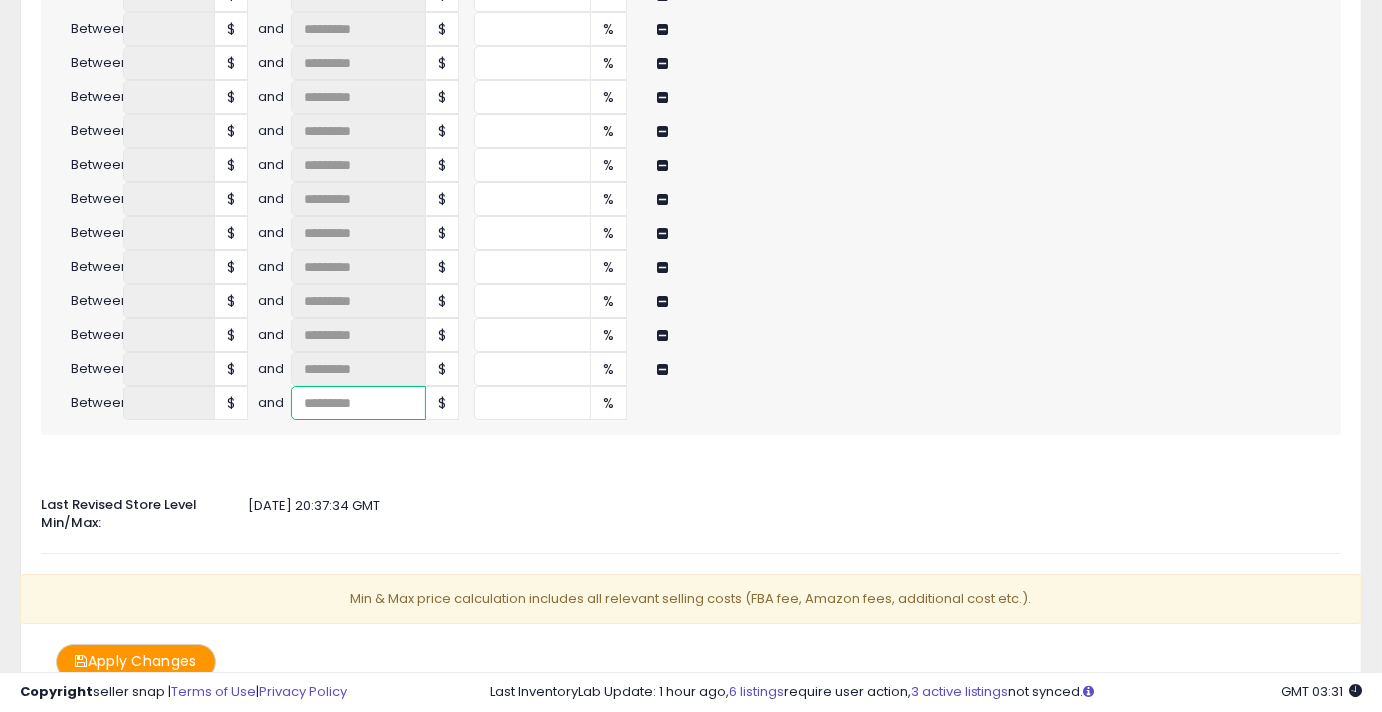 click at bounding box center [358, 403] 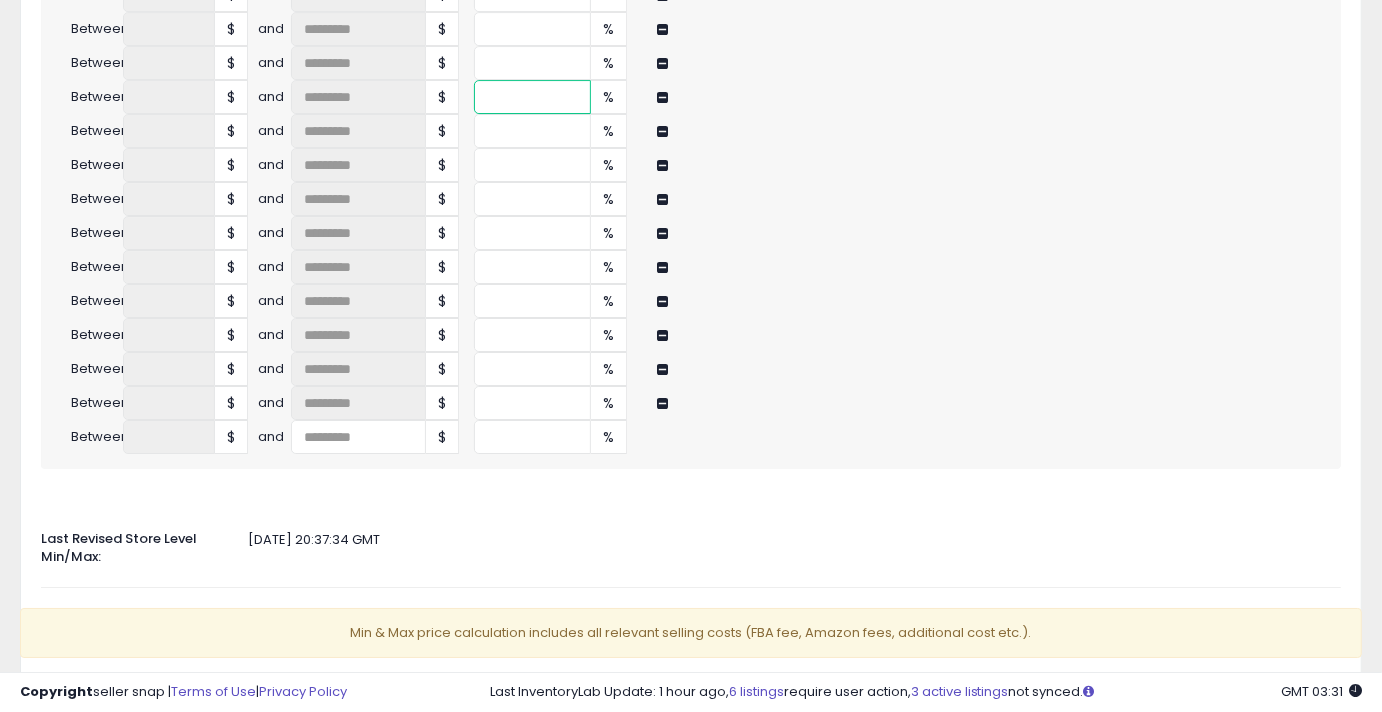 click at bounding box center [532, 97] 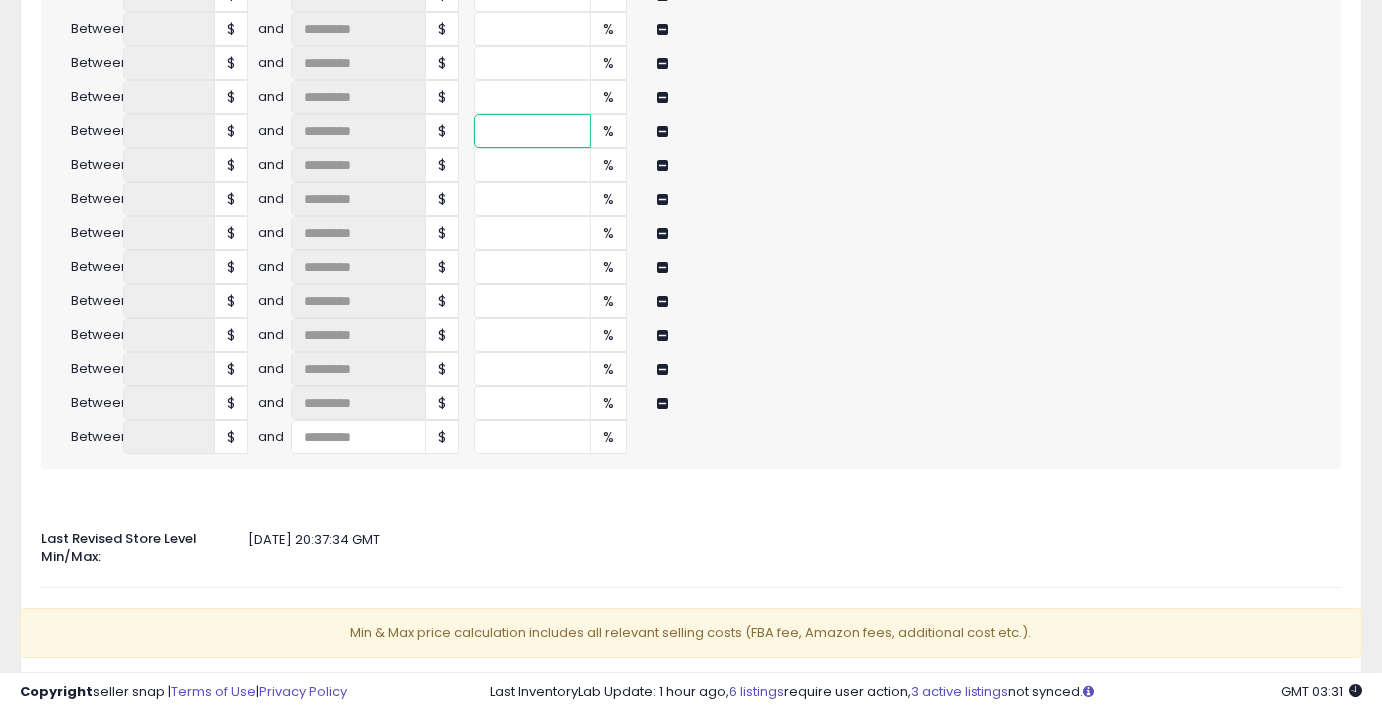 click at bounding box center (532, 131) 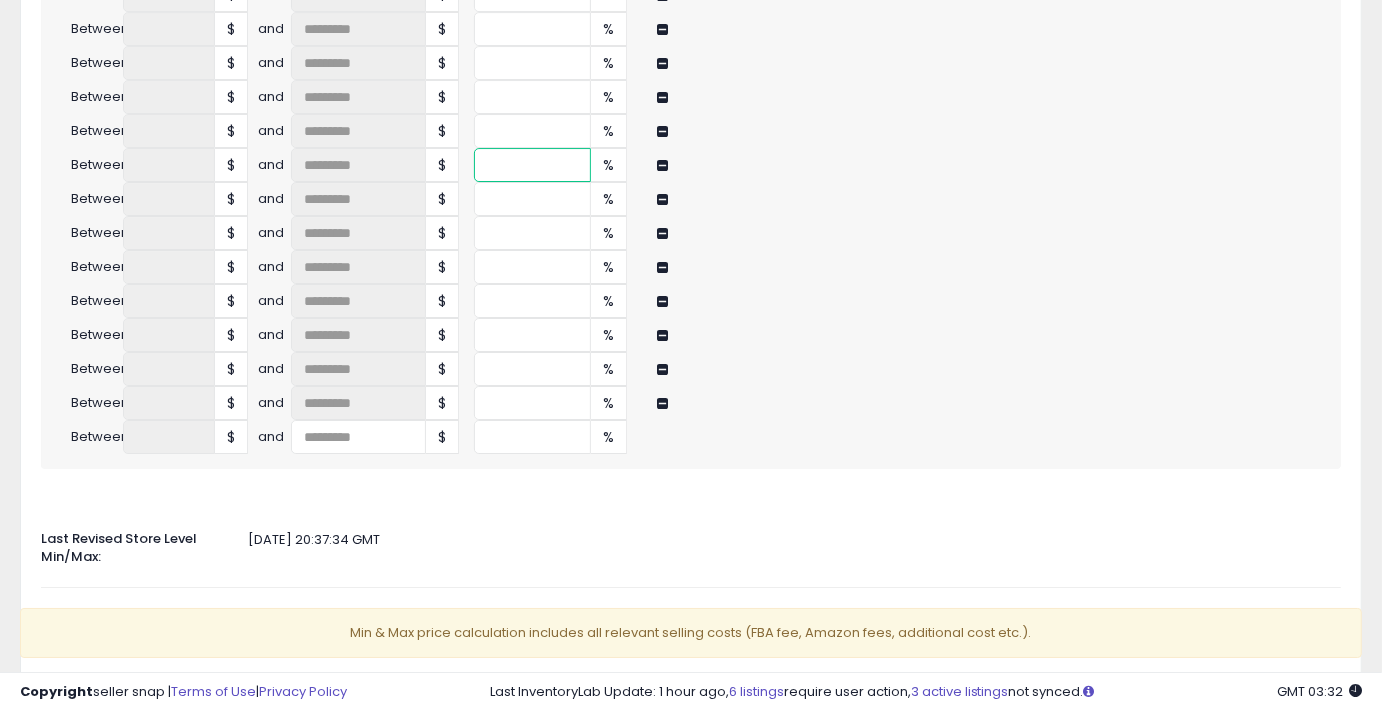 click at bounding box center [532, 165] 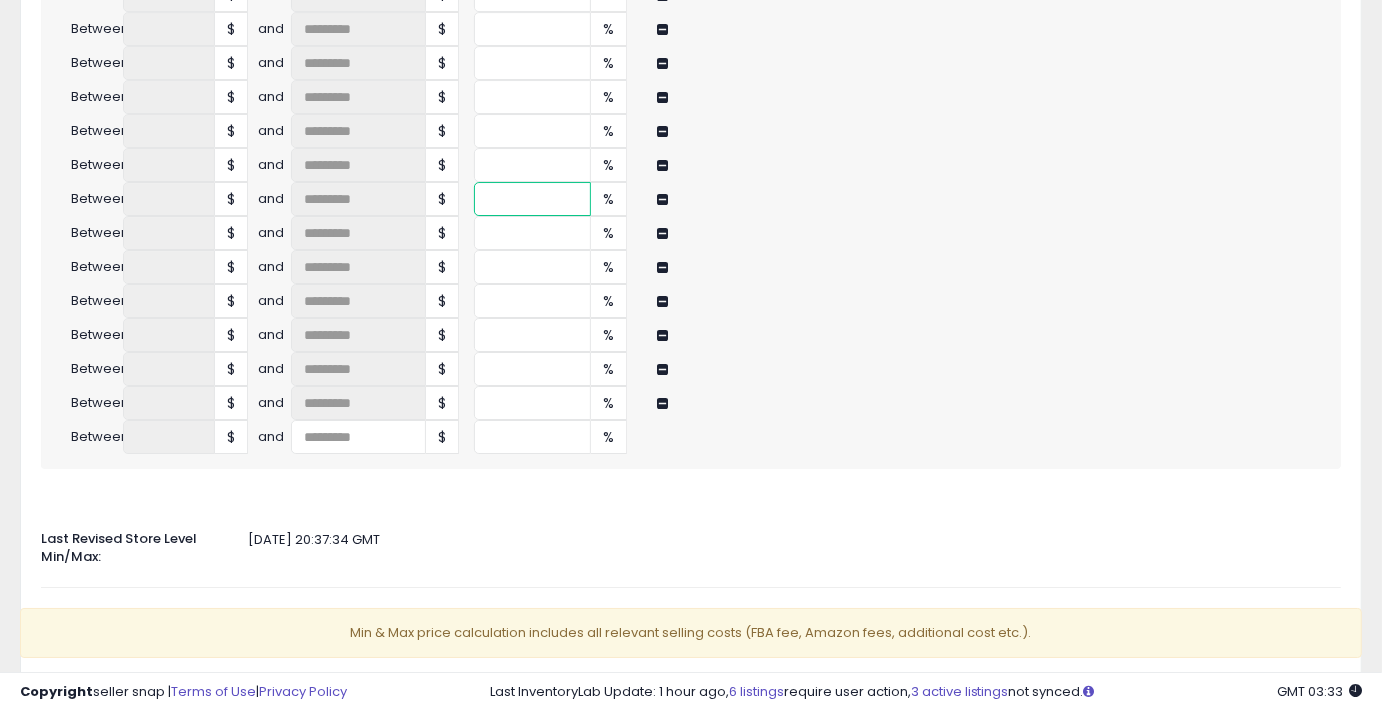 click at bounding box center (532, 199) 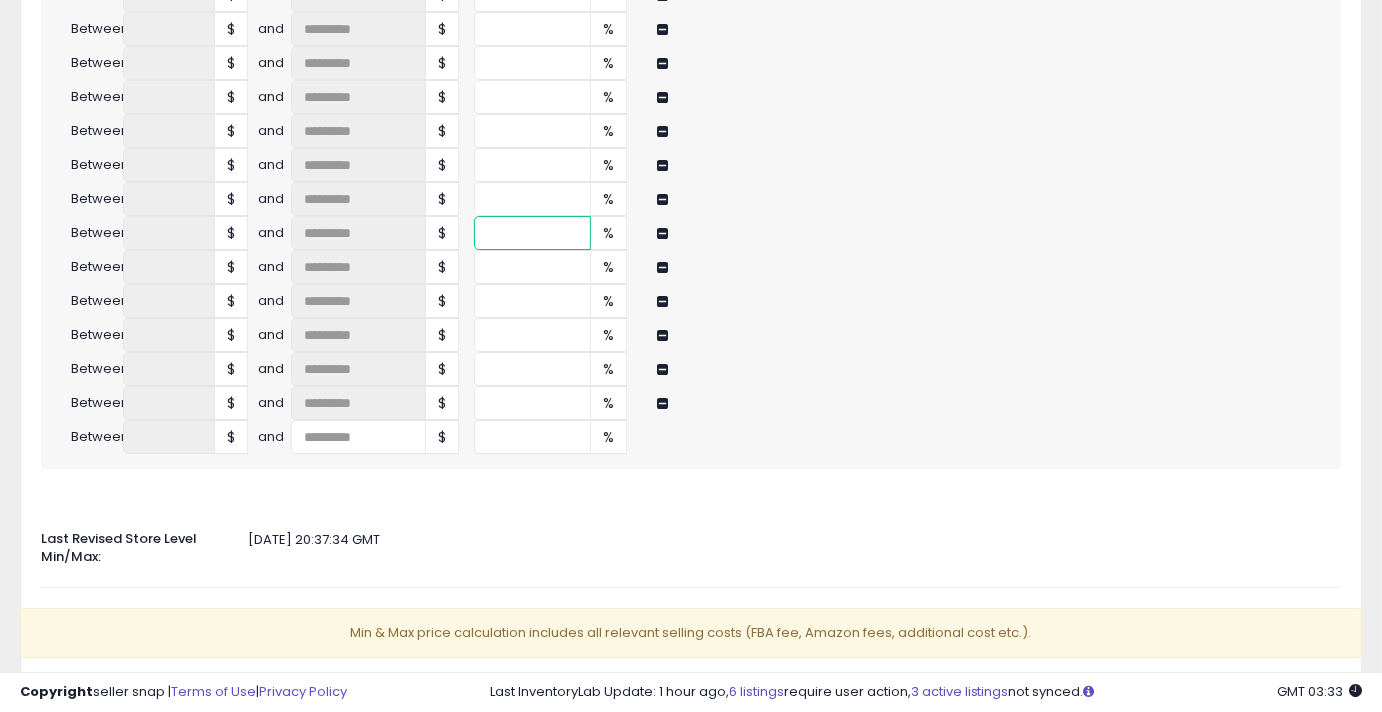 click at bounding box center (532, 233) 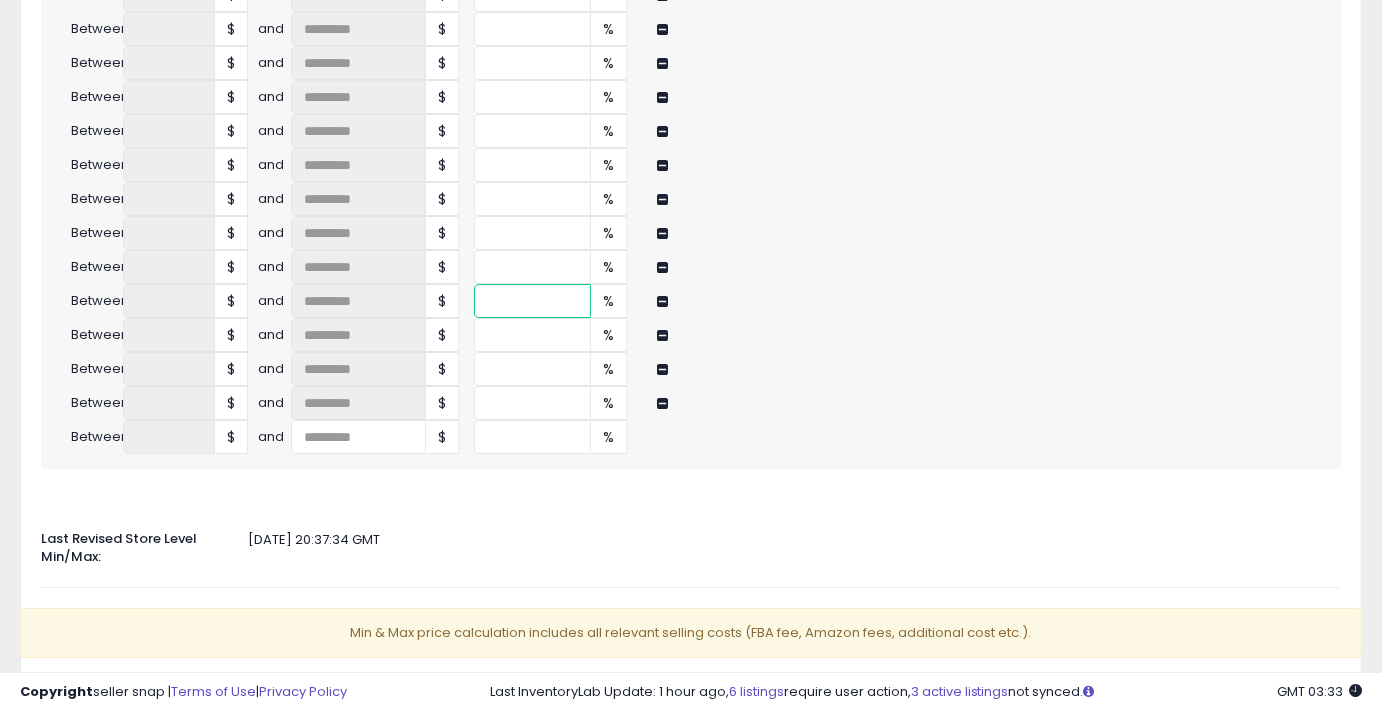 click at bounding box center (532, 301) 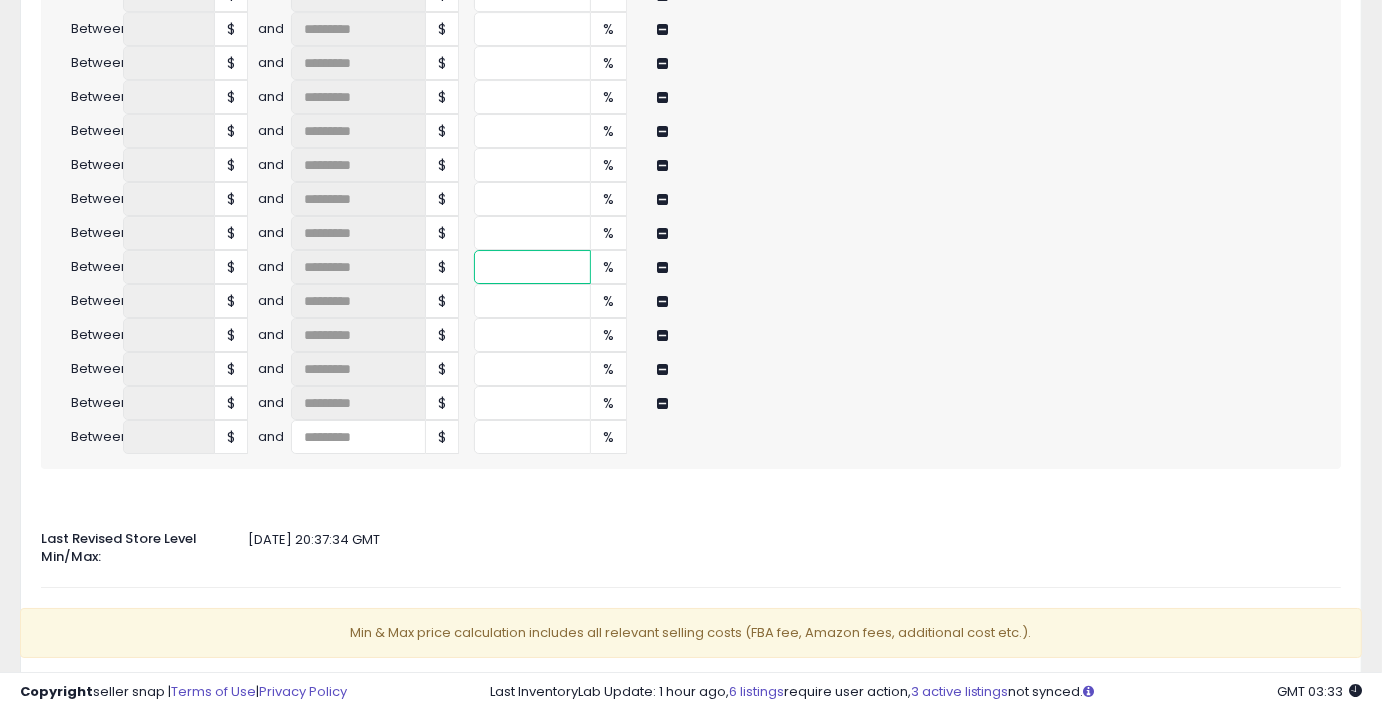 click at bounding box center [532, 267] 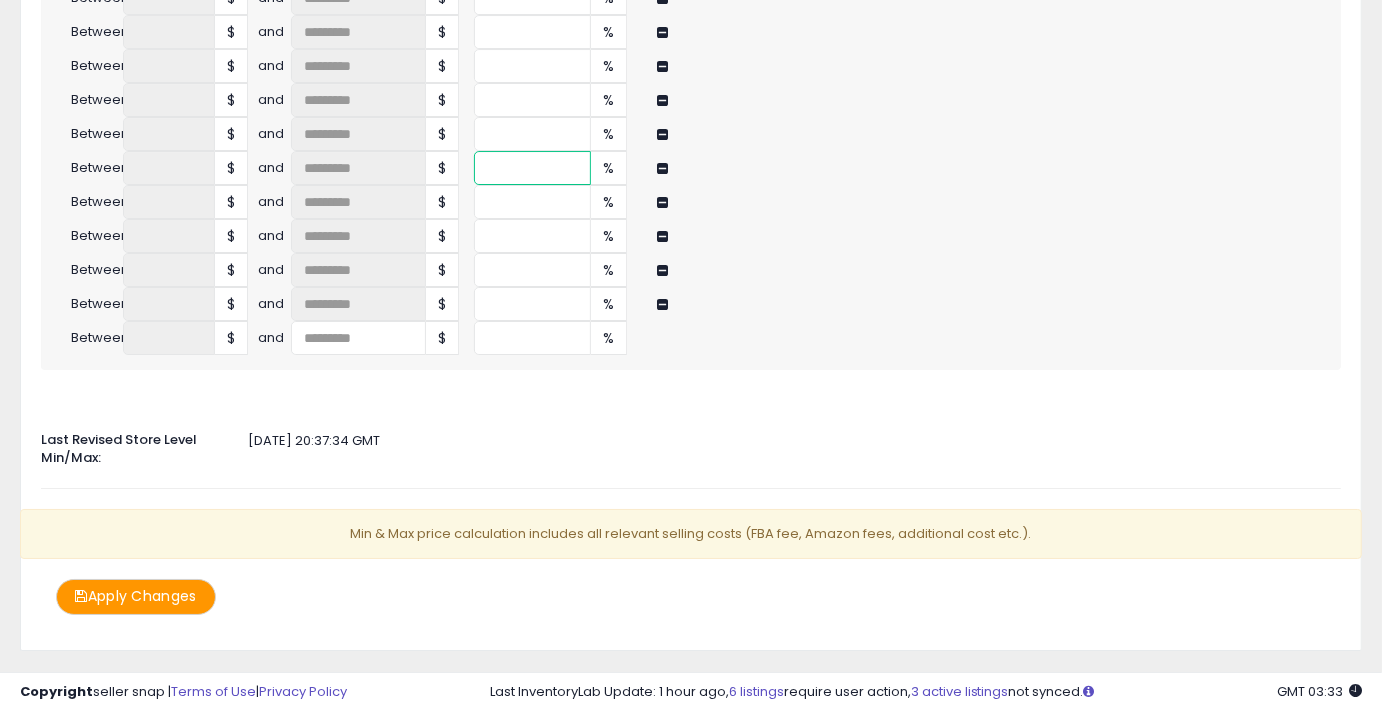 scroll, scrollTop: 4861, scrollLeft: 0, axis: vertical 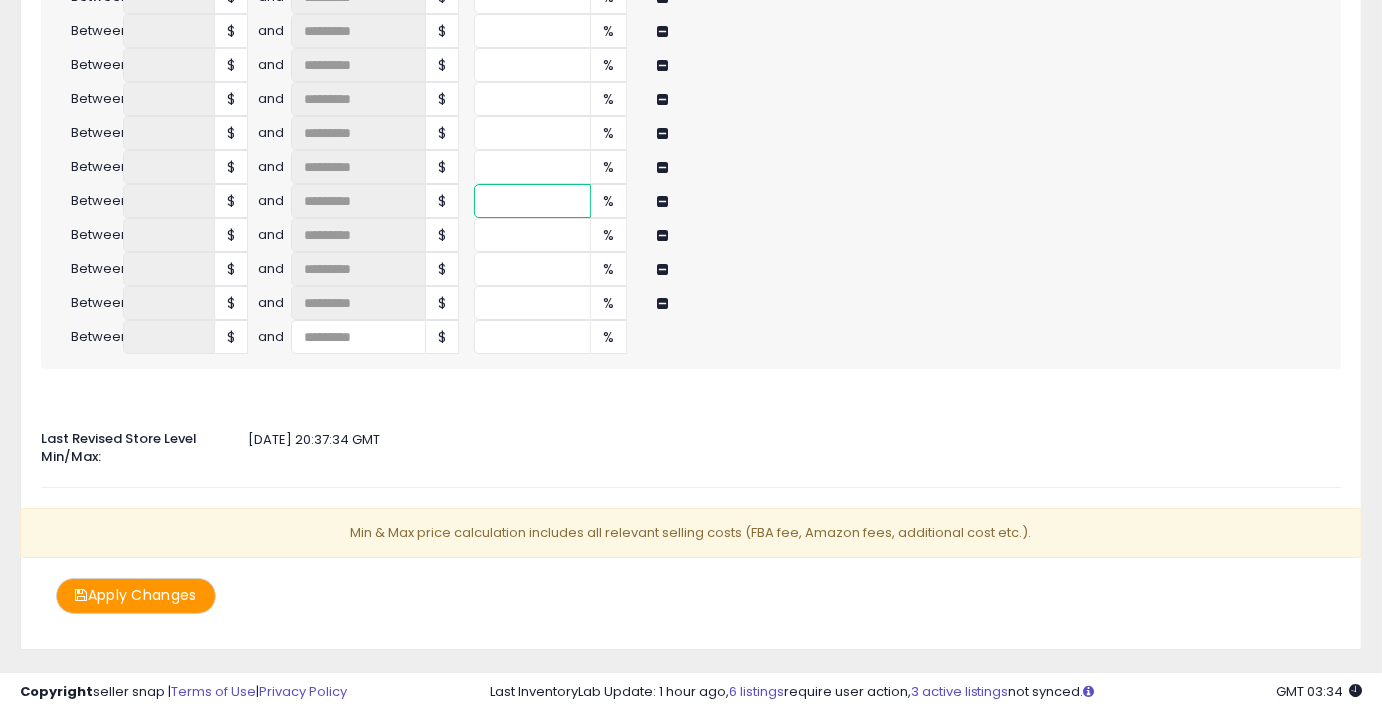 click at bounding box center (532, 201) 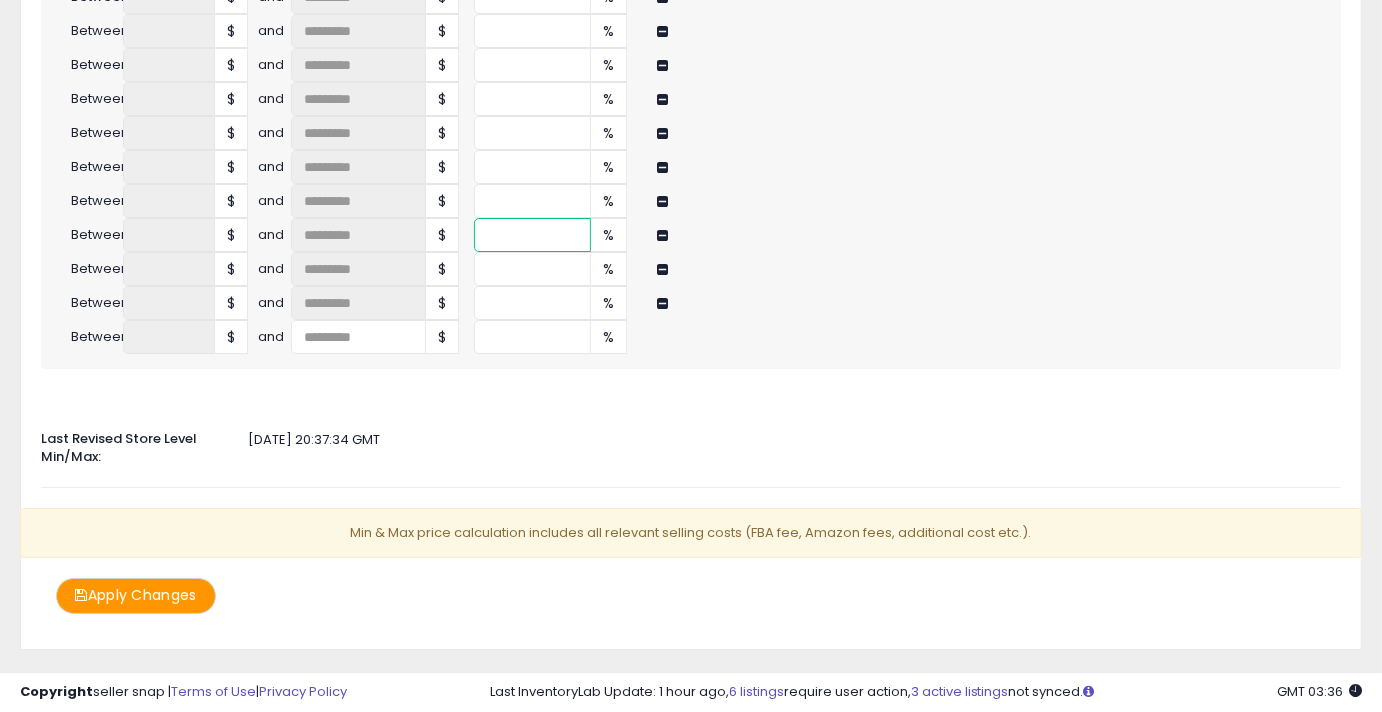 click at bounding box center (532, 235) 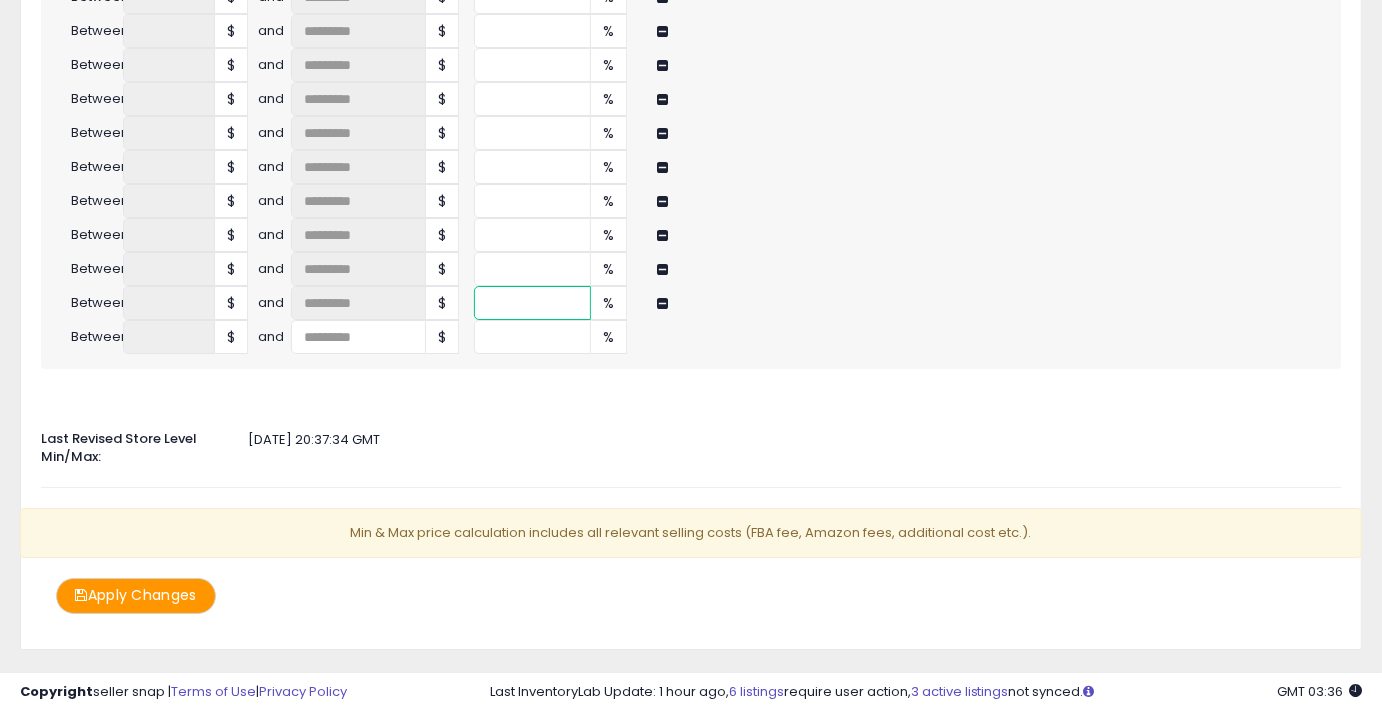 click at bounding box center (532, 303) 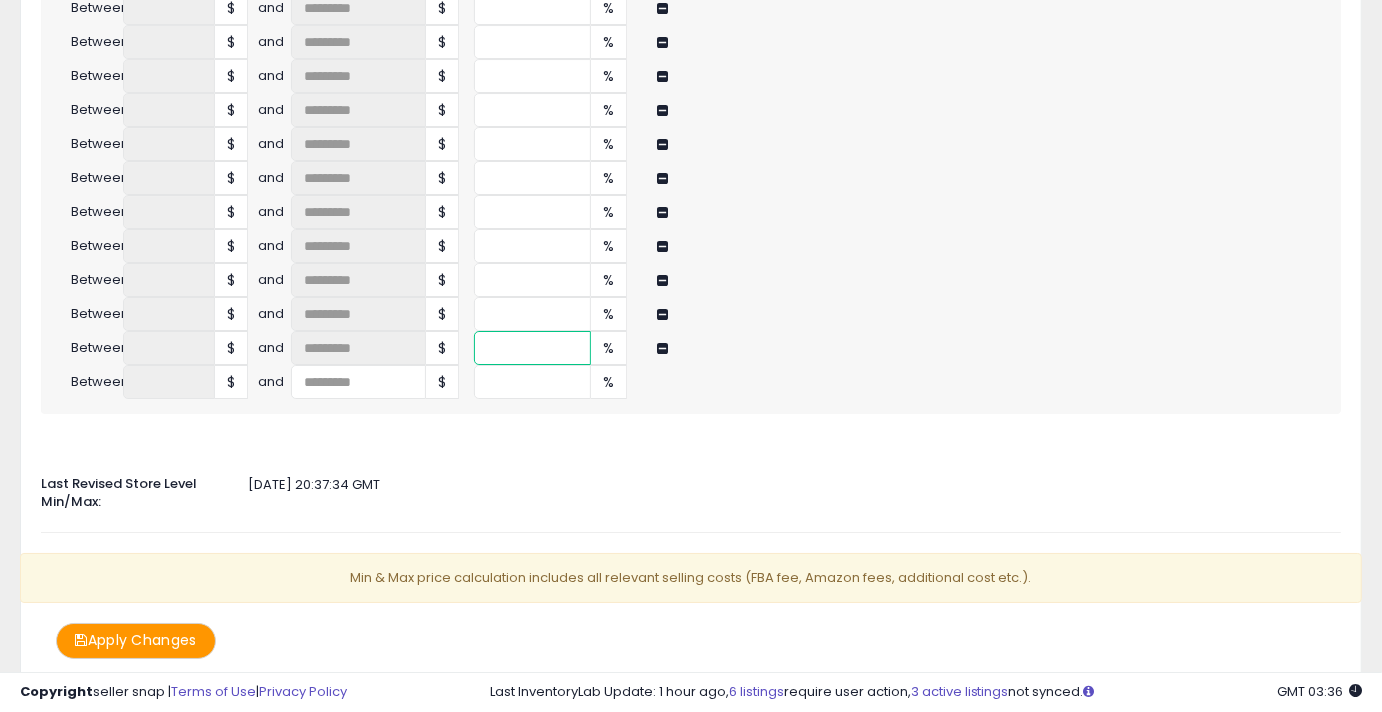 scroll, scrollTop: 4811, scrollLeft: 0, axis: vertical 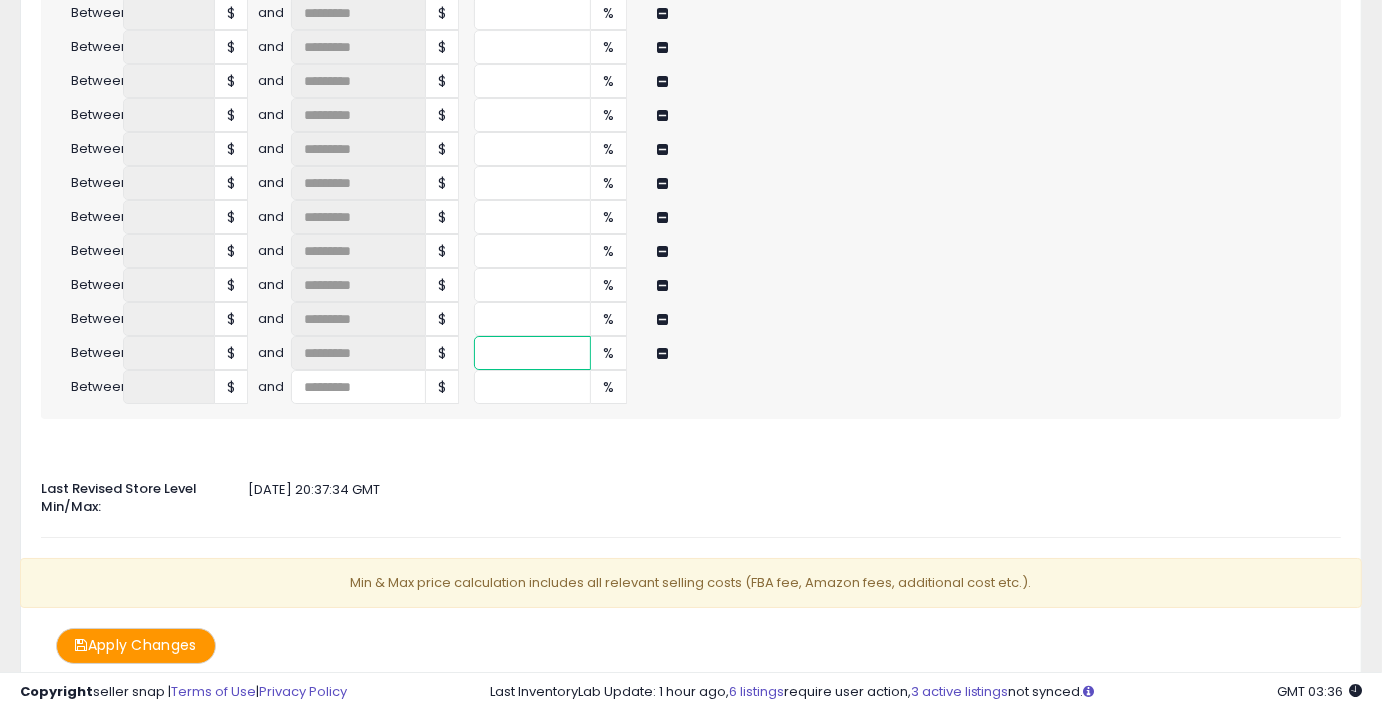 click at bounding box center (532, 353) 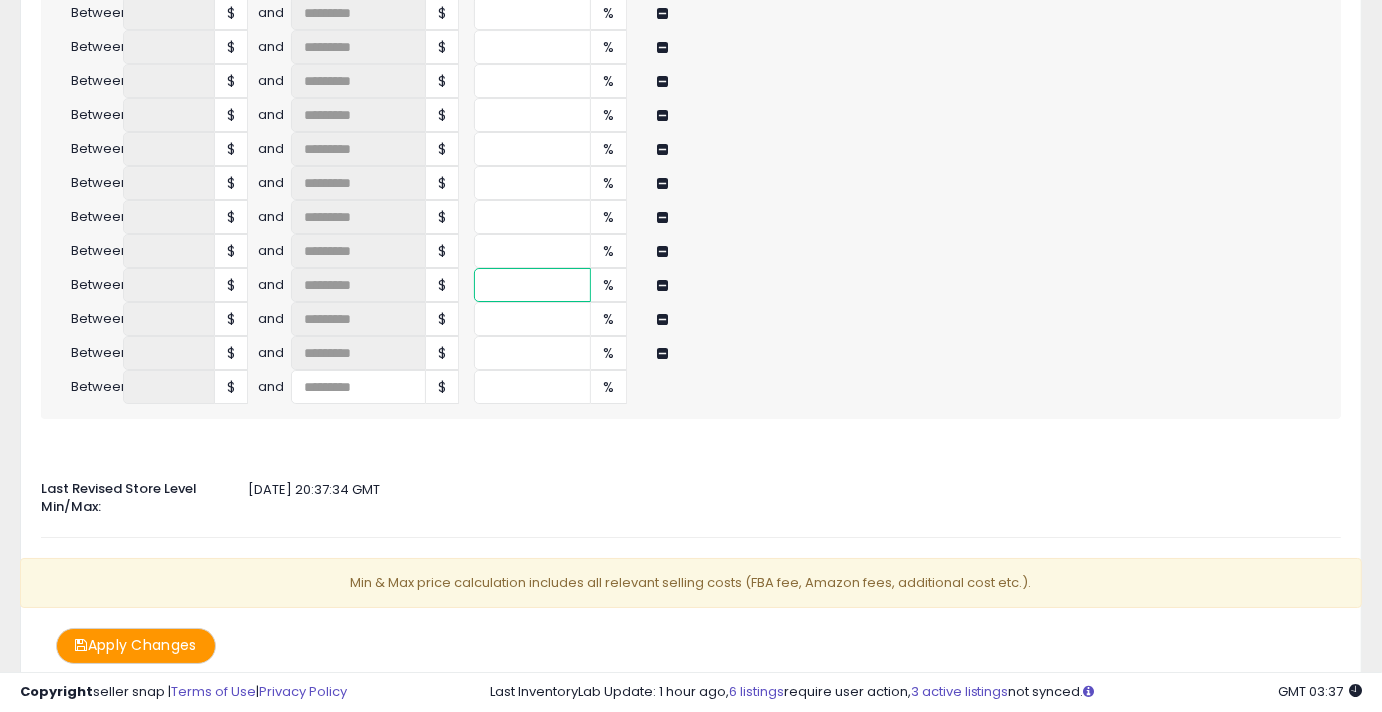 click on "****" at bounding box center (532, 285) 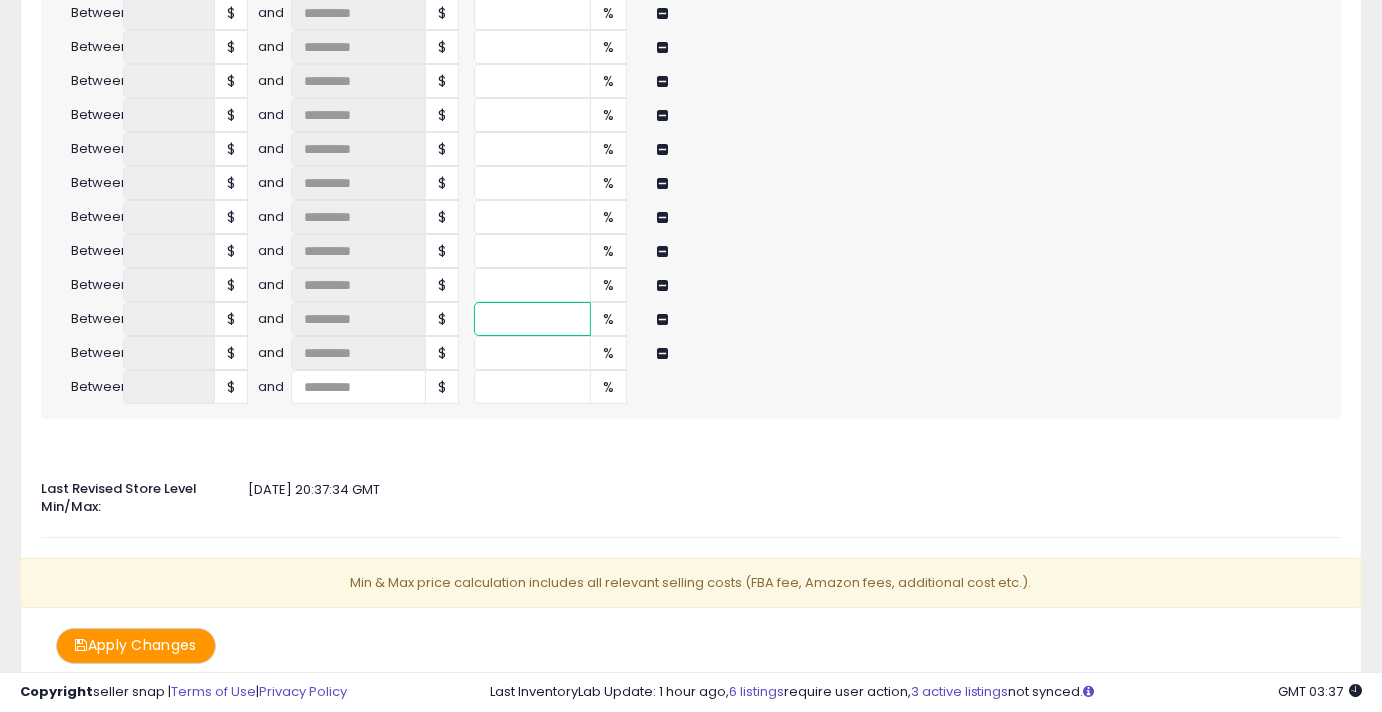 click at bounding box center (532, 319) 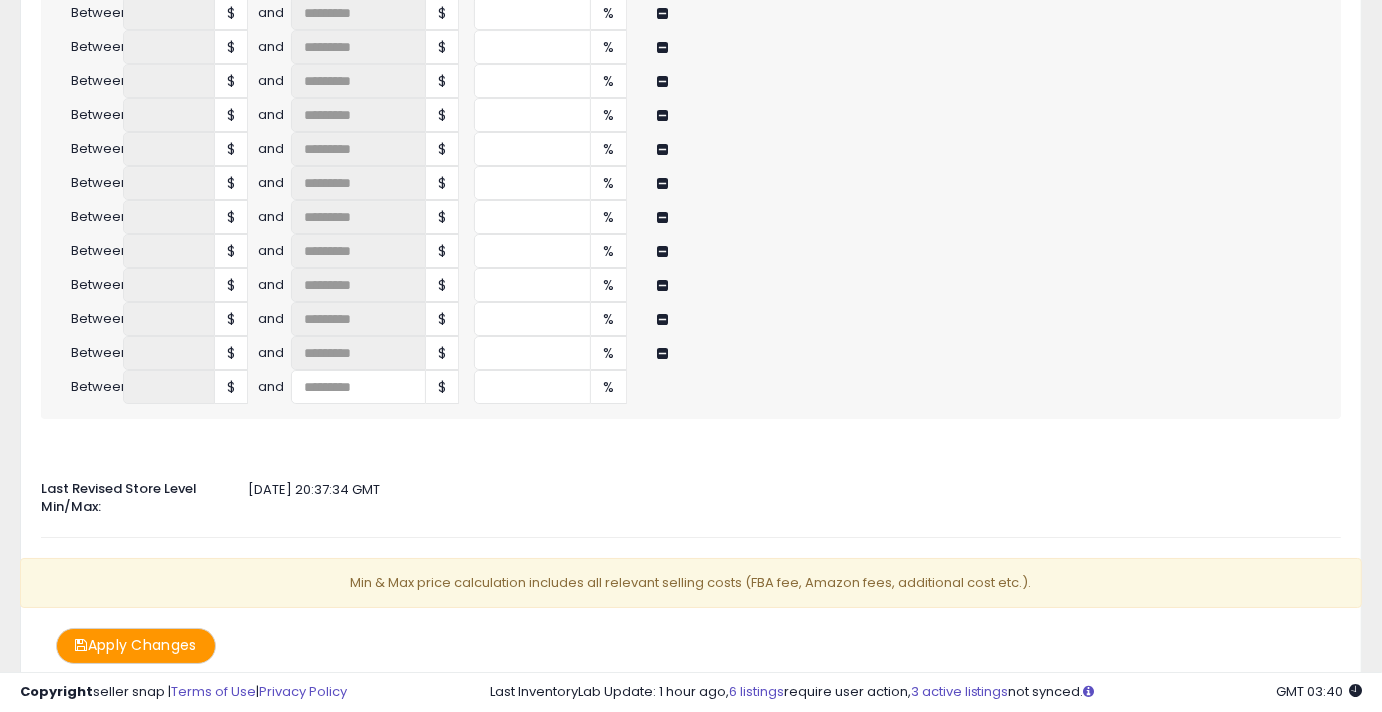 click 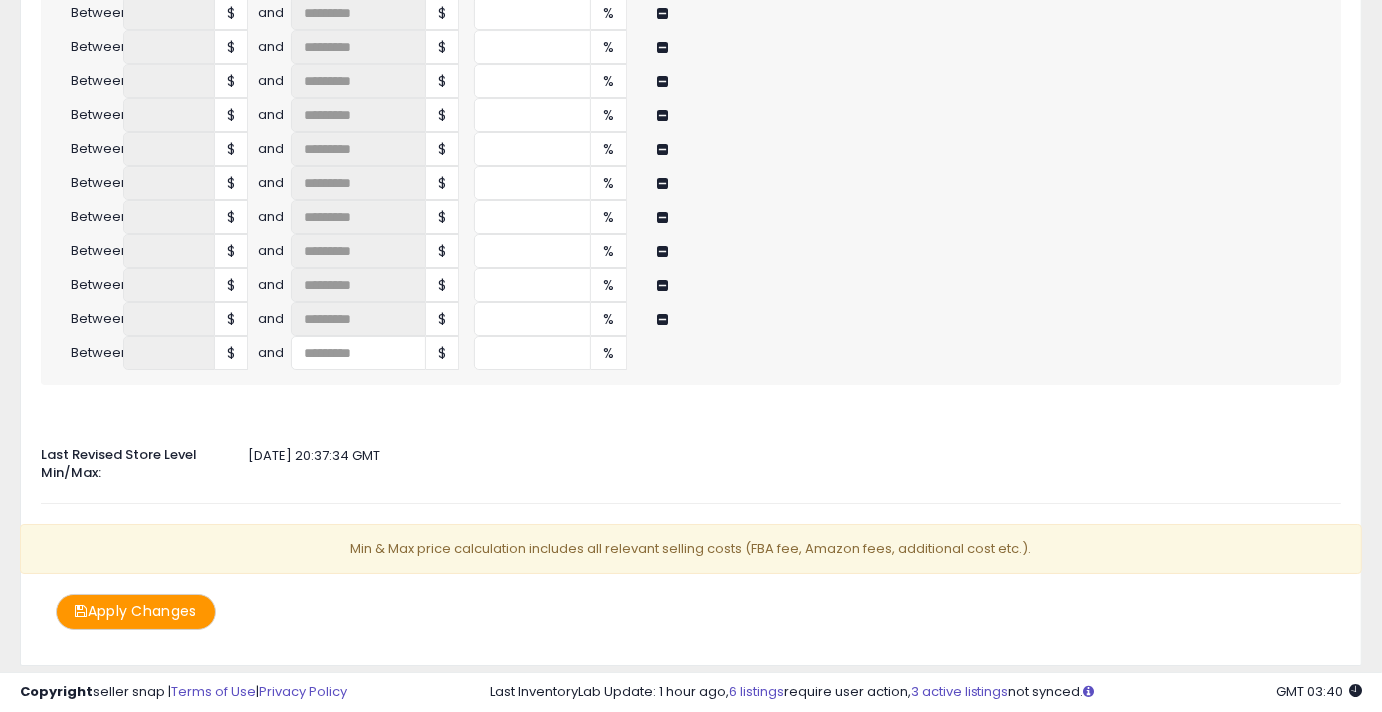 click on "%" at bounding box center [799, 319] 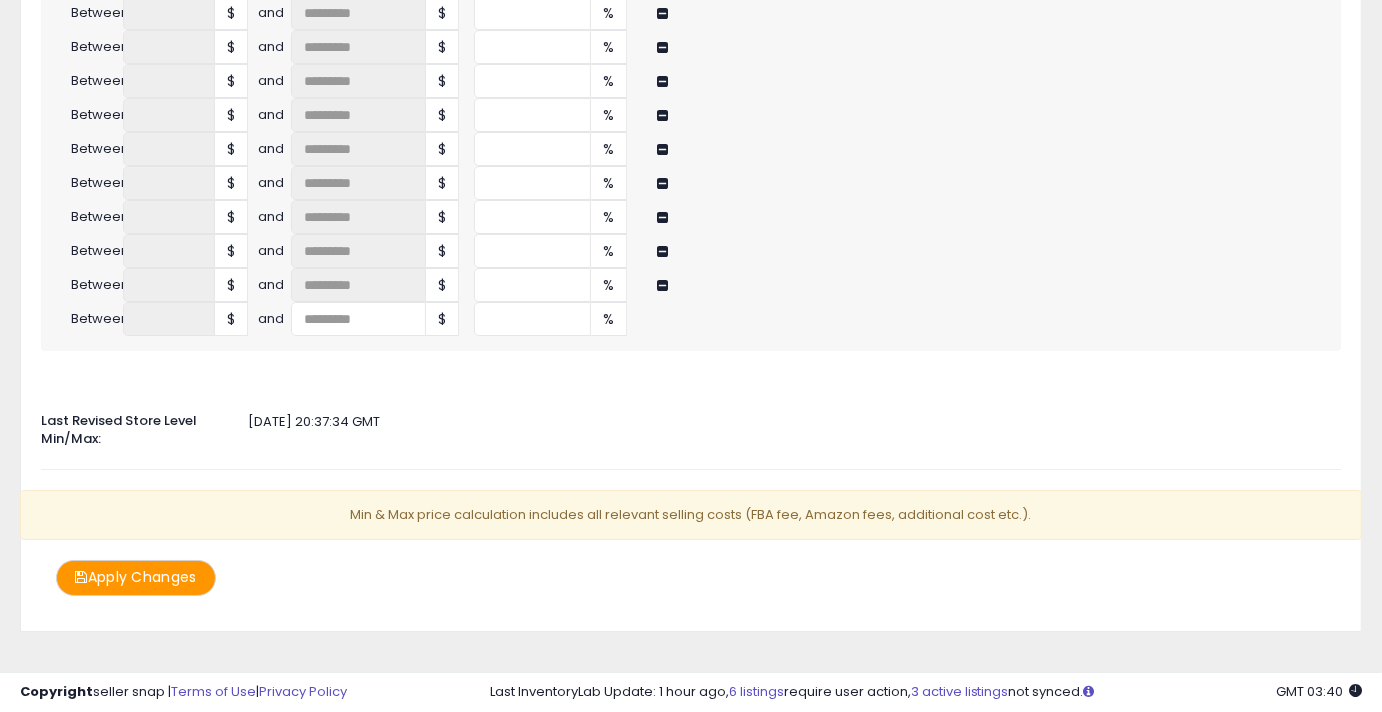 click 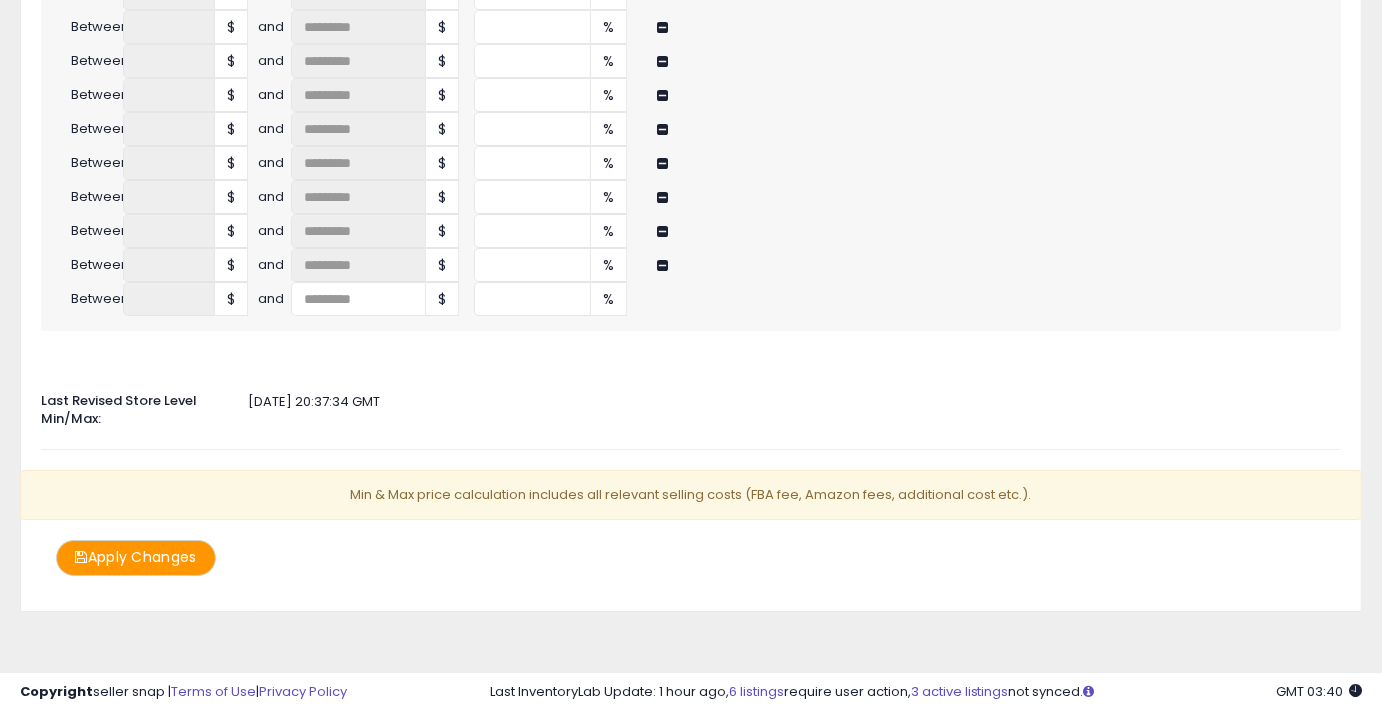 scroll, scrollTop: 4795, scrollLeft: 0, axis: vertical 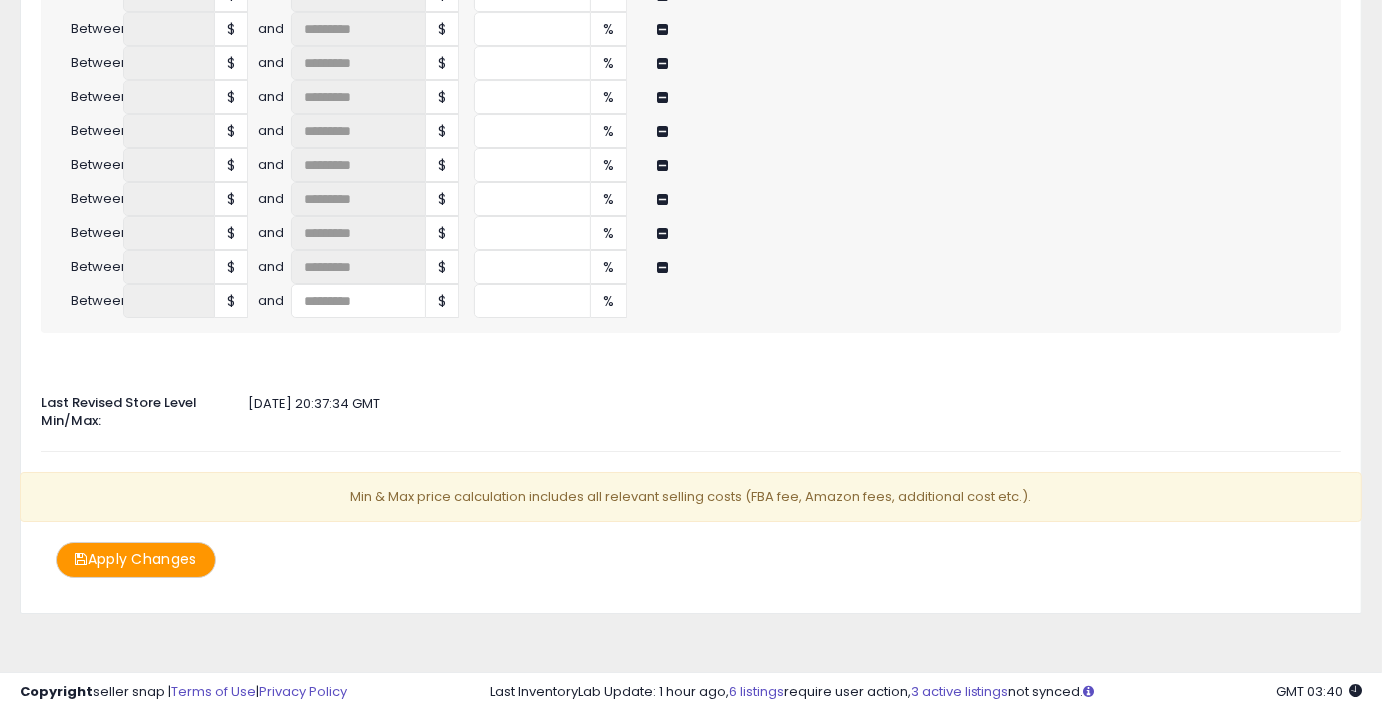 click 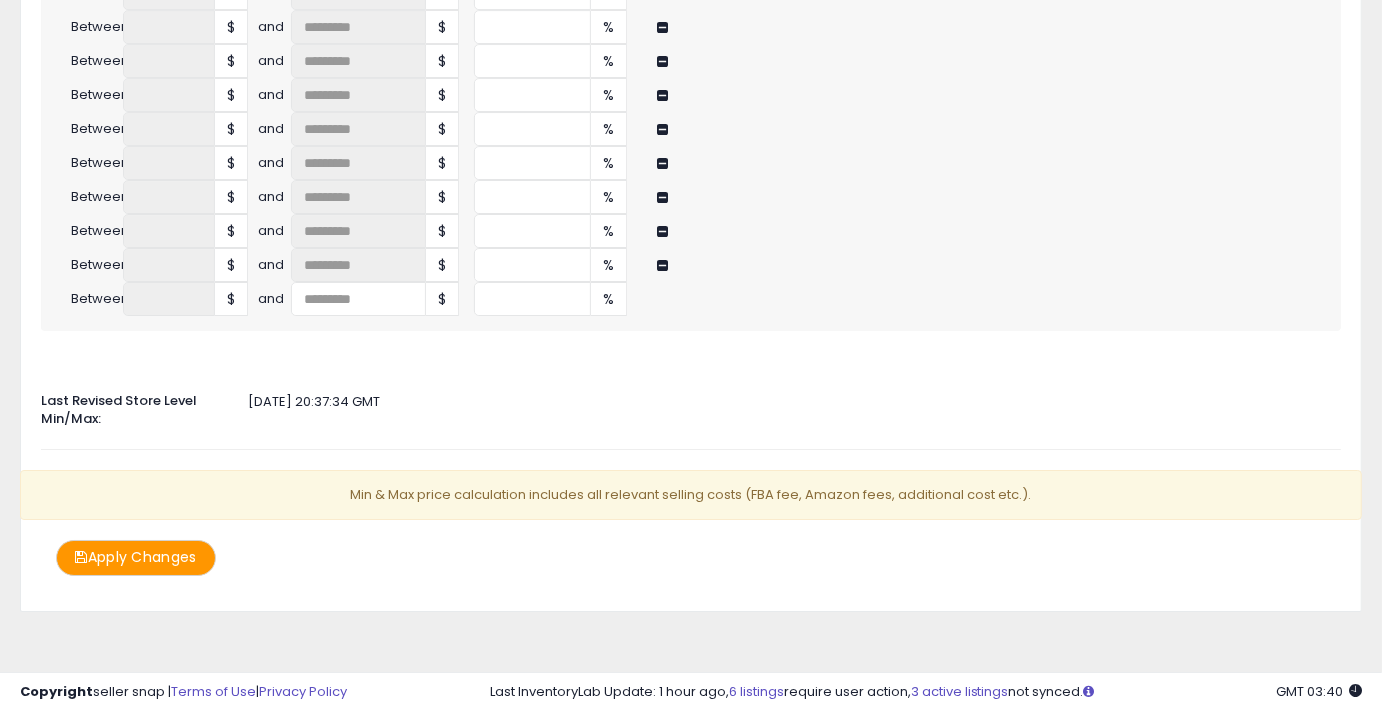 scroll, scrollTop: 4761, scrollLeft: 0, axis: vertical 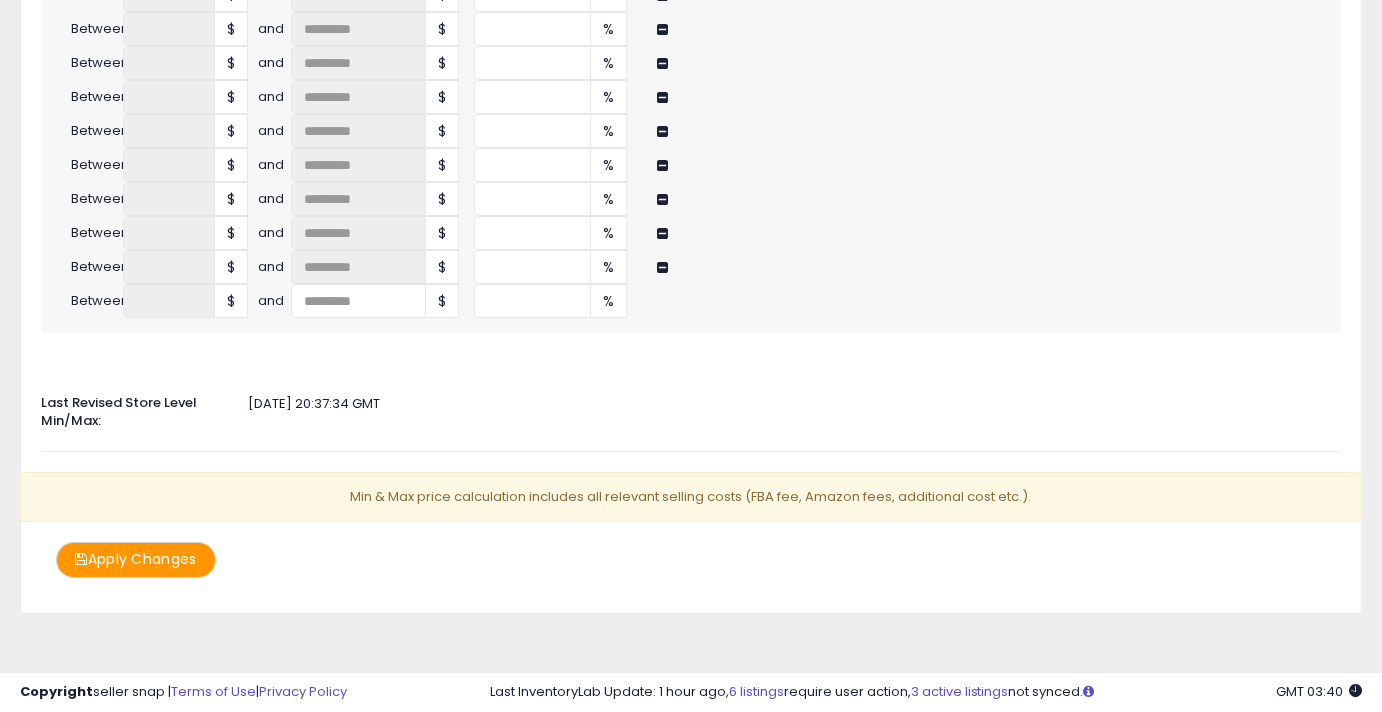 click 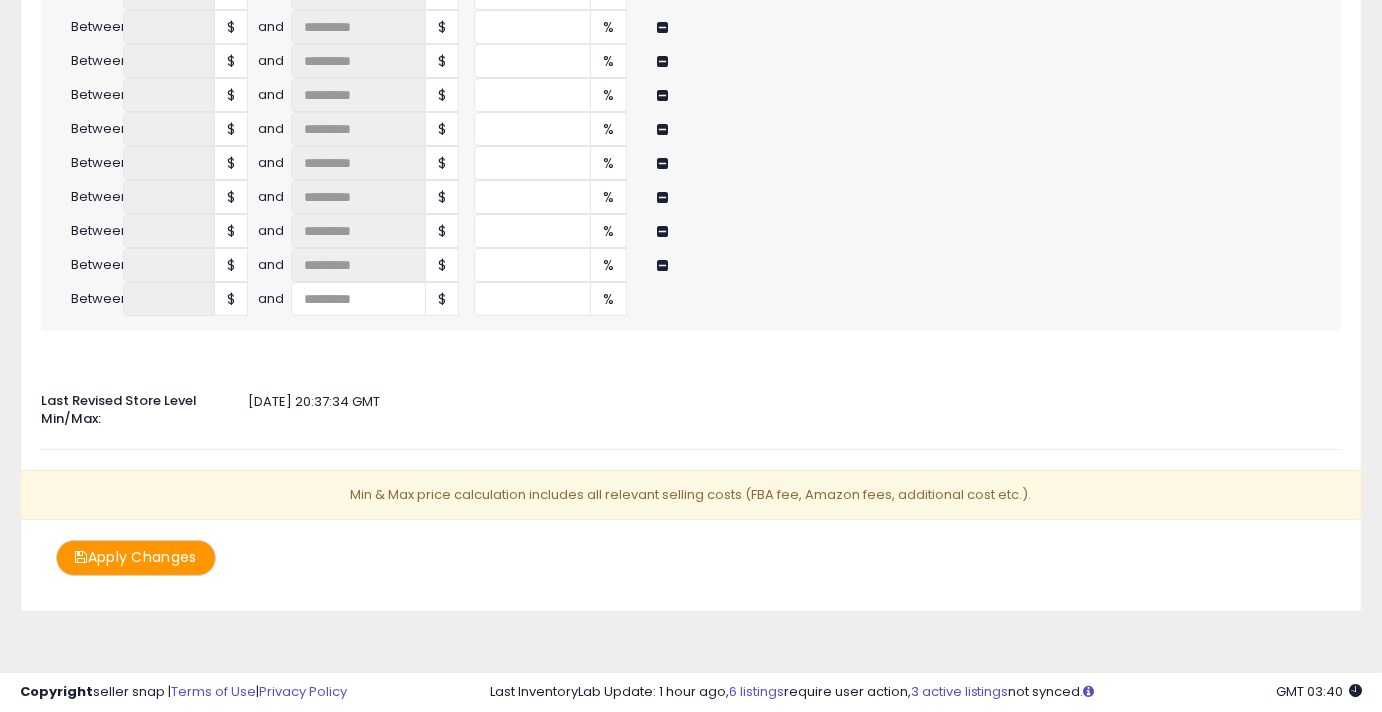 scroll, scrollTop: 4727, scrollLeft: 0, axis: vertical 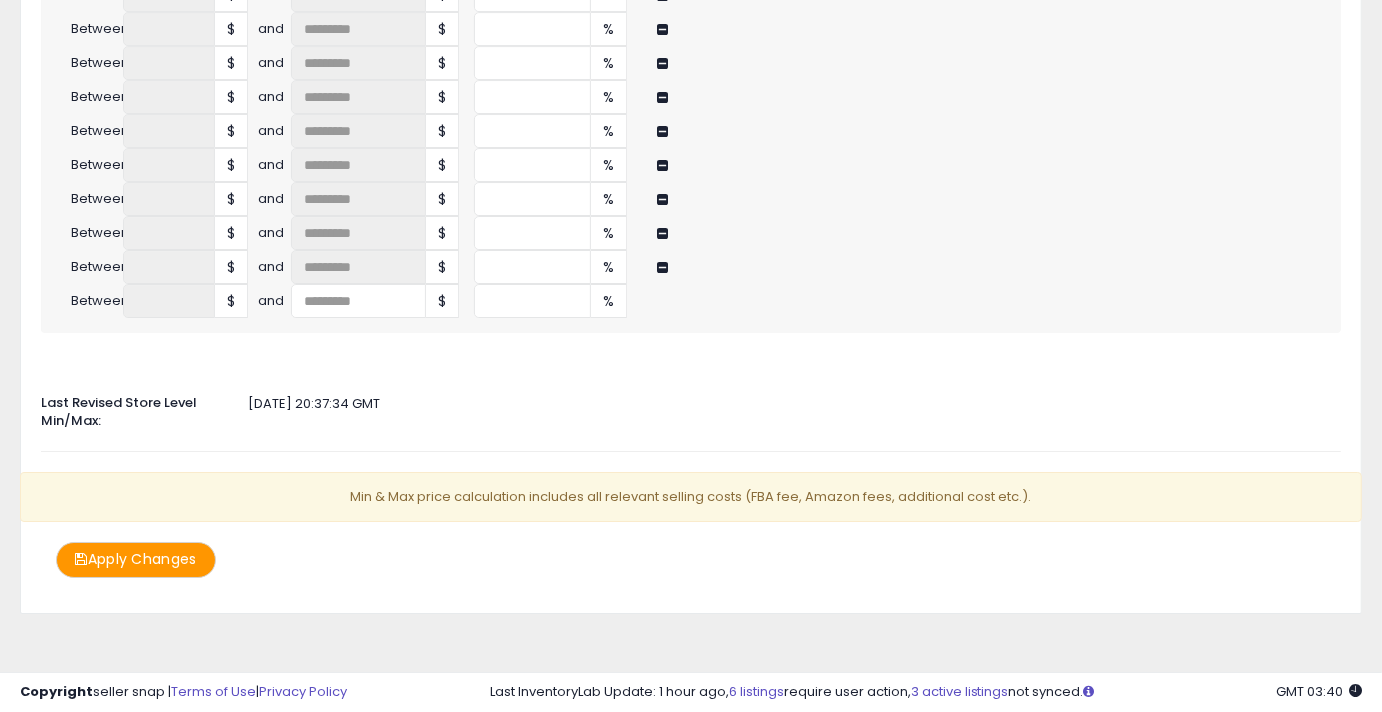 click 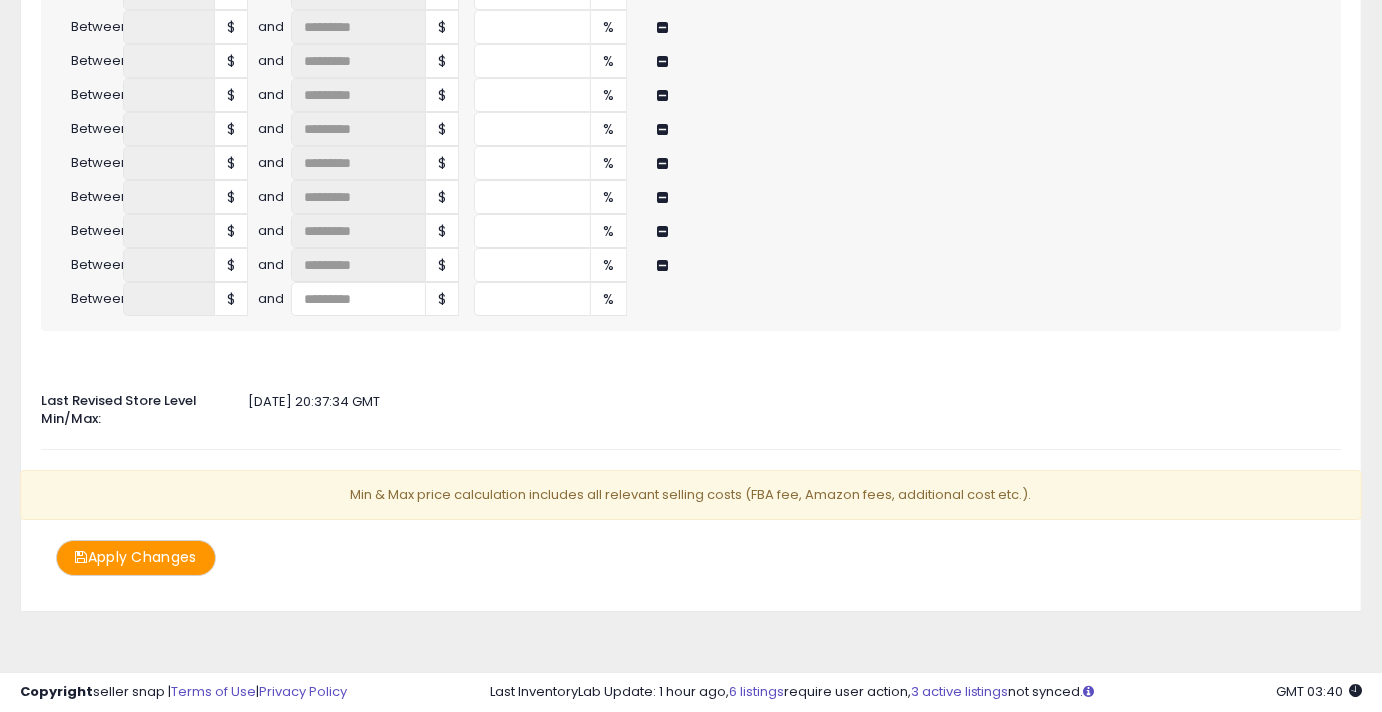 scroll, scrollTop: 4694, scrollLeft: 0, axis: vertical 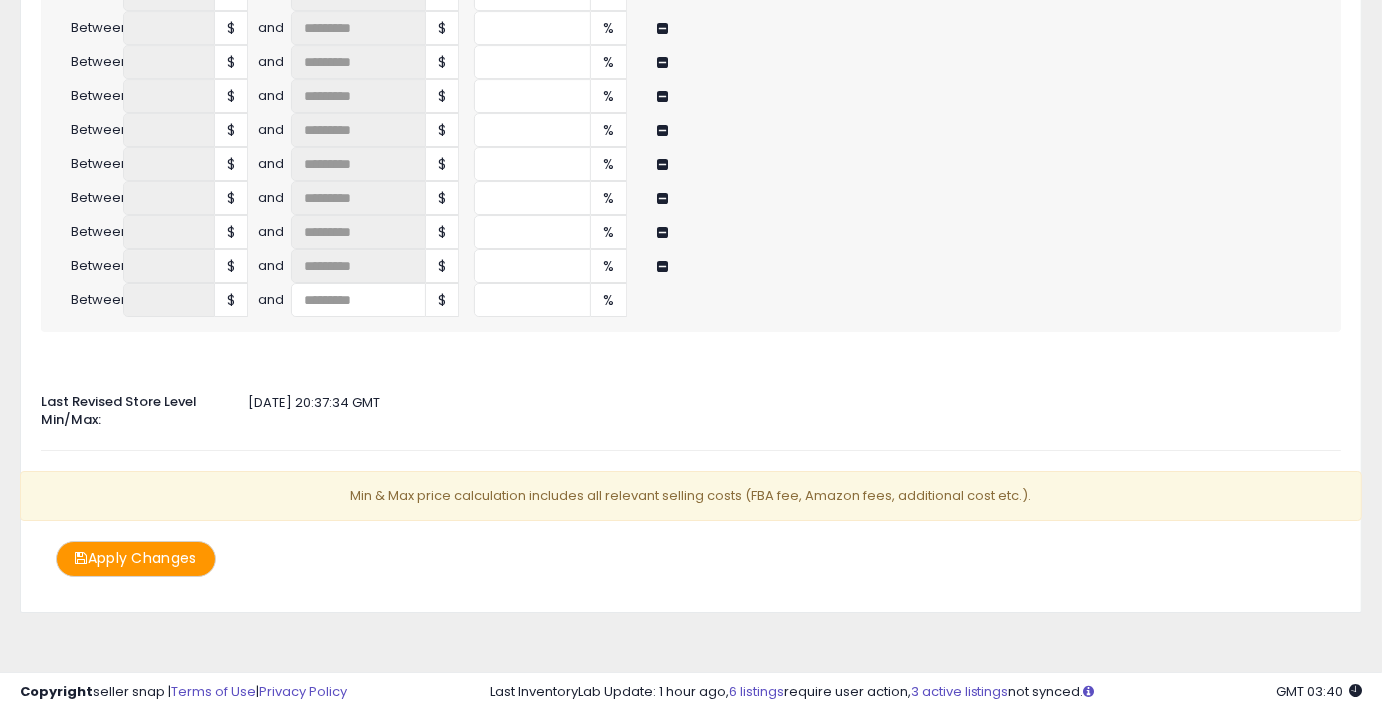 click 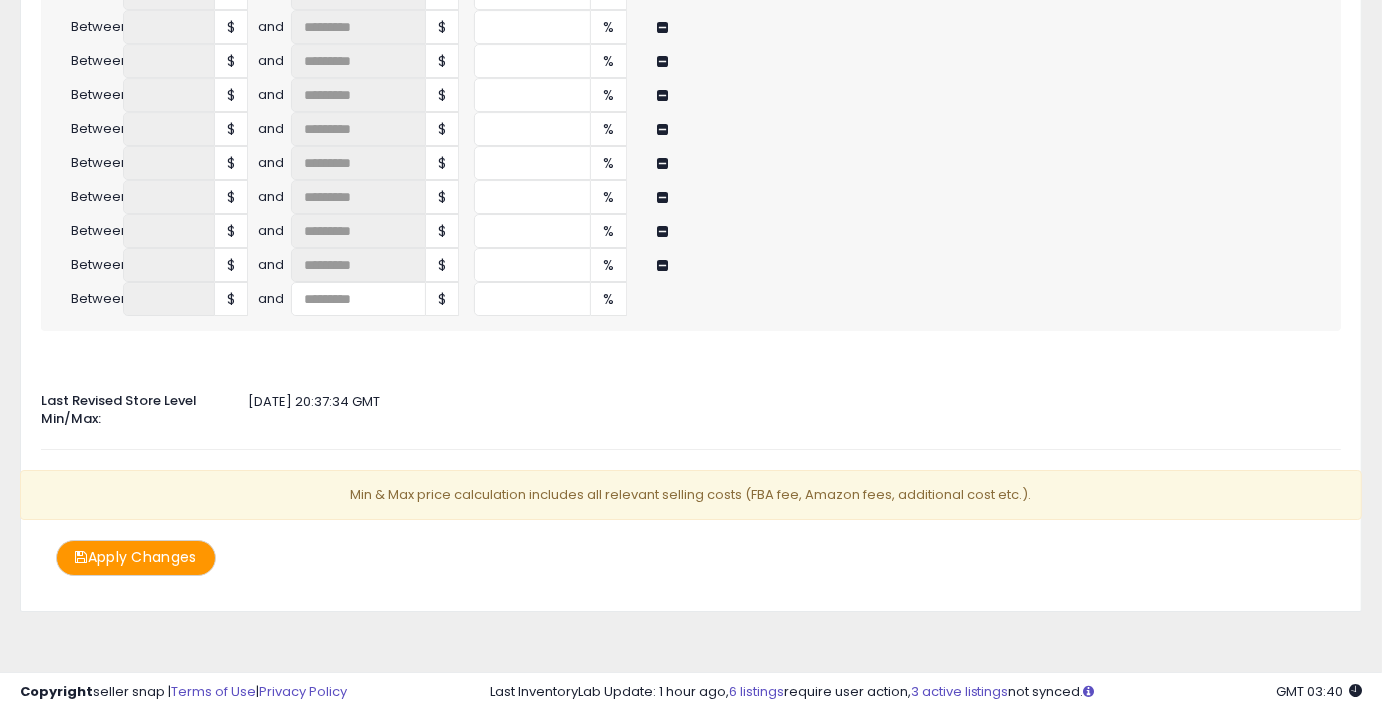scroll, scrollTop: 4660, scrollLeft: 0, axis: vertical 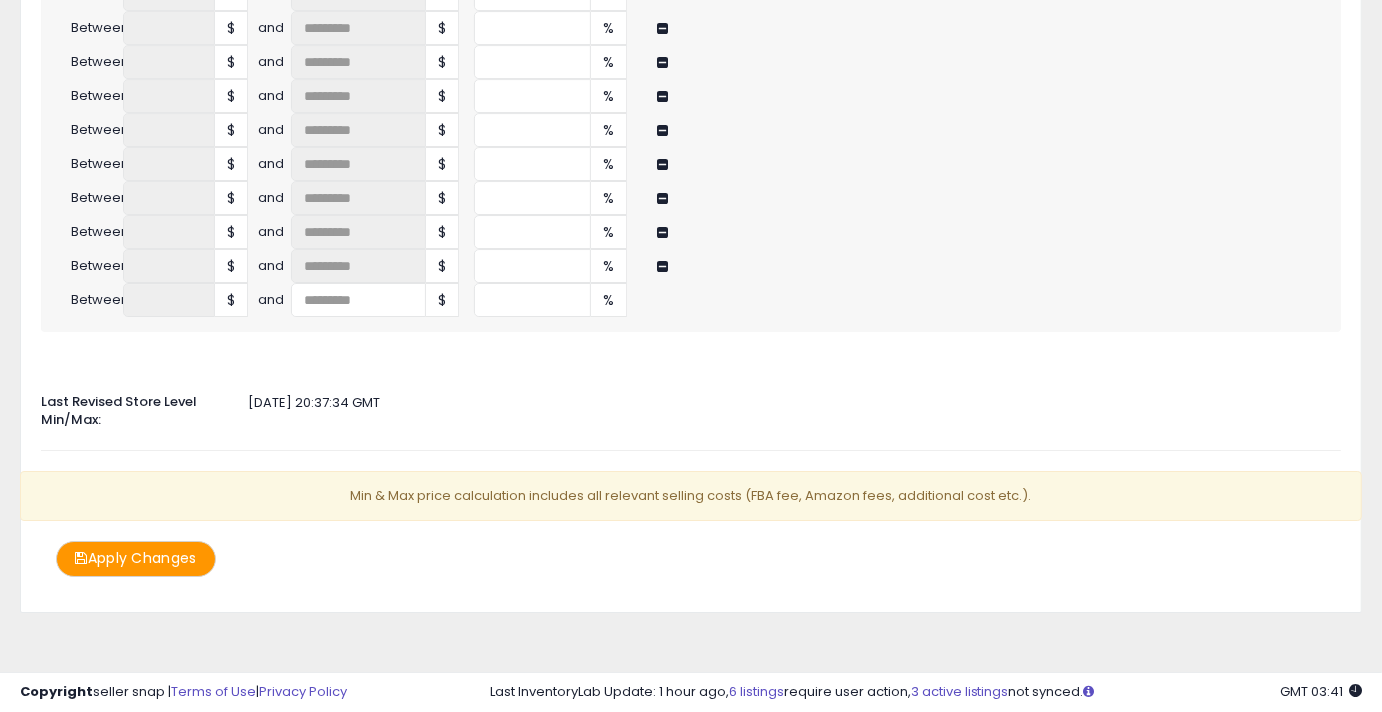 click 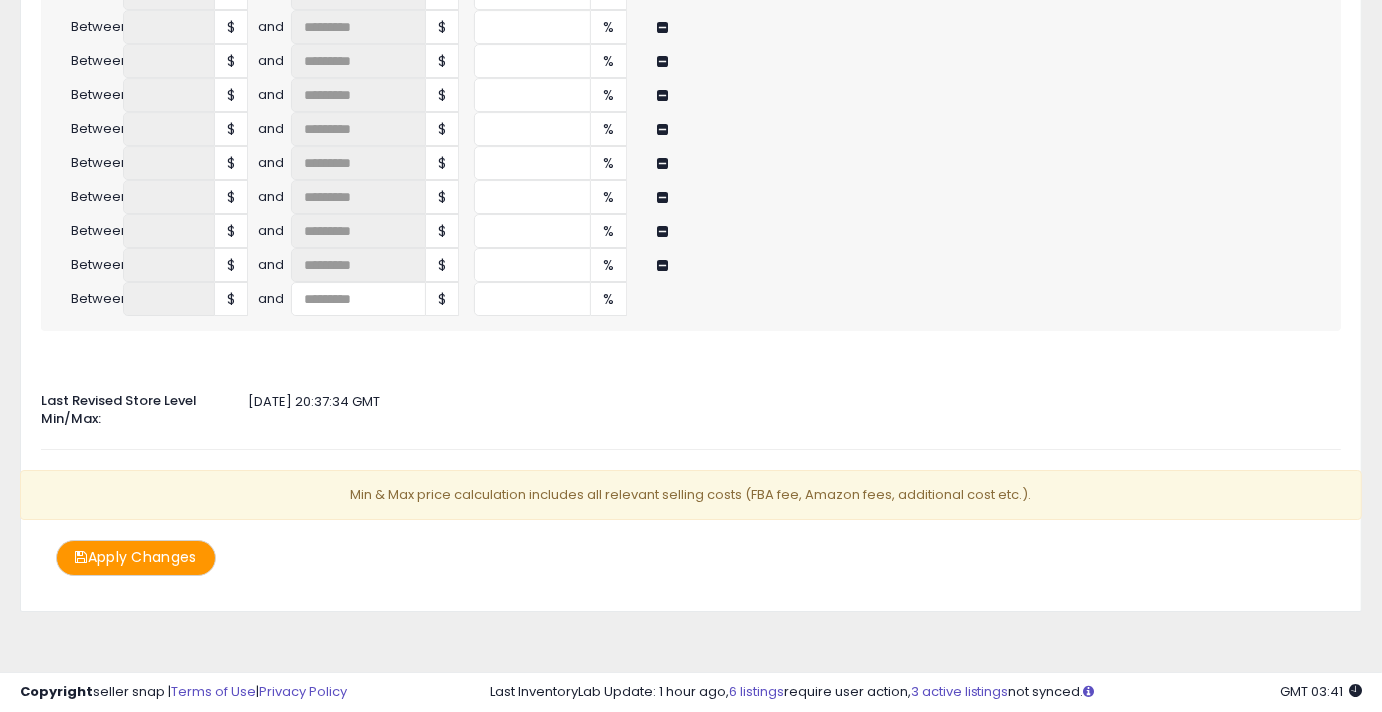 scroll, scrollTop: 4626, scrollLeft: 0, axis: vertical 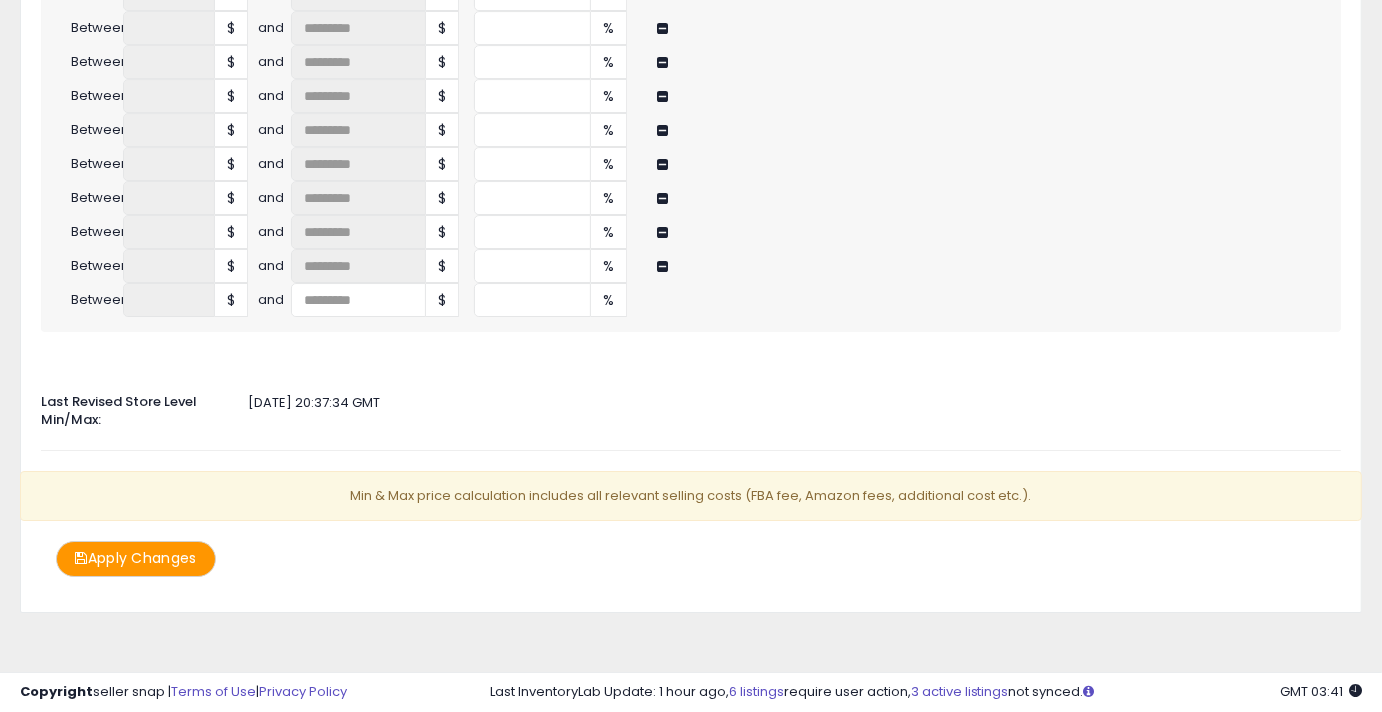 click 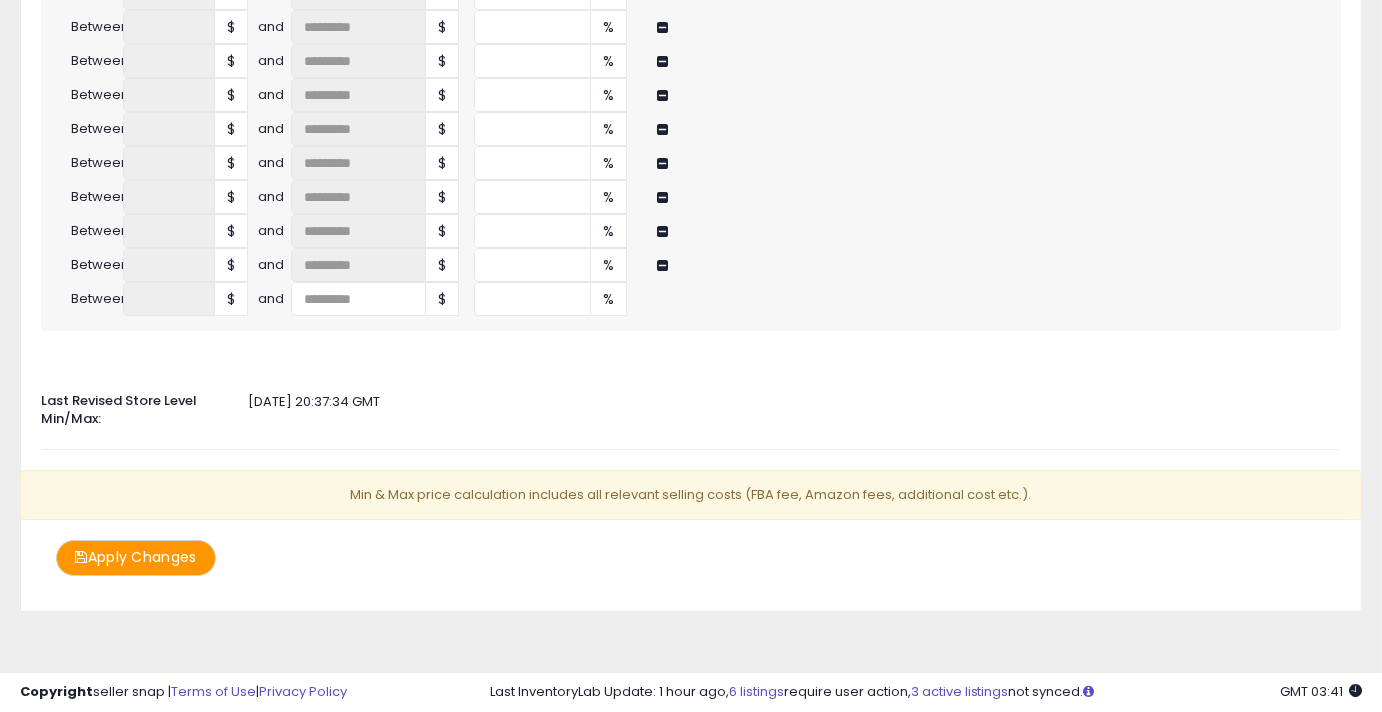 scroll, scrollTop: 4592, scrollLeft: 0, axis: vertical 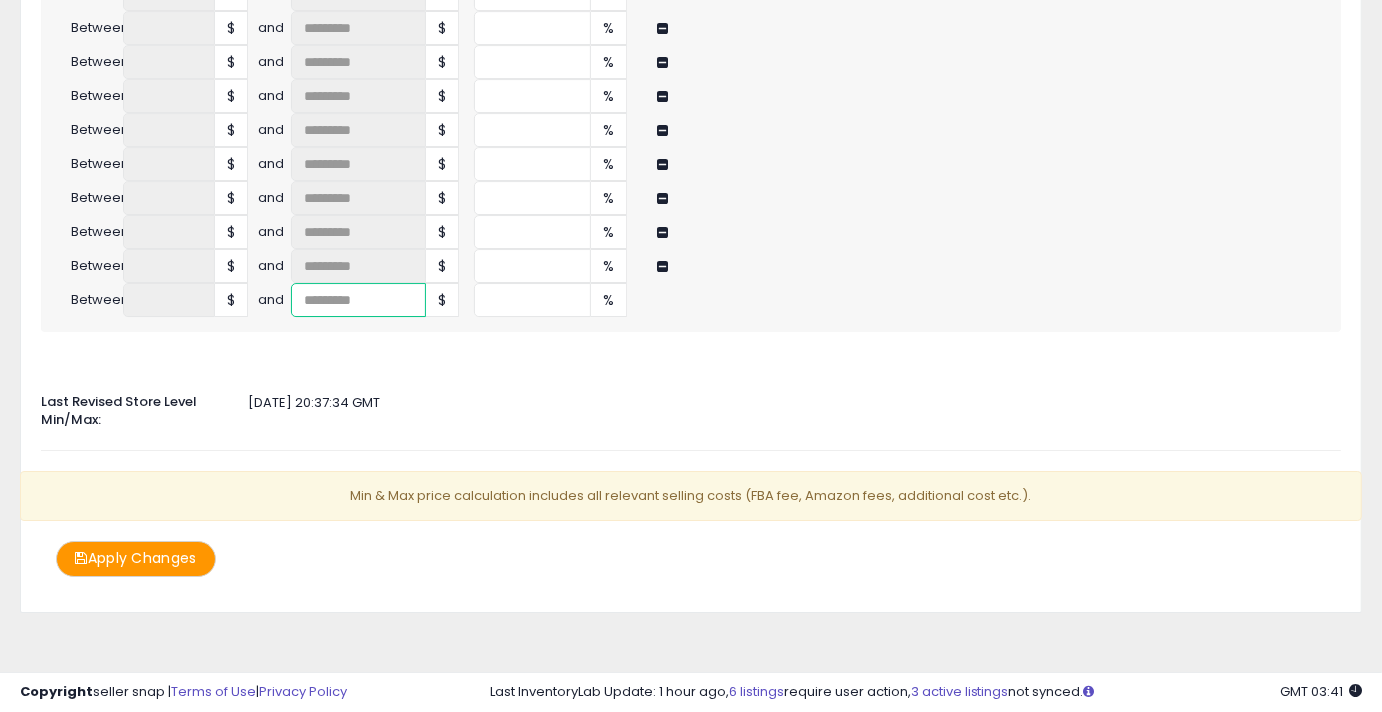 click at bounding box center [358, 300] 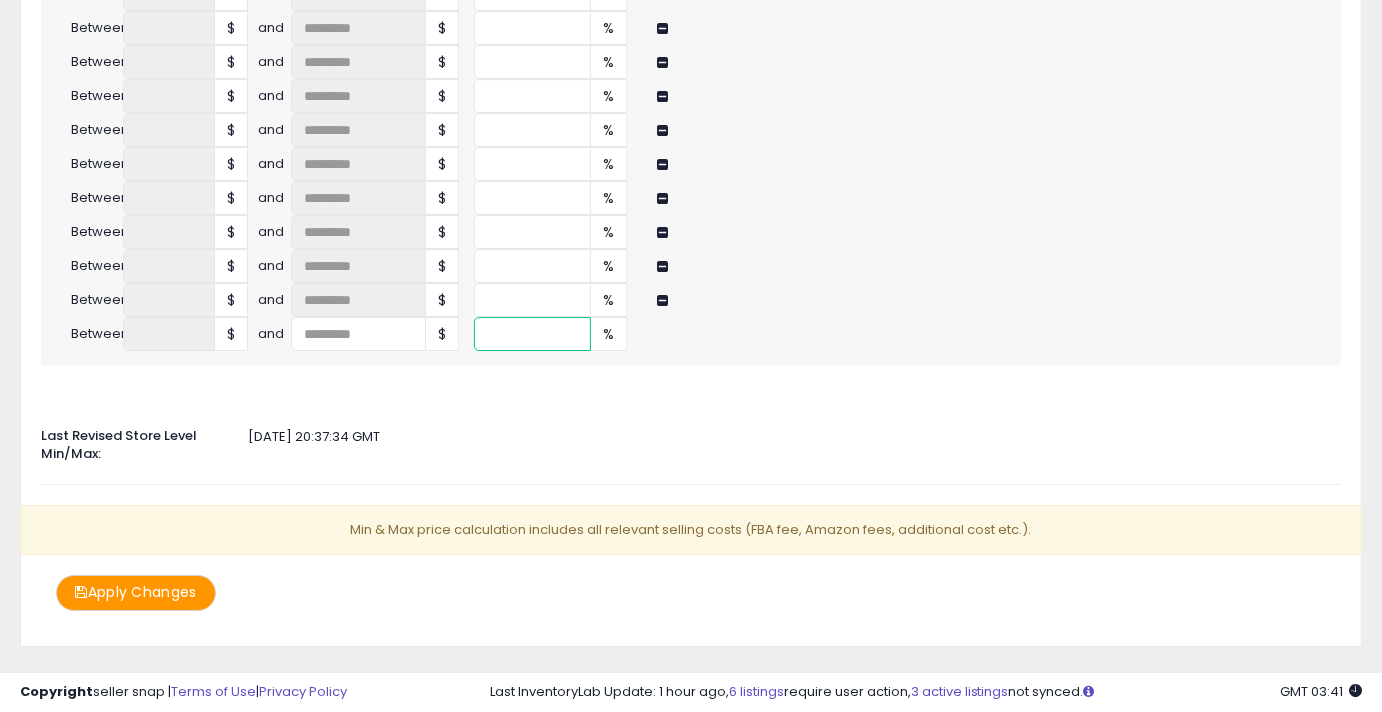 click at bounding box center [532, 334] 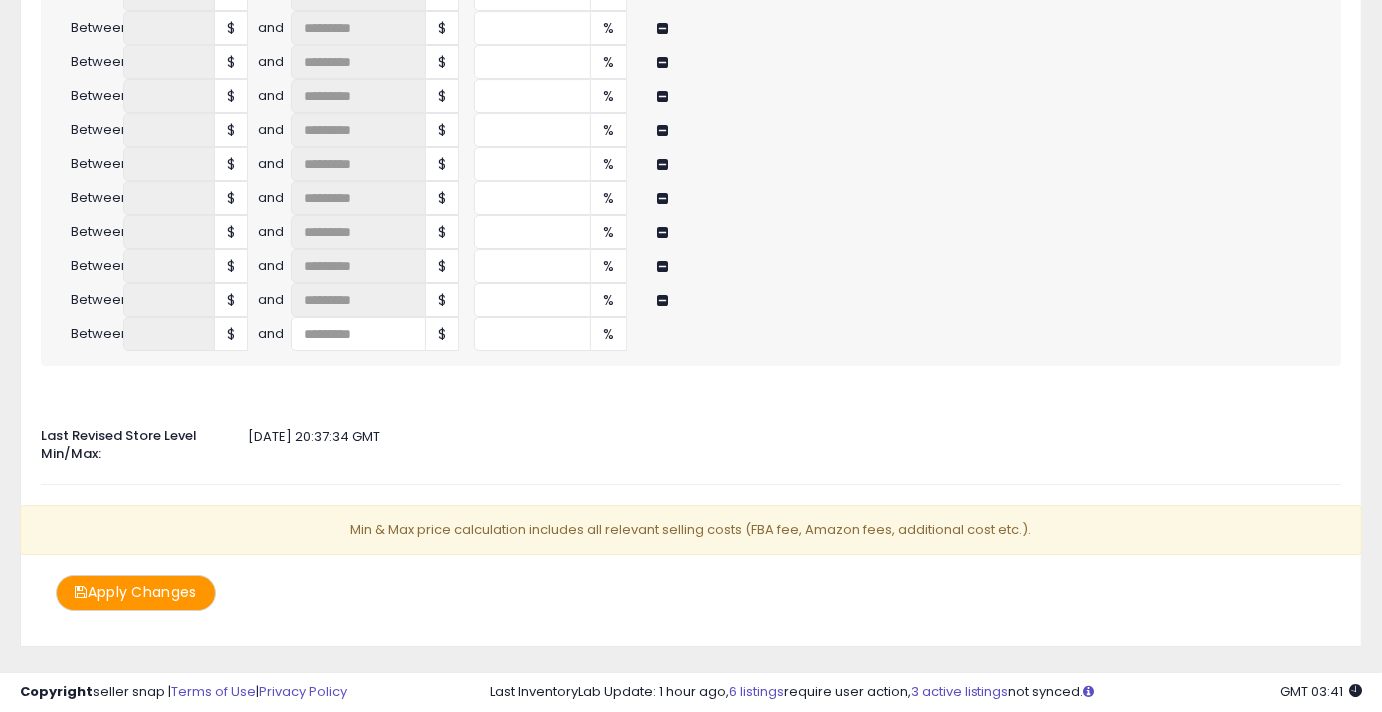 click on "Auto Adjust Min/Max
When activated, Seller Snap will automatically adjust min & max values based on either markup percentage on cost, InventoryLab or Dynamic Max Price.
ON   OFF
Min & Max Source
Select the source which determines the min & max values for FBA or FBM listings.
FBA
Min Price
Disabled
InventoryLab
Tier Markup
Max Price
Disabled" at bounding box center [691, -1884] 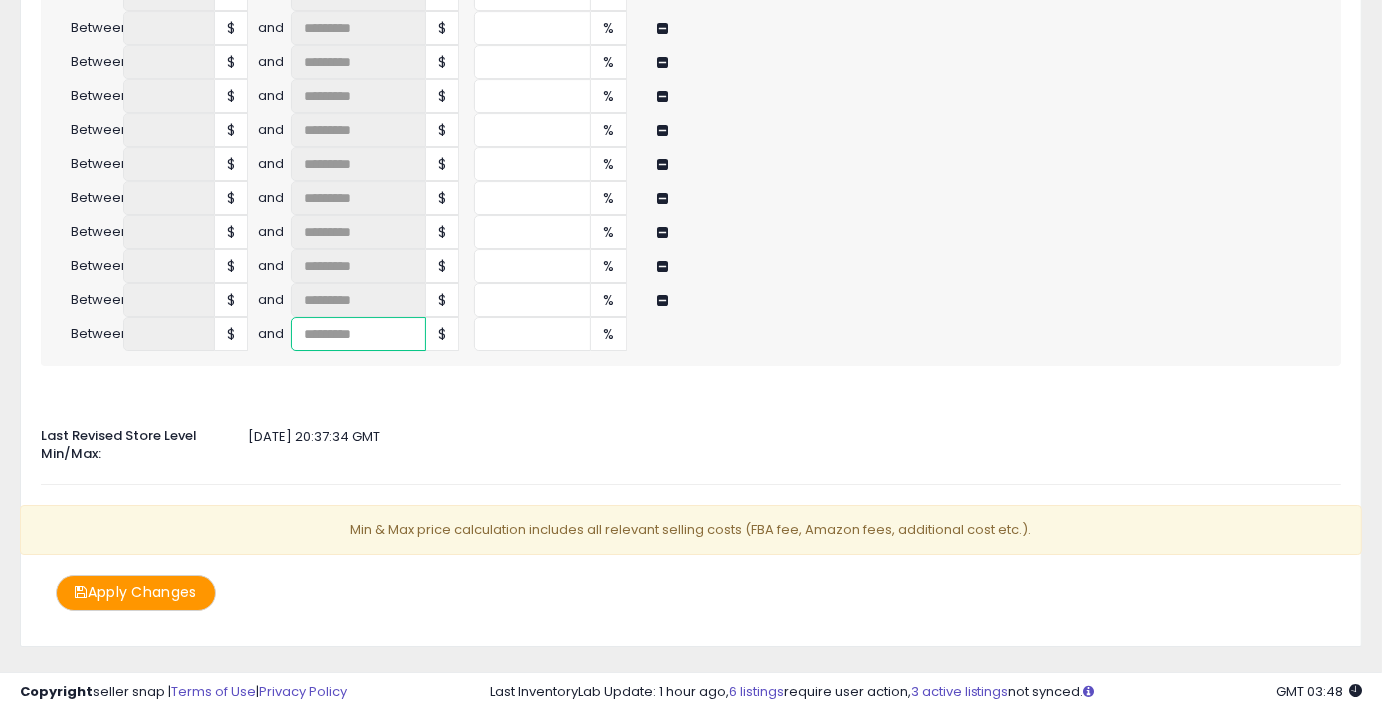 click at bounding box center (358, 334) 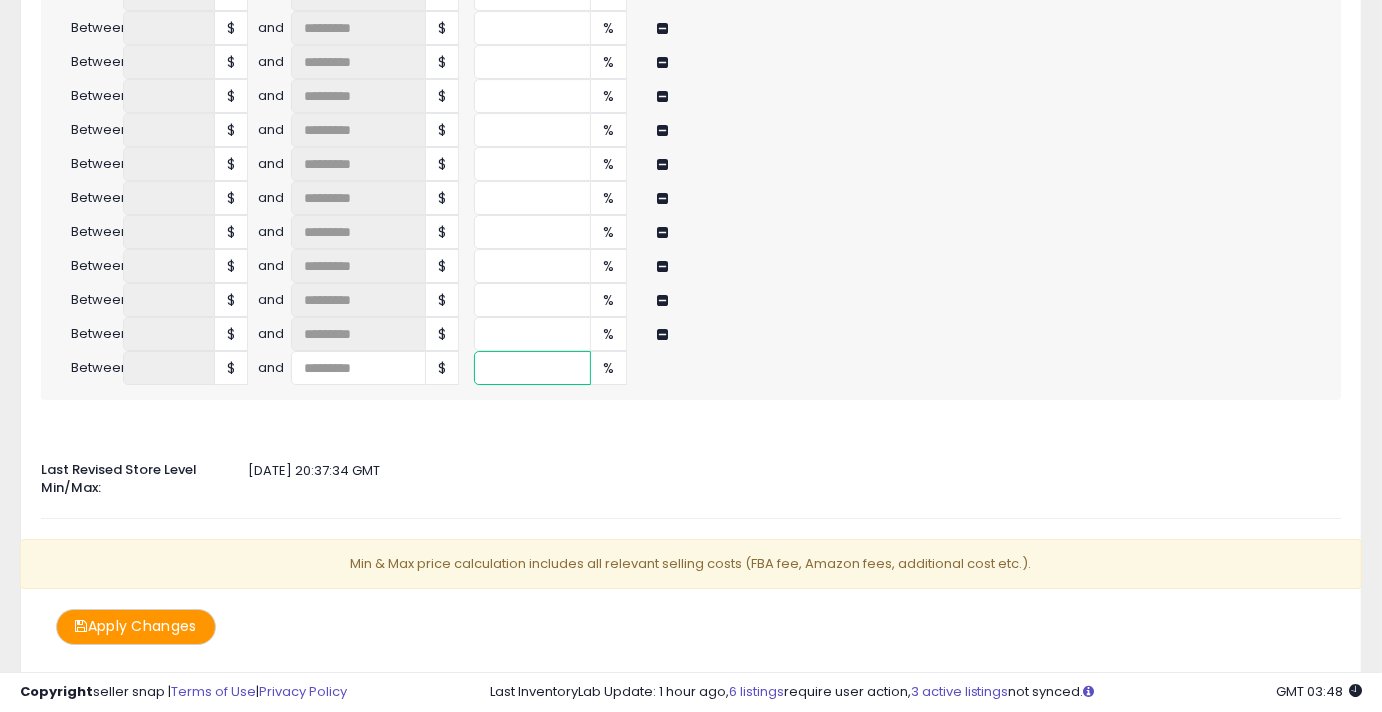click at bounding box center (532, 368) 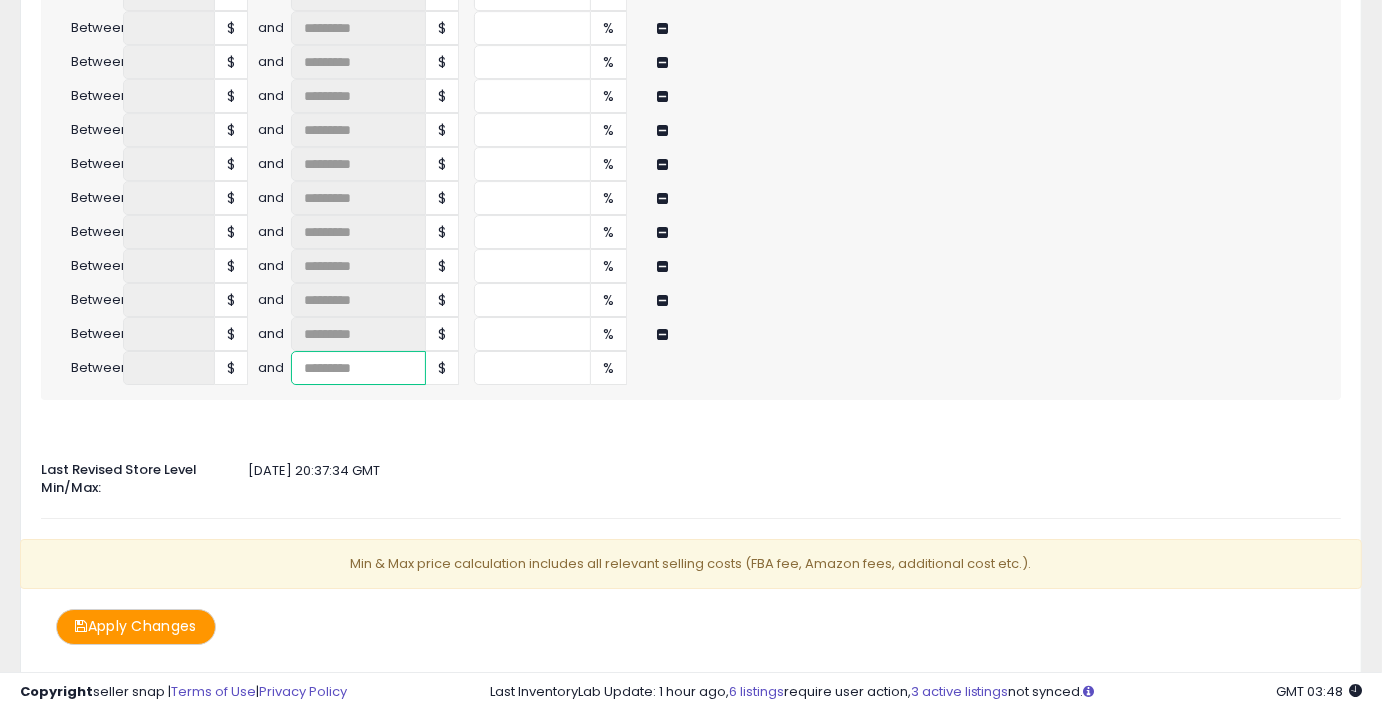 click at bounding box center [358, 368] 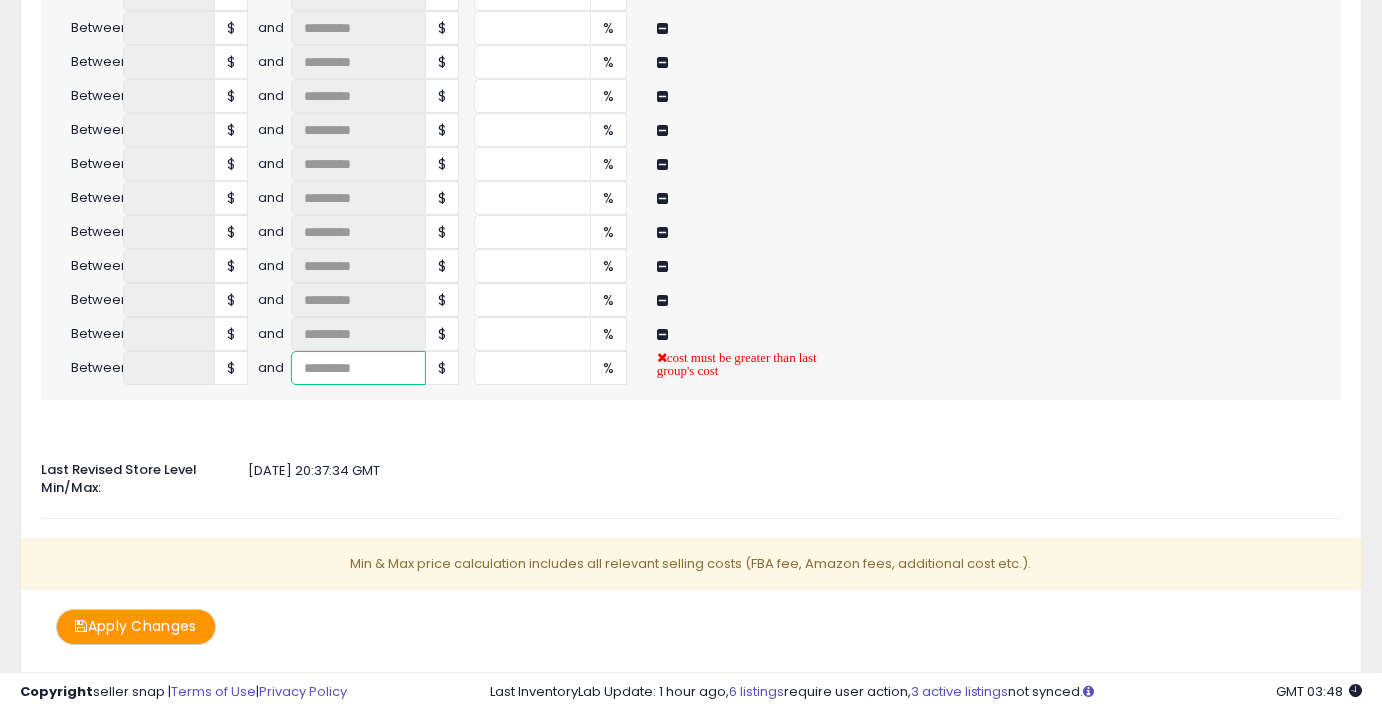 click at bounding box center (358, 368) 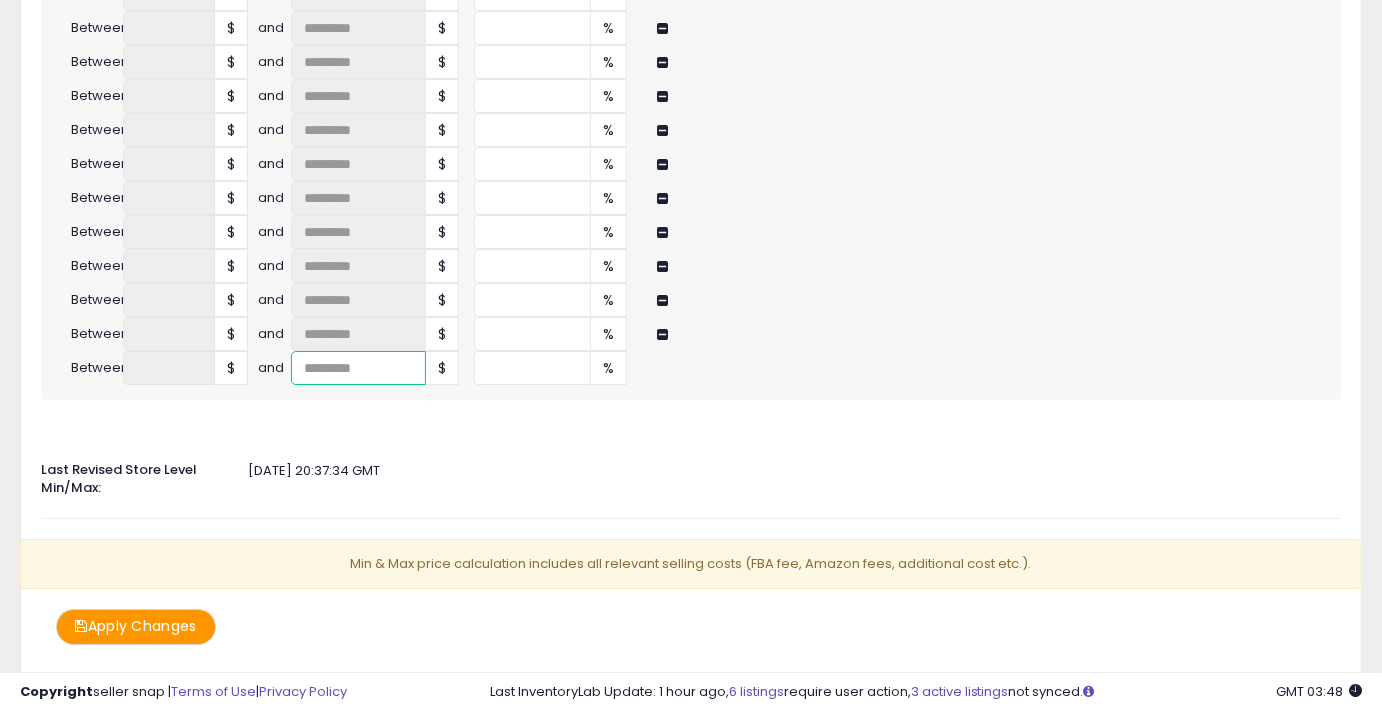 click at bounding box center [358, 368] 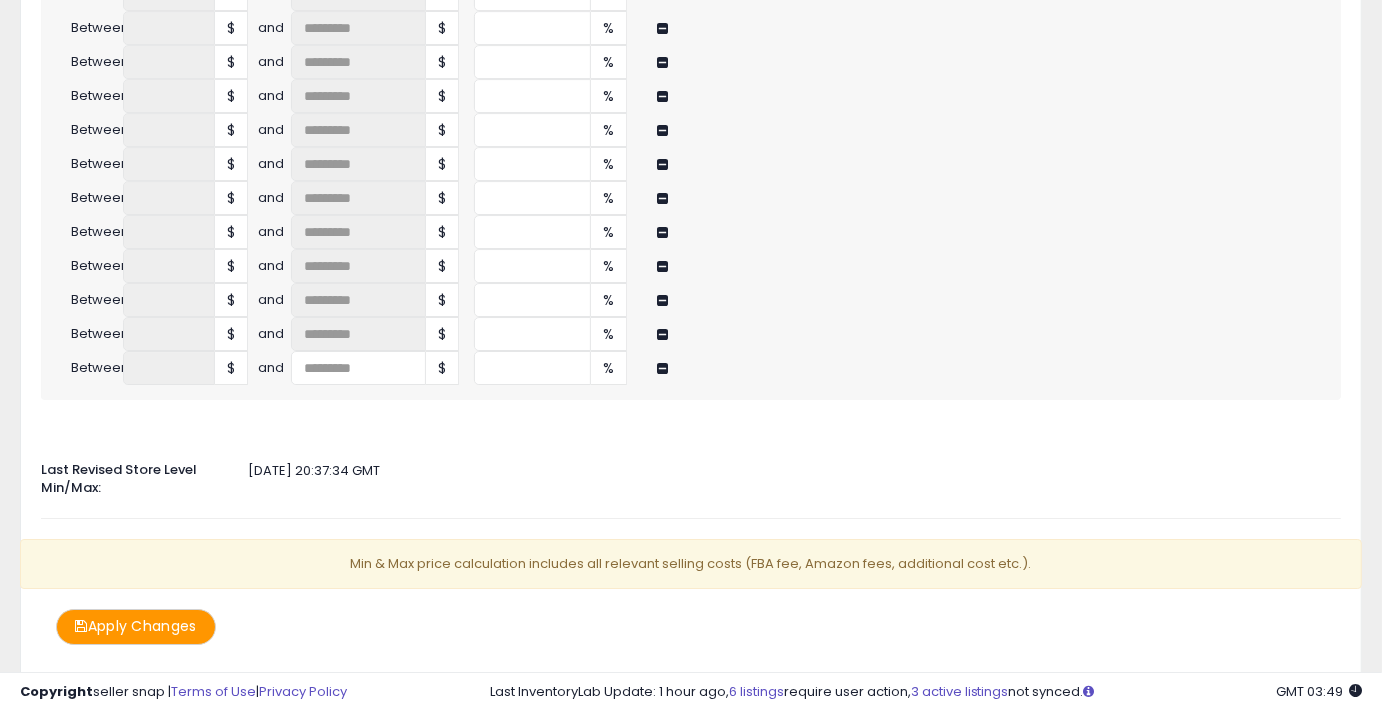 click on "Auto Adjust Min/Max
When activated, Seller Snap will automatically adjust min & max values based on either markup percentage on cost, InventoryLab or Dynamic Max Price.
ON   OFF
Min & Max Source
Select the source which determines the min & max values for FBA or FBM listings.
FBA
Min Price
Disabled
InventoryLab
Tier Markup
Max Price
Disabled" at bounding box center [691, -1867] 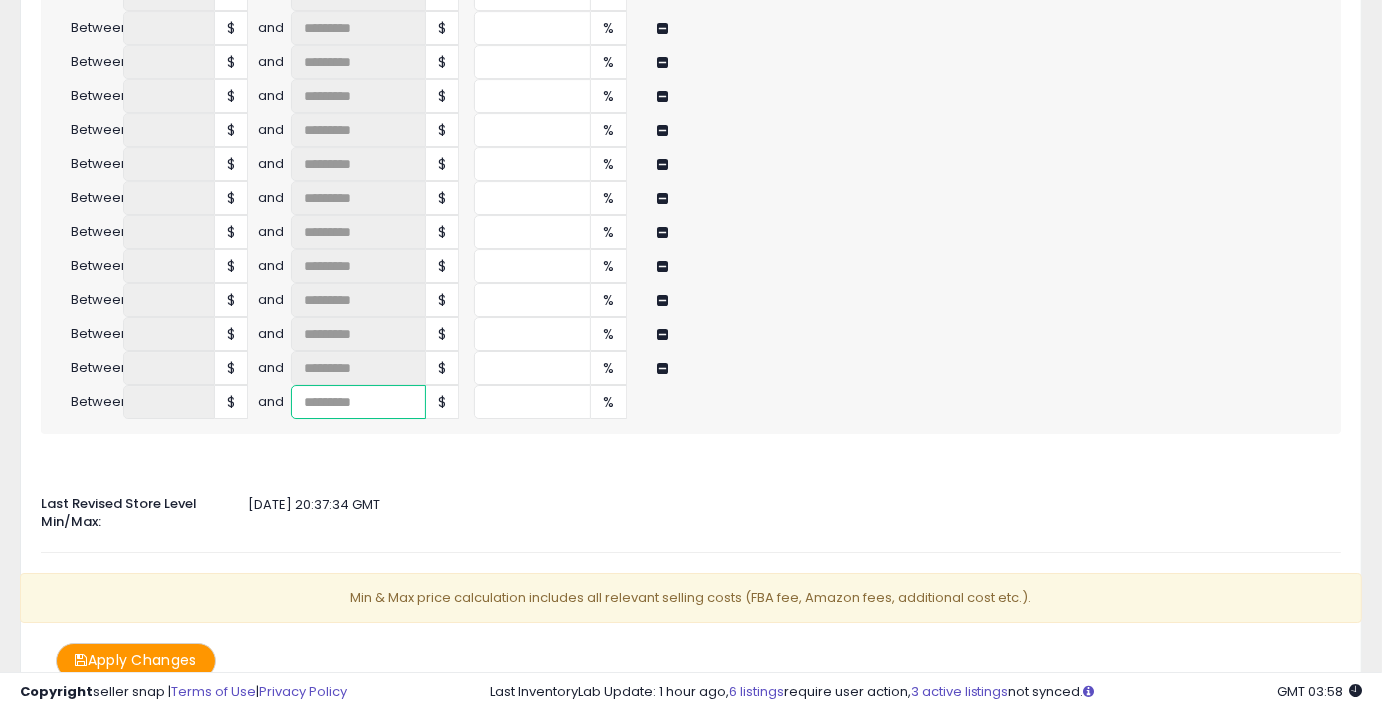 click at bounding box center [358, 402] 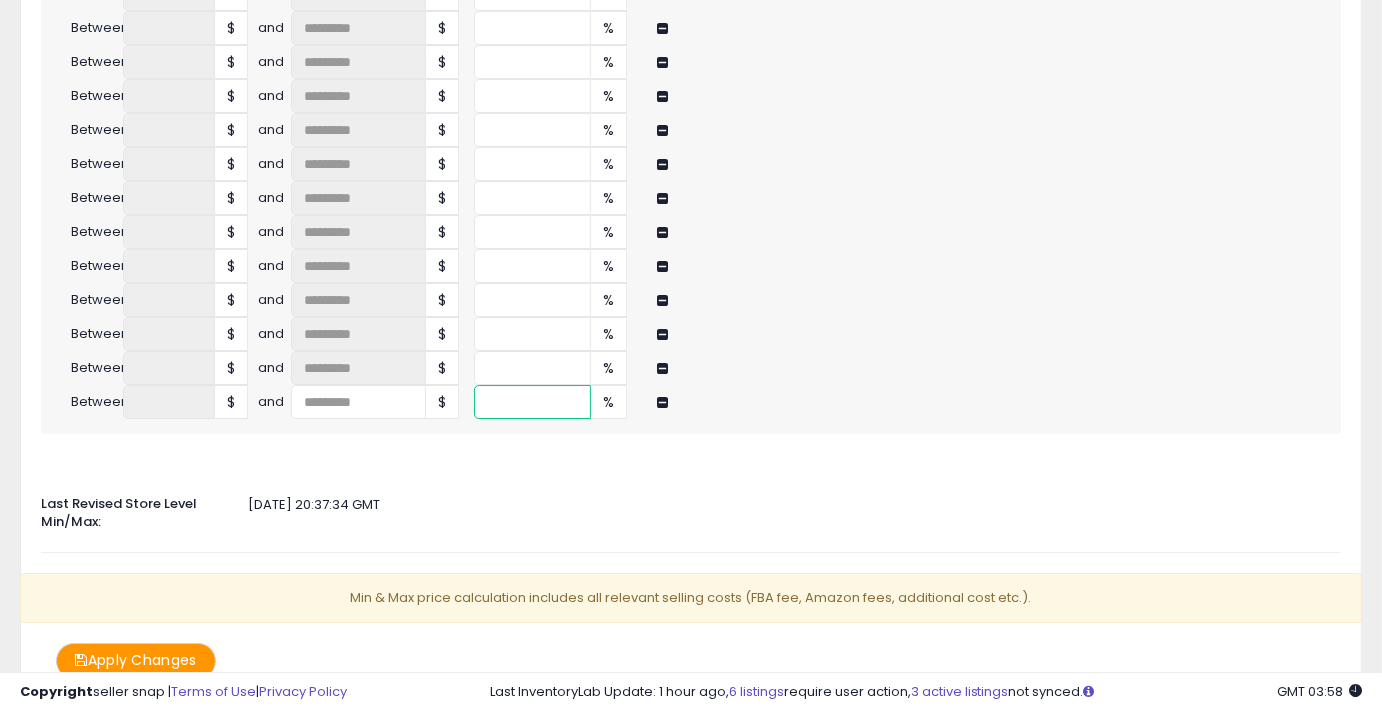 click at bounding box center [532, 402] 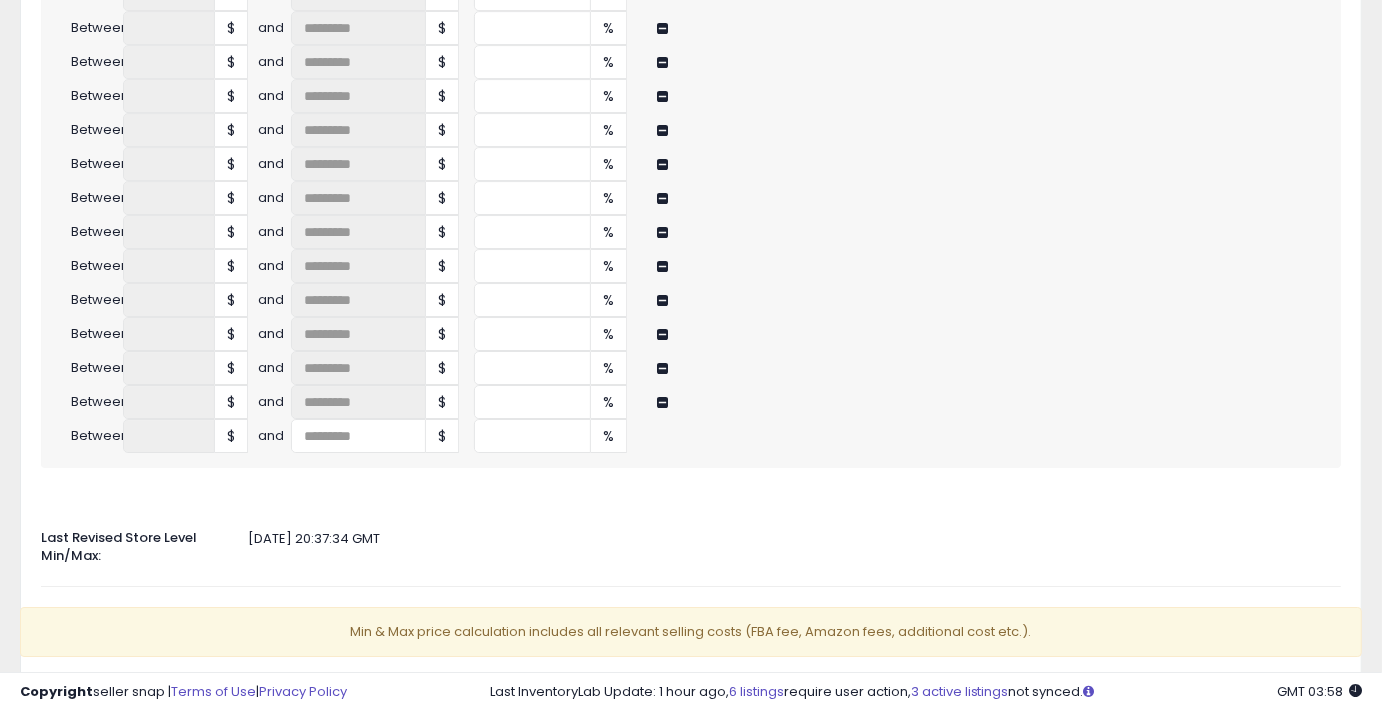 click on "[DATE] 20:37:34 GMT" at bounding box center [691, 539] 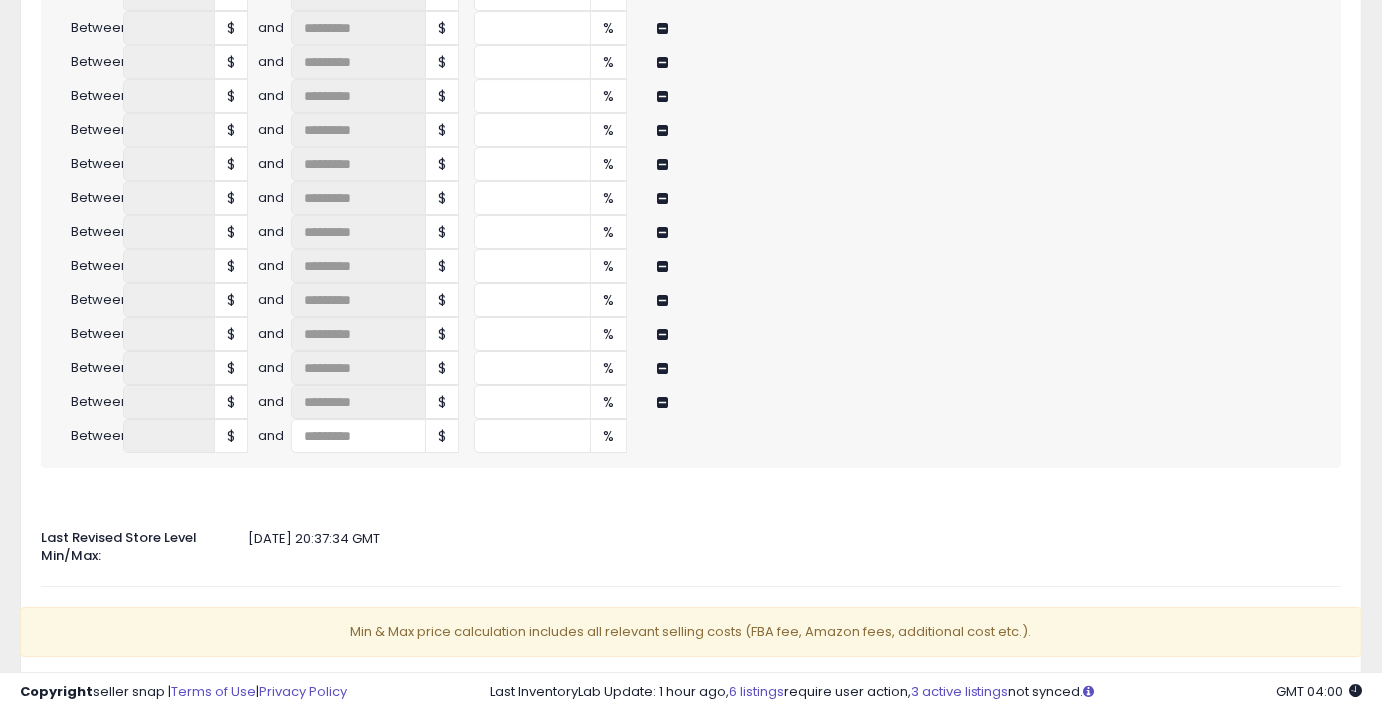 click 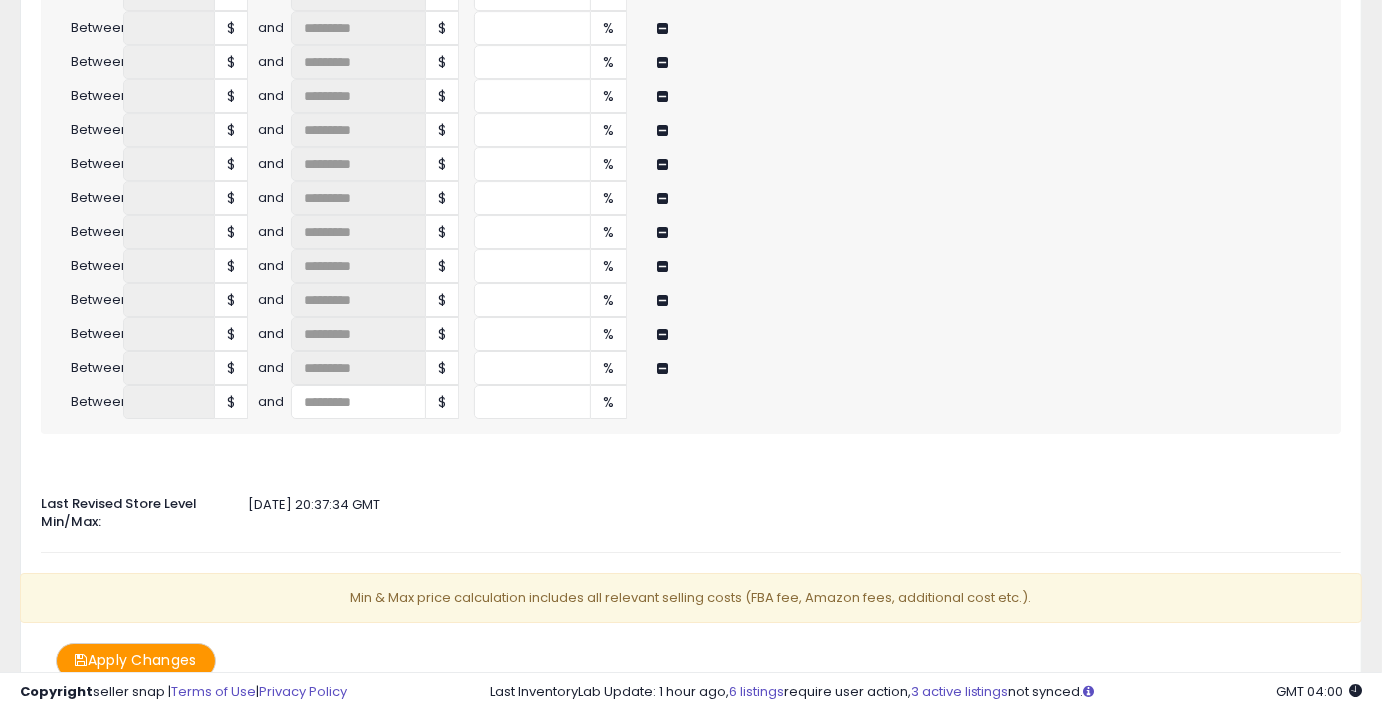 click 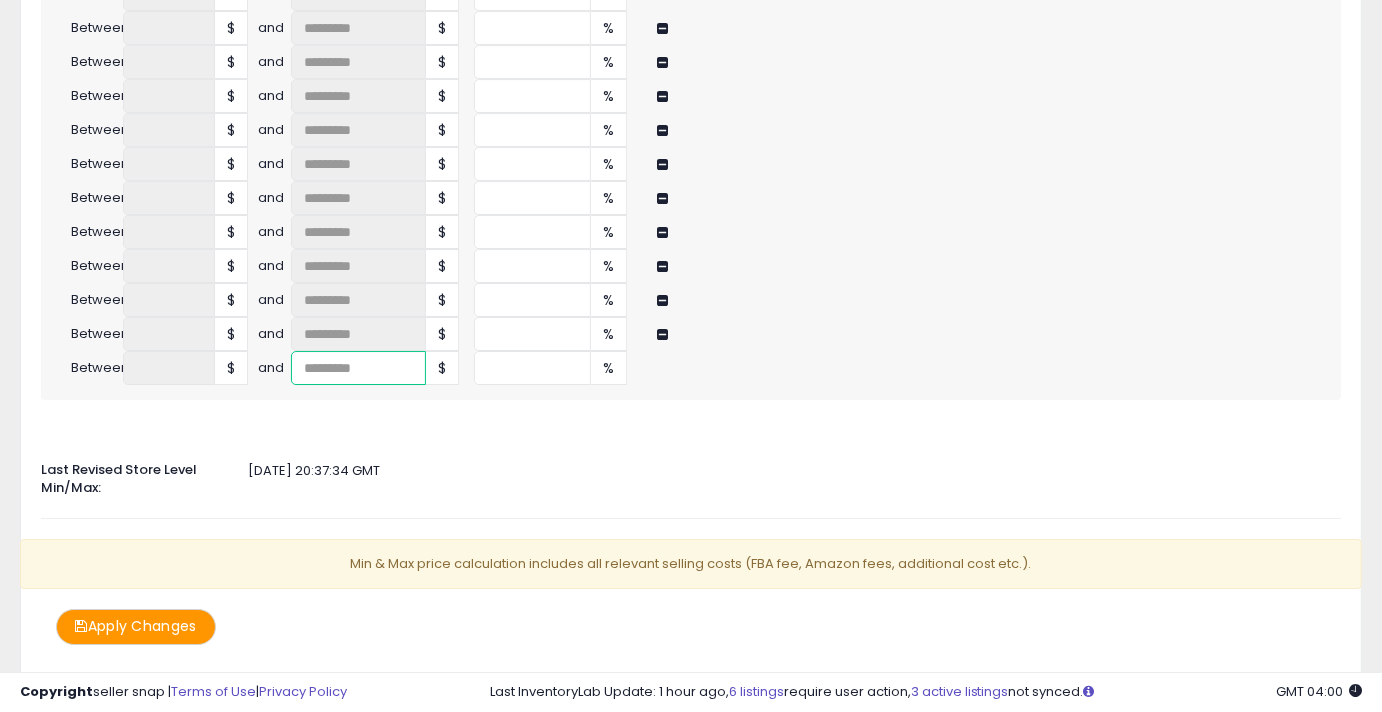 click at bounding box center (358, 368) 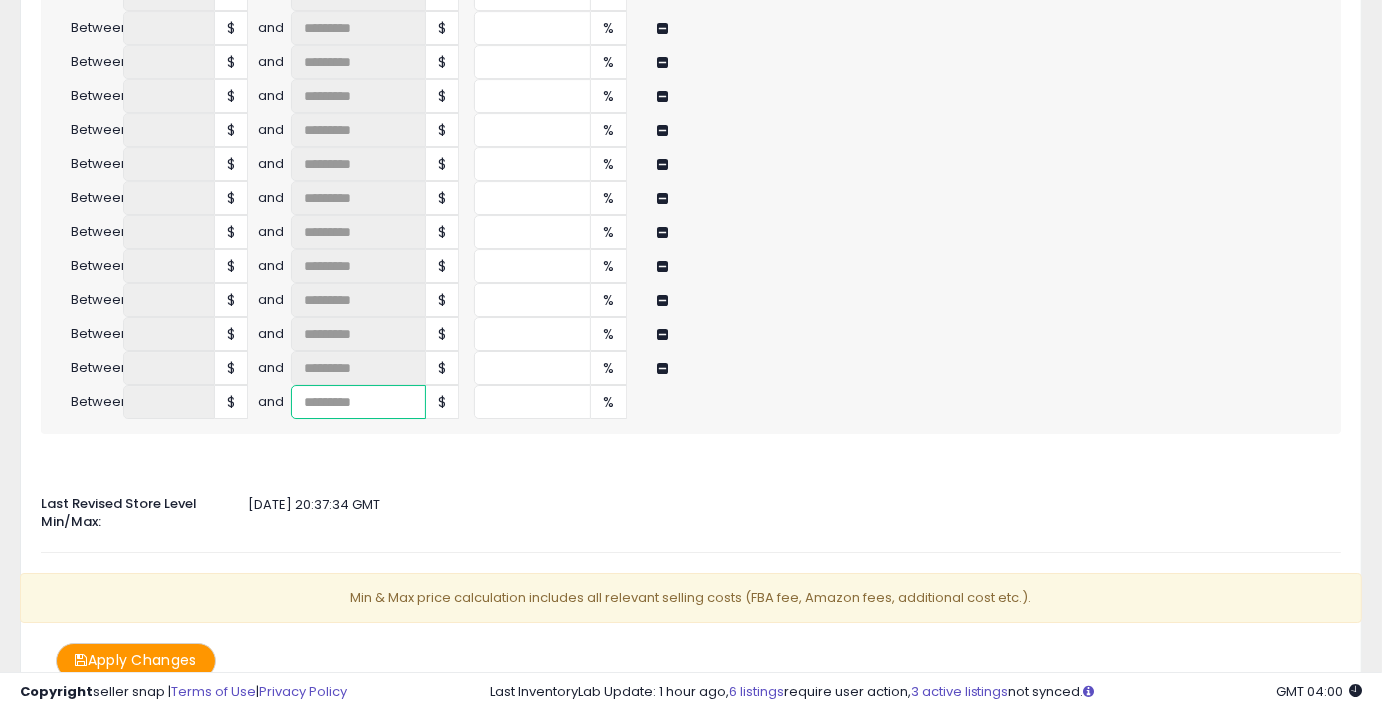 click at bounding box center [358, 402] 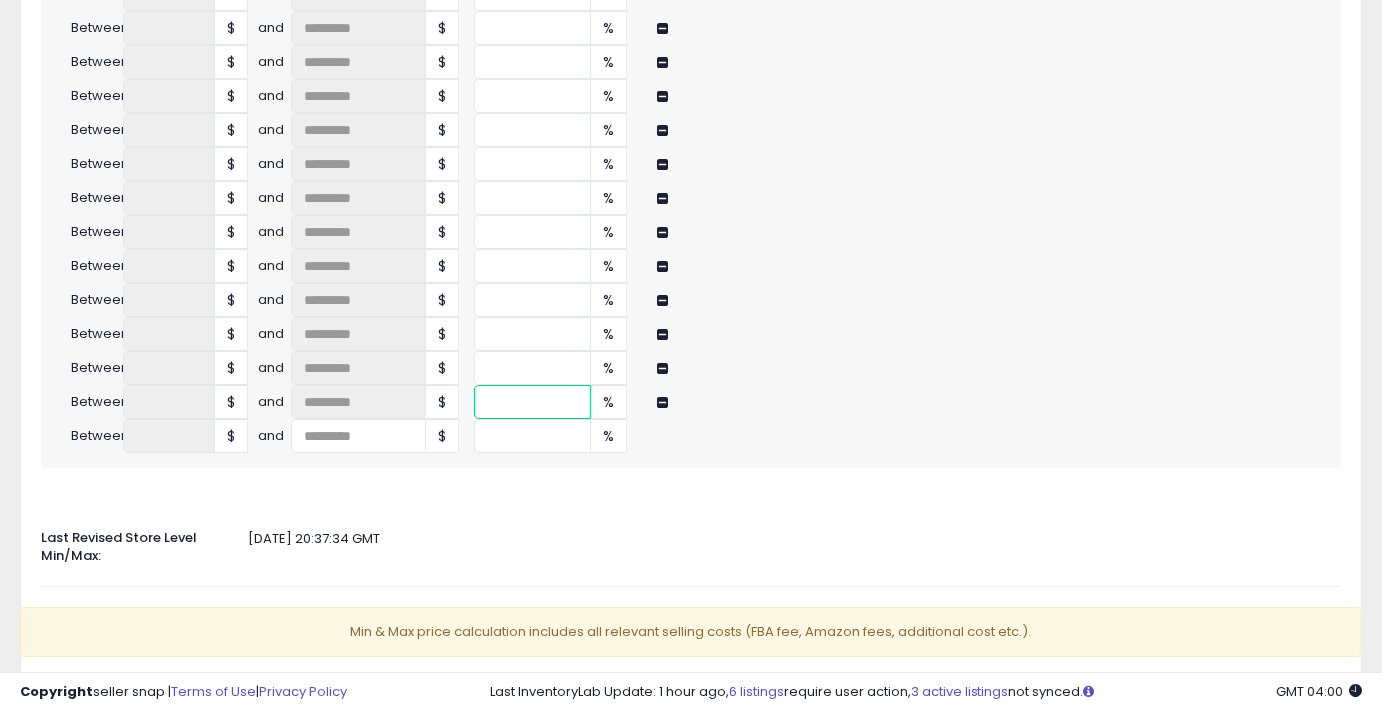 click at bounding box center (532, 402) 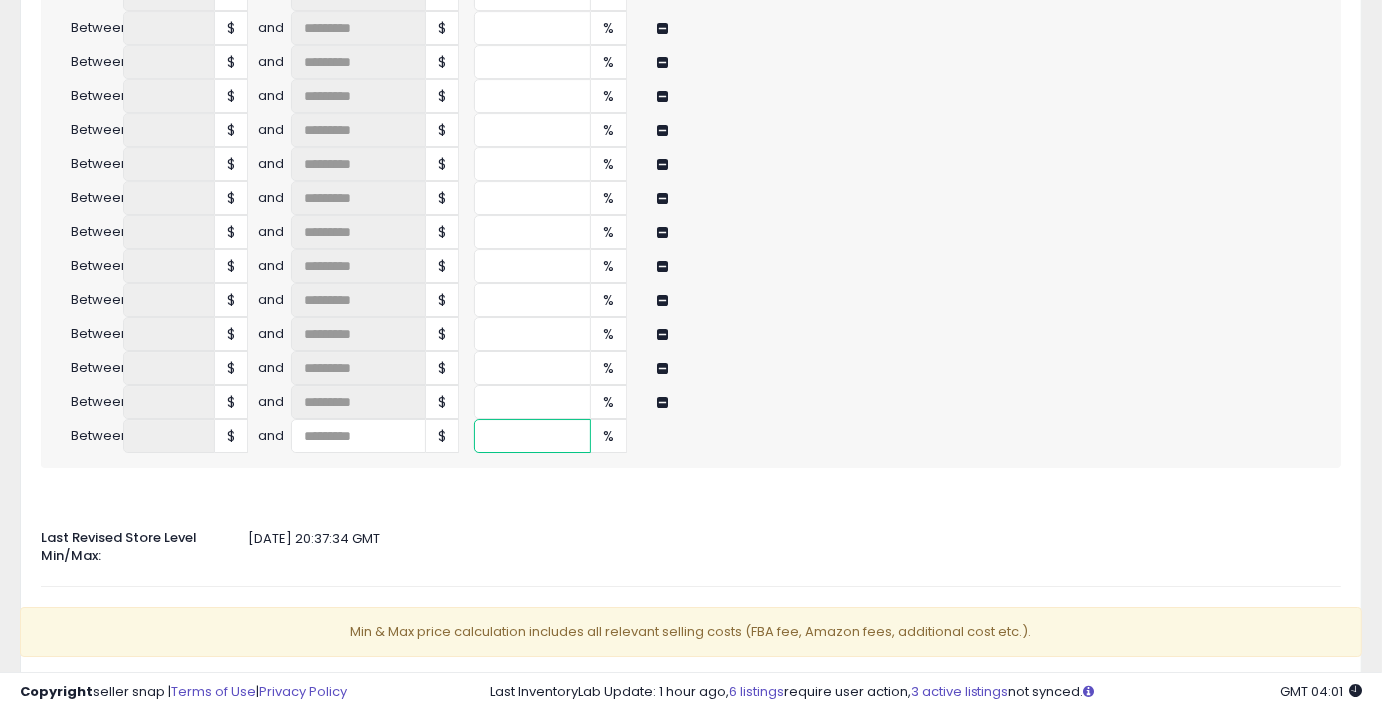 click at bounding box center [532, 436] 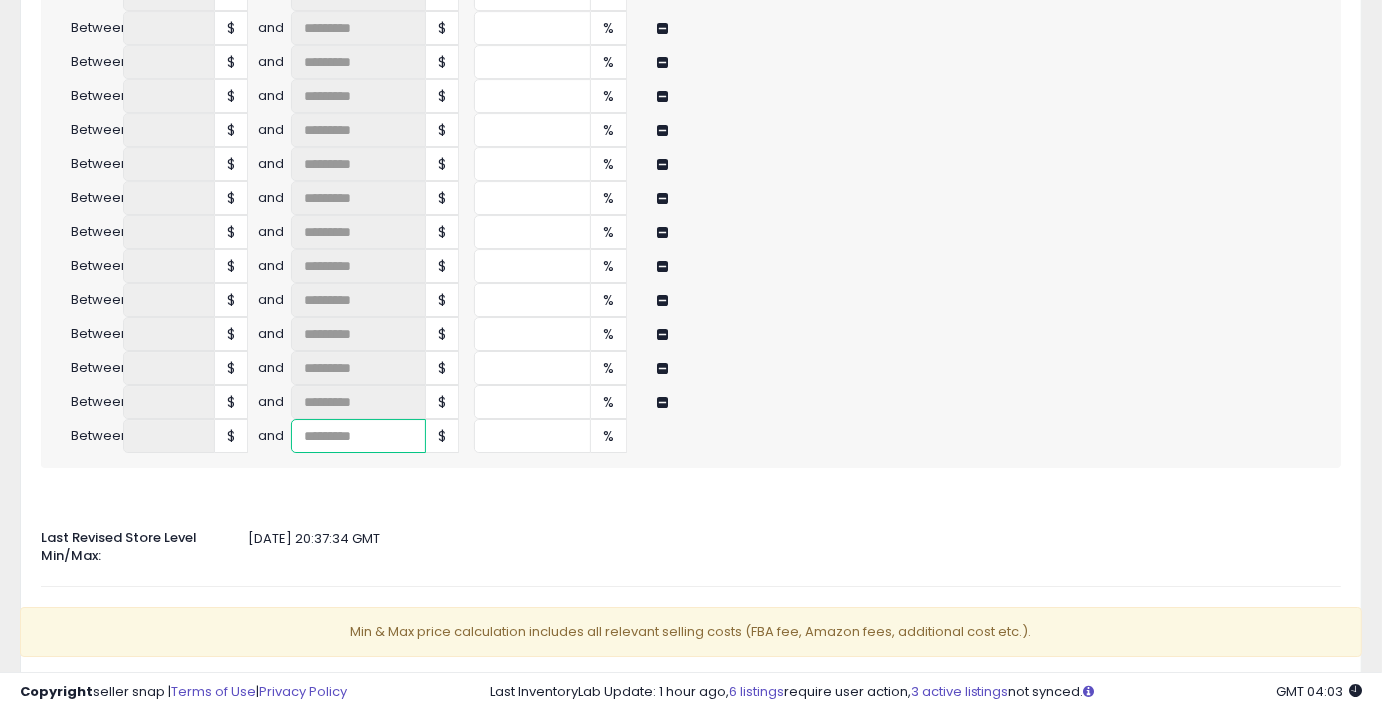 click at bounding box center [358, 436] 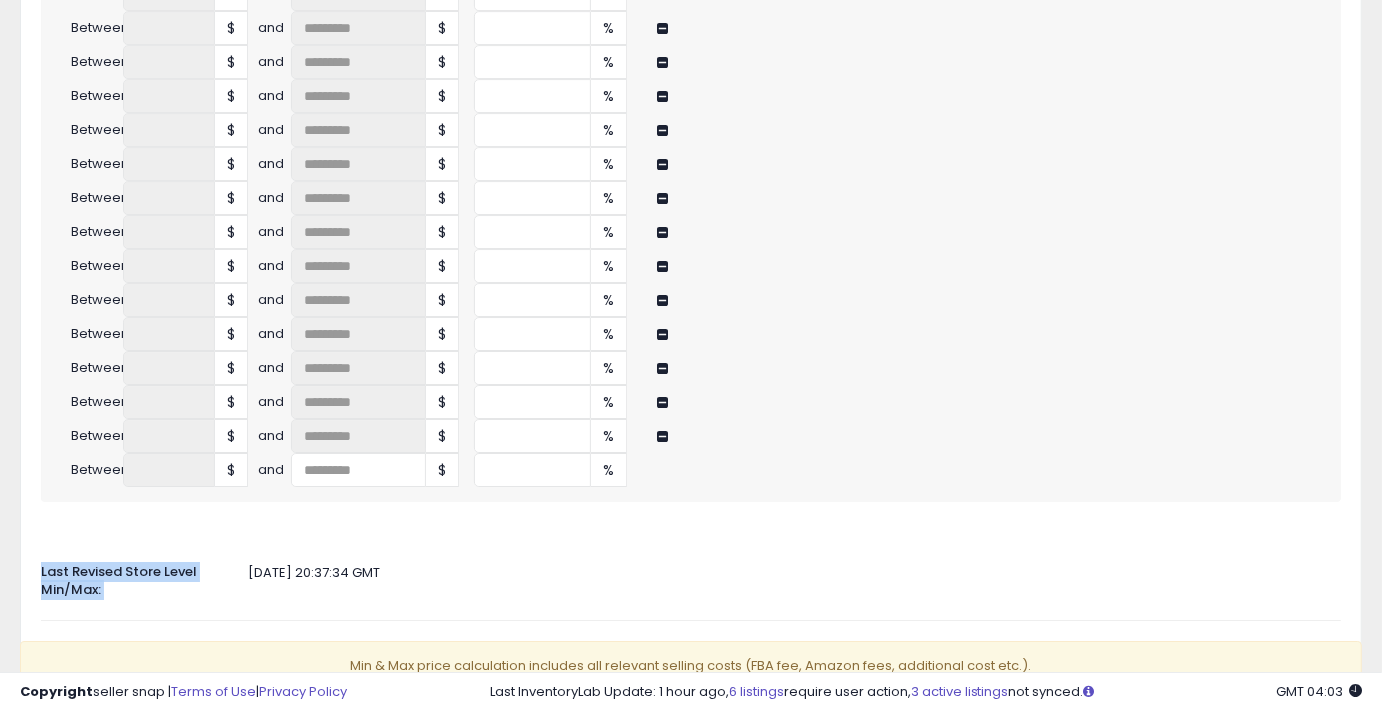 click on "Auto Adjust Min/Max
When activated, Seller Snap will automatically adjust min & max values based on either markup percentage on cost, InventoryLab or Dynamic Max Price.
ON   OFF
Min & Max Source
Select the source which determines the min & max values for FBA or FBM listings.
FBA
Min Price
Disabled
InventoryLab
Tier Markup
Max Price
Disabled" at bounding box center (691, -1816) 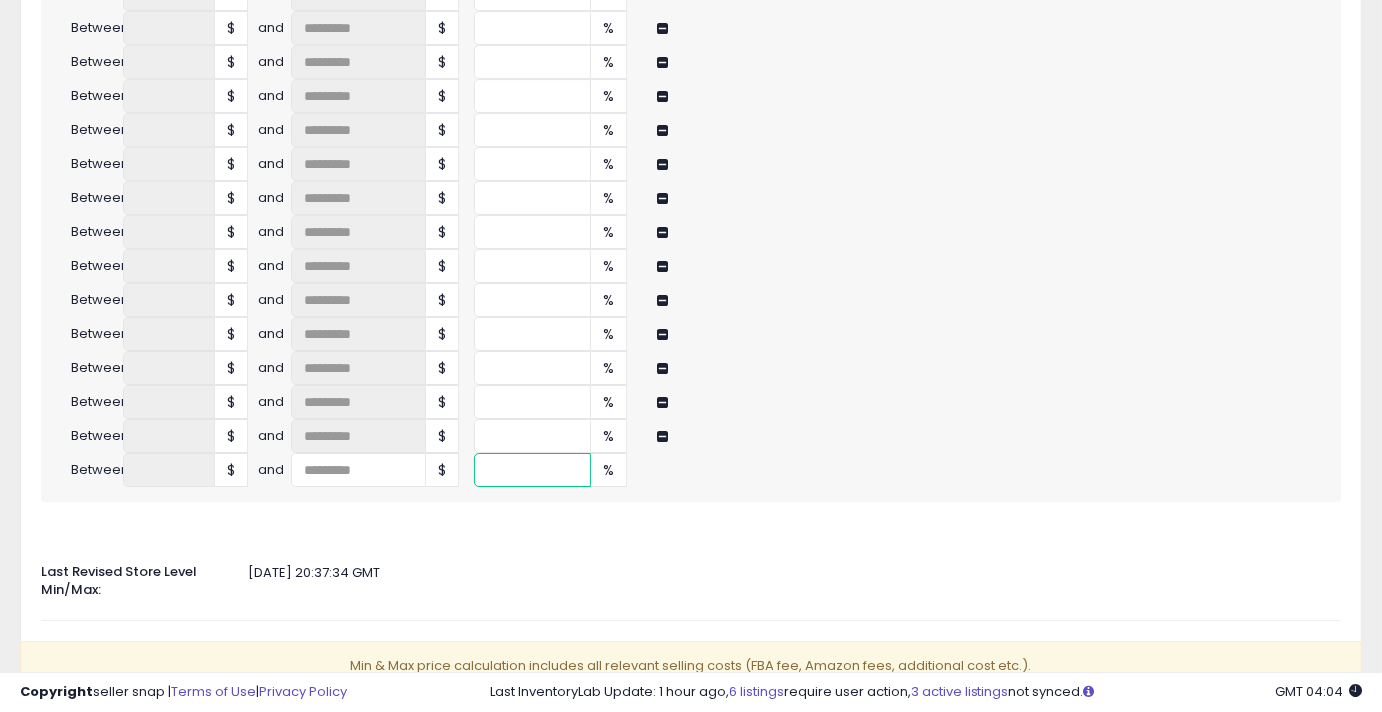 click at bounding box center (532, 470) 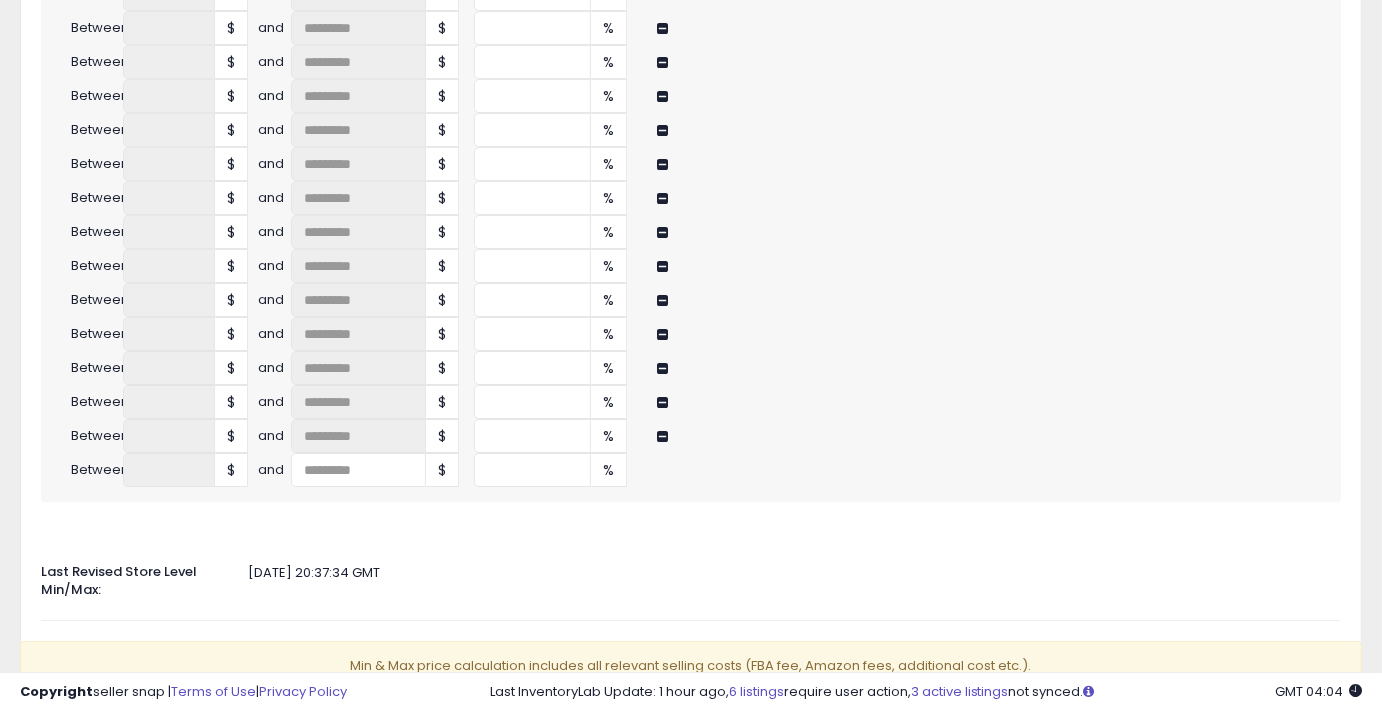 click 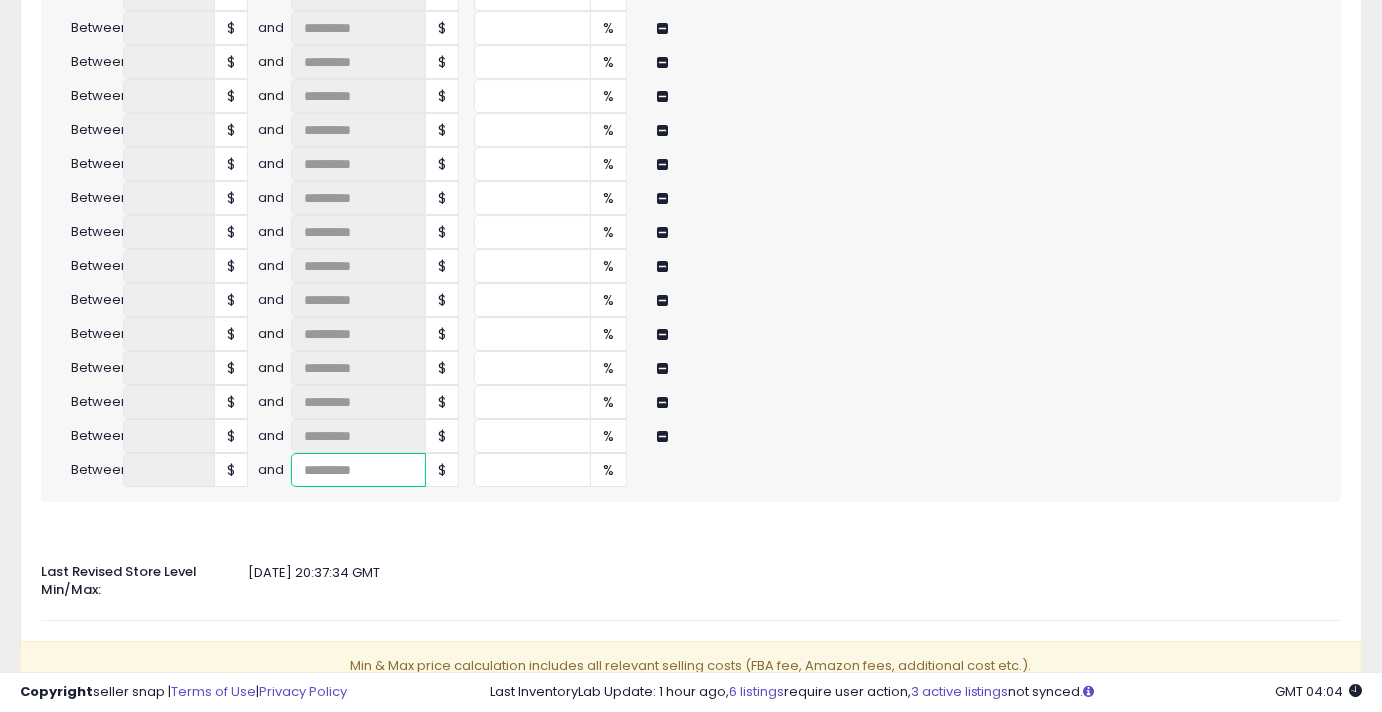 click at bounding box center (358, 470) 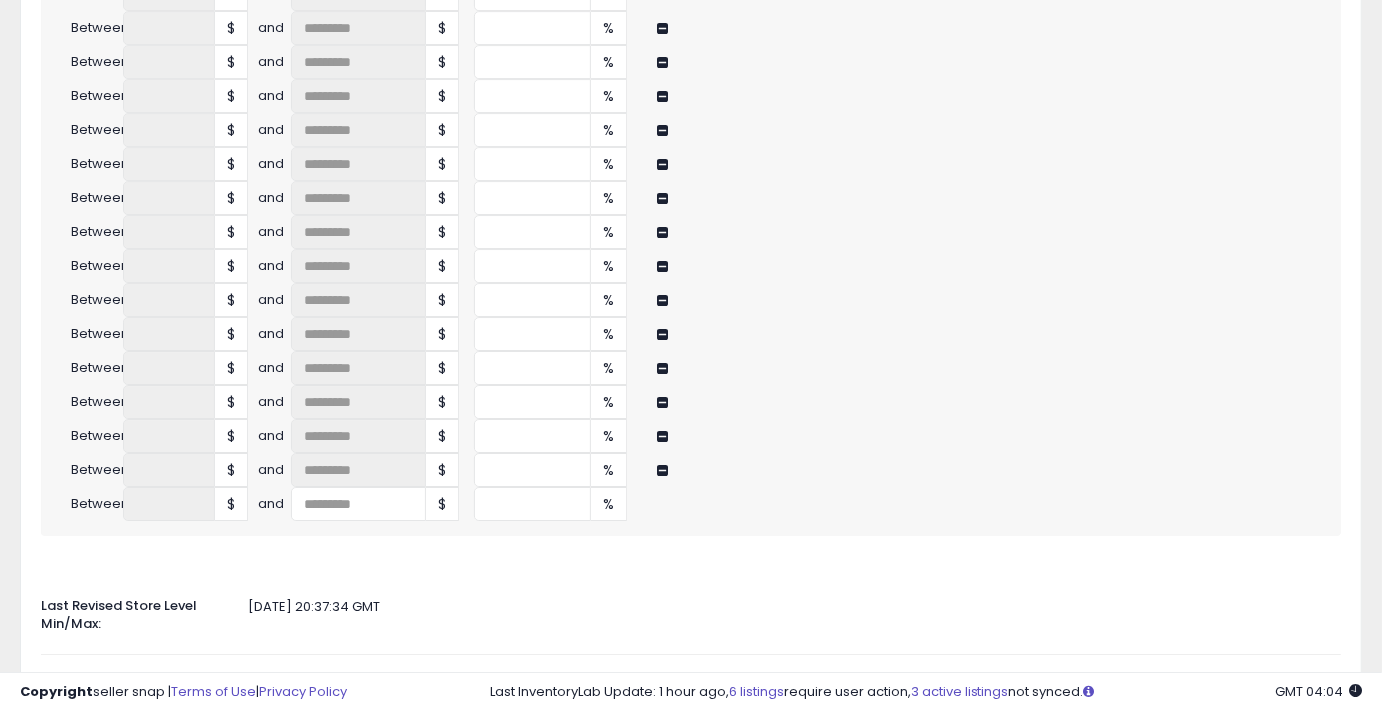 click on "Auto Adjust Min/Max
When activated, Seller Snap will automatically adjust min & max values based on either markup percentage on cost, InventoryLab or Dynamic Max Price.
ON   OFF
Min & Max Source
Select the source which determines the min & max values for FBA or FBM listings.
FBA
Min Price
Disabled
InventoryLab
Tier Markup
Max Price
Disabled" at bounding box center [691, -1799] 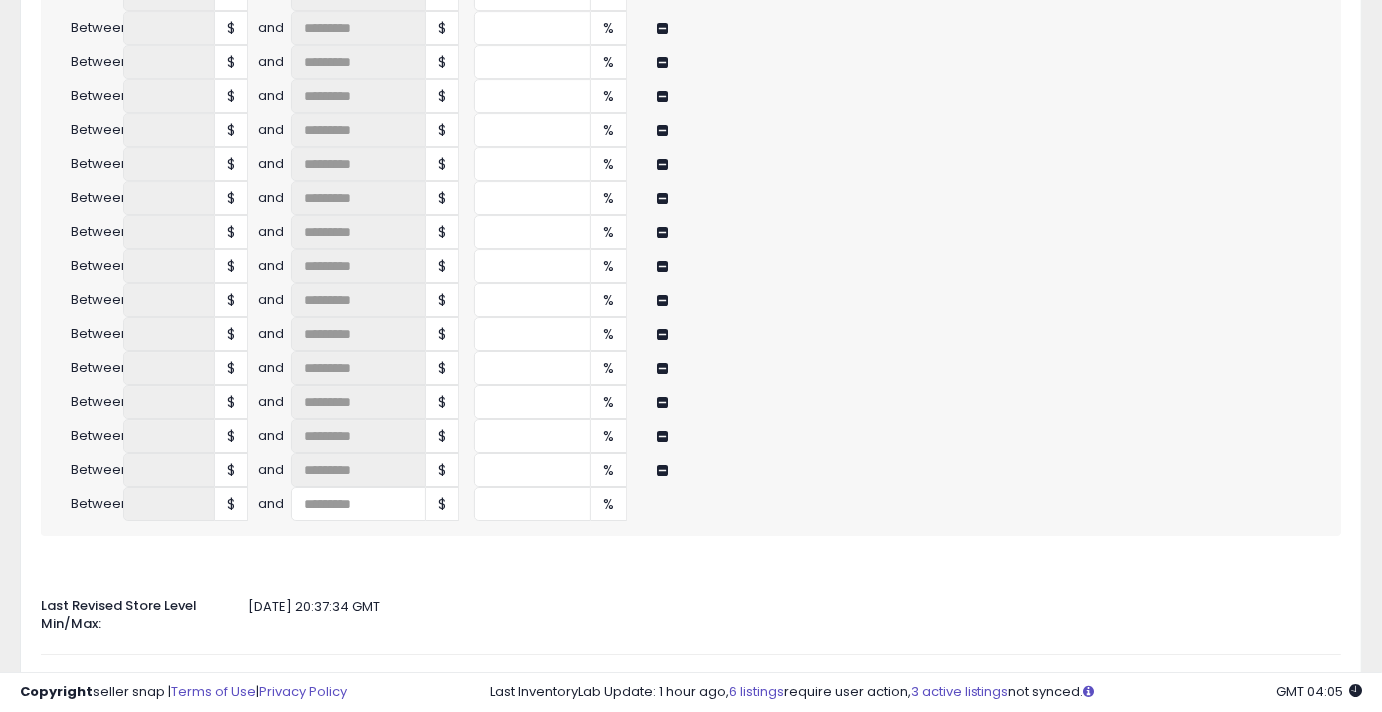click 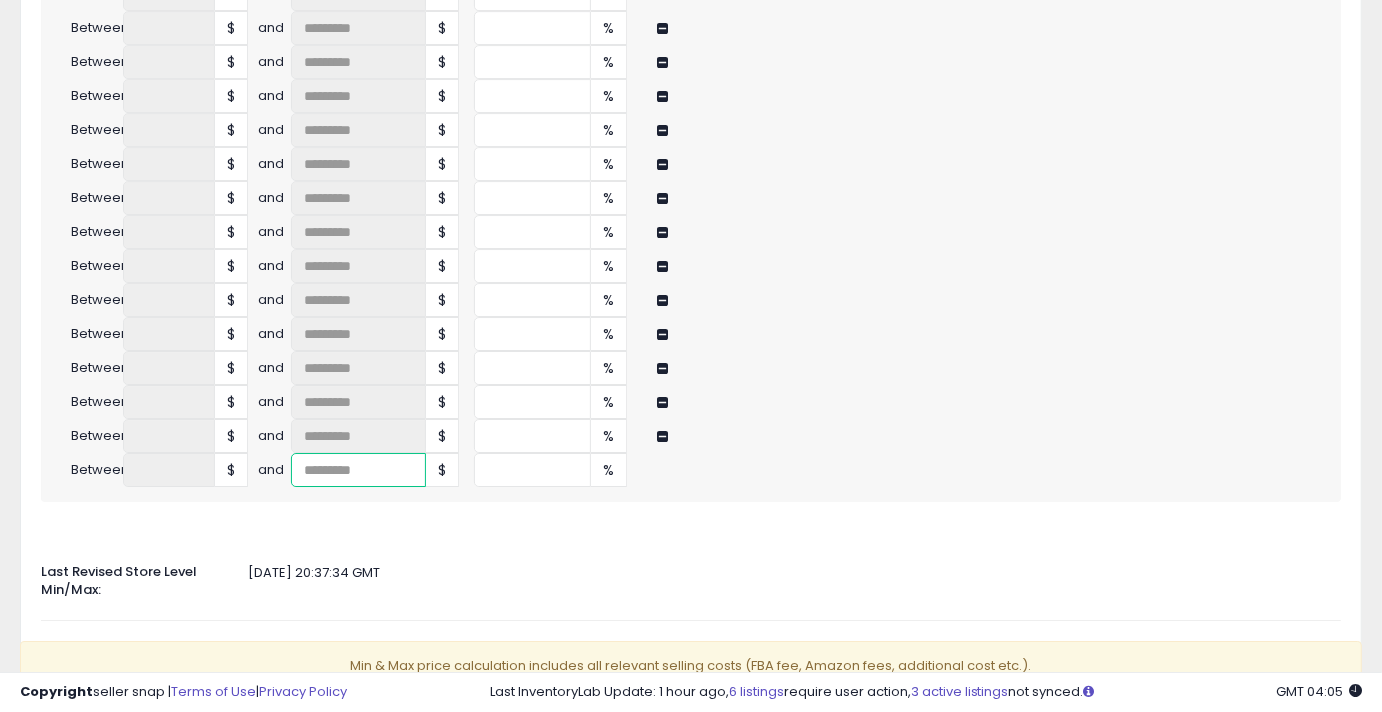 click at bounding box center [358, 470] 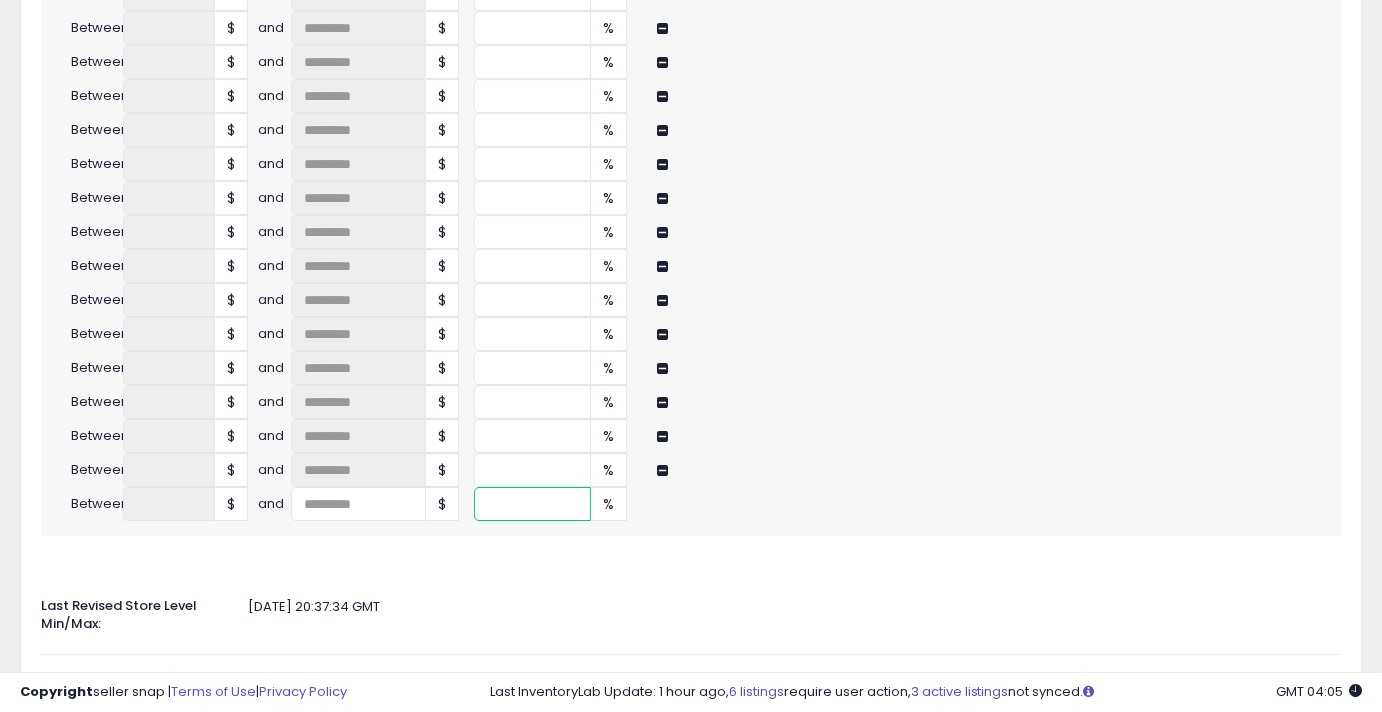 click at bounding box center [532, 504] 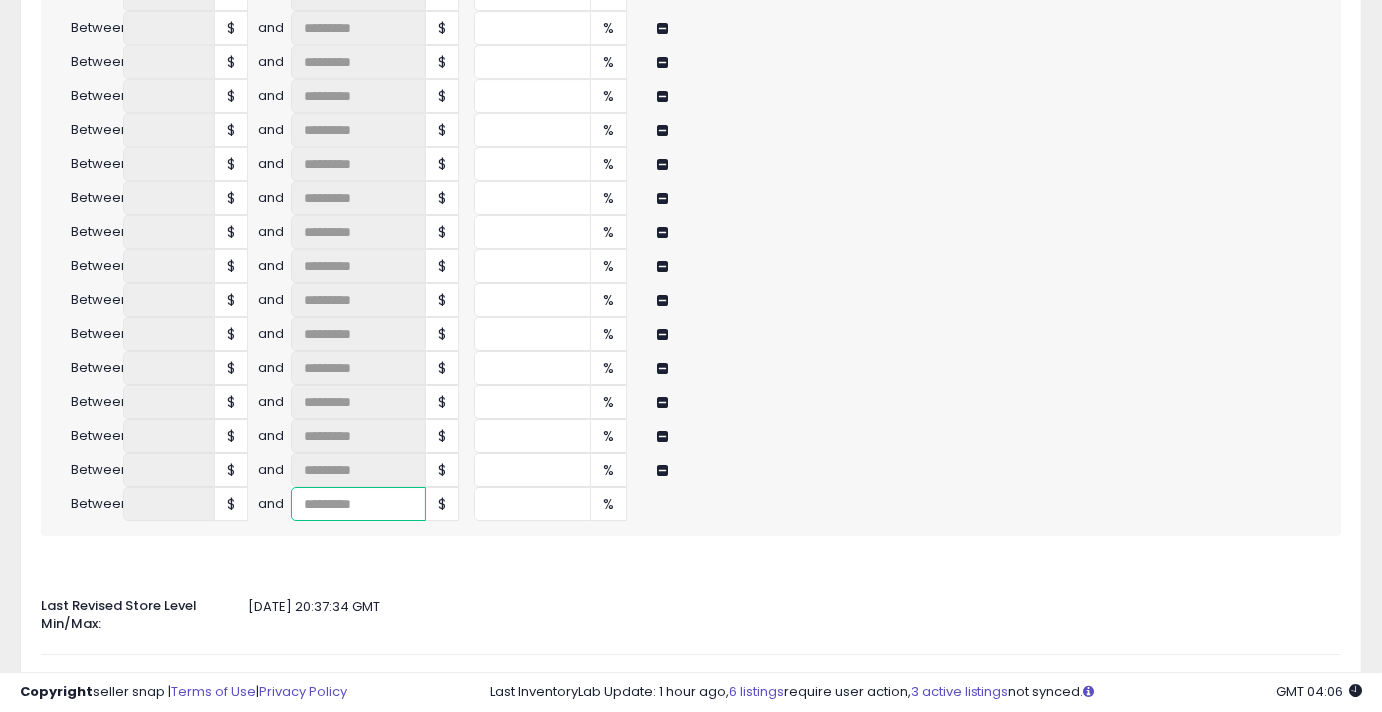 click at bounding box center (358, 504) 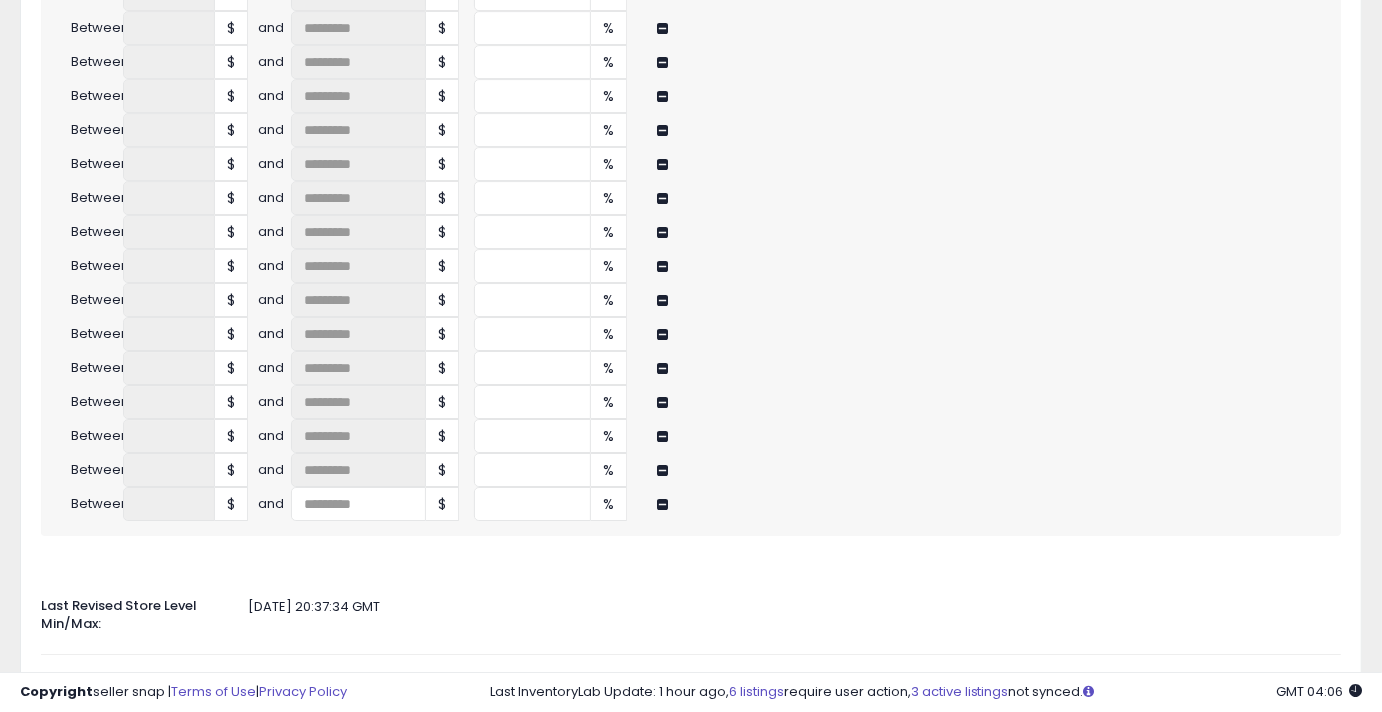 click on "Auto Adjust Min/Max
When activated, Seller Snap will automatically adjust min & max values based on either markup percentage on cost, InventoryLab or Dynamic Max Price.
ON   OFF
Min & Max Source
Select the source which determines the min & max values for FBA or FBM listings.
FBA
Min Price
Disabled
InventoryLab
Tier Markup
Max Price
Disabled" at bounding box center (691, -1799) 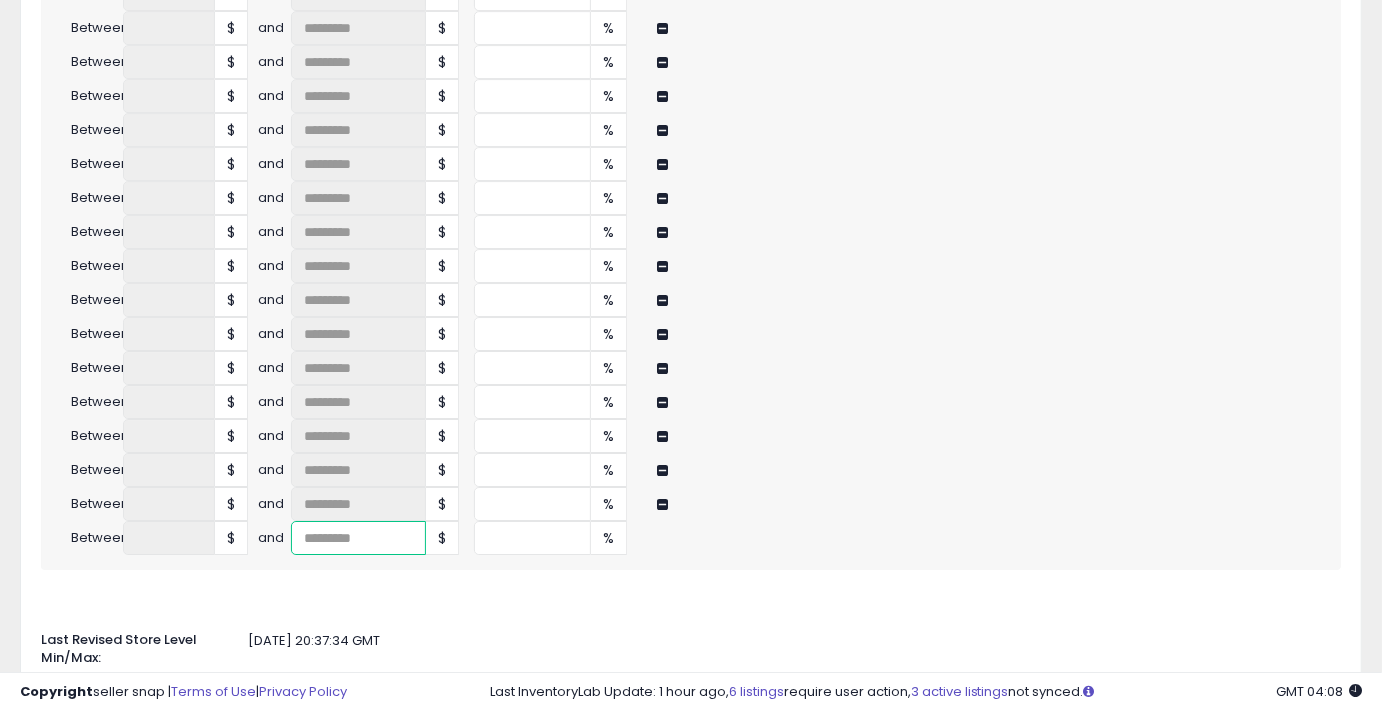 click at bounding box center [358, 538] 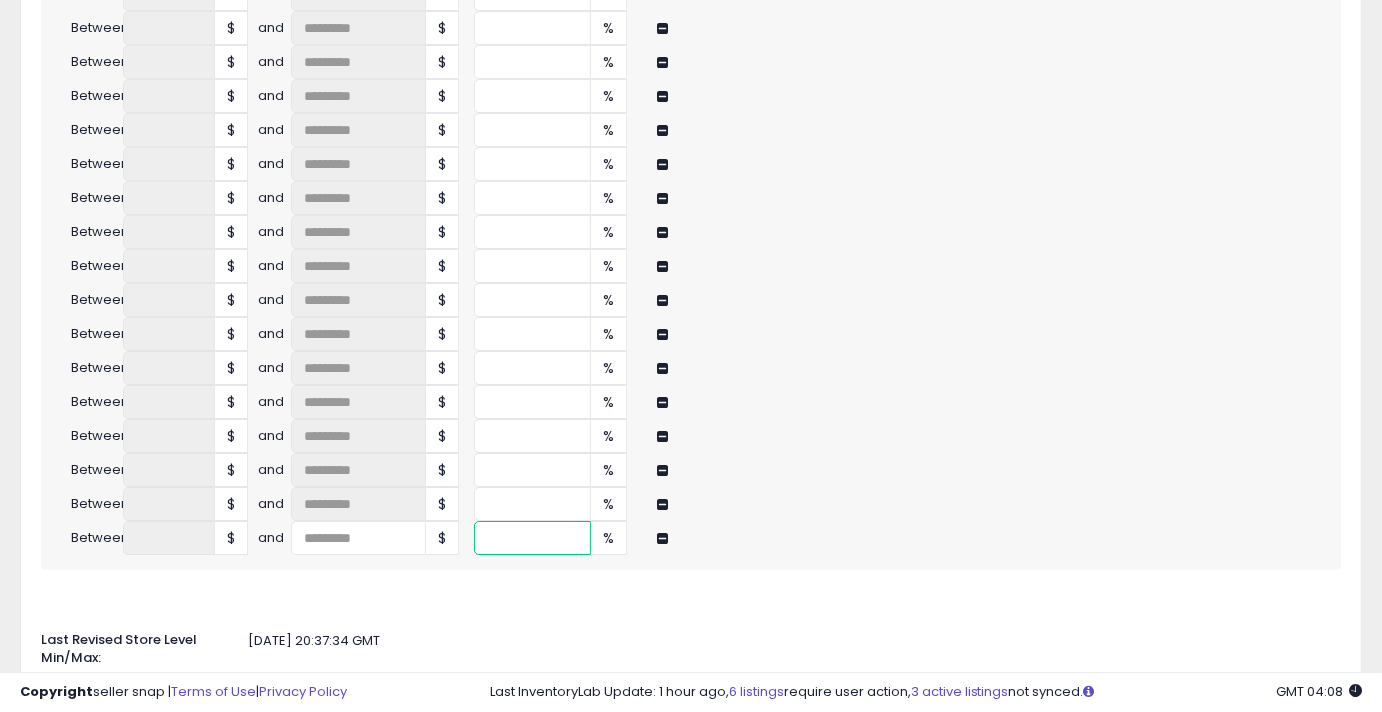 click at bounding box center (532, 538) 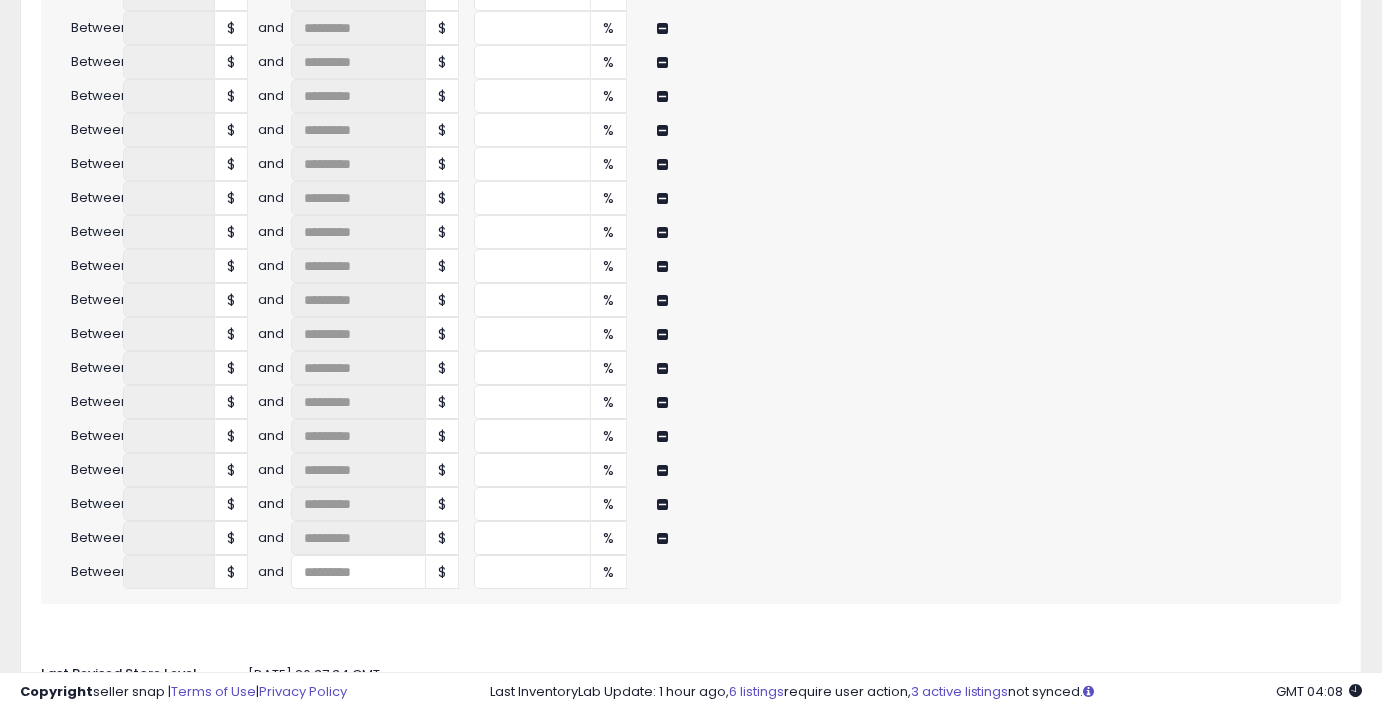click on "Auto Adjust Min/Max
When activated, Seller Snap will automatically adjust min & max values based on either markup percentage on cost, InventoryLab or Dynamic Max Price.
ON   OFF
Min & Max Source
Select the source which determines the min & max values for FBA or FBM listings.
FBA
Min Price
Disabled
InventoryLab
Tier Markup
Max Price
Disabled" at bounding box center (691, -1765) 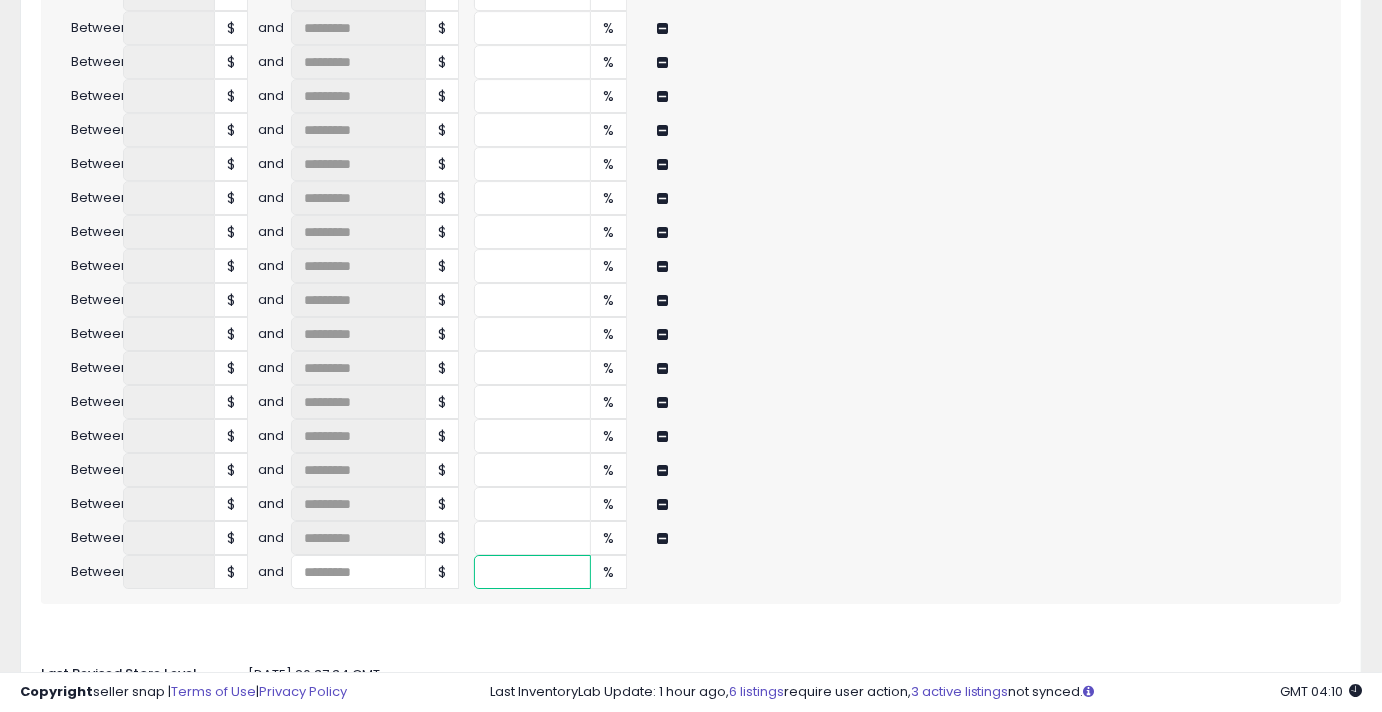 click at bounding box center [532, 572] 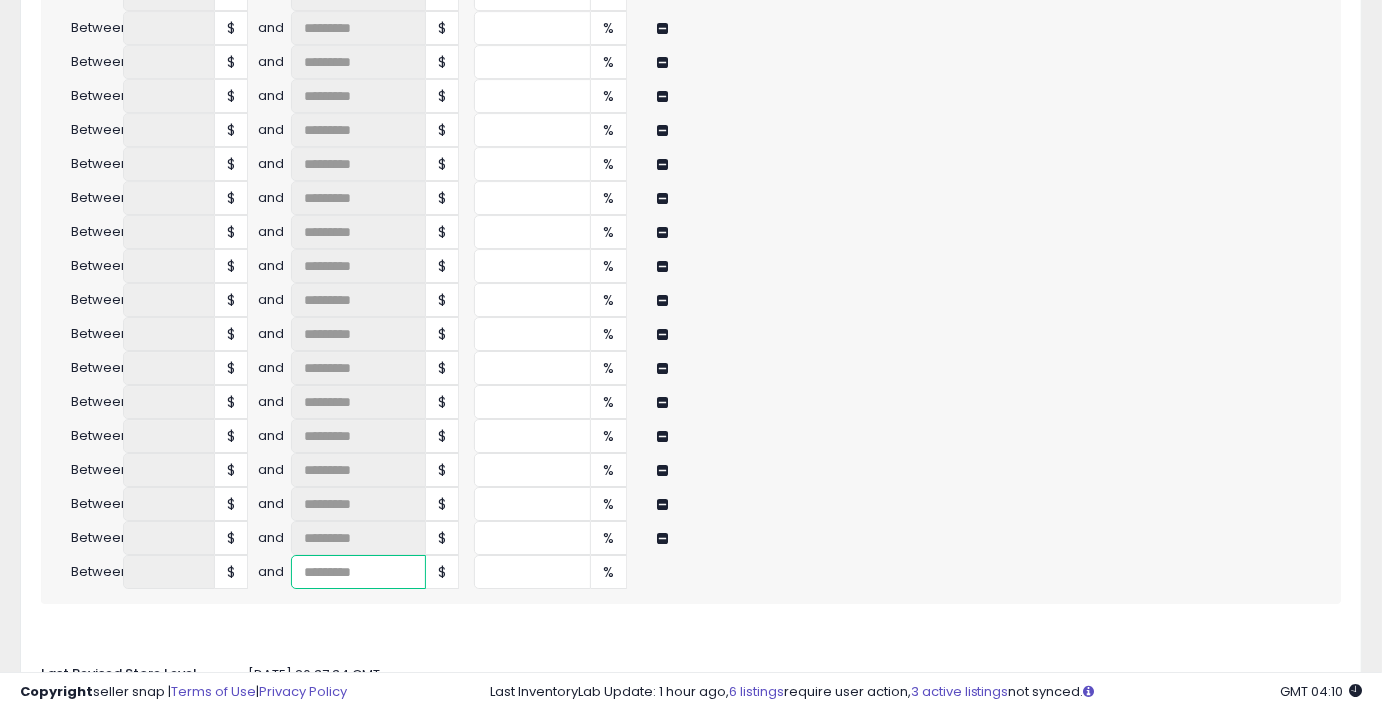 click at bounding box center (358, 572) 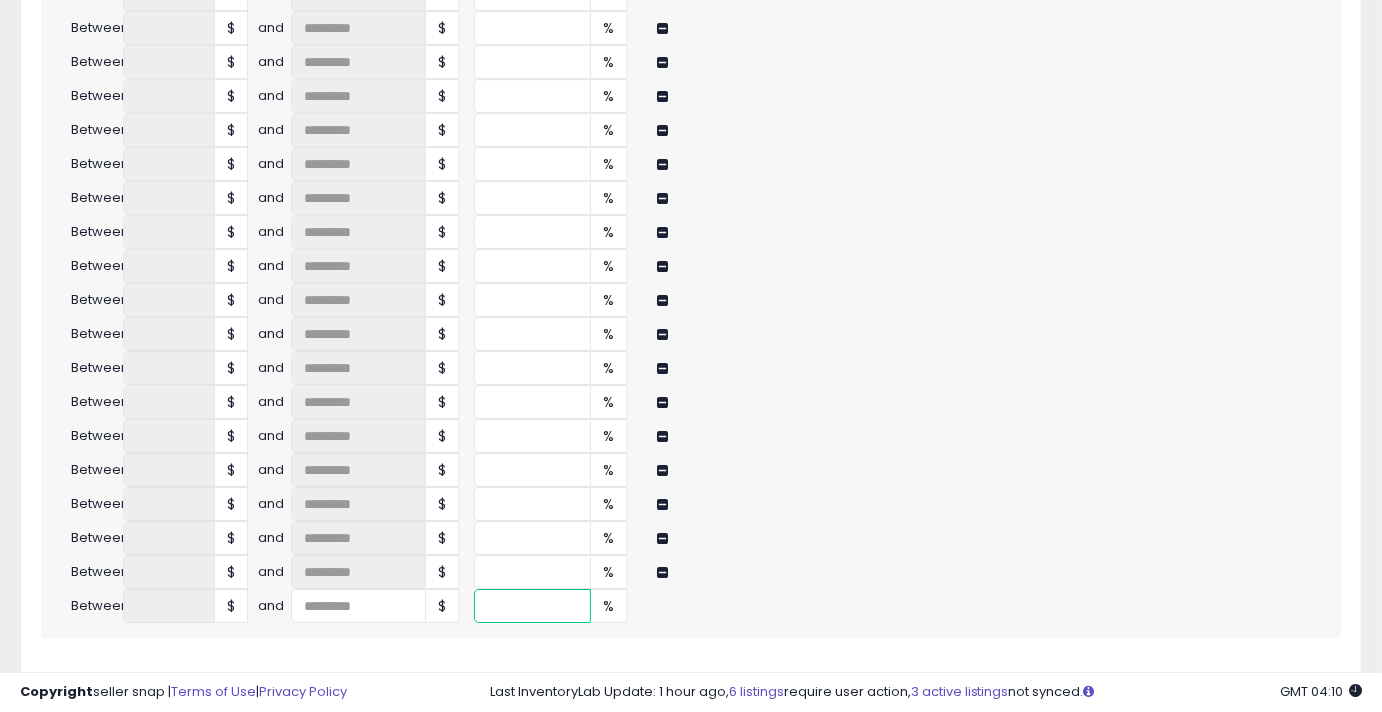 click at bounding box center [532, 606] 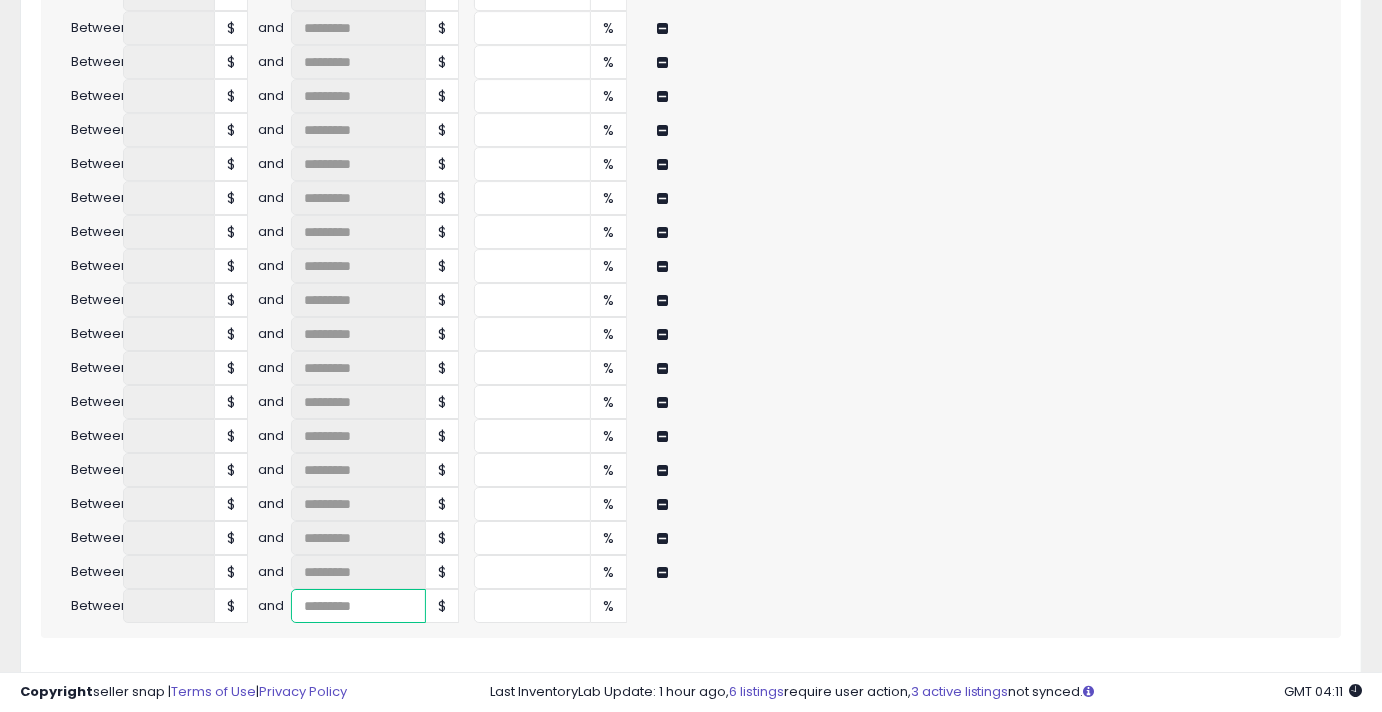 click at bounding box center (358, 606) 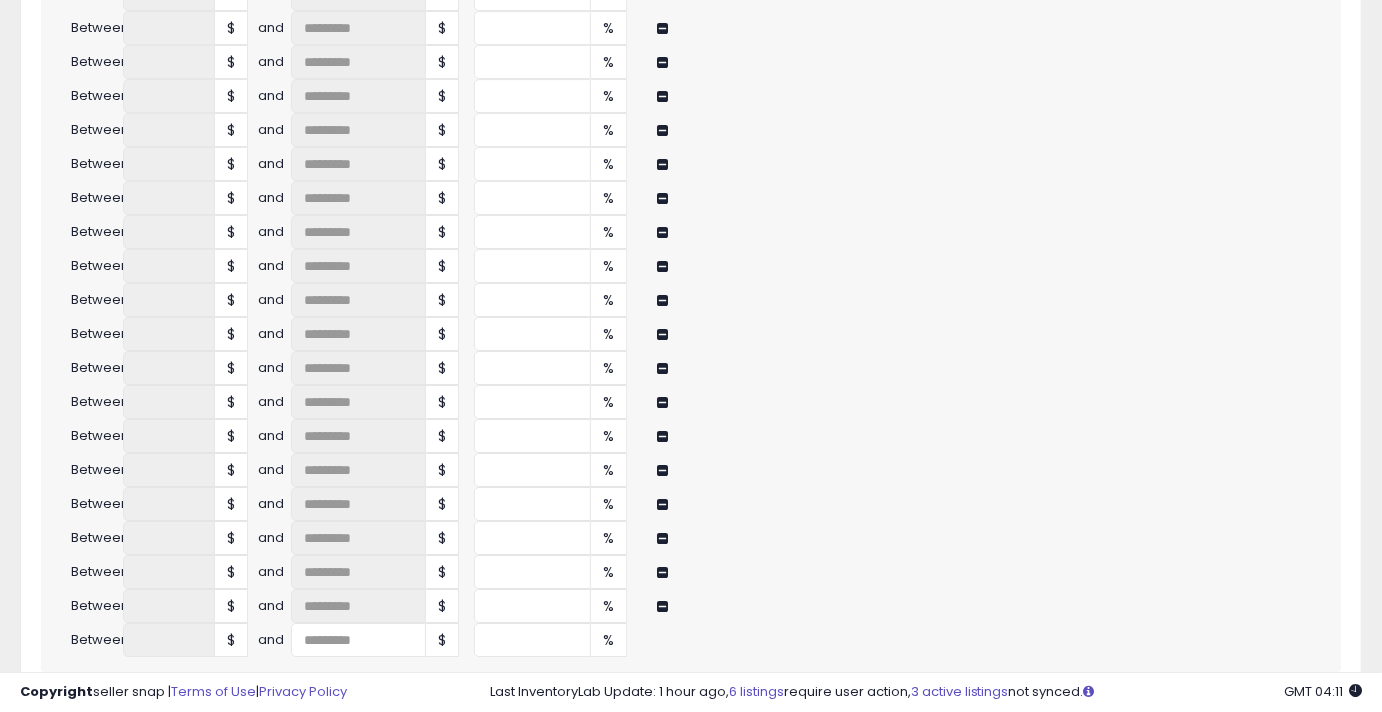 click on "Auto Adjust Min/Max
When activated, Seller Snap will automatically adjust min & max values based on either markup percentage on cost, InventoryLab or Dynamic Max Price.
ON   OFF
Min & Max Source
Select the source which determines the min & max values for FBA or FBM listings.
FBA
Min Price
Disabled
InventoryLab
Tier Markup
Max Price
Disabled" at bounding box center (691, -1731) 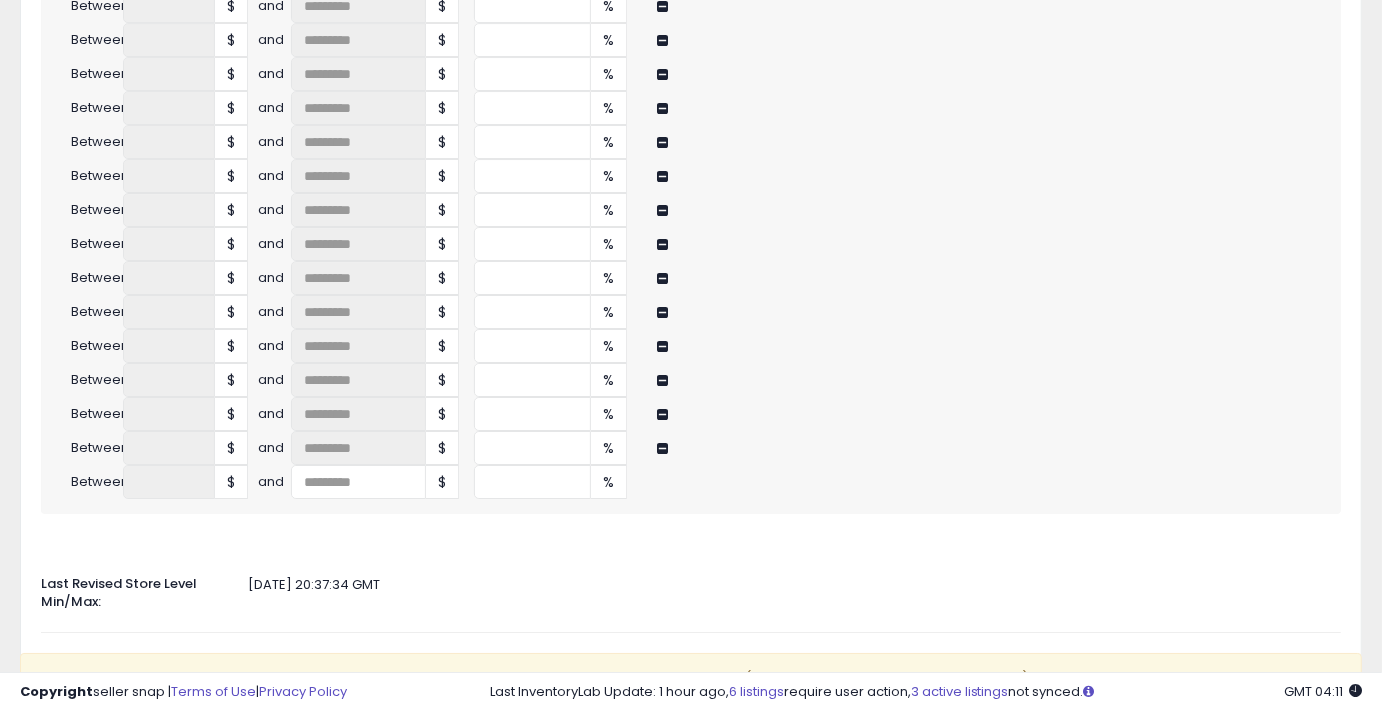 scroll, scrollTop: 4753, scrollLeft: 0, axis: vertical 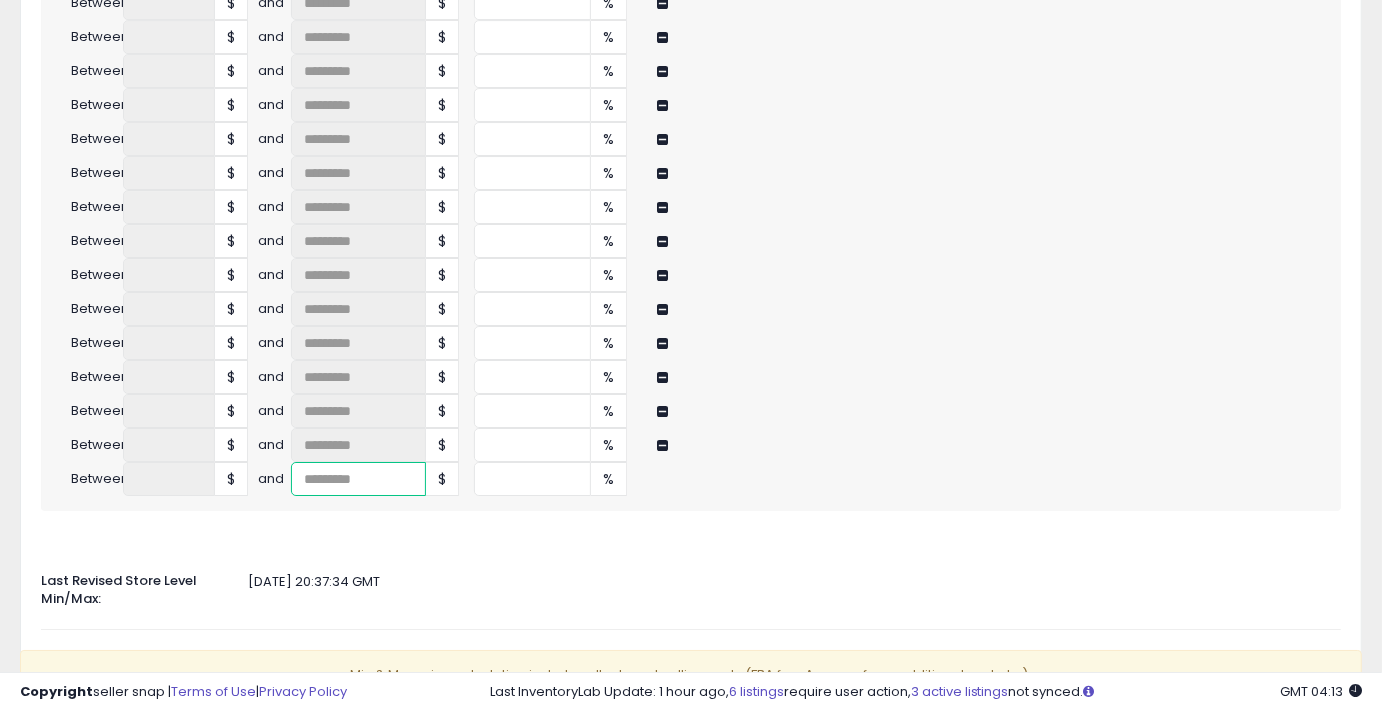 click at bounding box center [358, 479] 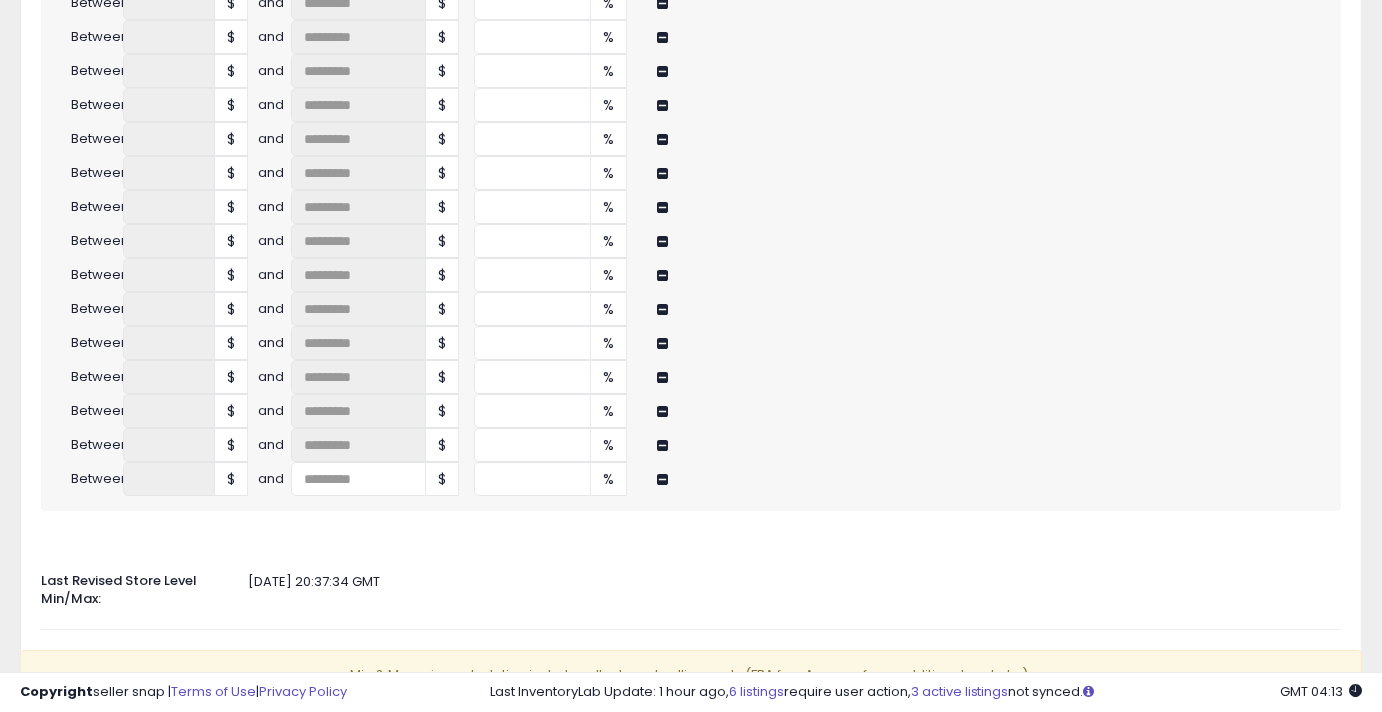 click on "Auto Adjust Min/Max
When activated, Seller Snap will automatically adjust min & max values based on either markup percentage on cost, InventoryLab or Dynamic Max Price.
ON   OFF
Min & Max Source
Select the source which determines the min & max values for FBA or FBM listings.
FBA
Min Price
Disabled
InventoryLab
Tier Markup
Max Price
Disabled" at bounding box center (691, -1892) 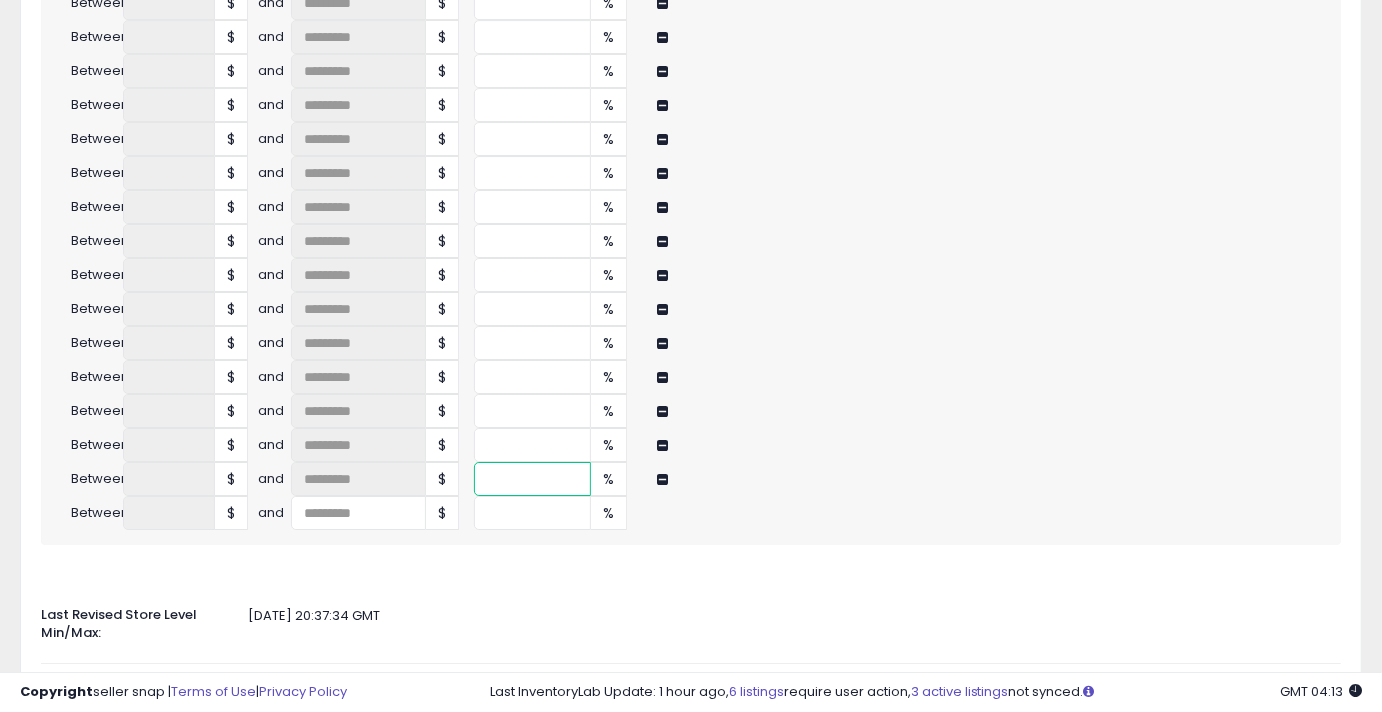 click at bounding box center (532, 479) 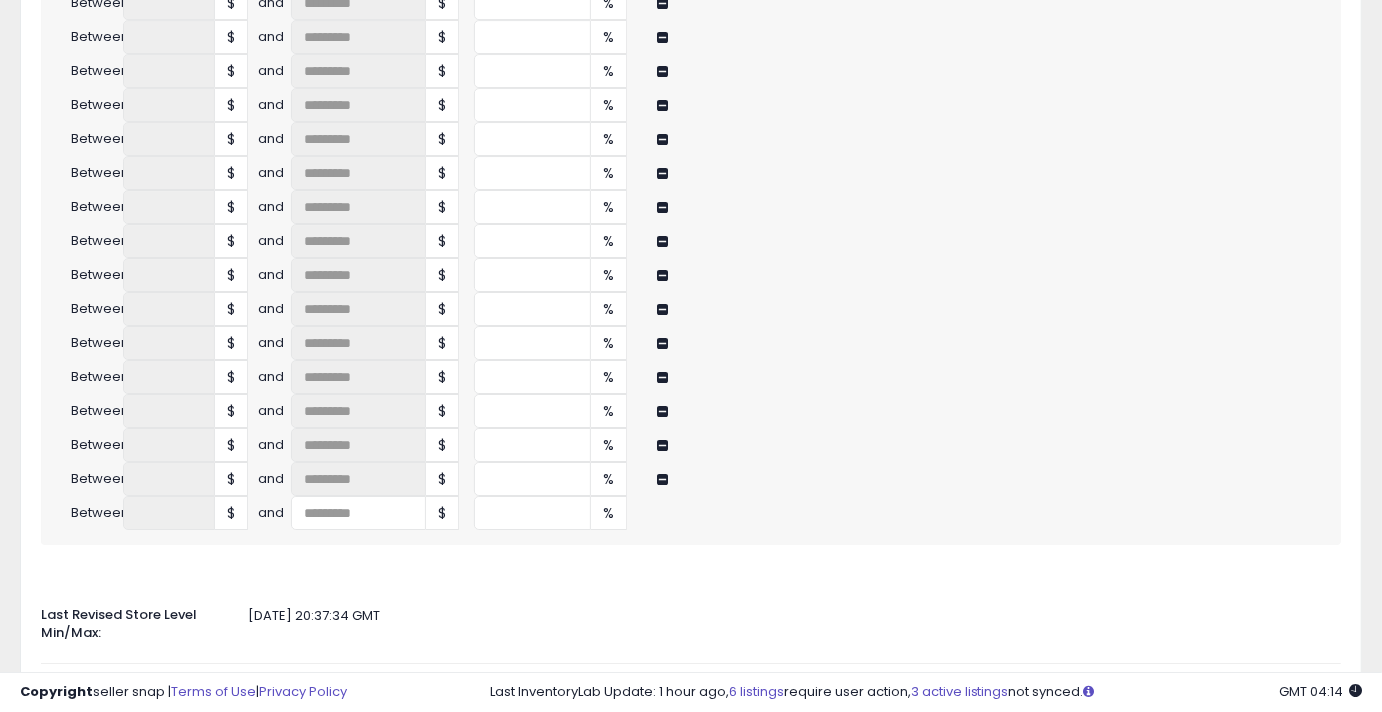 click on "Auto Adjust Min/Max
When activated, Seller Snap will automatically adjust min & max values based on either markup percentage on cost, InventoryLab or Dynamic Max Price.
ON   OFF
Min & Max Source
Select the source which determines the min & max values for FBA or FBM listings.
FBA
Min Price
Disabled
InventoryLab
Tier Markup
Max Price
Disabled" at bounding box center (691, -1875) 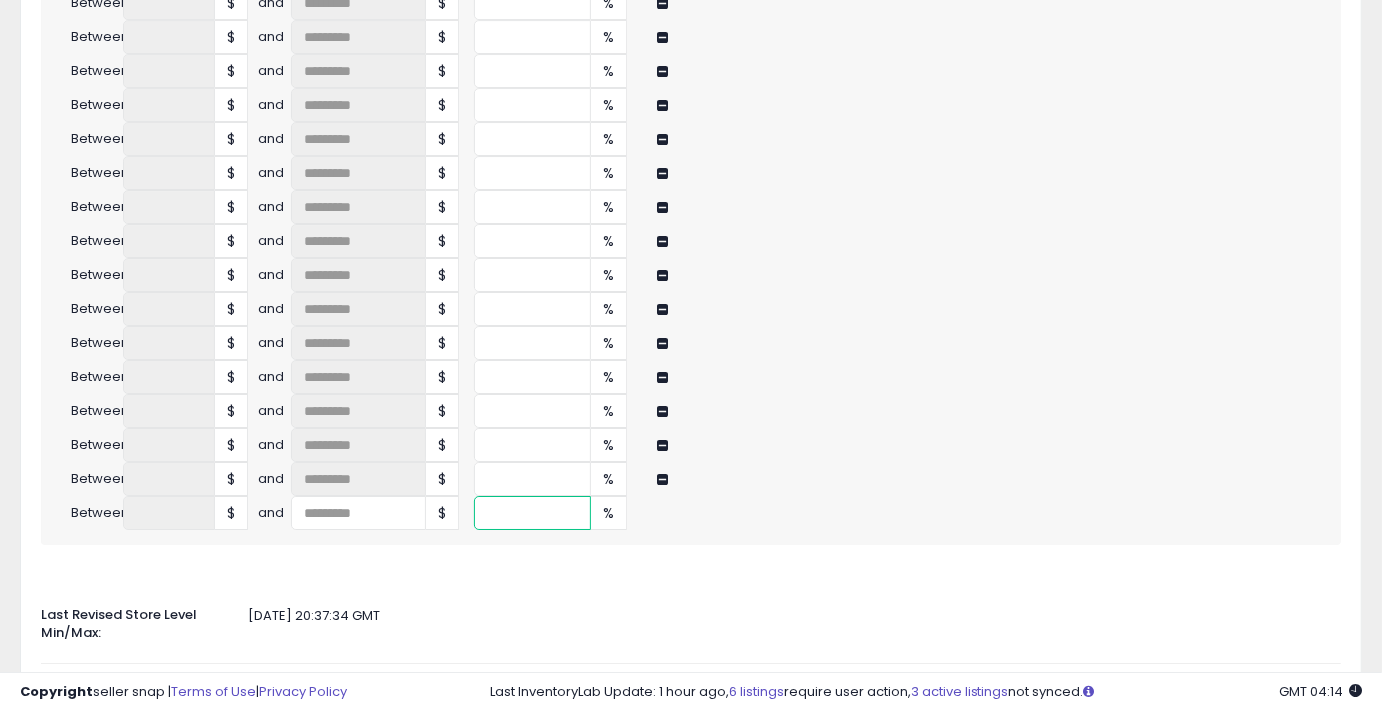 click at bounding box center (532, 513) 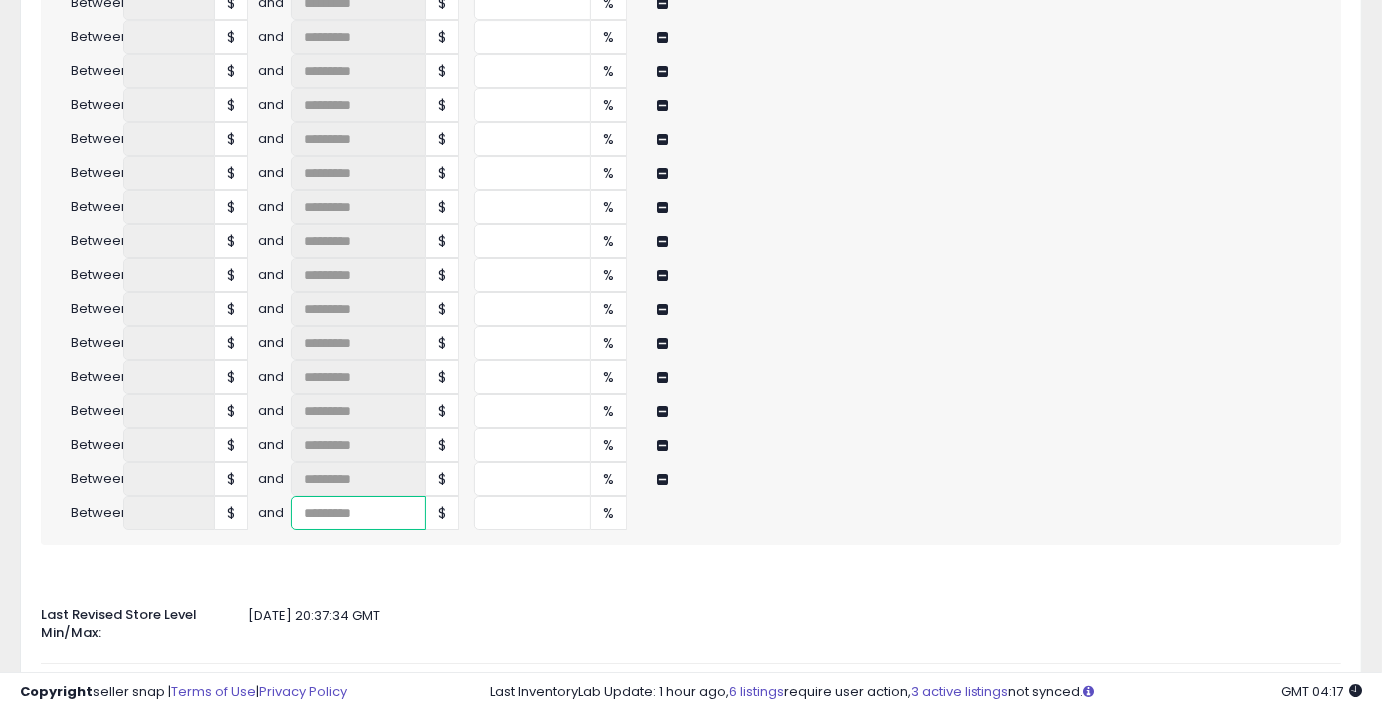 click at bounding box center [358, 513] 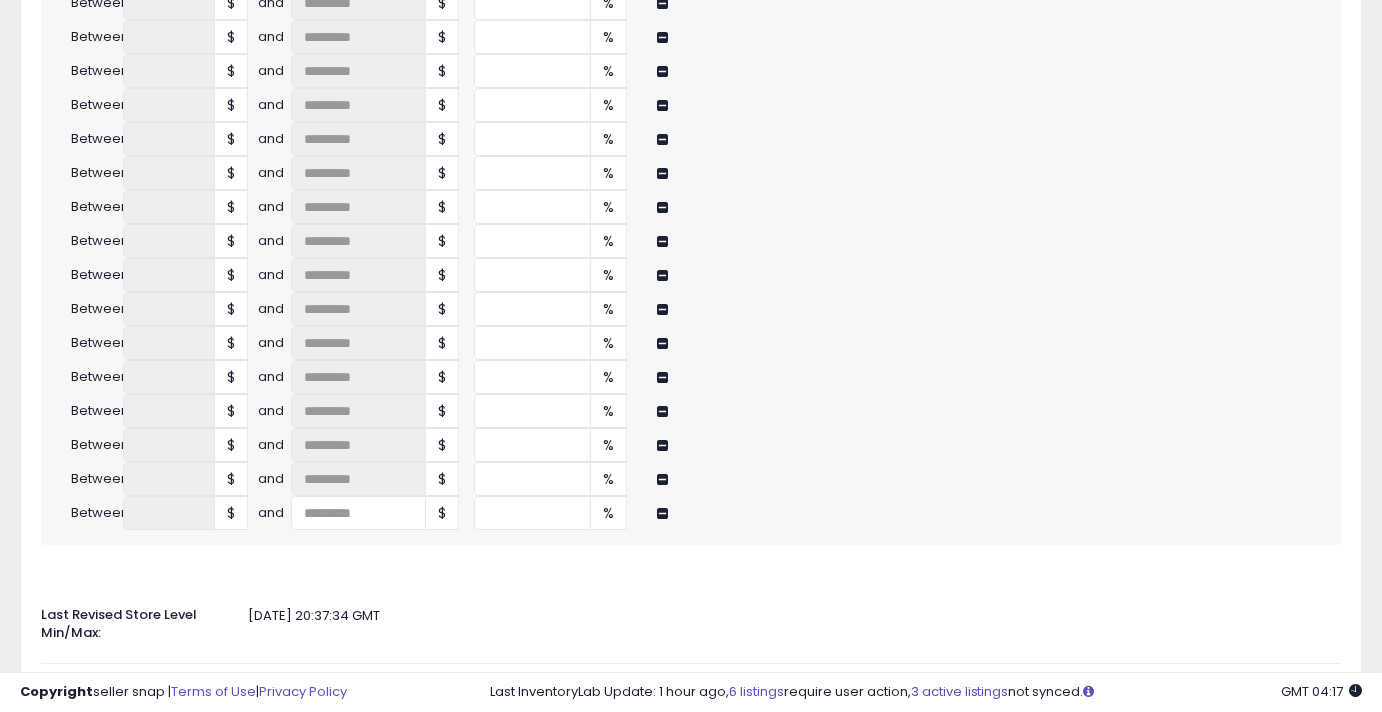 click on "Auto Adjust Min/Max
When activated, Seller Snap will automatically adjust min & max values based on either markup percentage on cost, InventoryLab or Dynamic Max Price.
ON   OFF
Min & Max Source
Select the source which determines the min & max values for FBA or FBM listings.
FBA
Min Price
Disabled
InventoryLab
Tier Markup
Max Price
Disabled" at bounding box center (691, -1875) 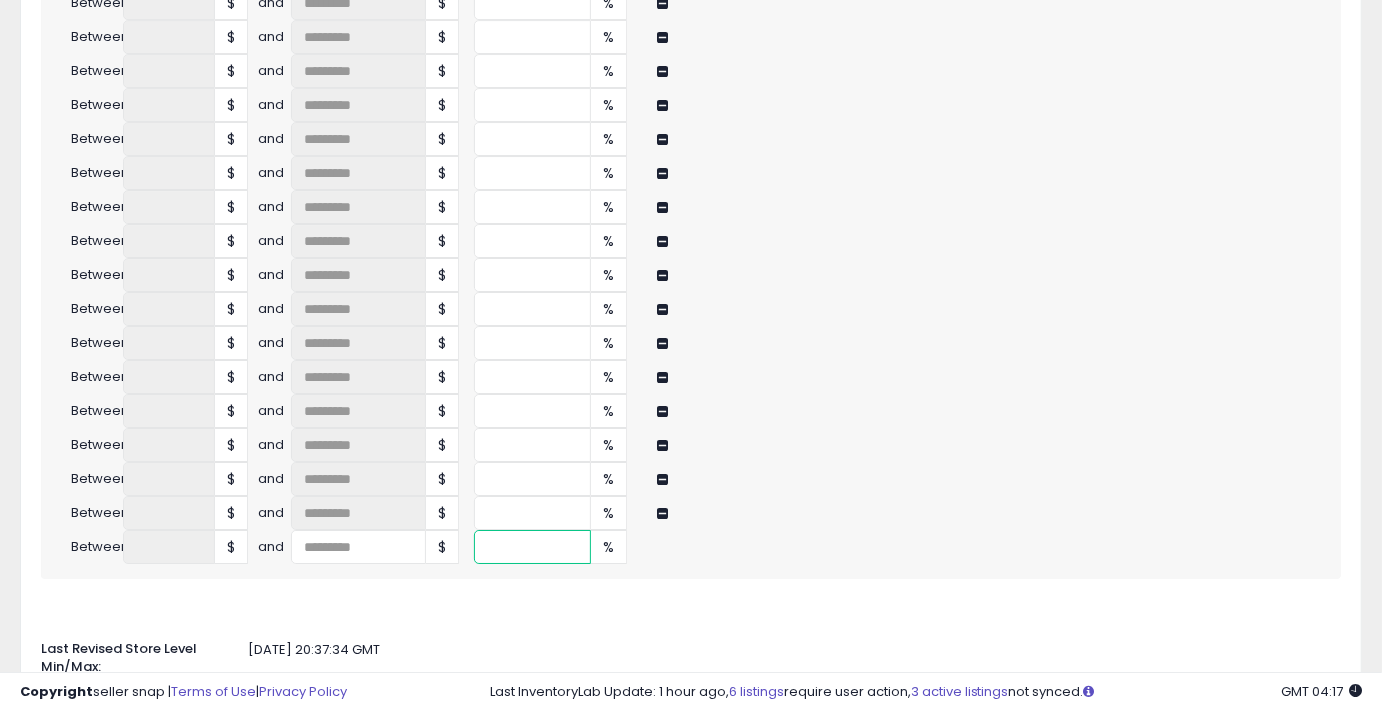 click at bounding box center [532, 547] 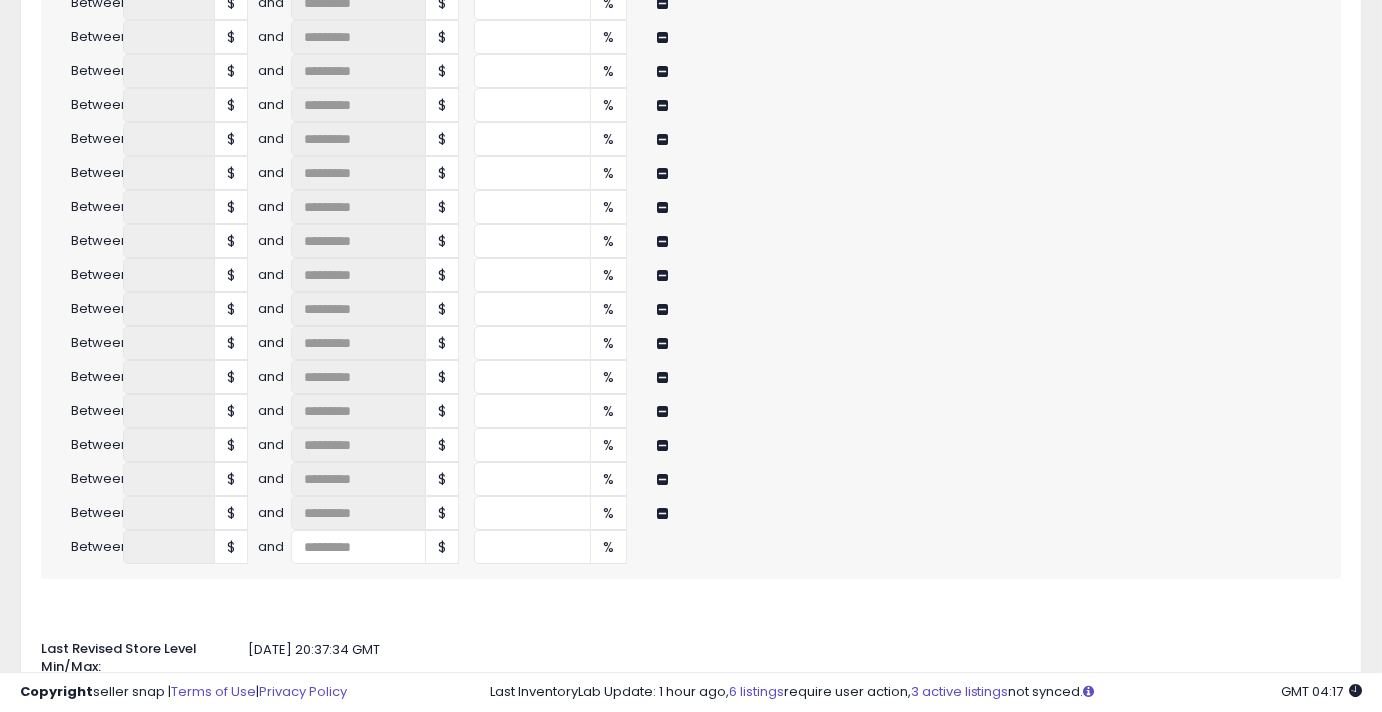 click 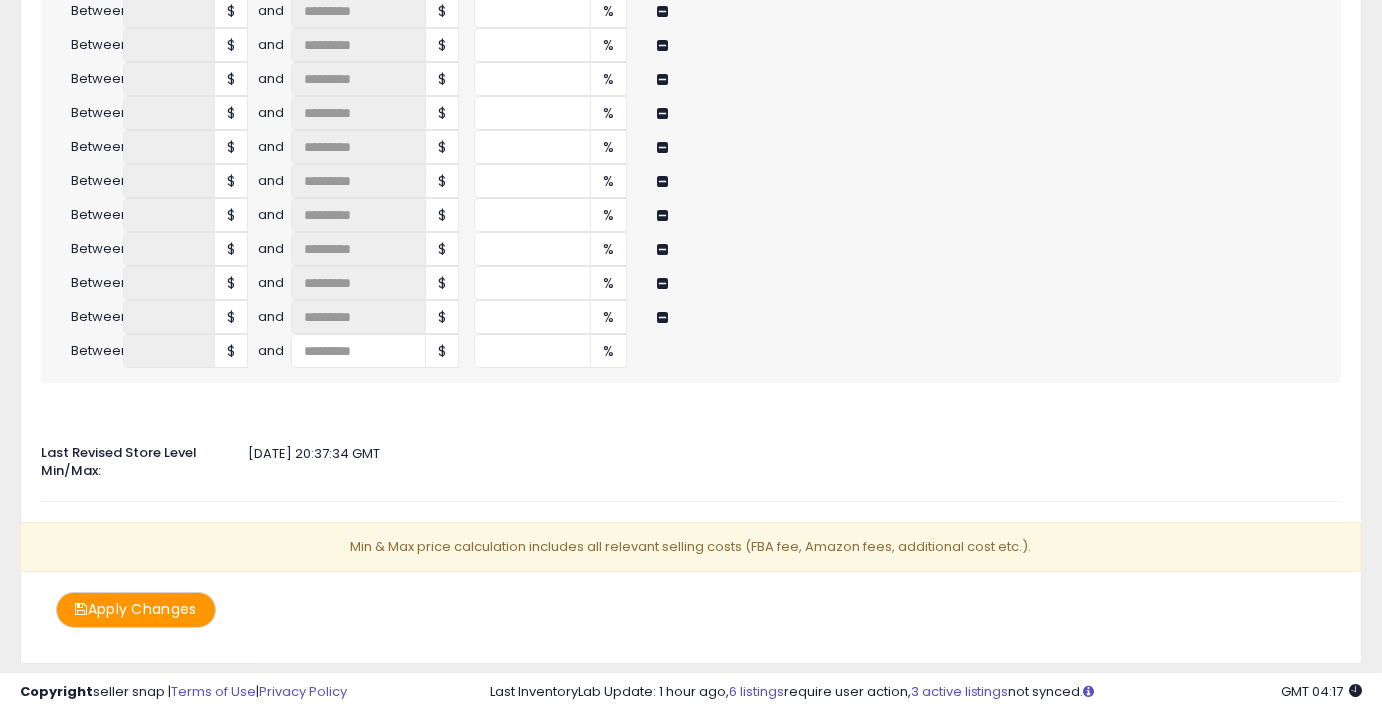 scroll, scrollTop: 4960, scrollLeft: 0, axis: vertical 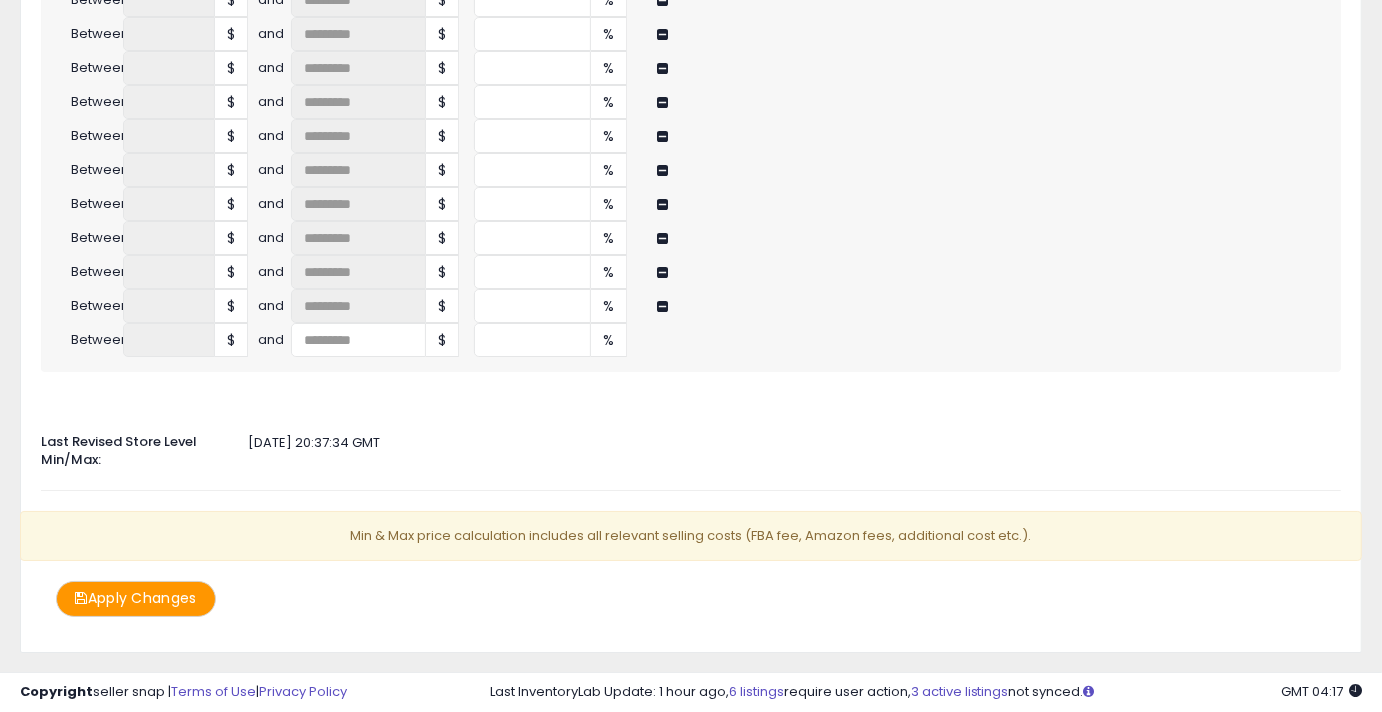 click on "Apply Changes" at bounding box center (136, 598) 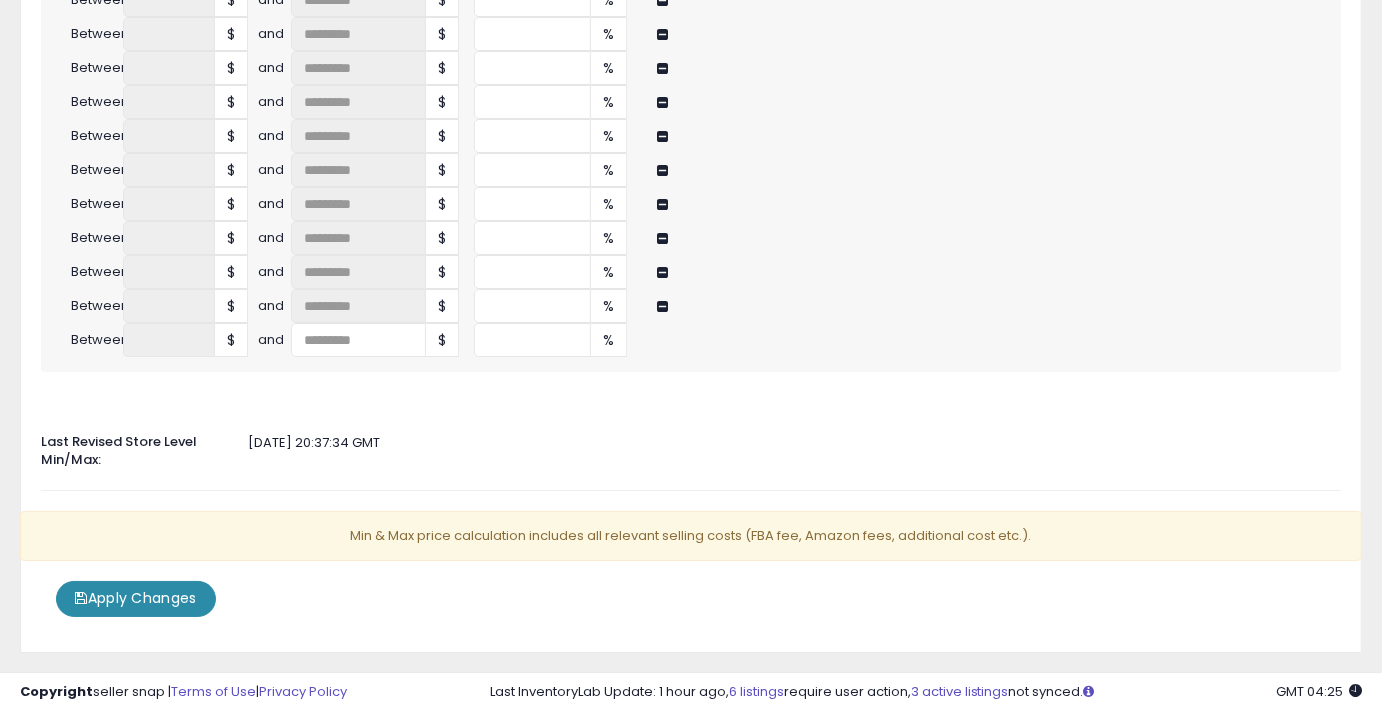scroll, scrollTop: 4999, scrollLeft: 0, axis: vertical 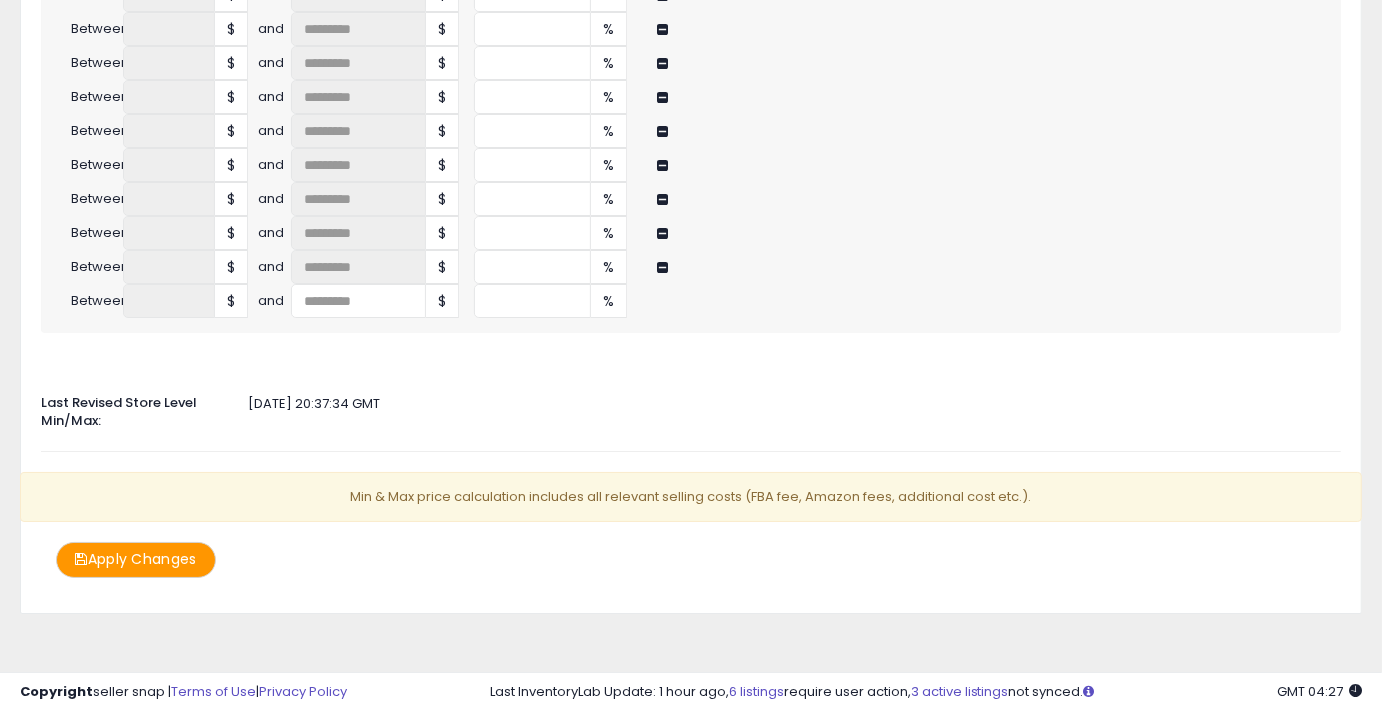 click 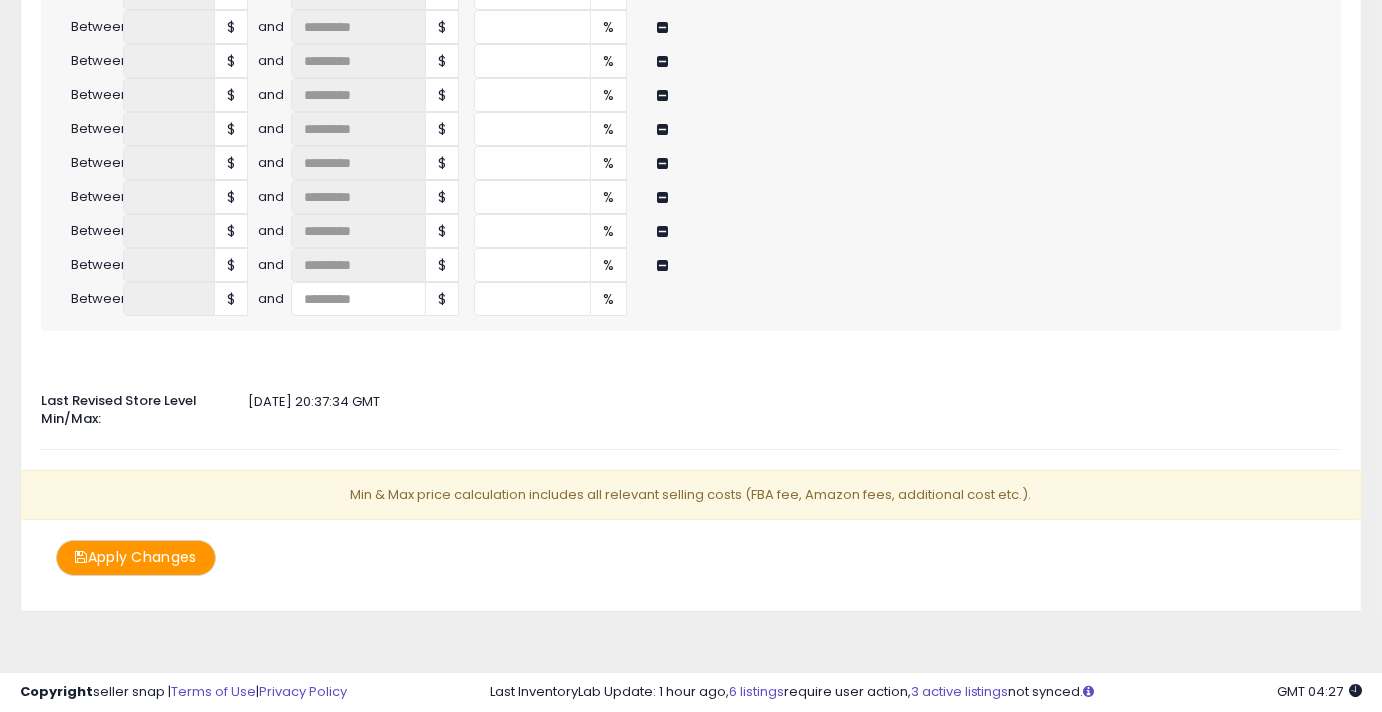 scroll, scrollTop: 4965, scrollLeft: 0, axis: vertical 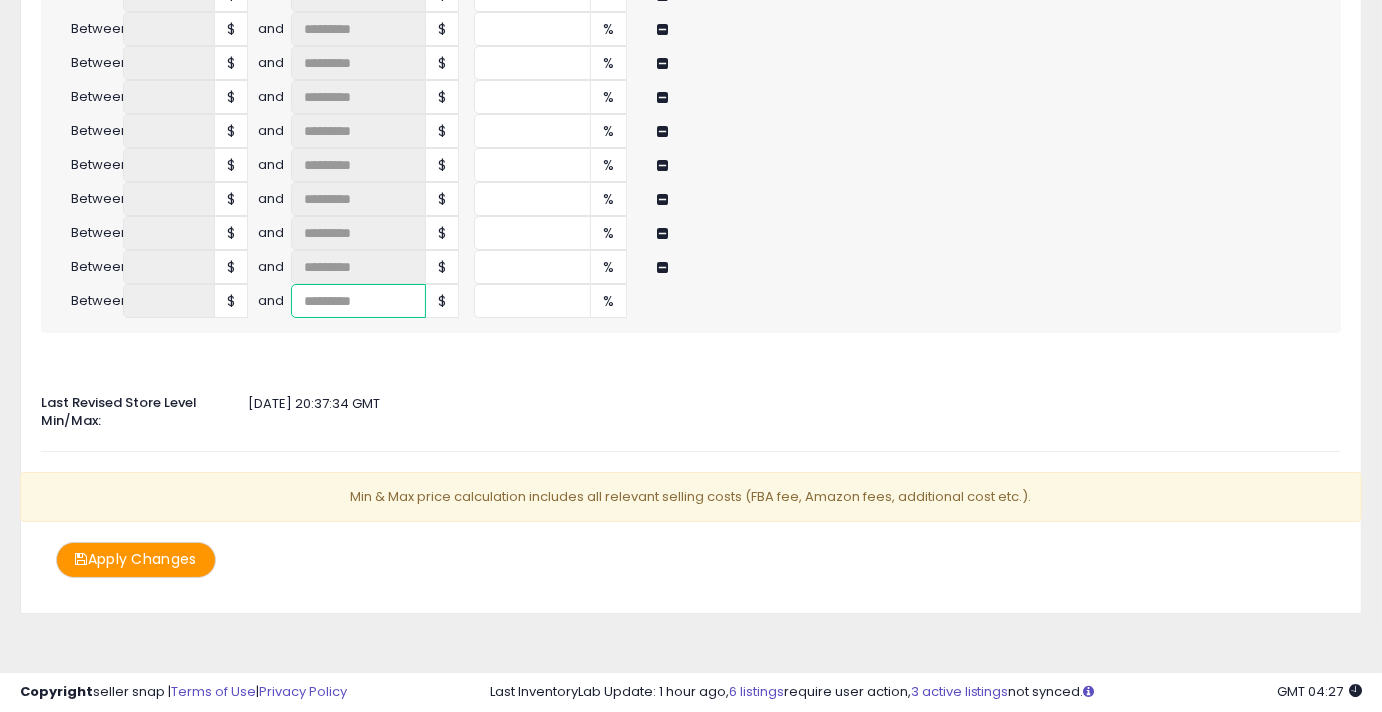 click at bounding box center (358, 301) 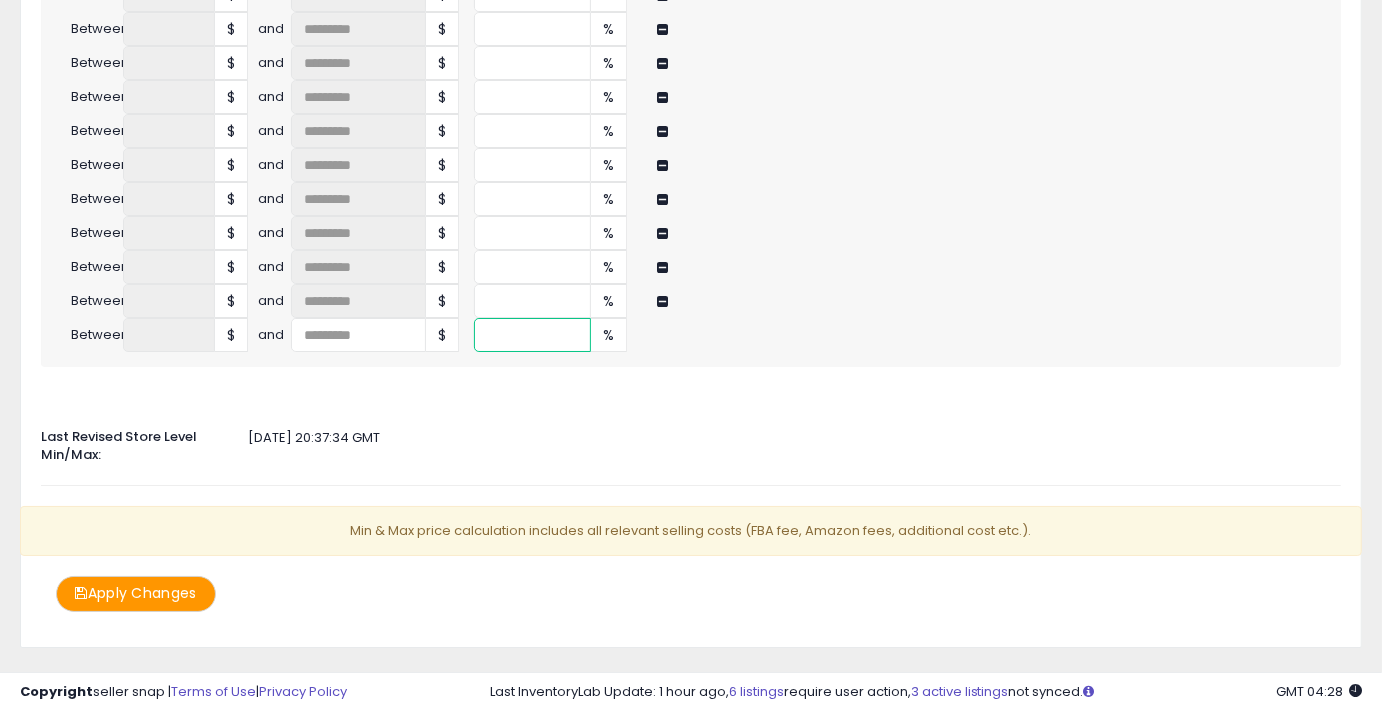 click at bounding box center (532, 335) 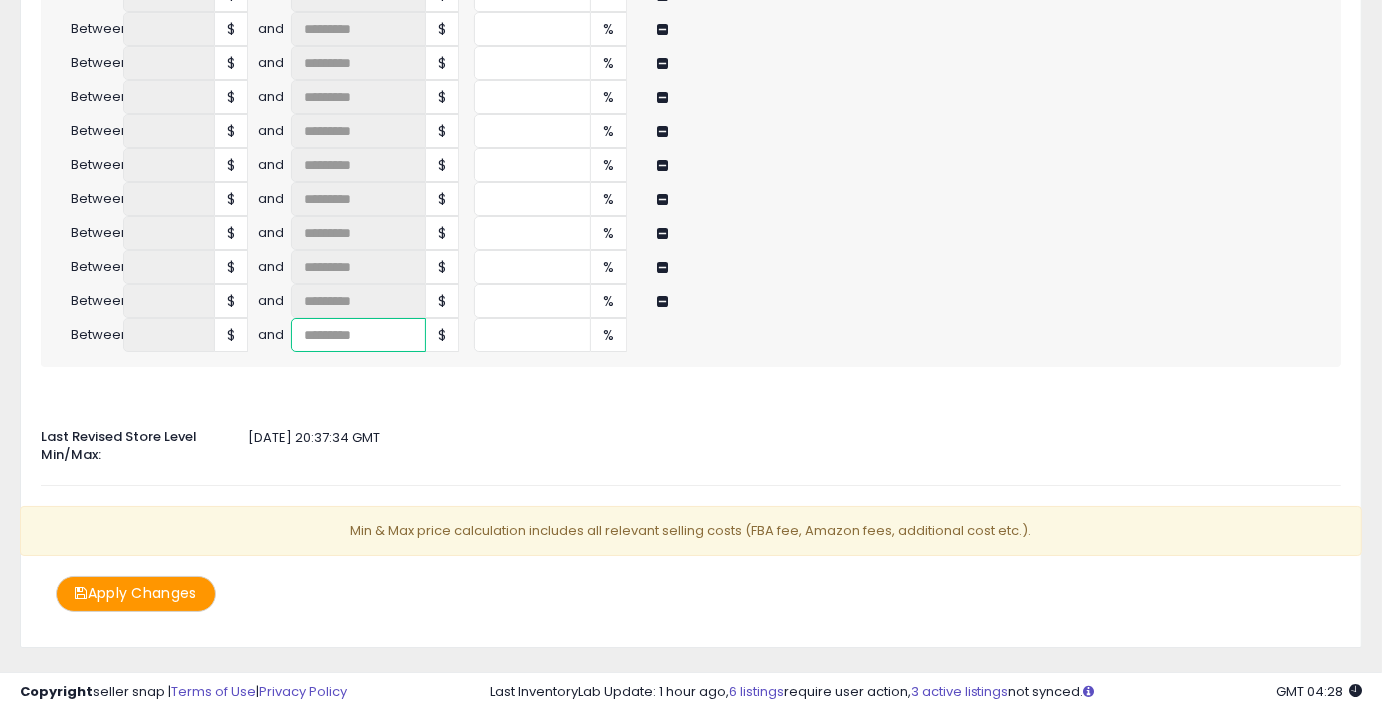 click at bounding box center (358, 335) 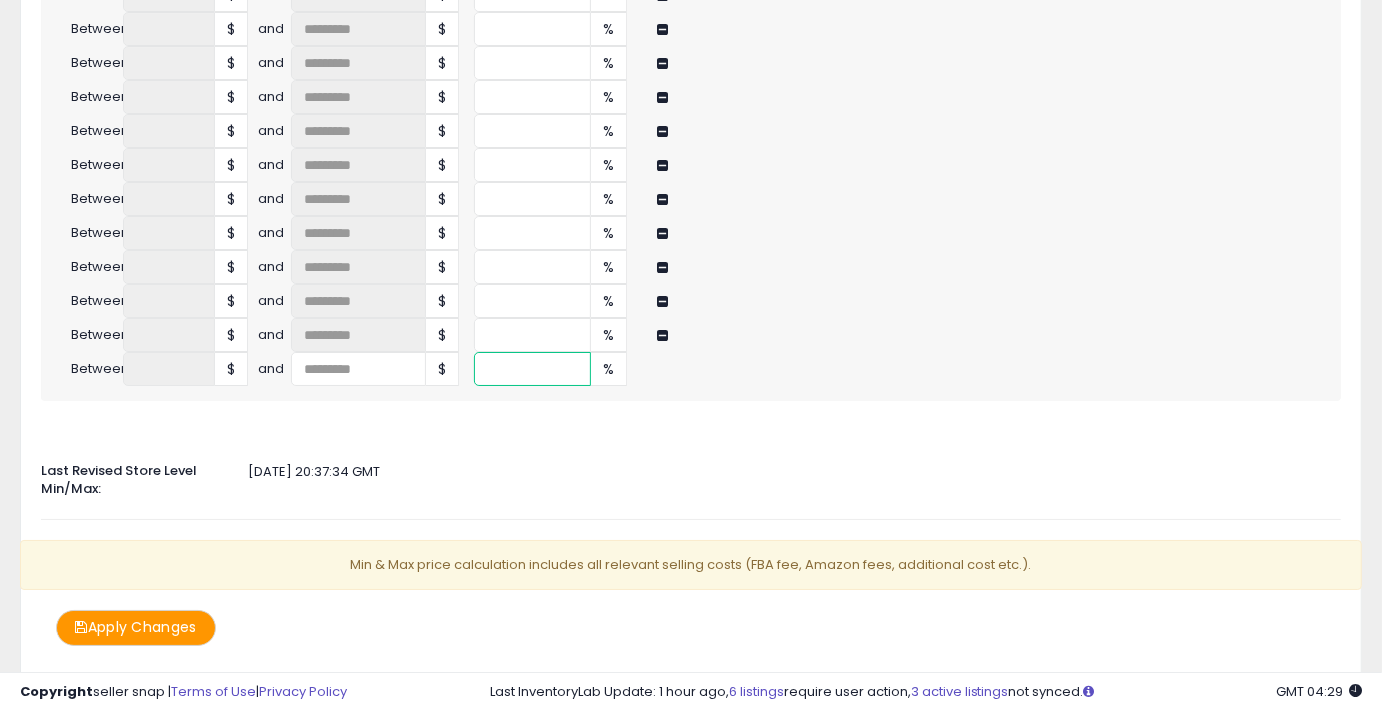 click at bounding box center [532, 369] 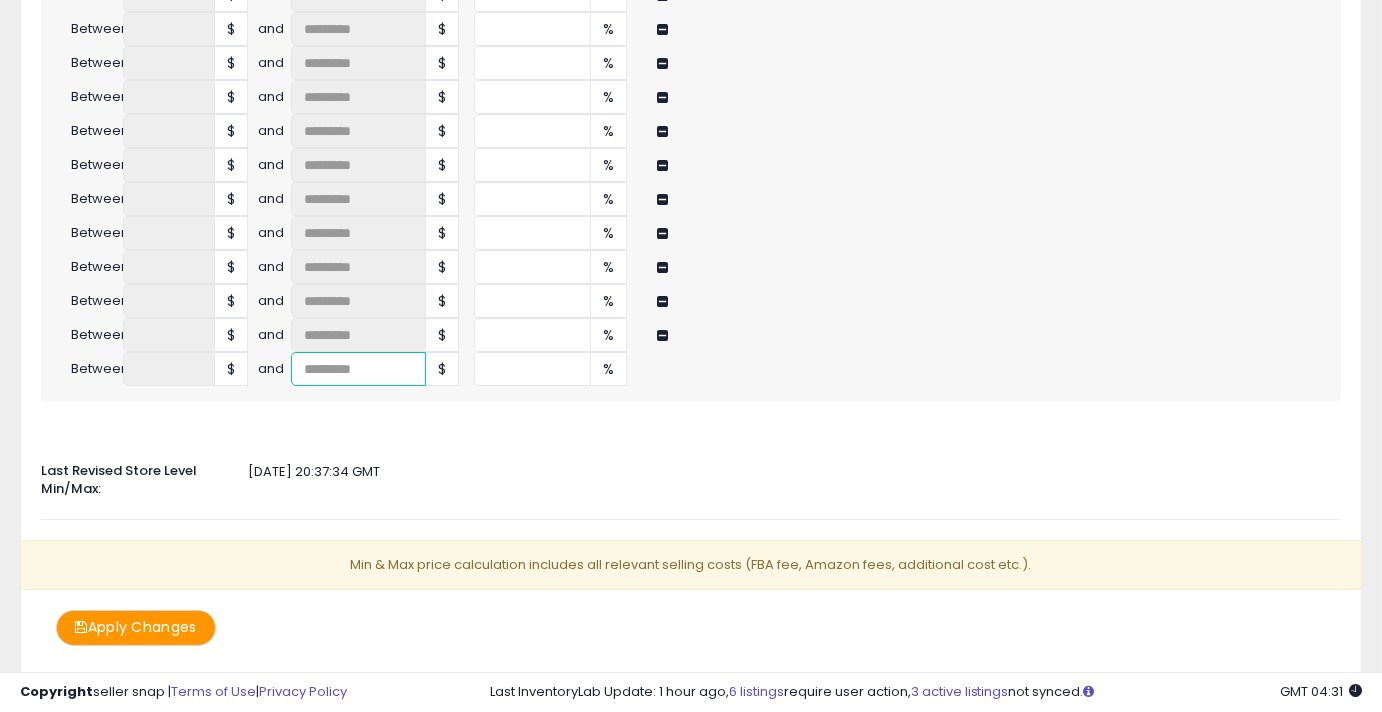 click at bounding box center [358, 369] 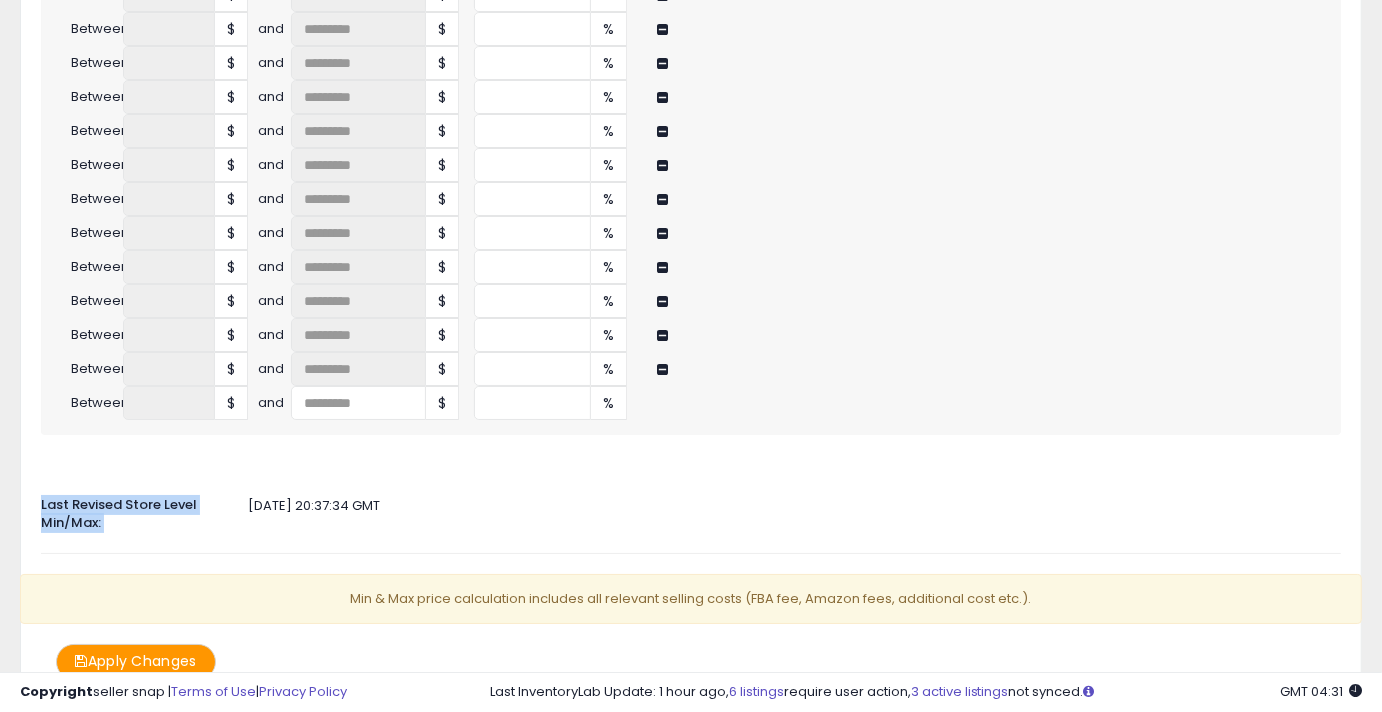 click on "Auto Adjust Min/Max
When activated, Seller Snap will automatically adjust min & max values based on either markup percentage on cost, InventoryLab or Dynamic Max Price.
ON   OFF
Min & Max Source
Select the source which determines the min & max values for FBA or FBM listings.
FBA
Min Price
Disabled
InventoryLab
Tier Markup
Max Price
Disabled" at bounding box center [691, -2036] 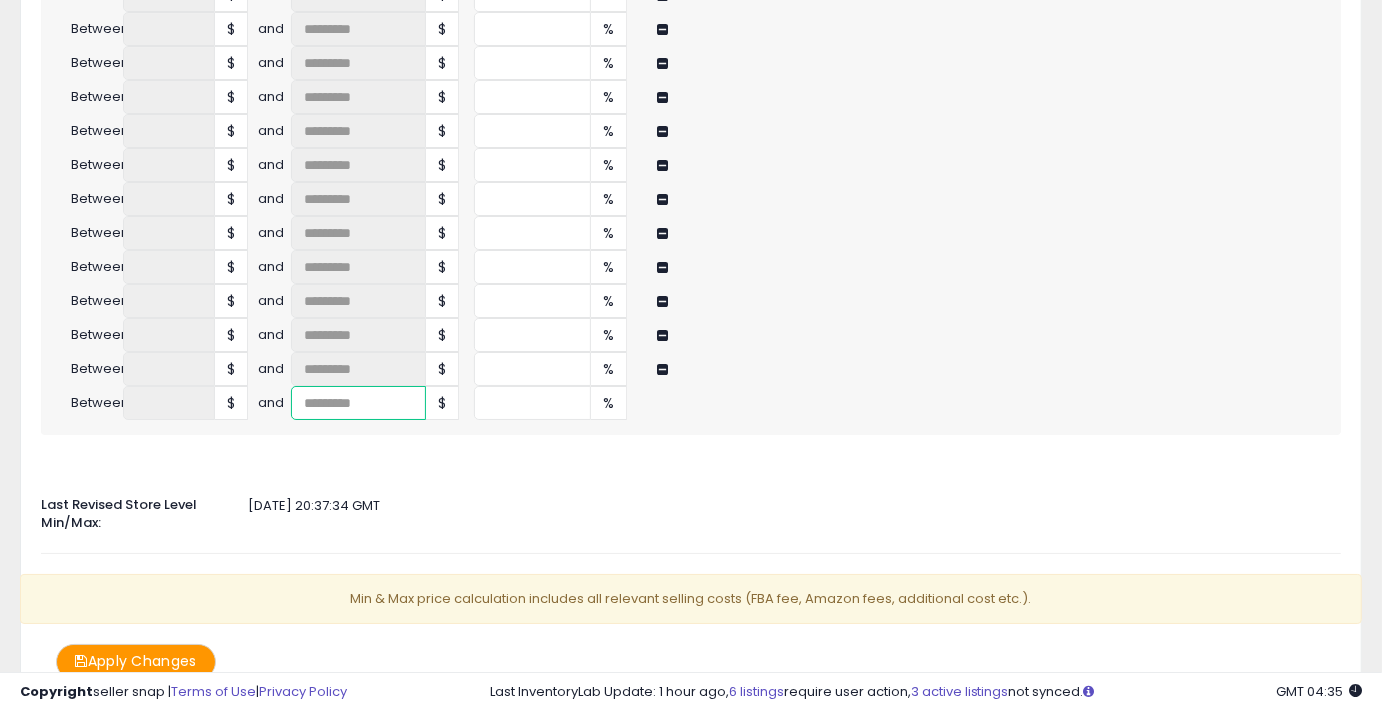 click at bounding box center [358, 403] 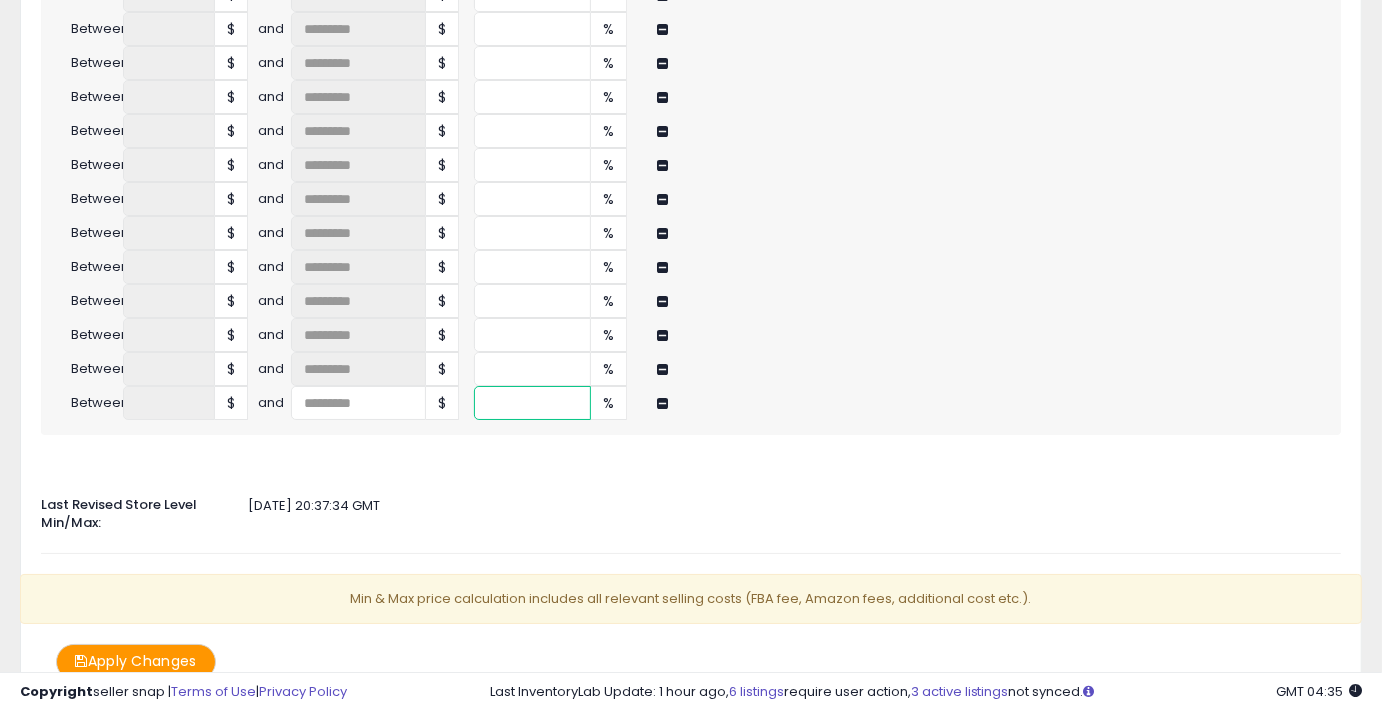 click at bounding box center [532, 403] 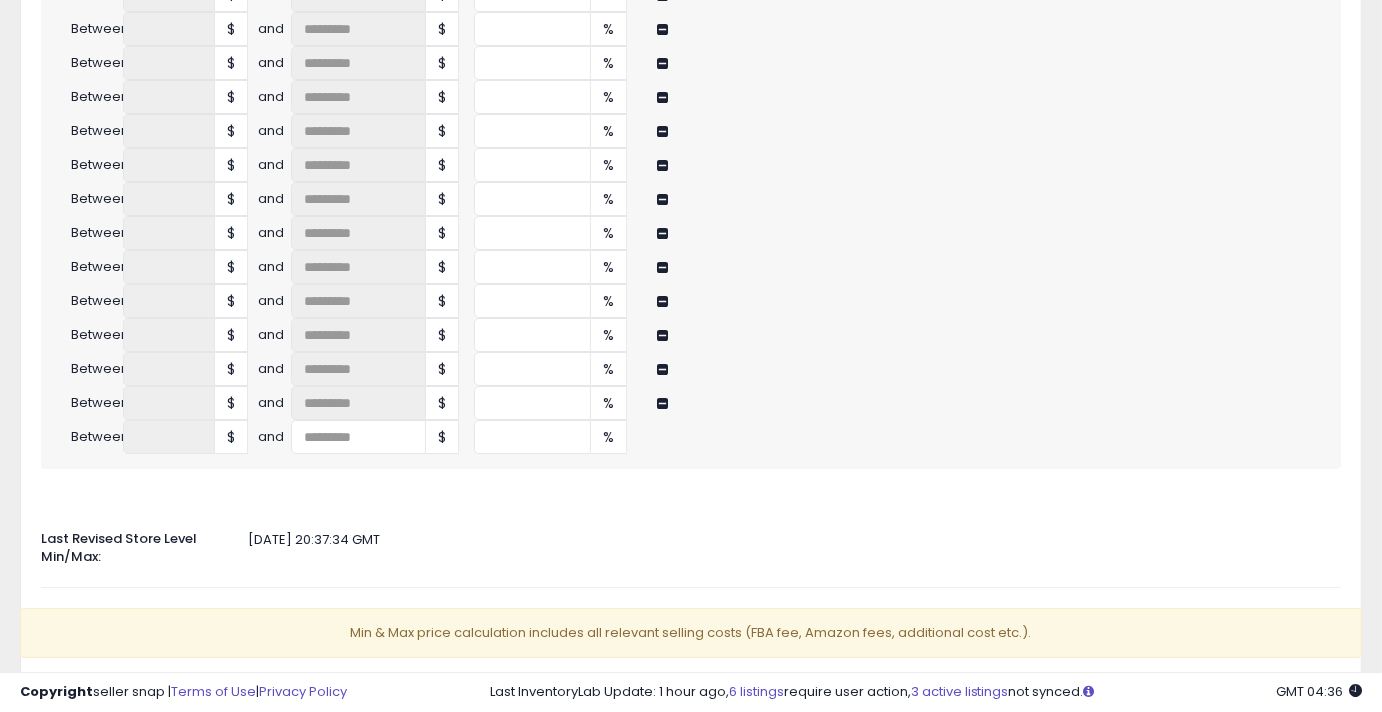 click on "Last Revised Store Level Min/Max:
[DATE] 20:37:34 GMT" 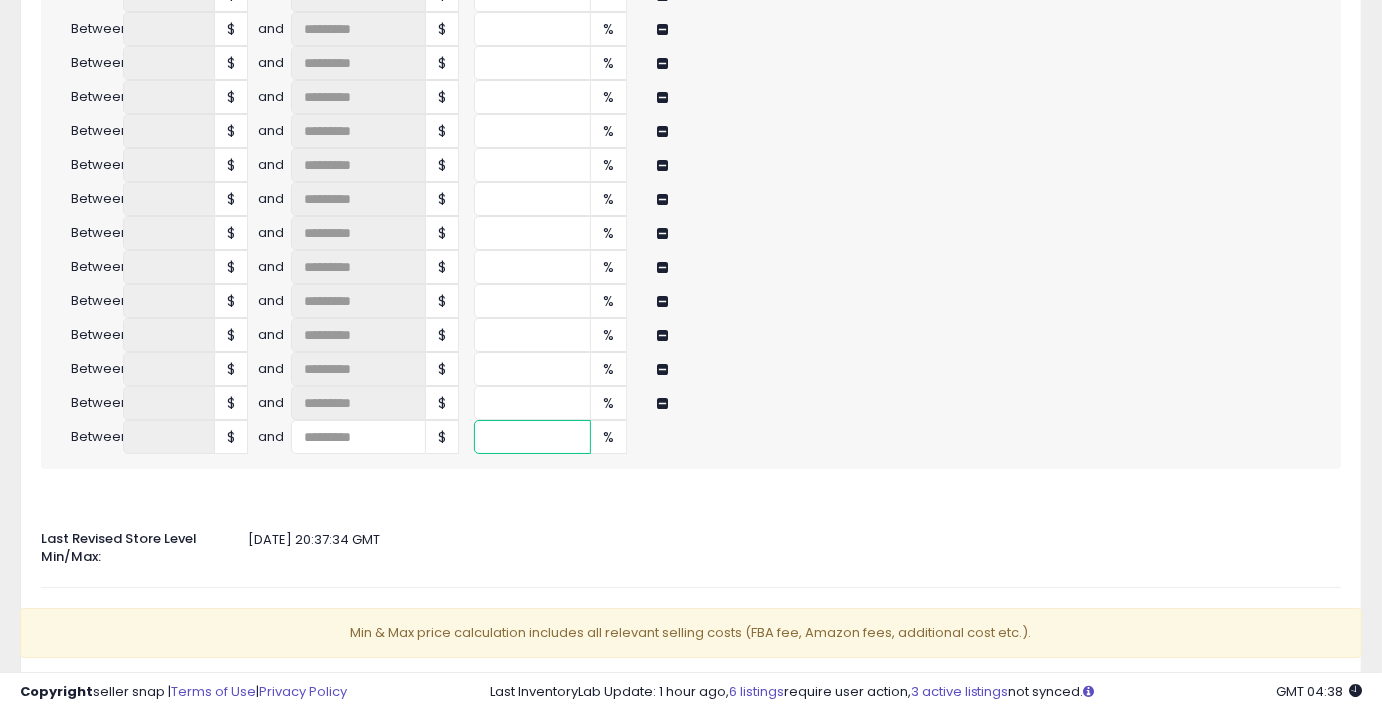 click at bounding box center [532, 437] 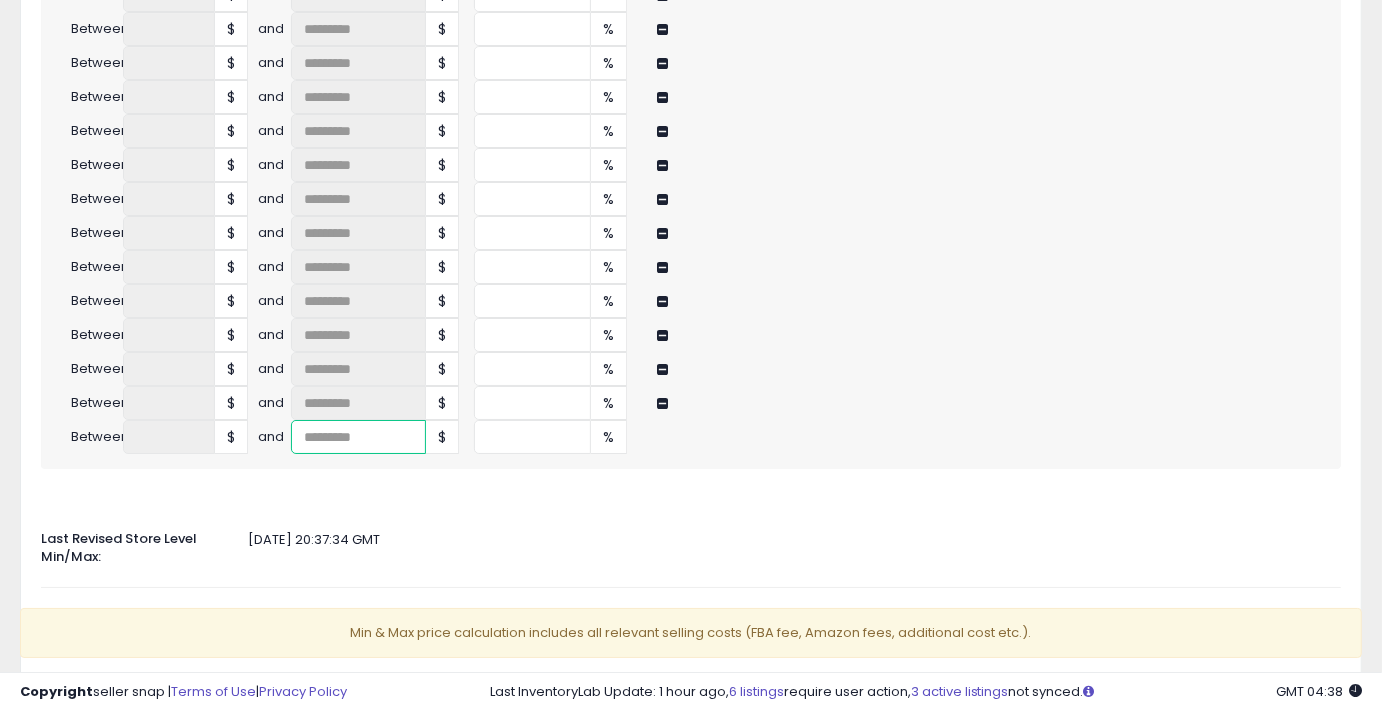 click at bounding box center [358, 437] 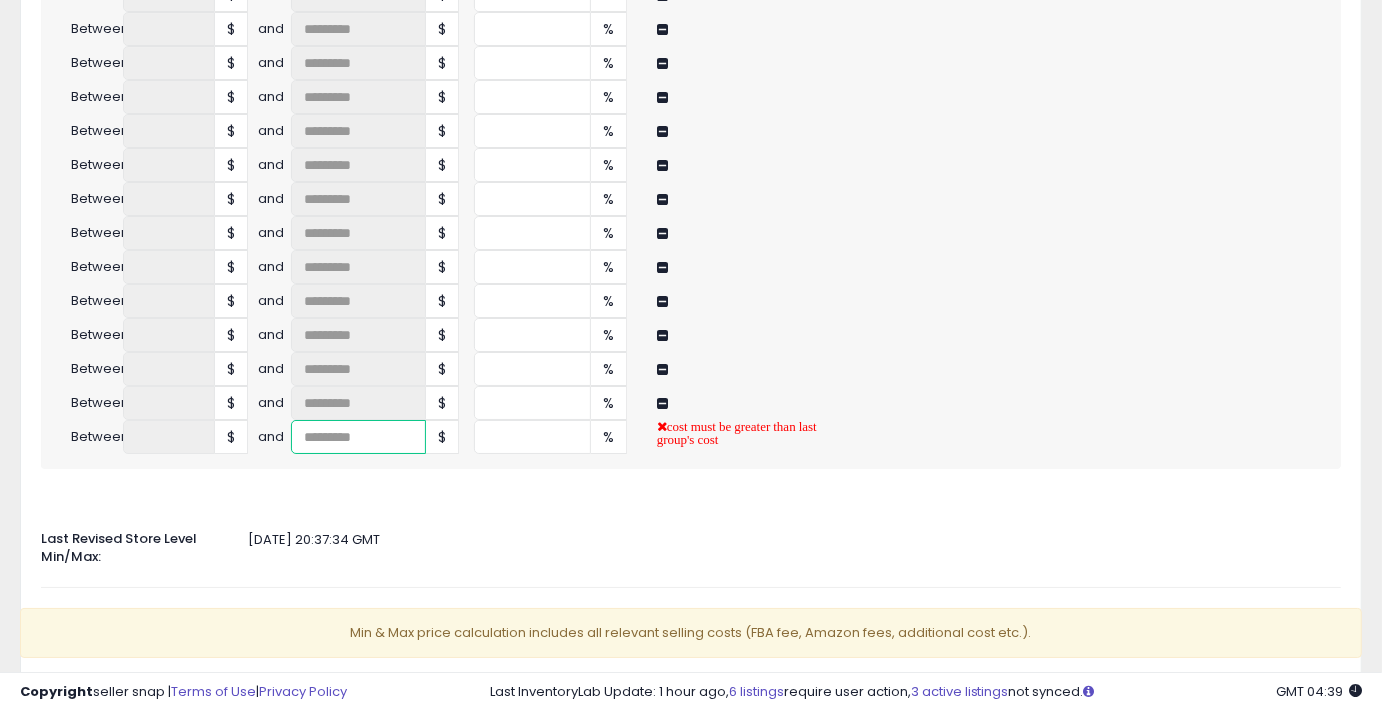 click at bounding box center (358, 437) 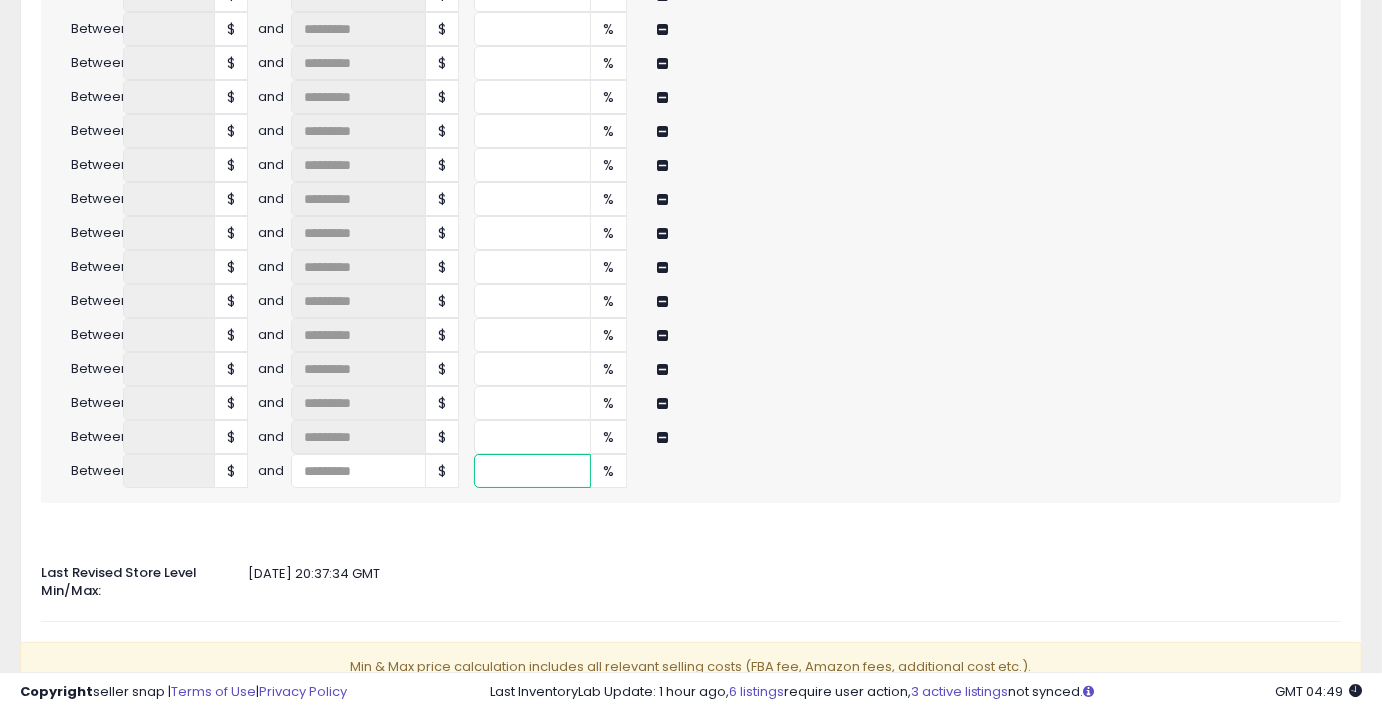 click at bounding box center [532, 471] 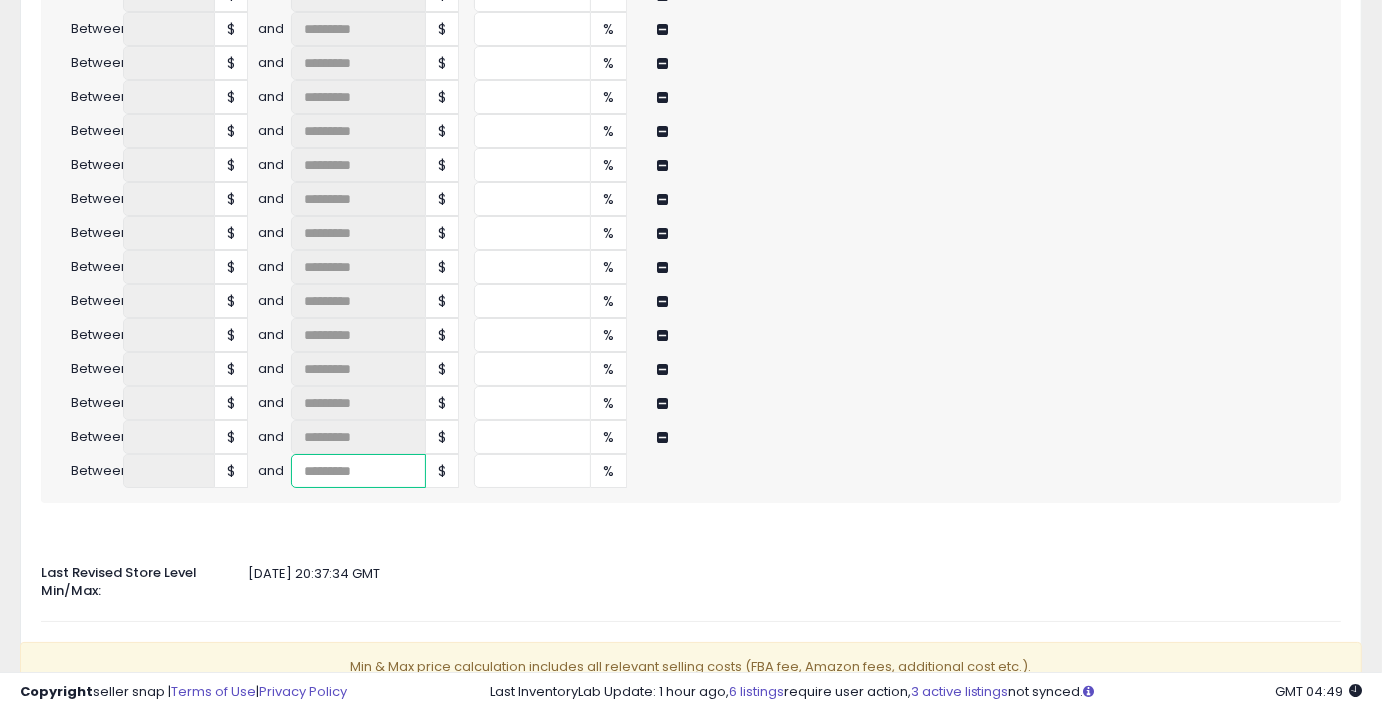 click at bounding box center (358, 471) 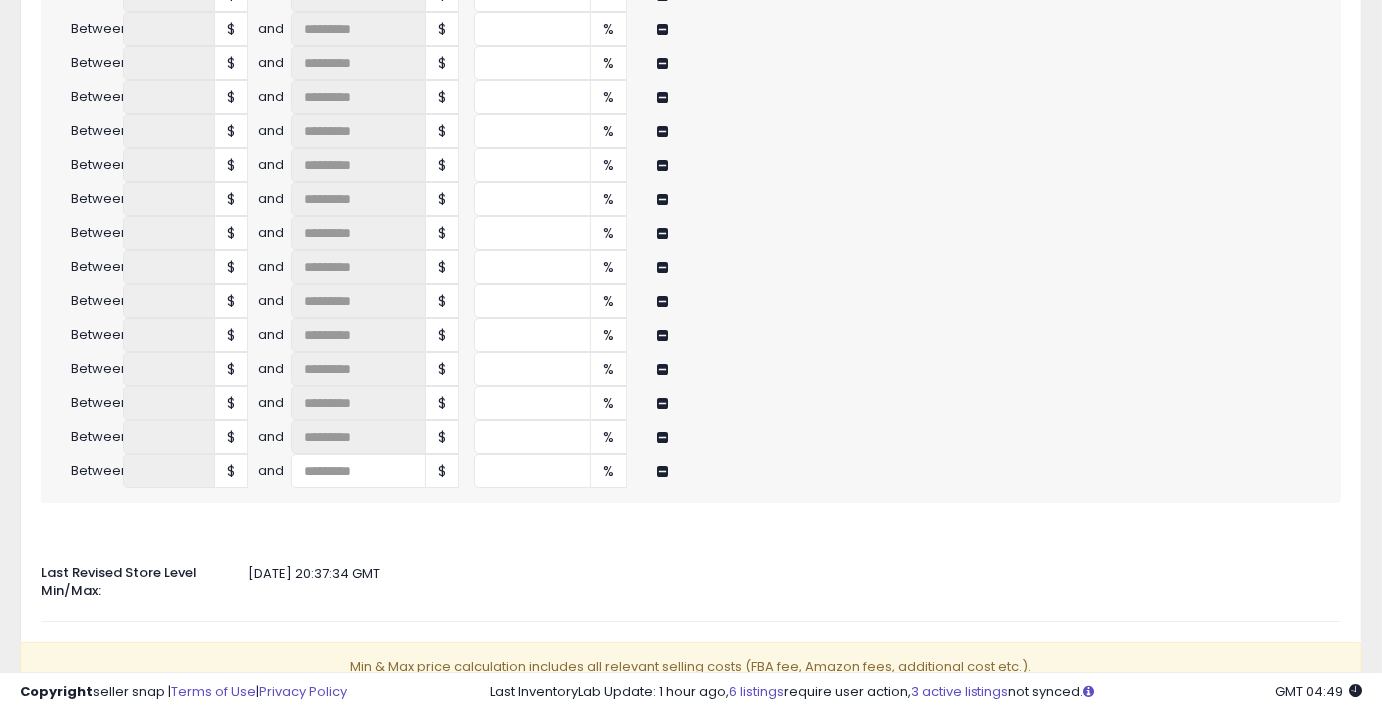 click on "Auto Adjust Min/Max
When activated, Seller Snap will automatically adjust min & max values based on either markup percentage on cost, InventoryLab or Dynamic Max Price.
ON   OFF
Min & Max Source
Select the source which determines the min & max values for FBA or FBM listings.
FBA
Min Price
Disabled
InventoryLab
Tier Markup
Max Price
Disabled" at bounding box center (691, -2002) 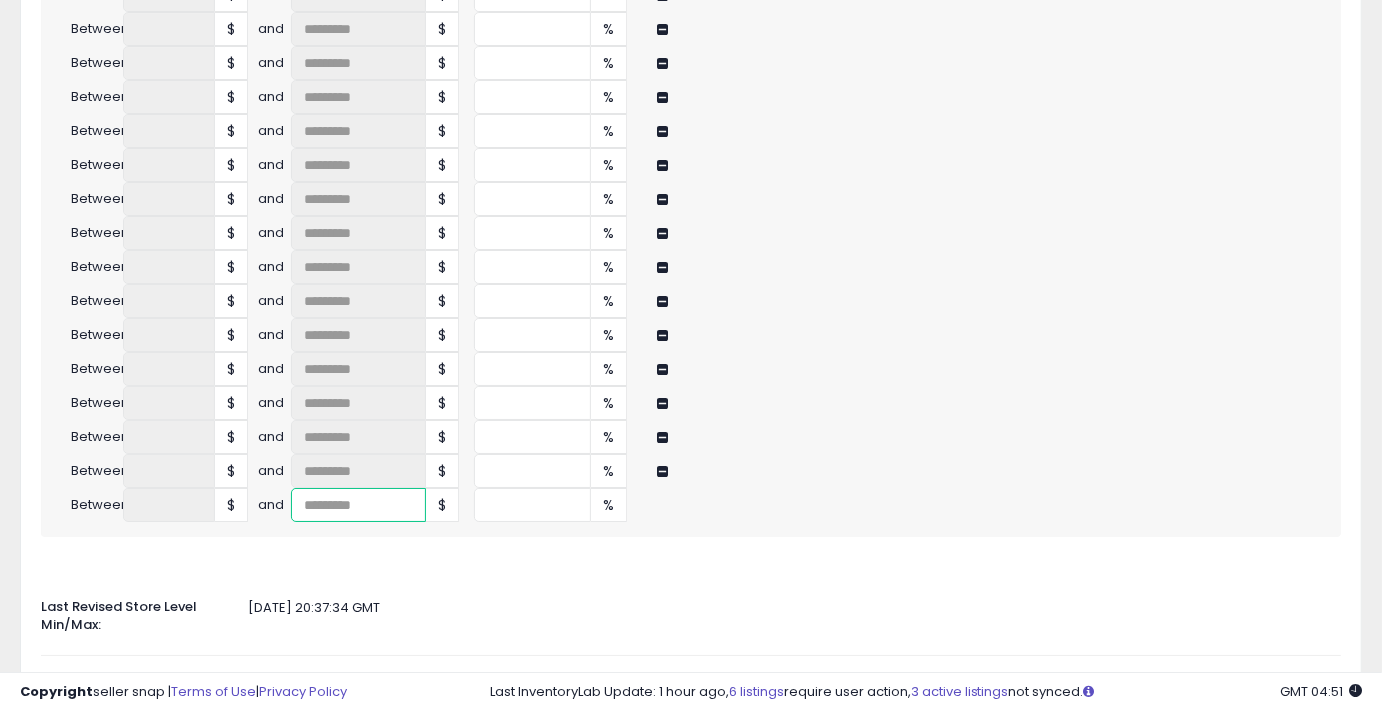 click at bounding box center (358, 505) 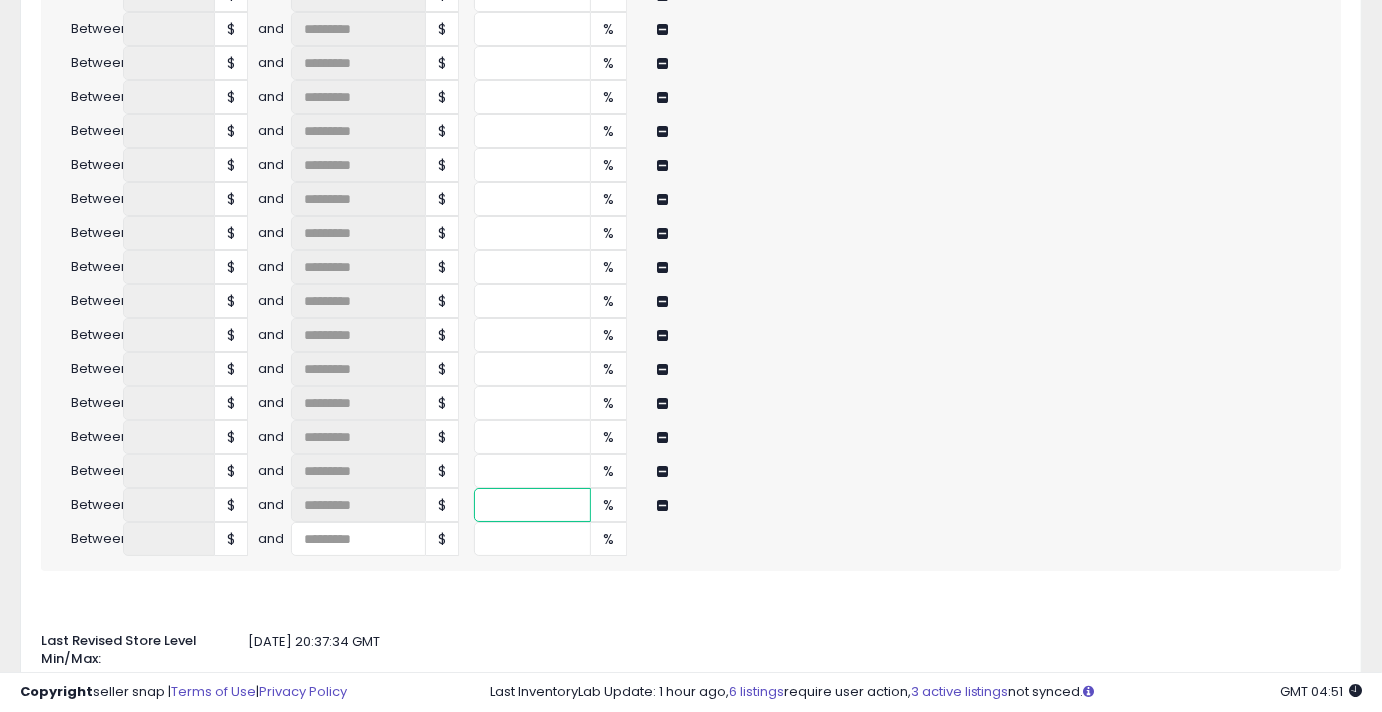 click at bounding box center (532, 505) 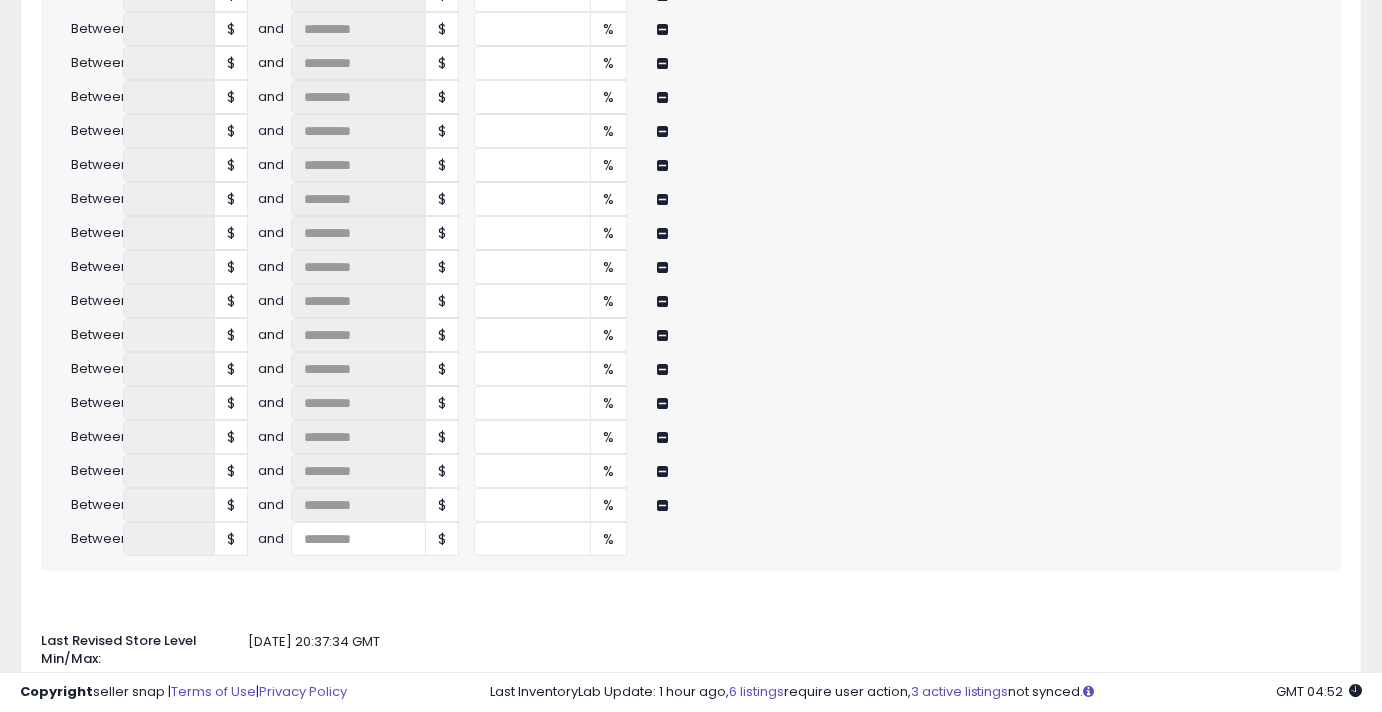 click 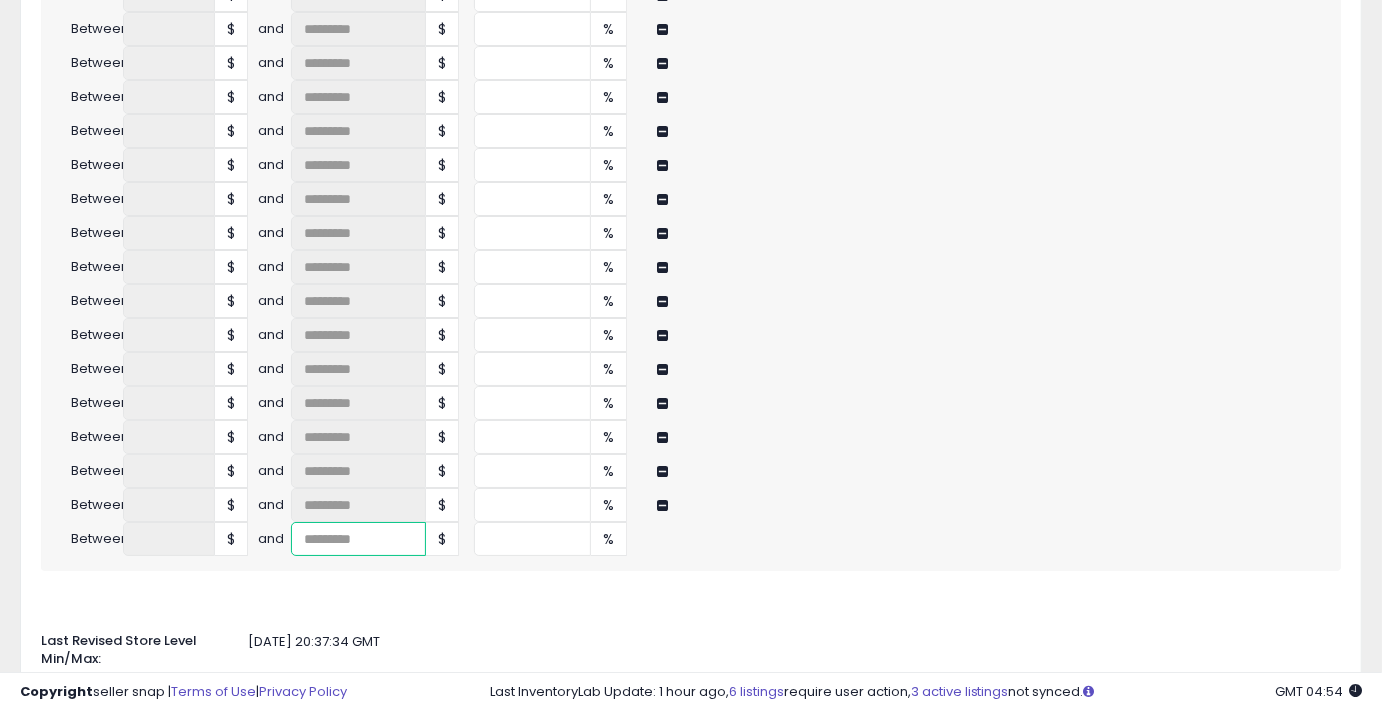 click at bounding box center (358, 539) 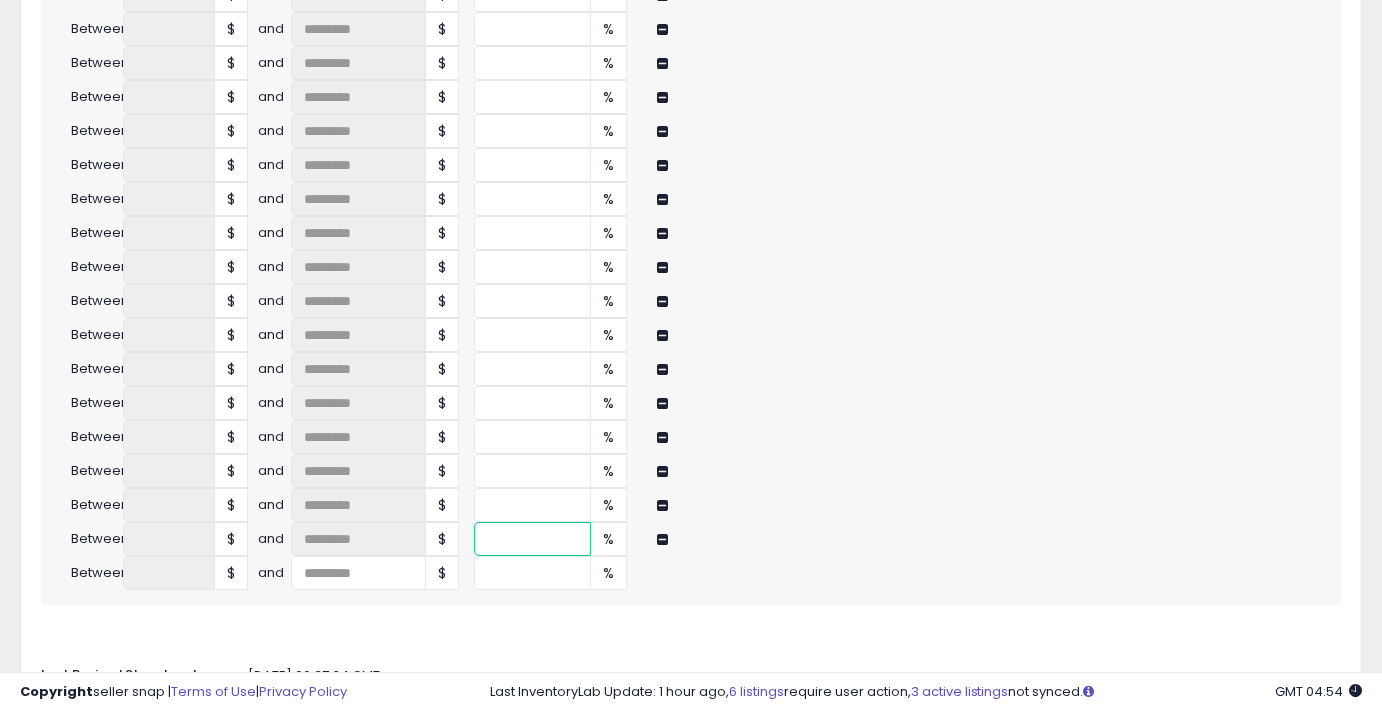 click at bounding box center (532, 539) 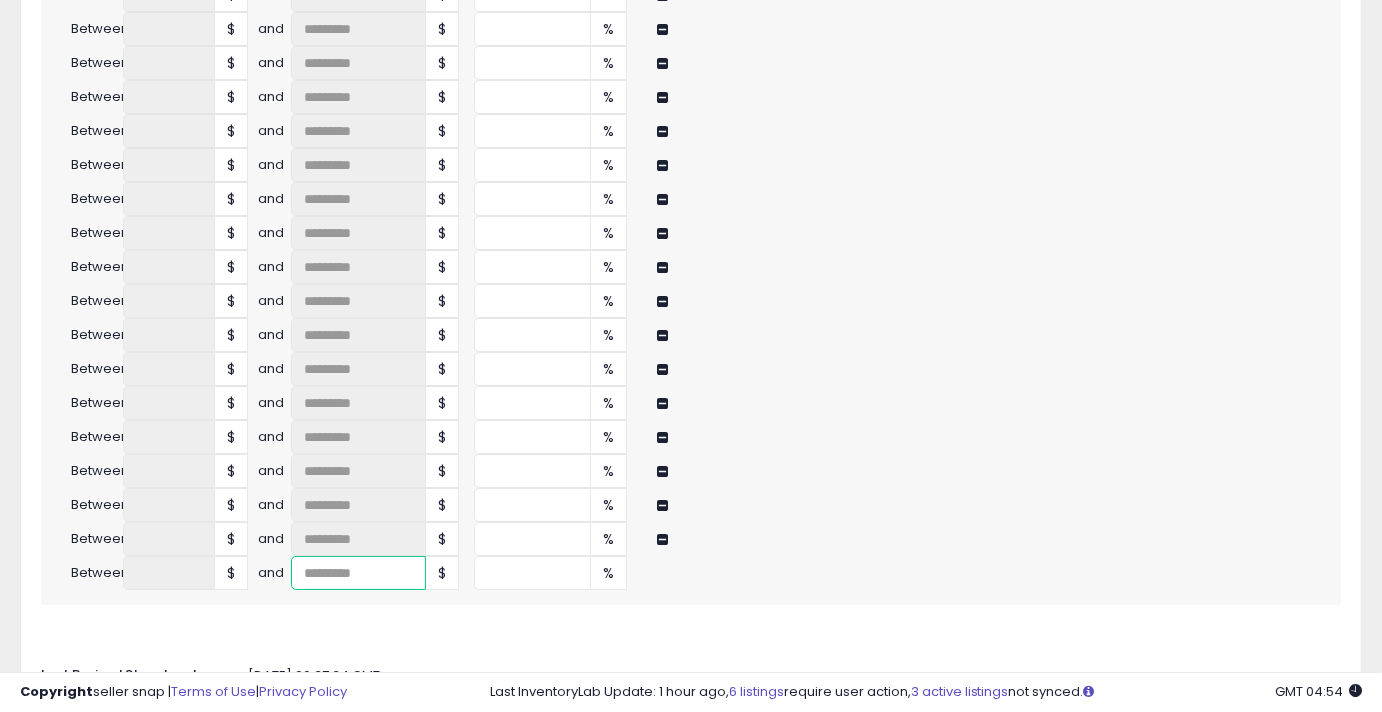 click at bounding box center [358, 573] 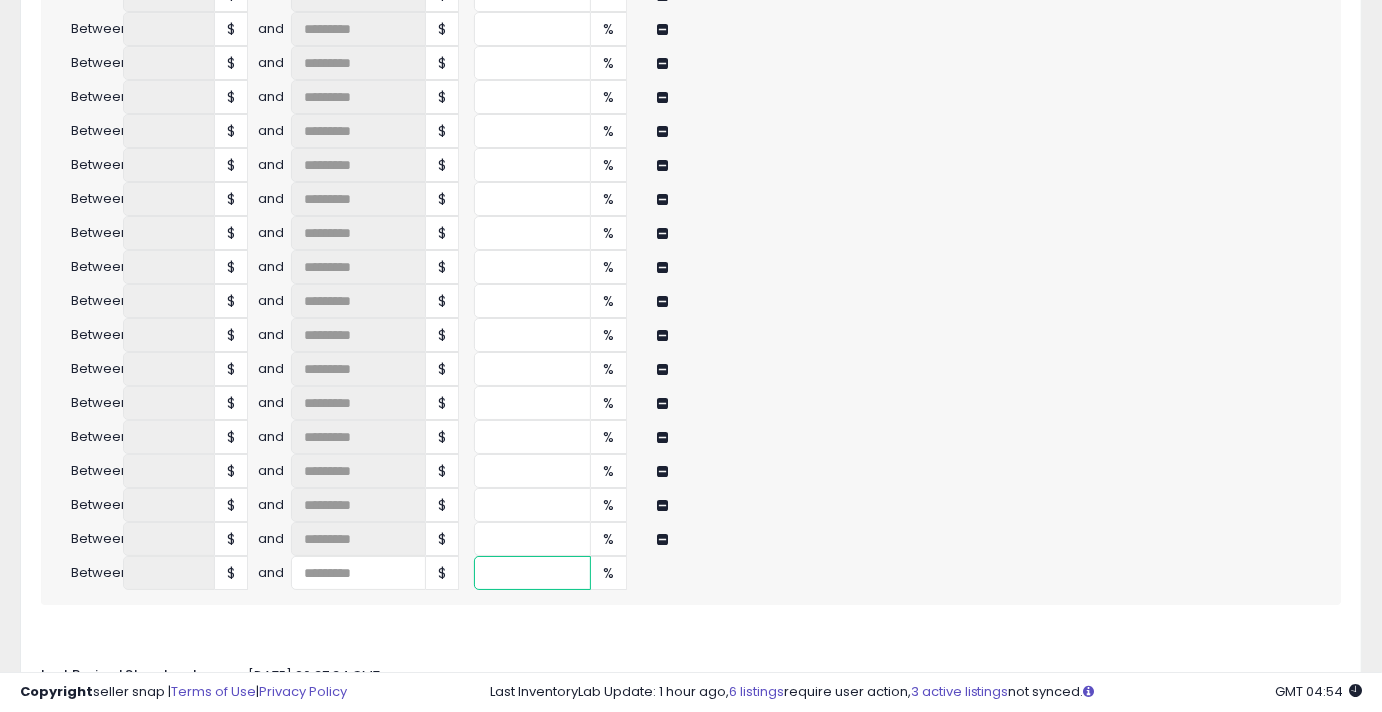 click at bounding box center (532, 573) 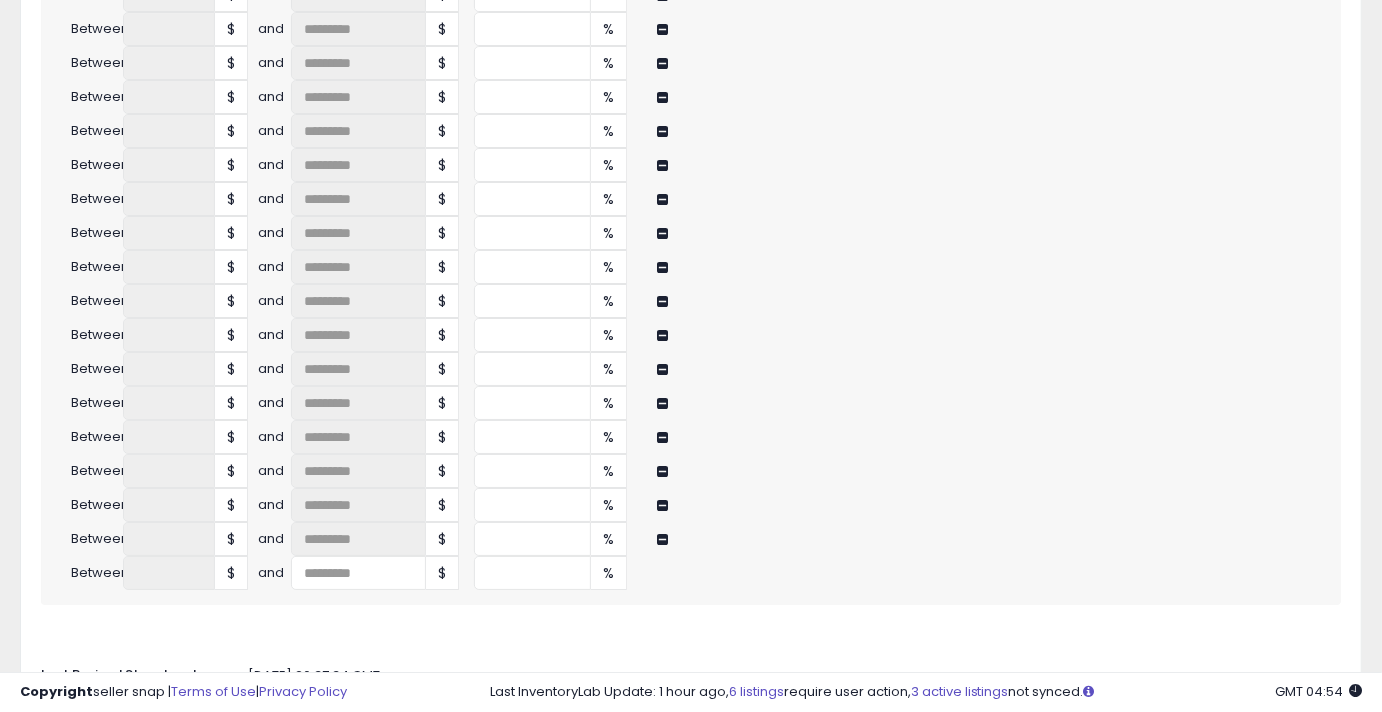 click on "Auto Adjust Min/Max
When activated, Seller Snap will automatically adjust min & max values based on either markup percentage on cost, InventoryLab or Dynamic Max Price.
ON   OFF
Min & Max Source
Select the source which determines the min & max values for FBA or FBM listings.
FBA
Min Price
Disabled
InventoryLab
Tier Markup
Max Price
Disabled" at bounding box center (691, -1951) 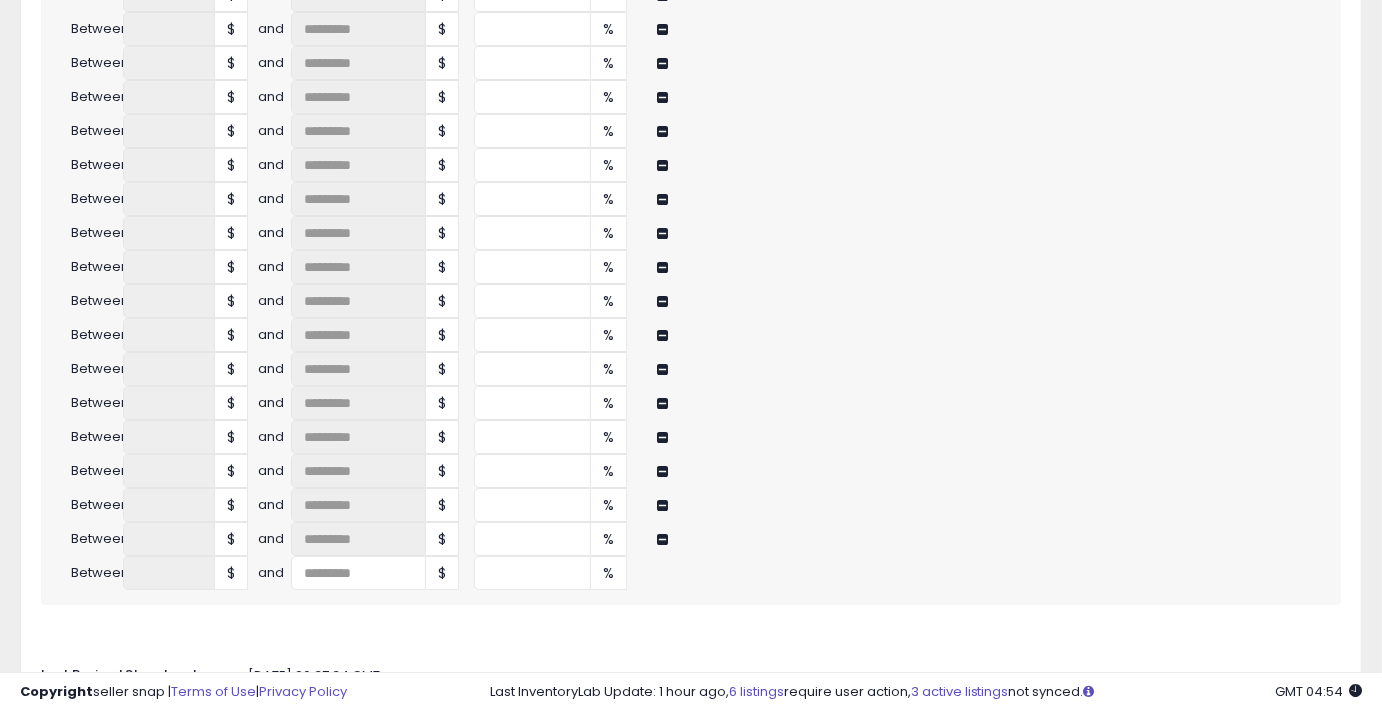 click on "Auto Adjust Min/Max
When activated, Seller Snap will automatically adjust min & max values based on either markup percentage on cost, InventoryLab or Dynamic Max Price.
ON   OFF
Min & Max Source
Select the source which determines the min & max values for FBA or FBM listings.
FBA
Min Price
Disabled
InventoryLab
Tier Markup
Max Price
Disabled" at bounding box center [691, -1951] 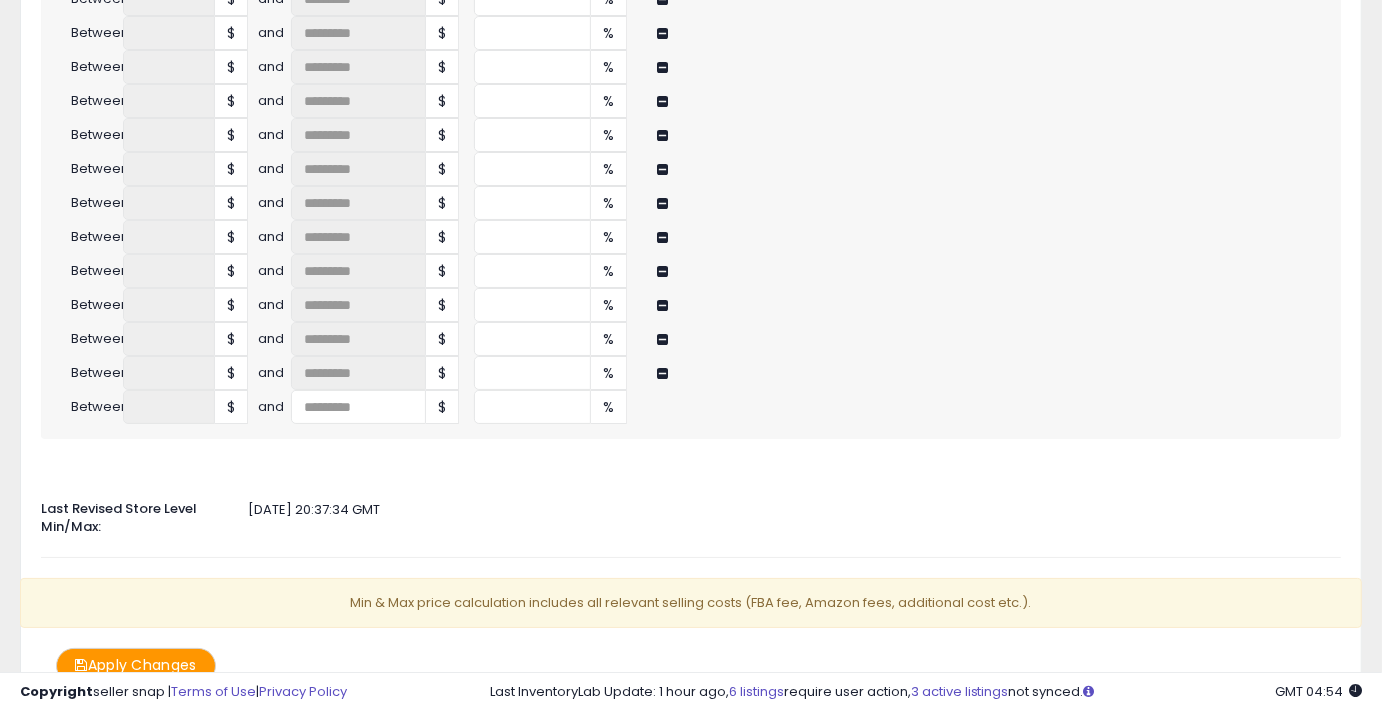 scroll, scrollTop: 5140, scrollLeft: 0, axis: vertical 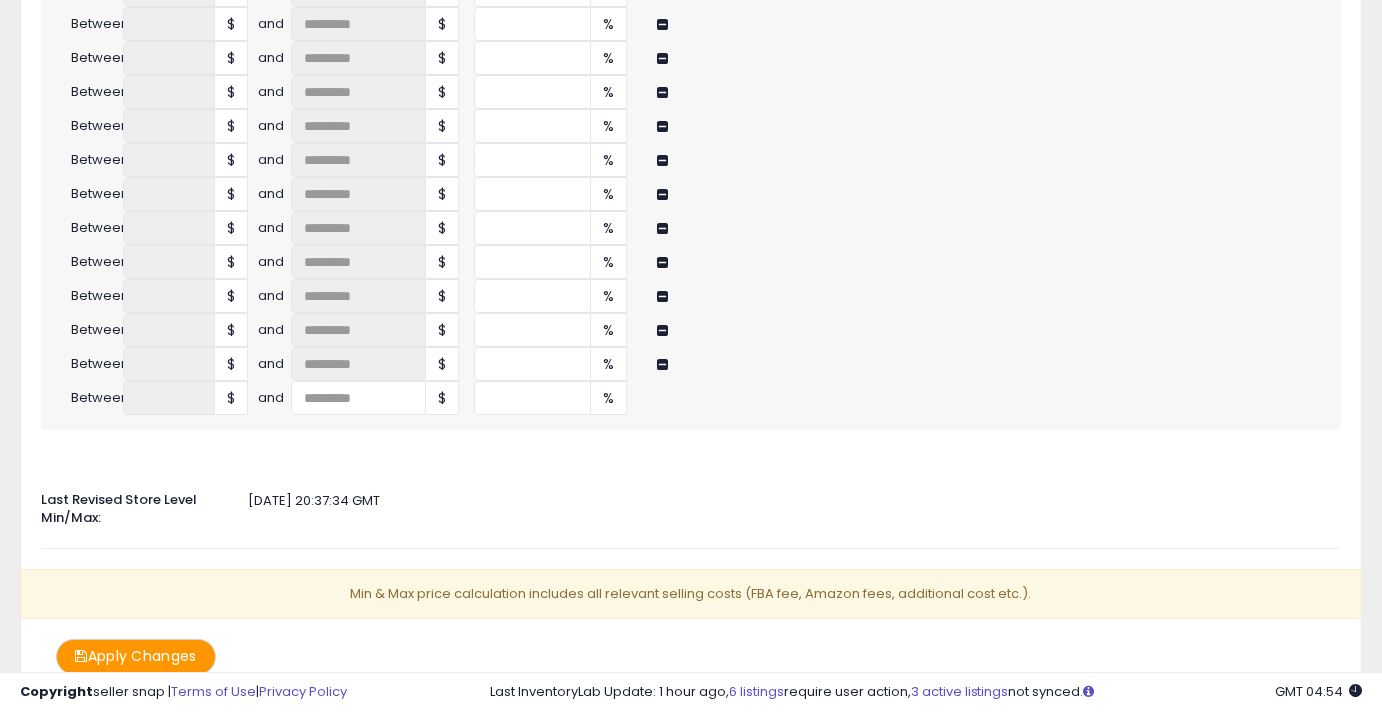 click on "Apply Changes" at bounding box center [136, 656] 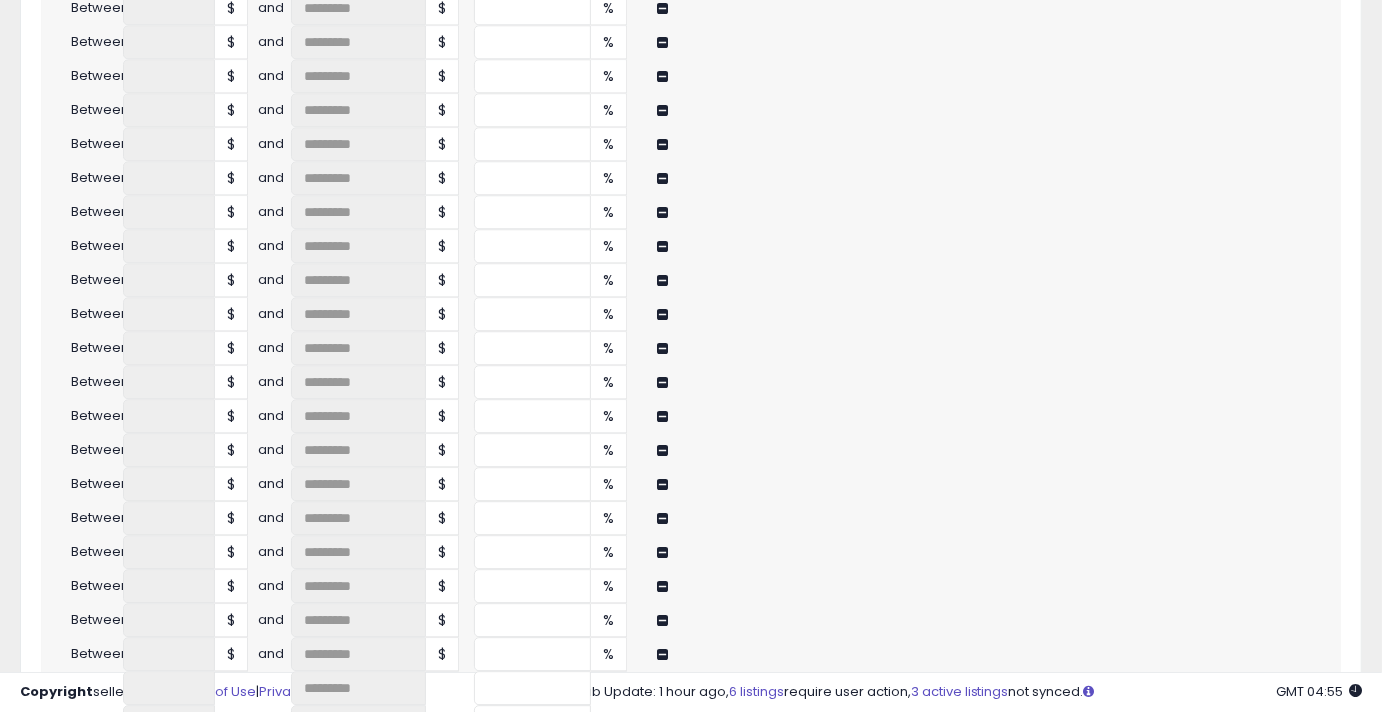 scroll, scrollTop: 3664, scrollLeft: 0, axis: vertical 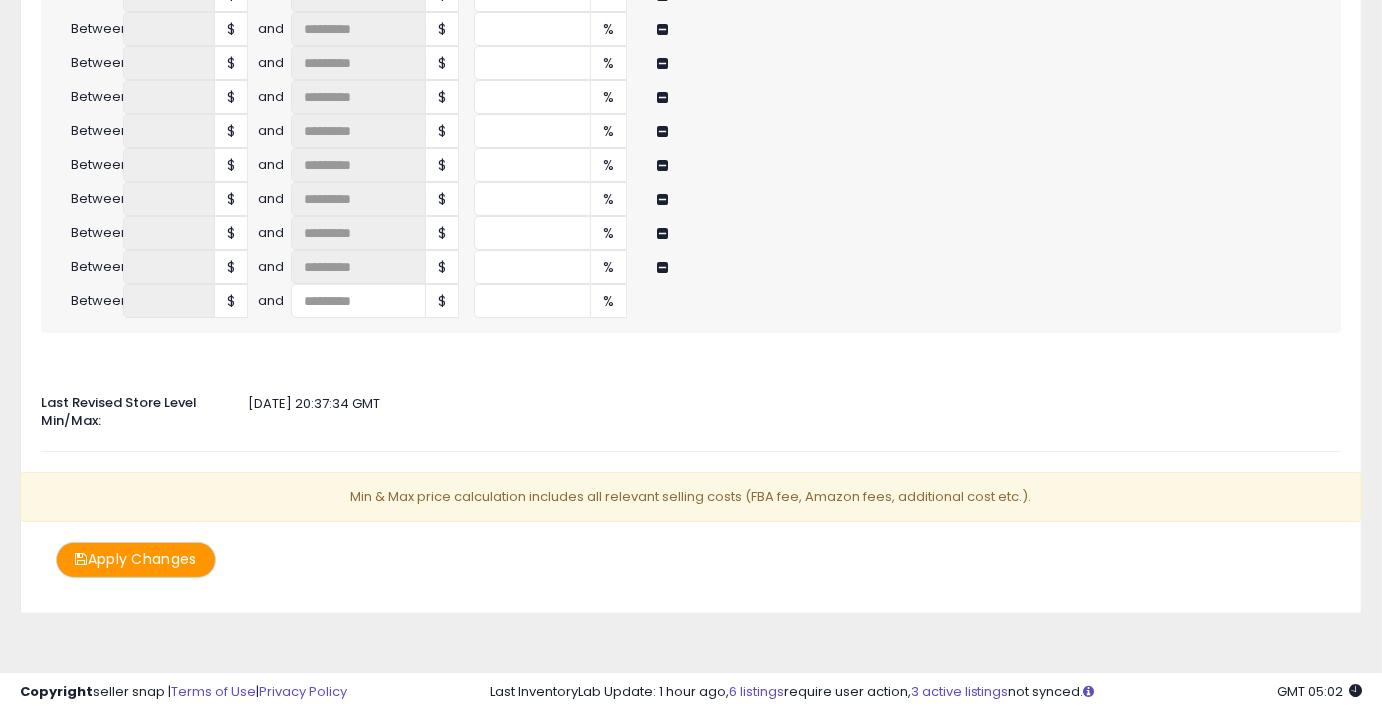 click on "Apply Changes" at bounding box center [136, 559] 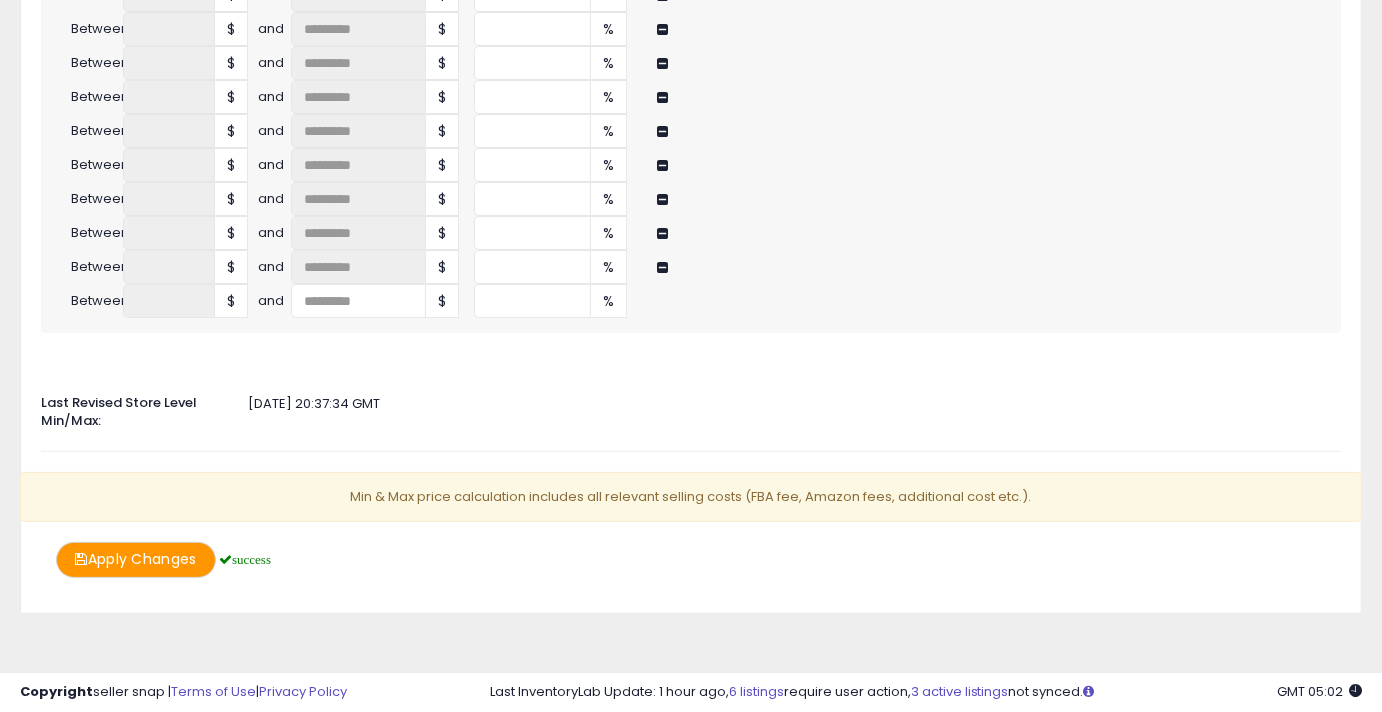 scroll, scrollTop: 5237, scrollLeft: 0, axis: vertical 